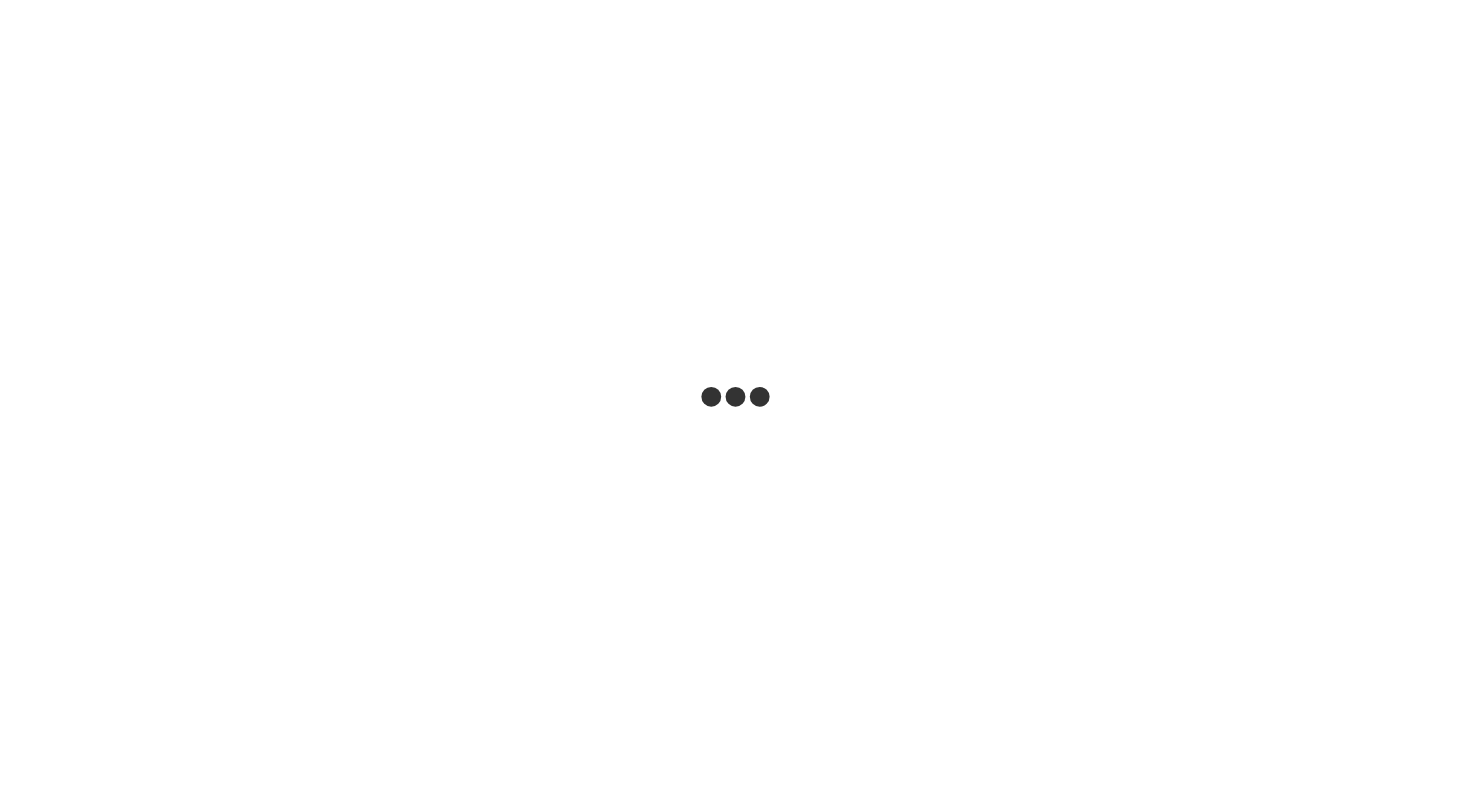 scroll, scrollTop: 0, scrollLeft: 0, axis: both 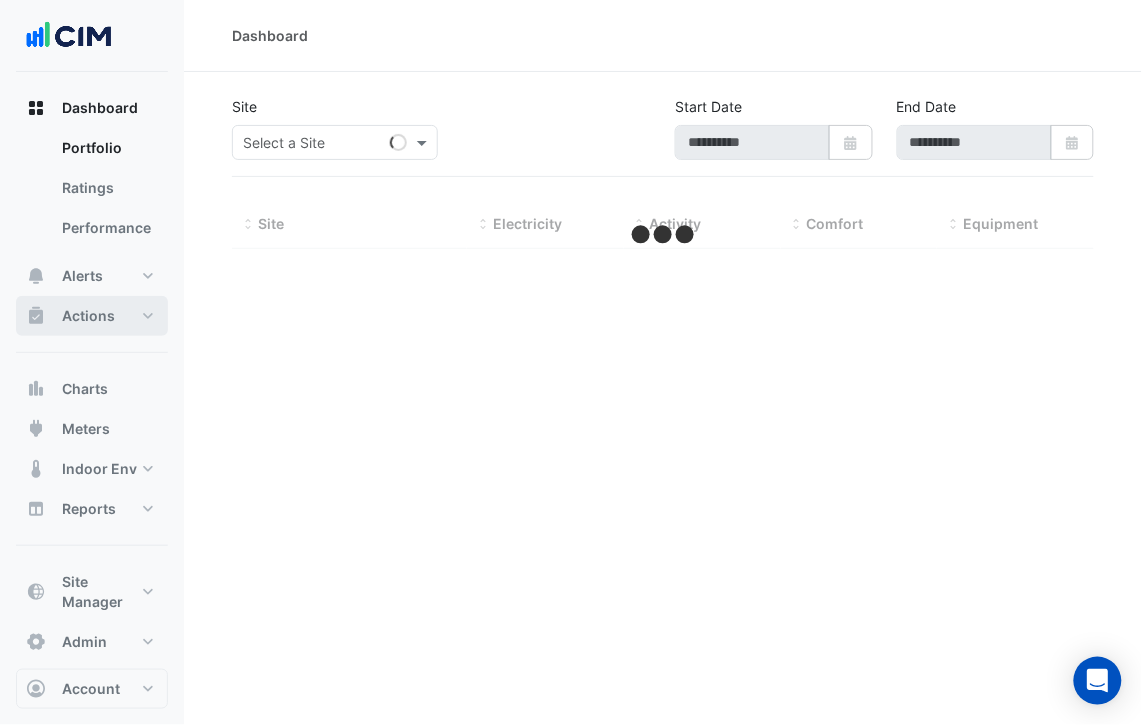 click on "Actions" at bounding box center [92, 316] 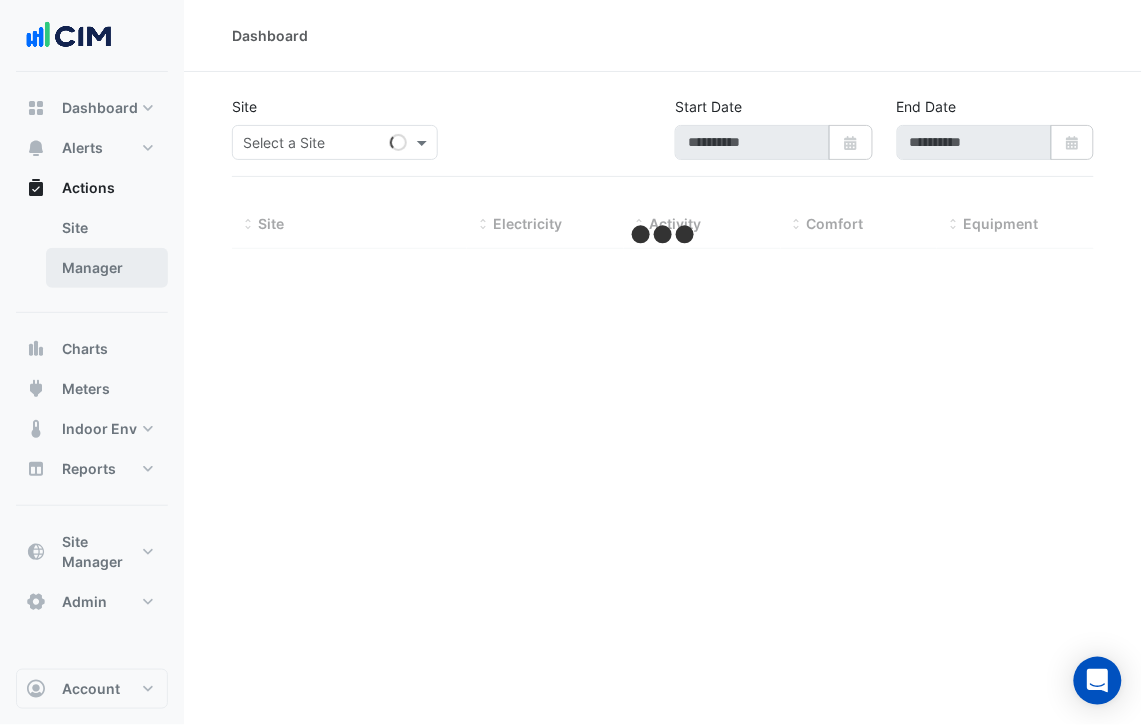 click on "Manager" at bounding box center (107, 268) 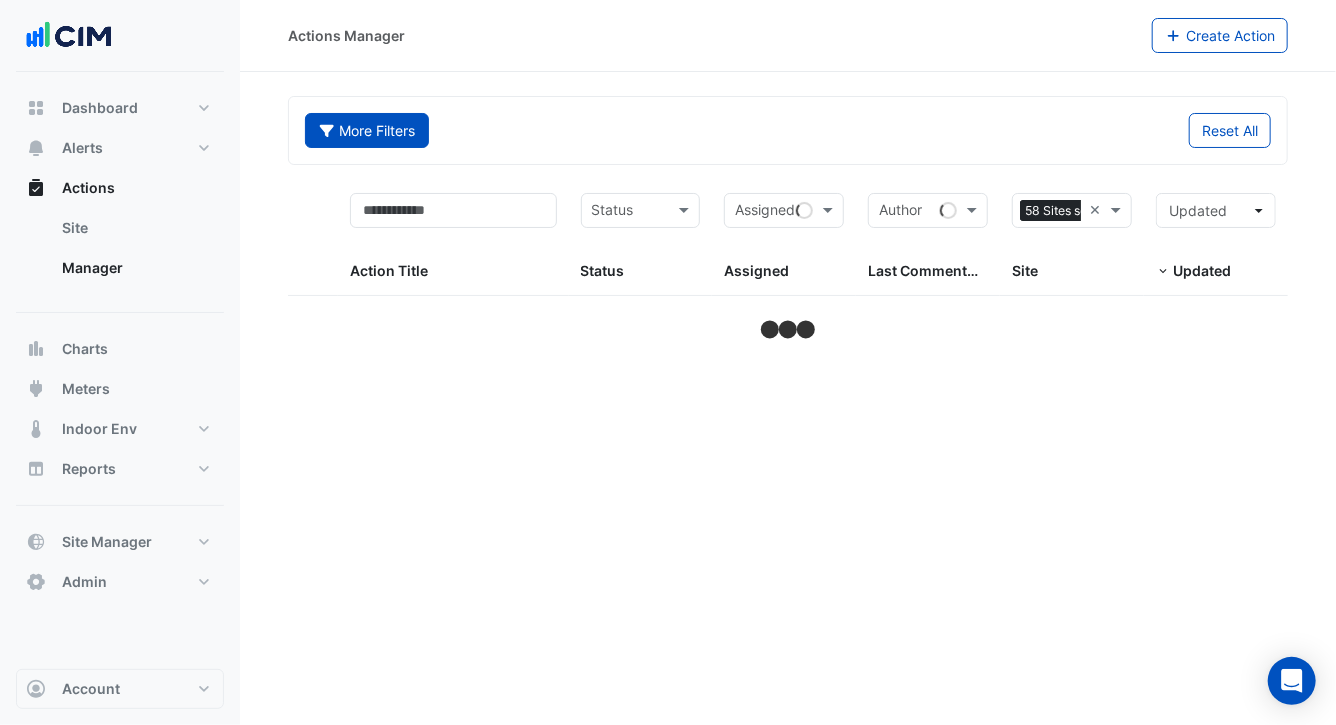 select on "***" 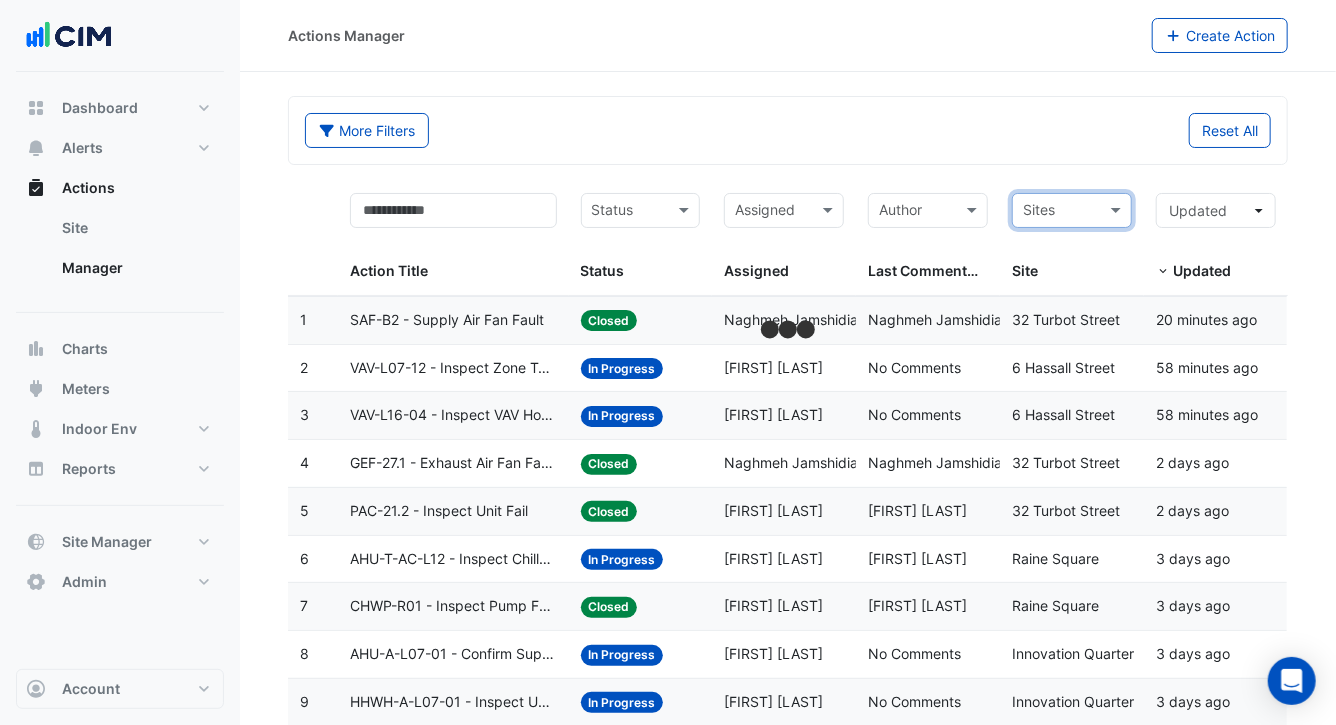 click on "More Filters
Reset All" 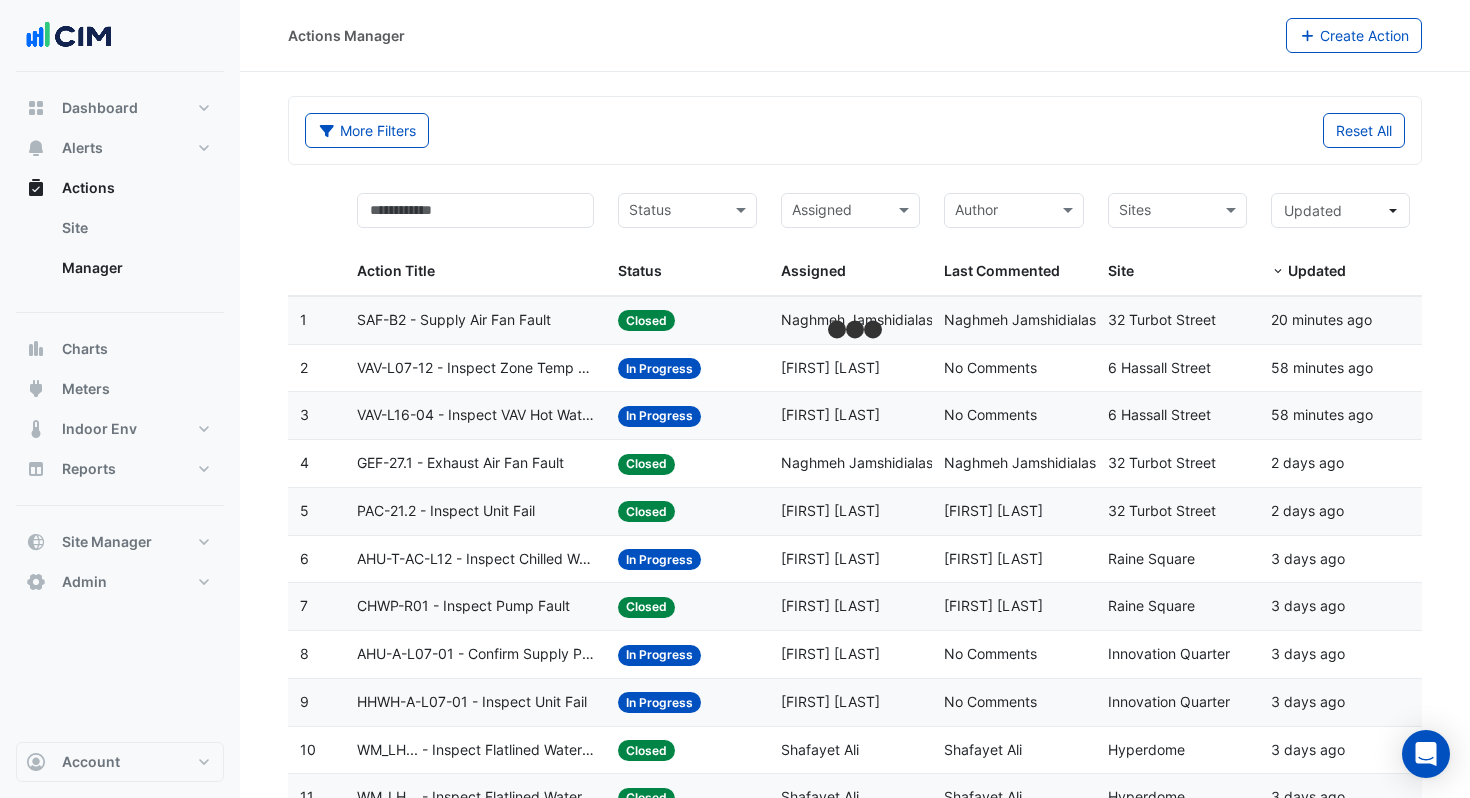 click on "SAF-B2 - Supply Air Fan Fault" 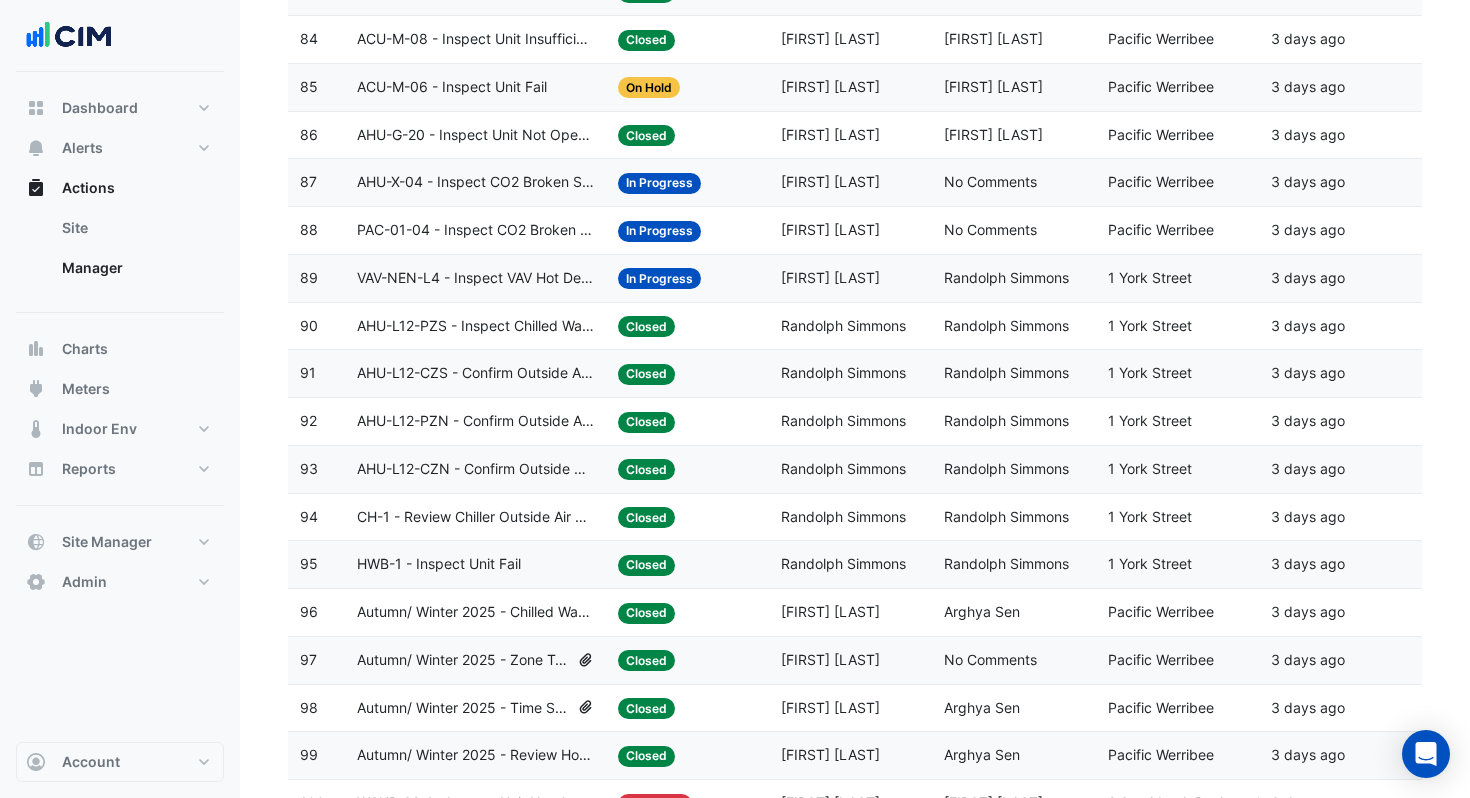 scroll, scrollTop: 4327, scrollLeft: 0, axis: vertical 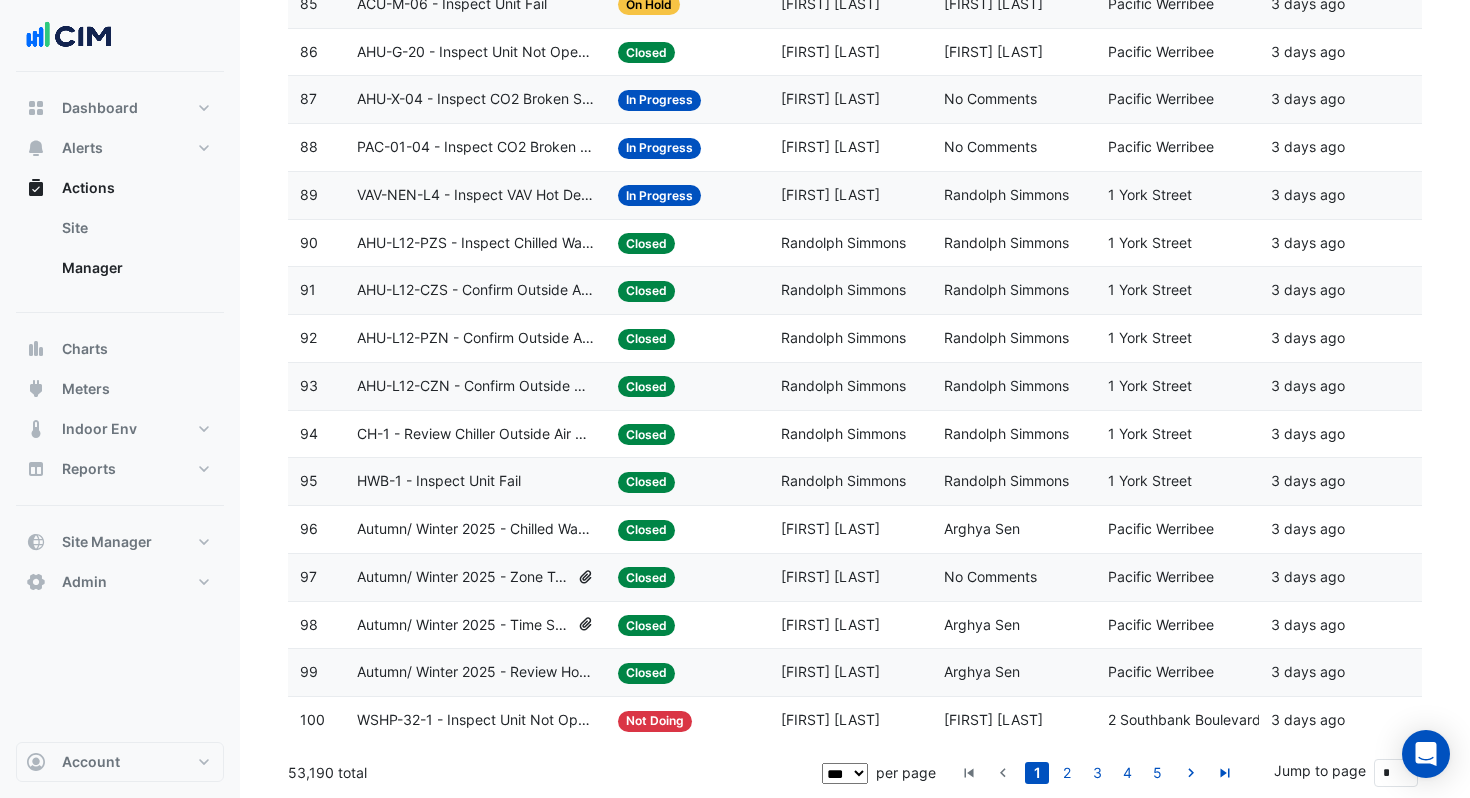 click on "Action Title:
Autumn/ Winter 2025 - Chilled Water System Lockout [BEEP]" 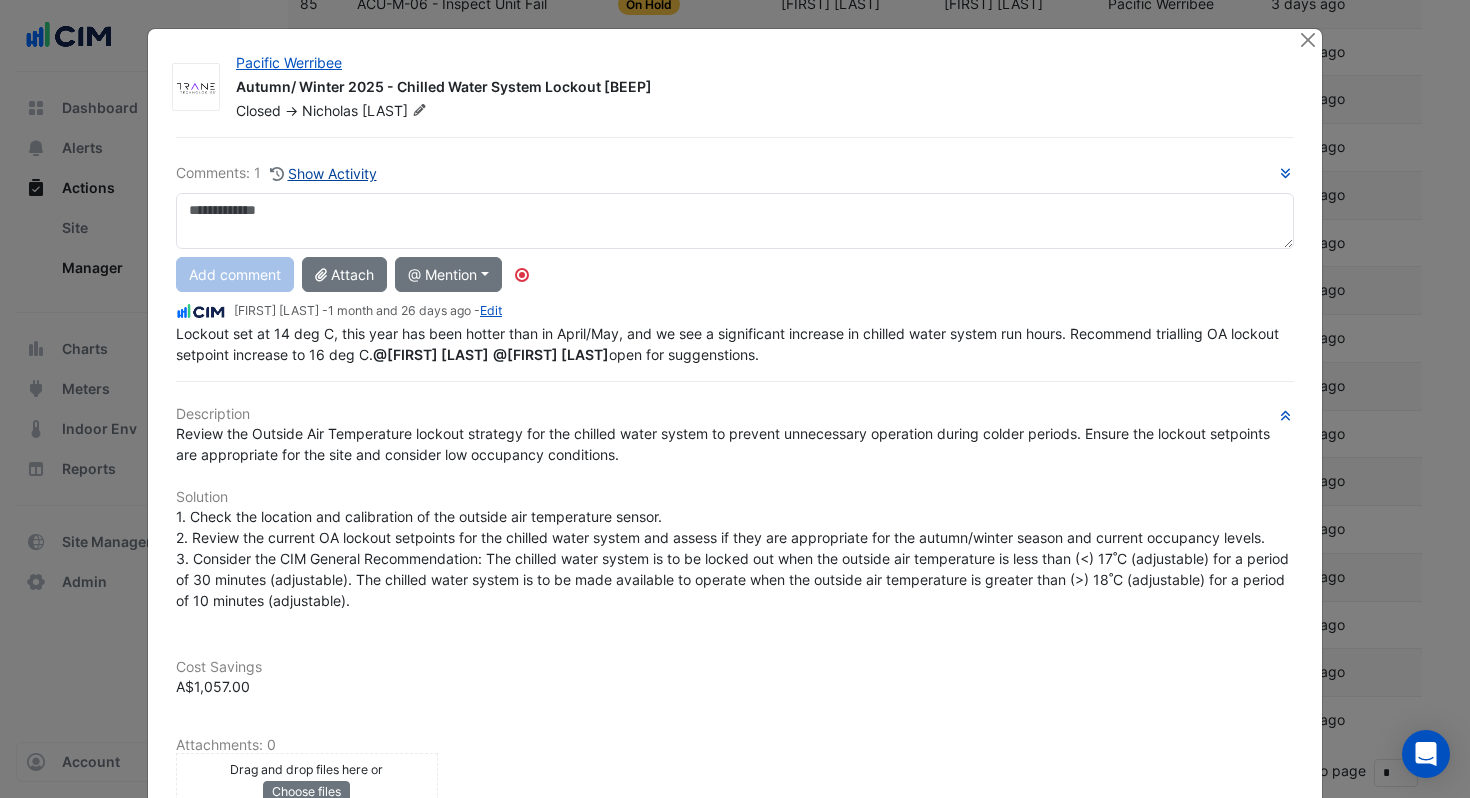 click on "Show Activity" 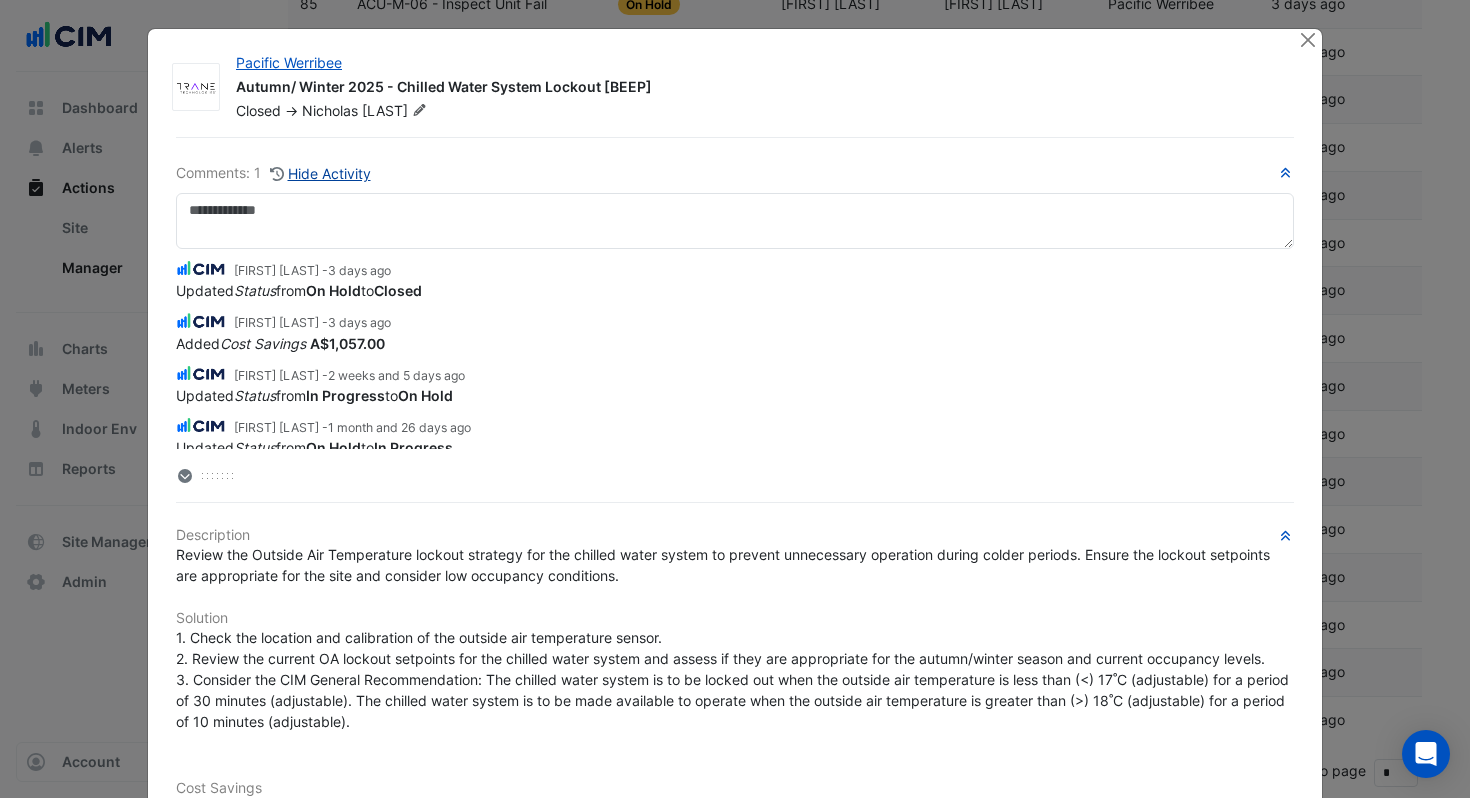 type 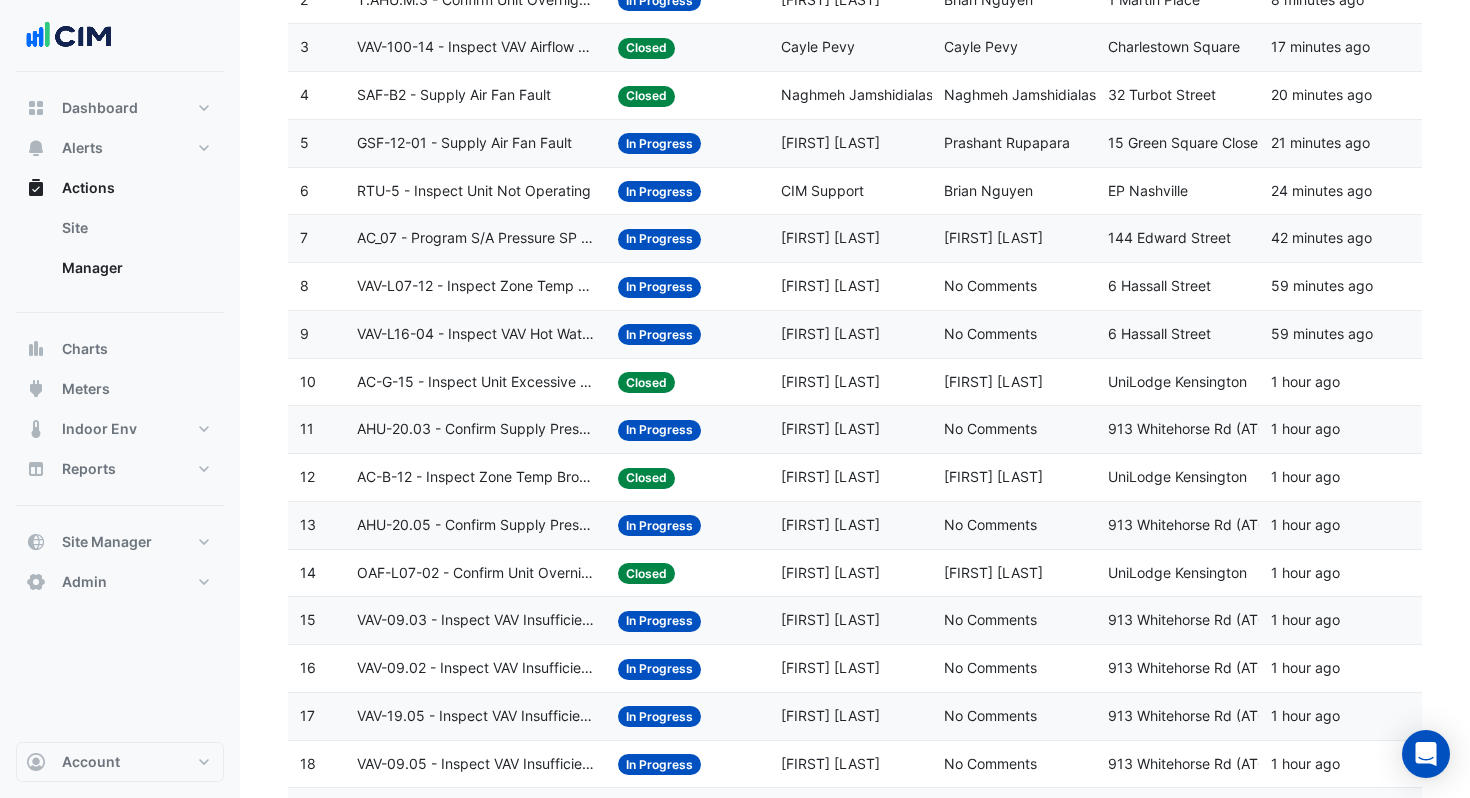 scroll, scrollTop: 0, scrollLeft: 0, axis: both 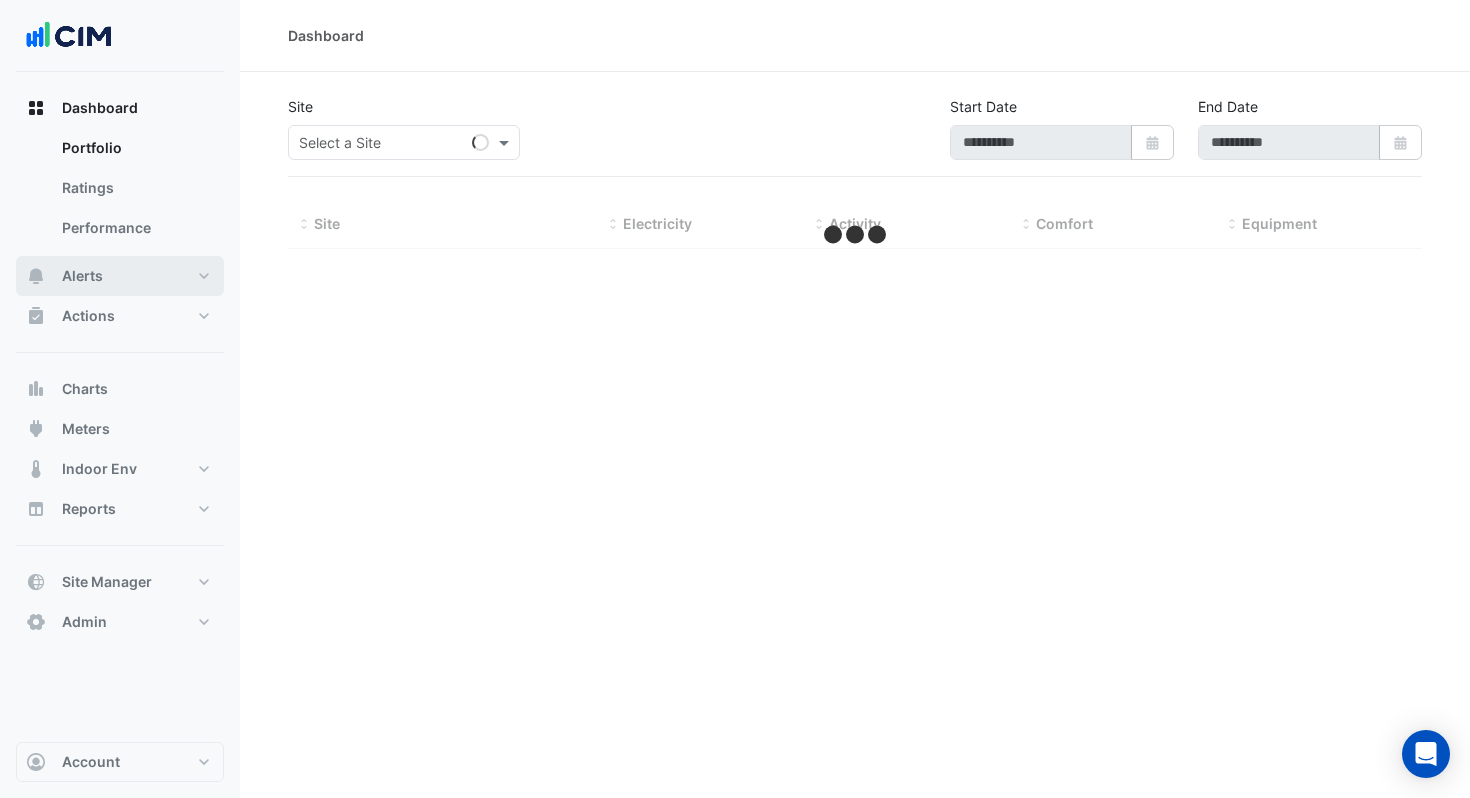 click on "Alerts" at bounding box center (82, 276) 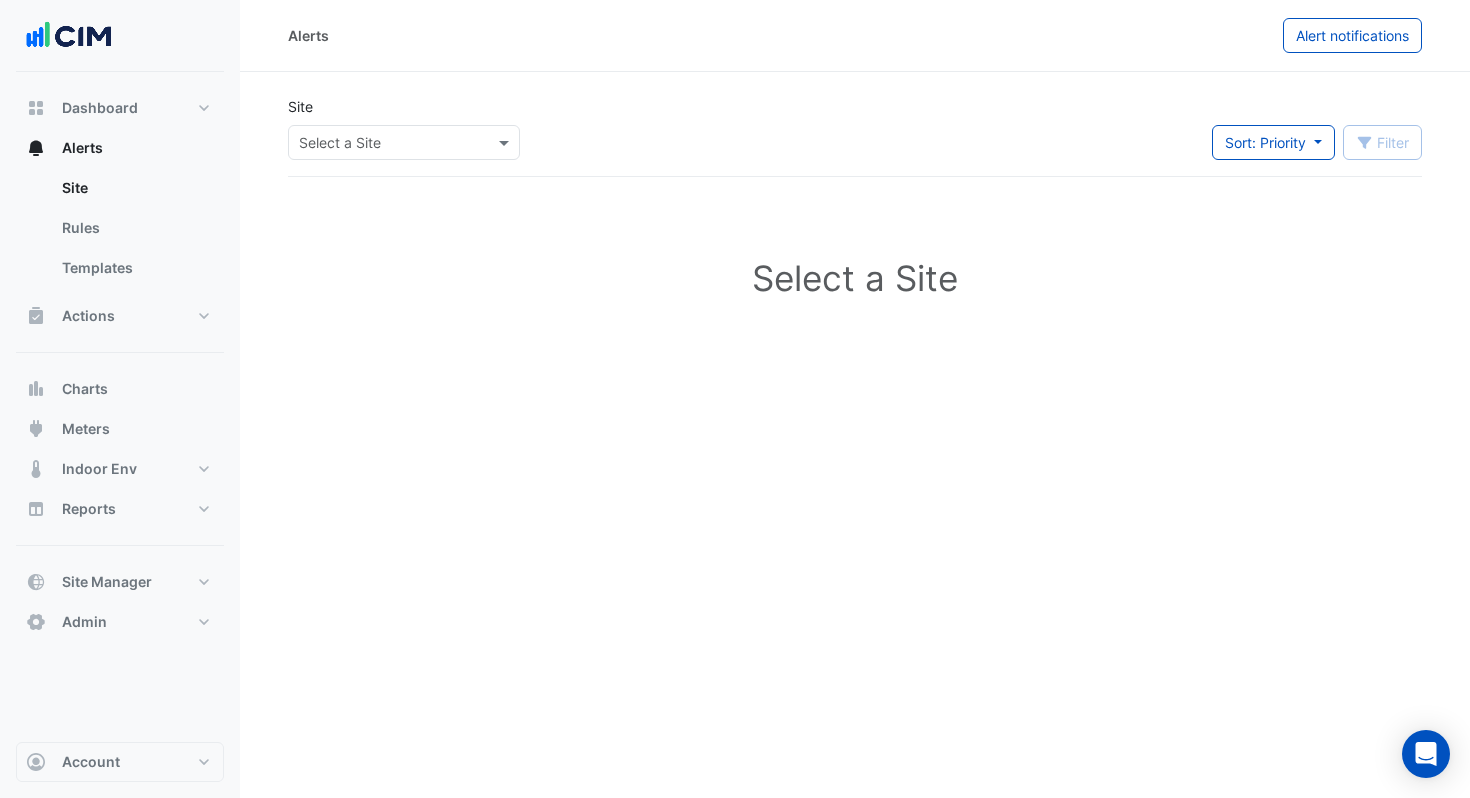 click at bounding box center [384, 143] 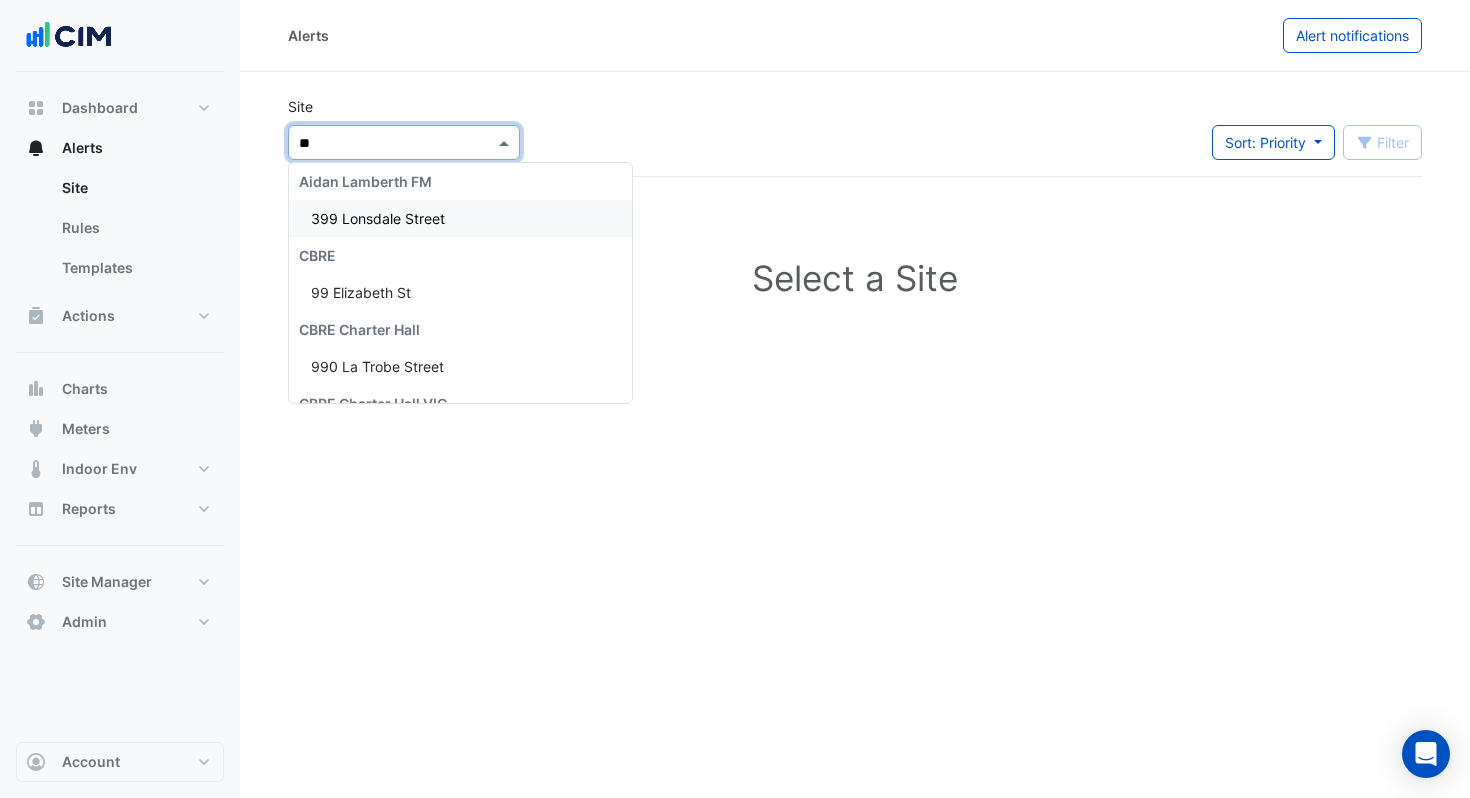 type on "***" 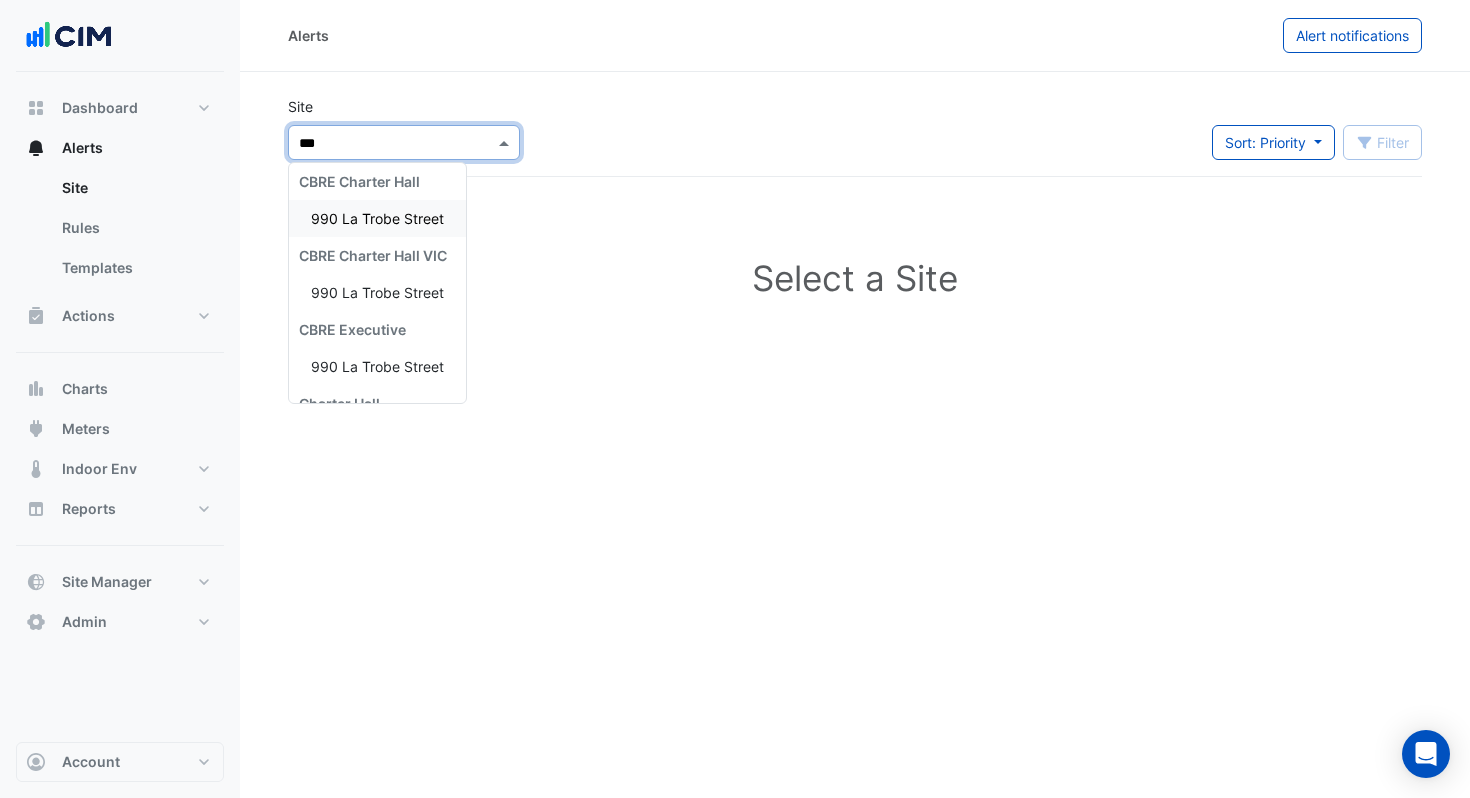 click on "990 La Trobe Street" at bounding box center (377, 218) 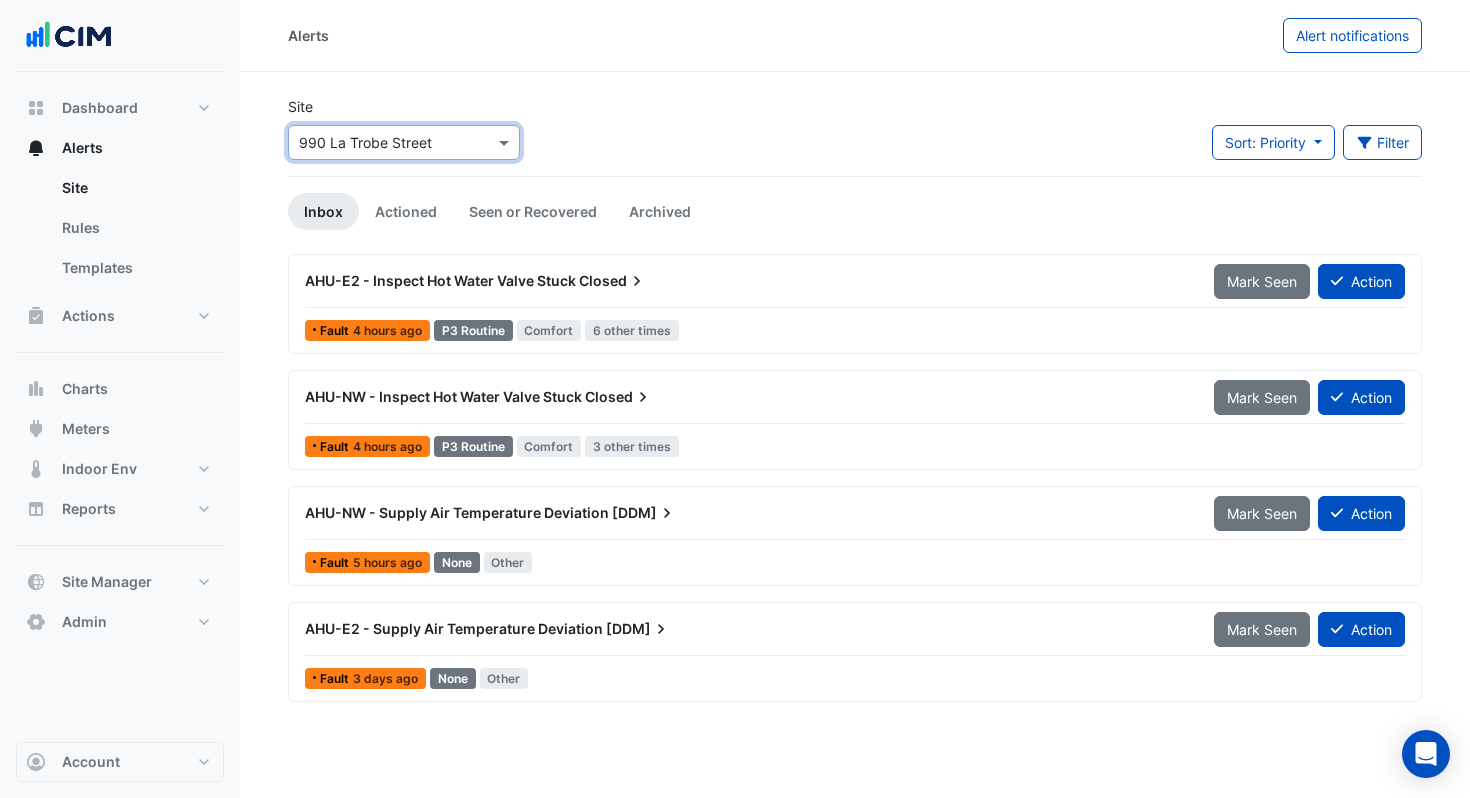 click on "[DDM]" at bounding box center (644, 513) 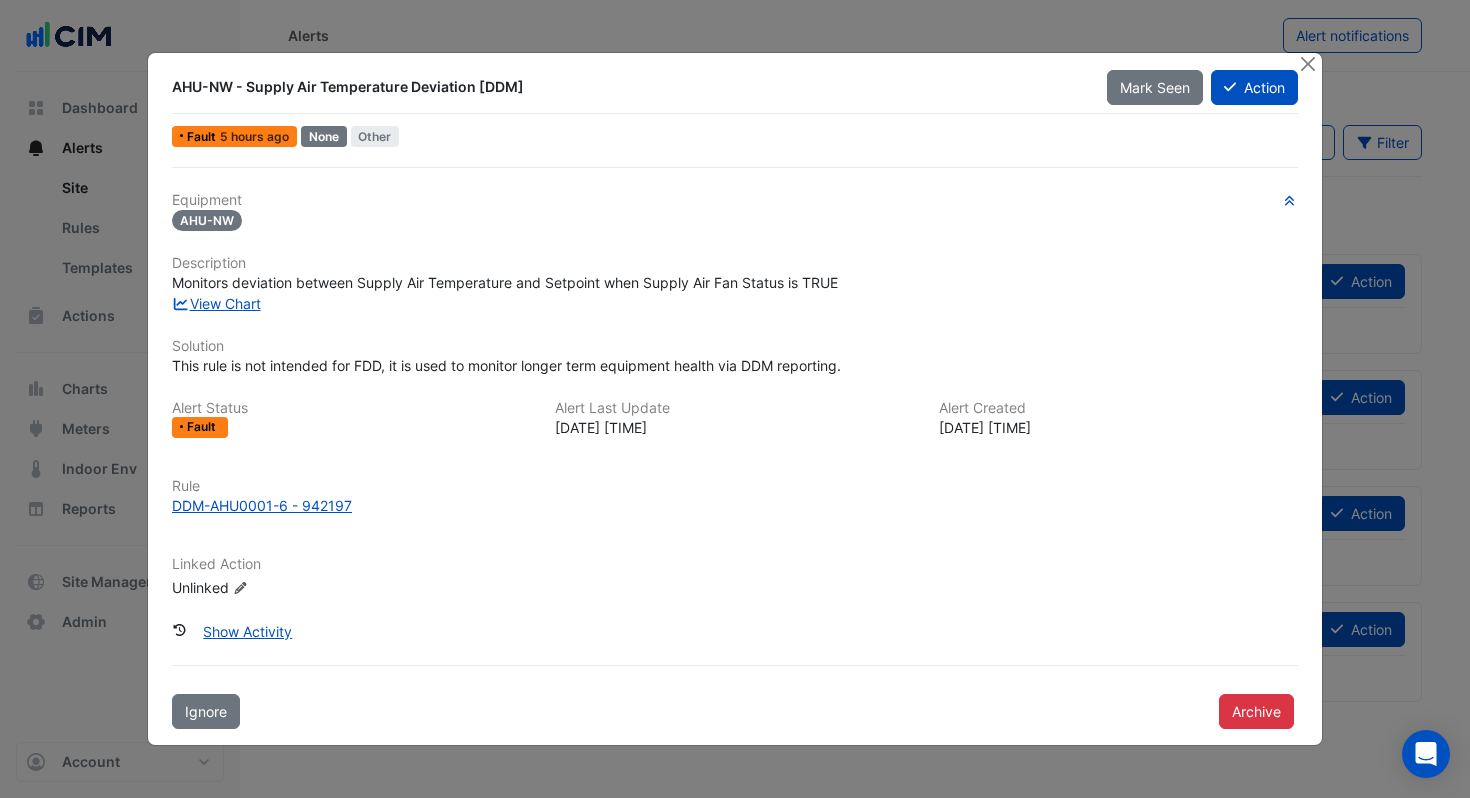 drag, startPoint x: 230, startPoint y: 366, endPoint x: 535, endPoint y: 366, distance: 305 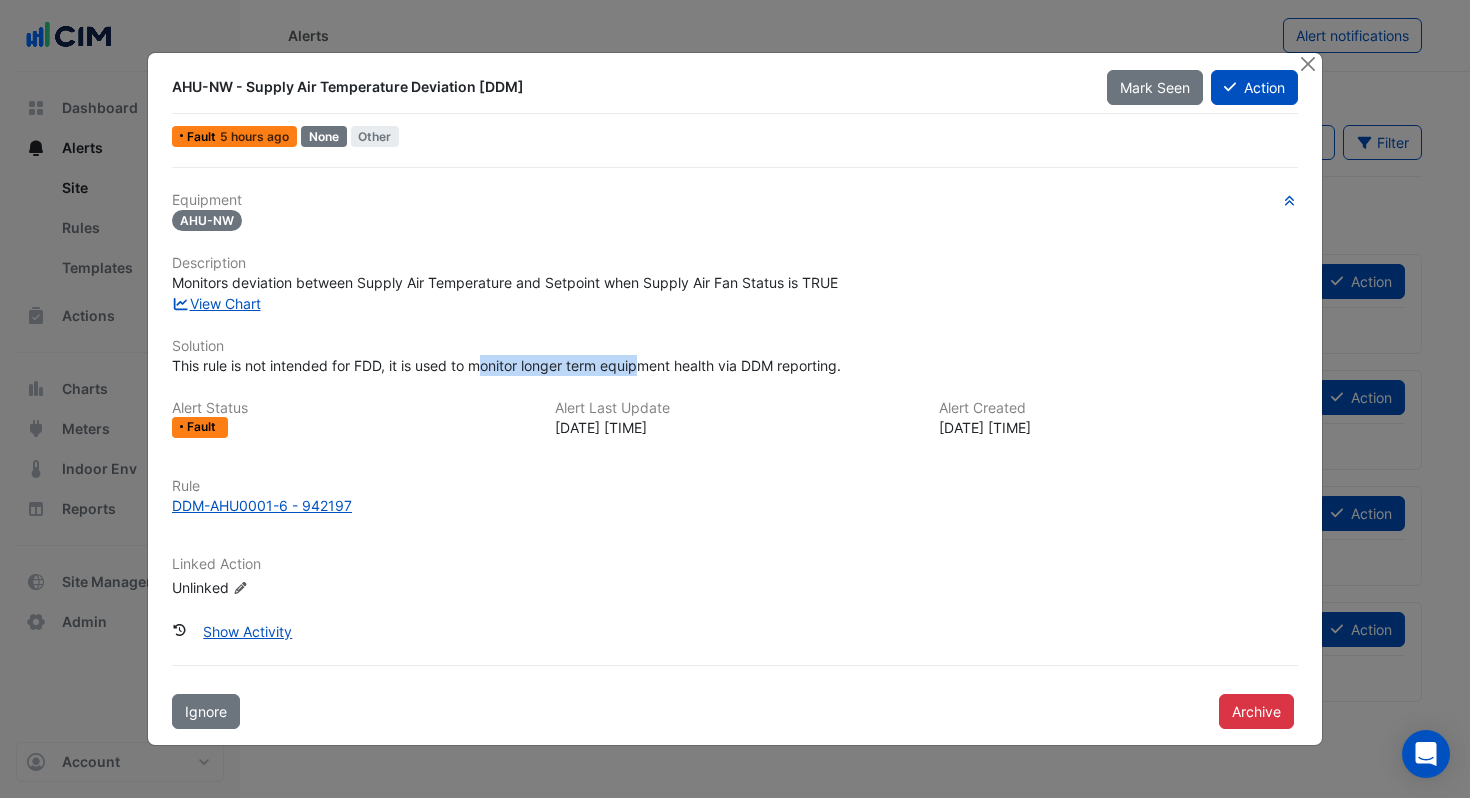 drag, startPoint x: 487, startPoint y: 367, endPoint x: 640, endPoint y: 358, distance: 153.26448 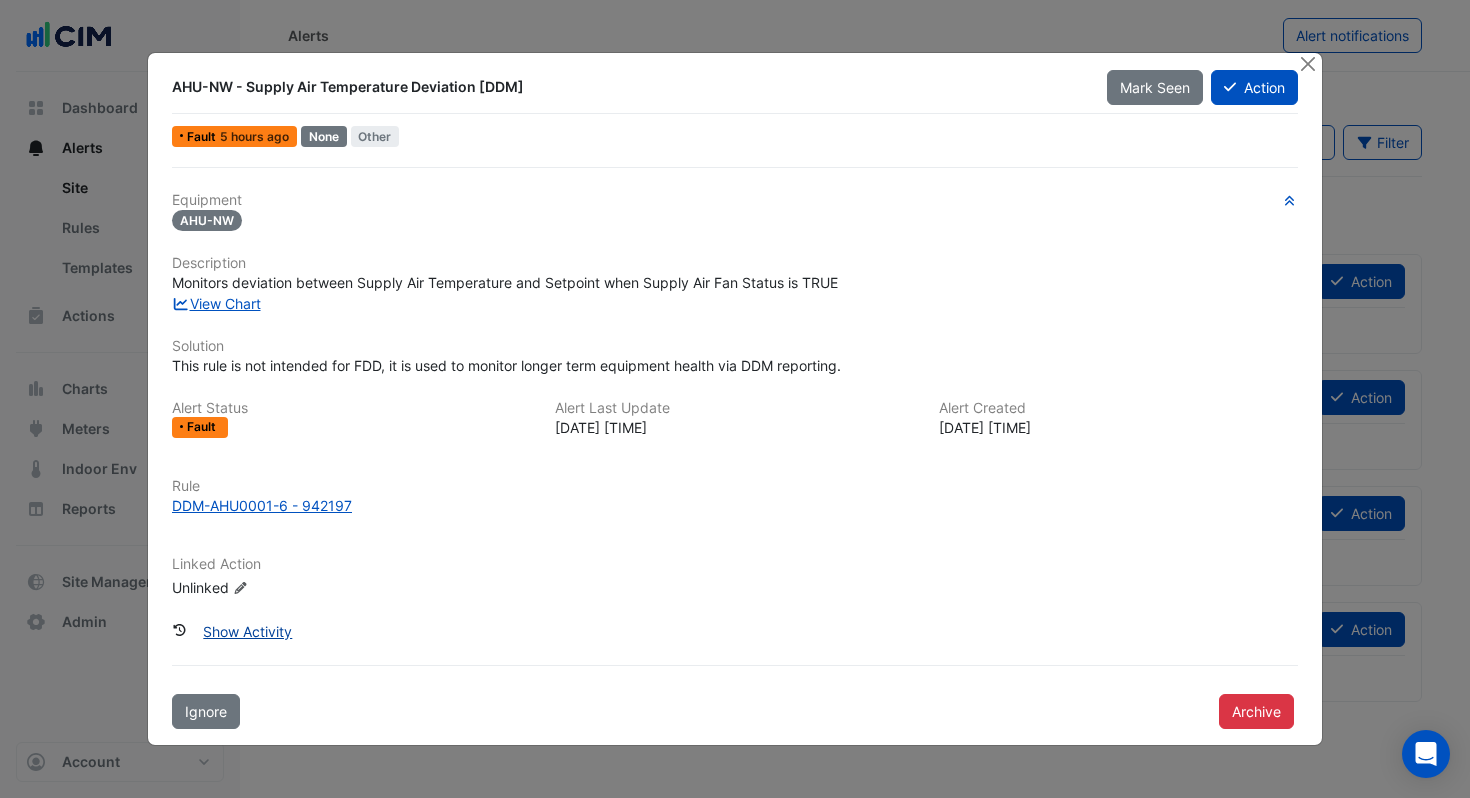 click on "Show Activity" 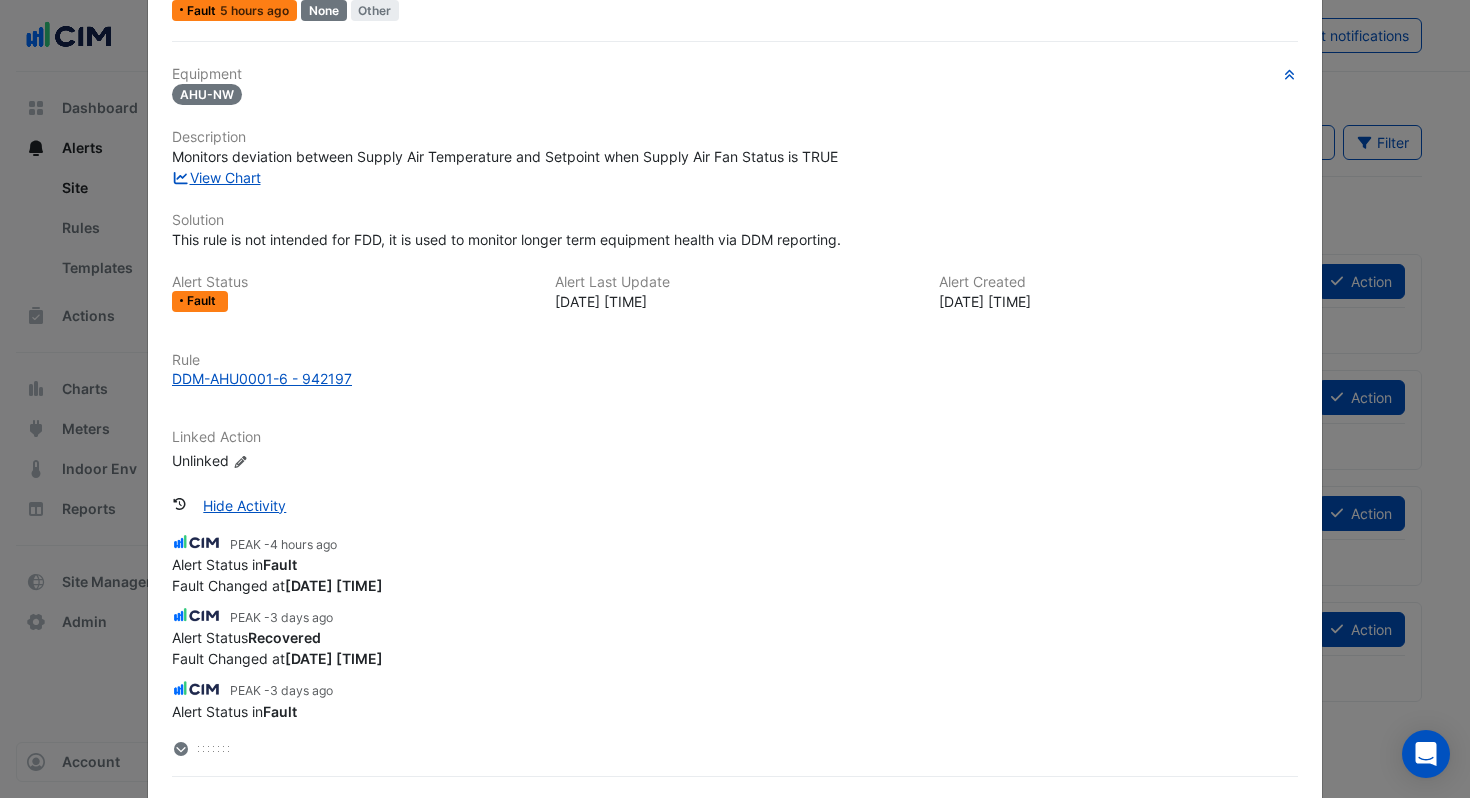 scroll, scrollTop: 188, scrollLeft: 0, axis: vertical 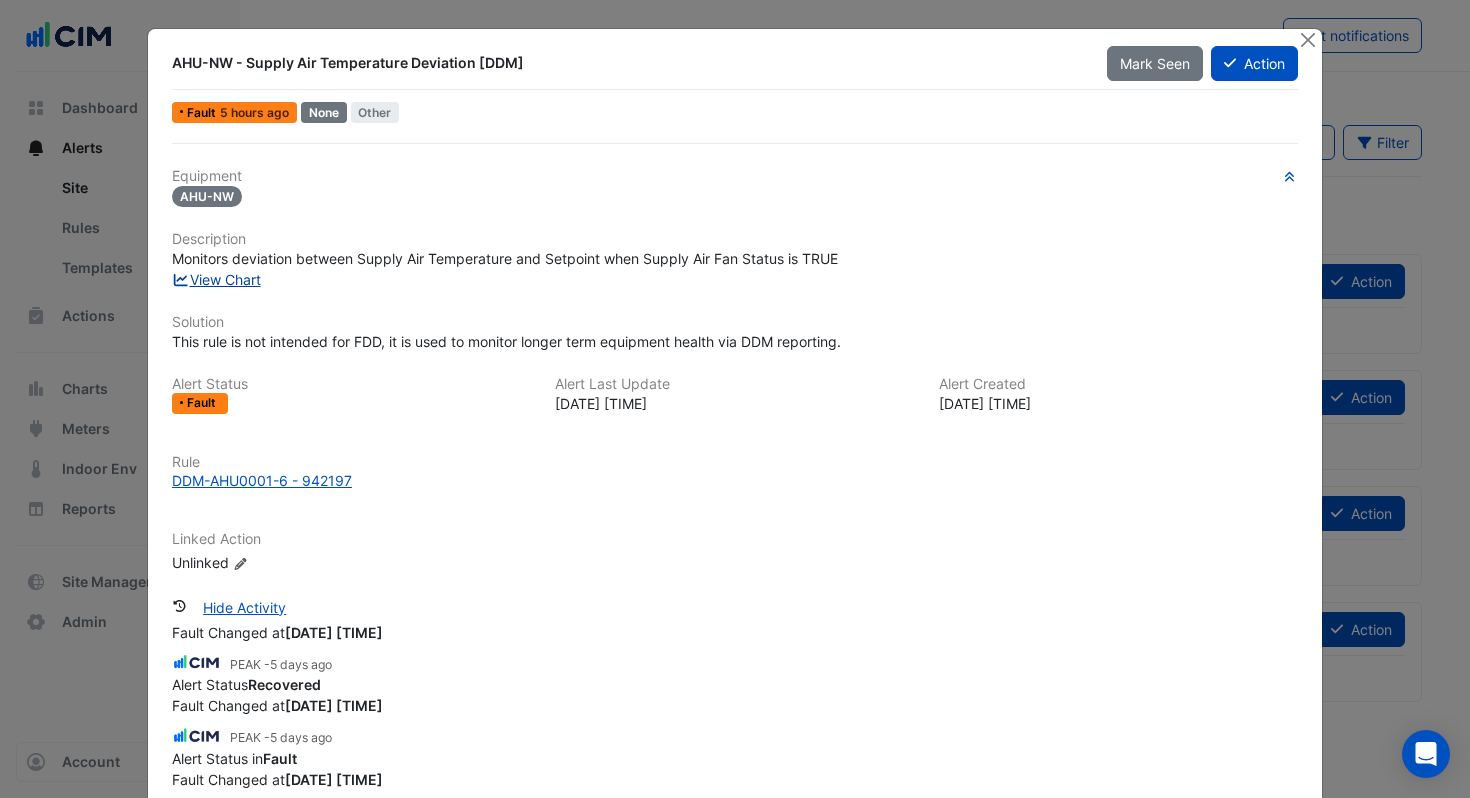 click on "View Chart" 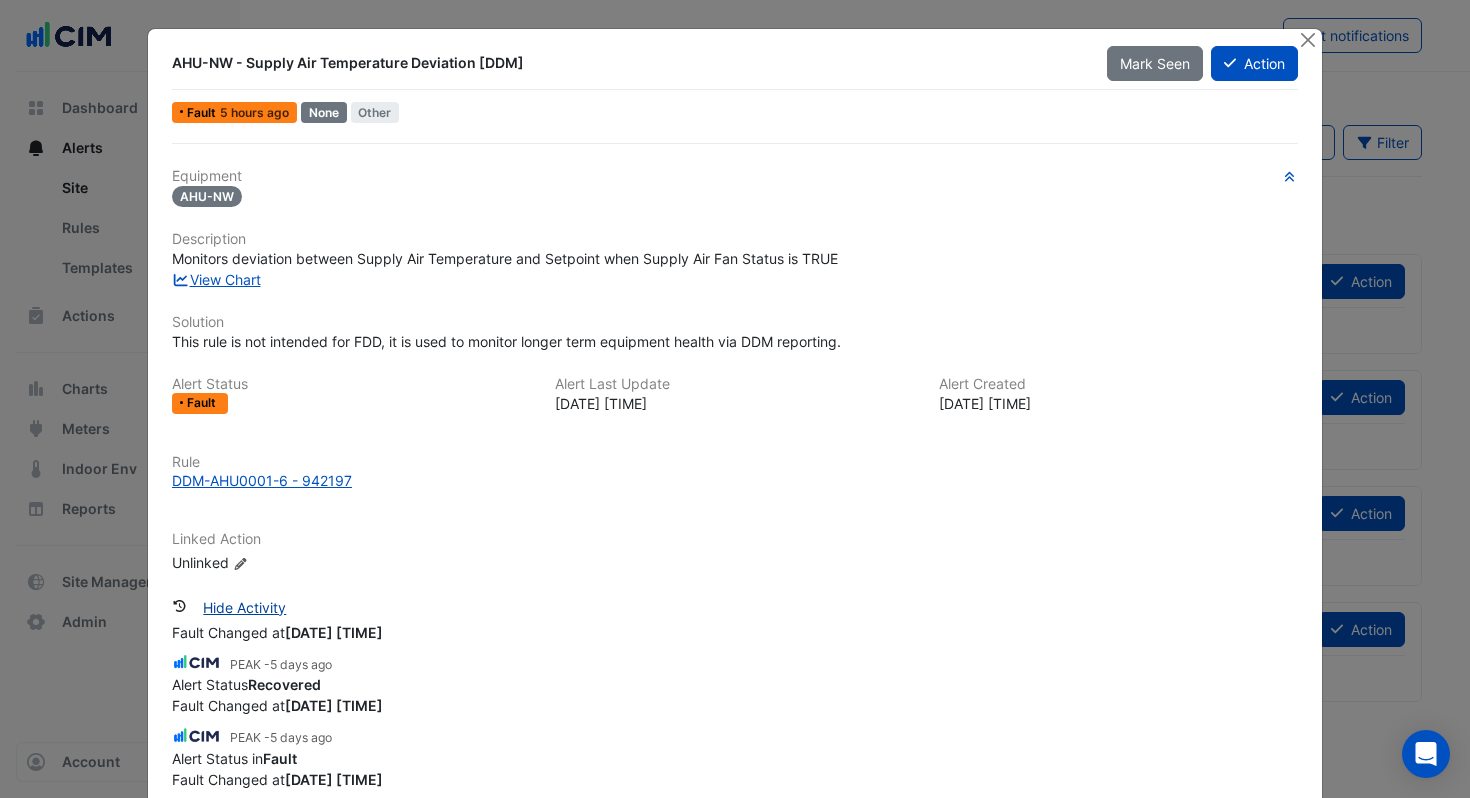 click on "Hide Activity" 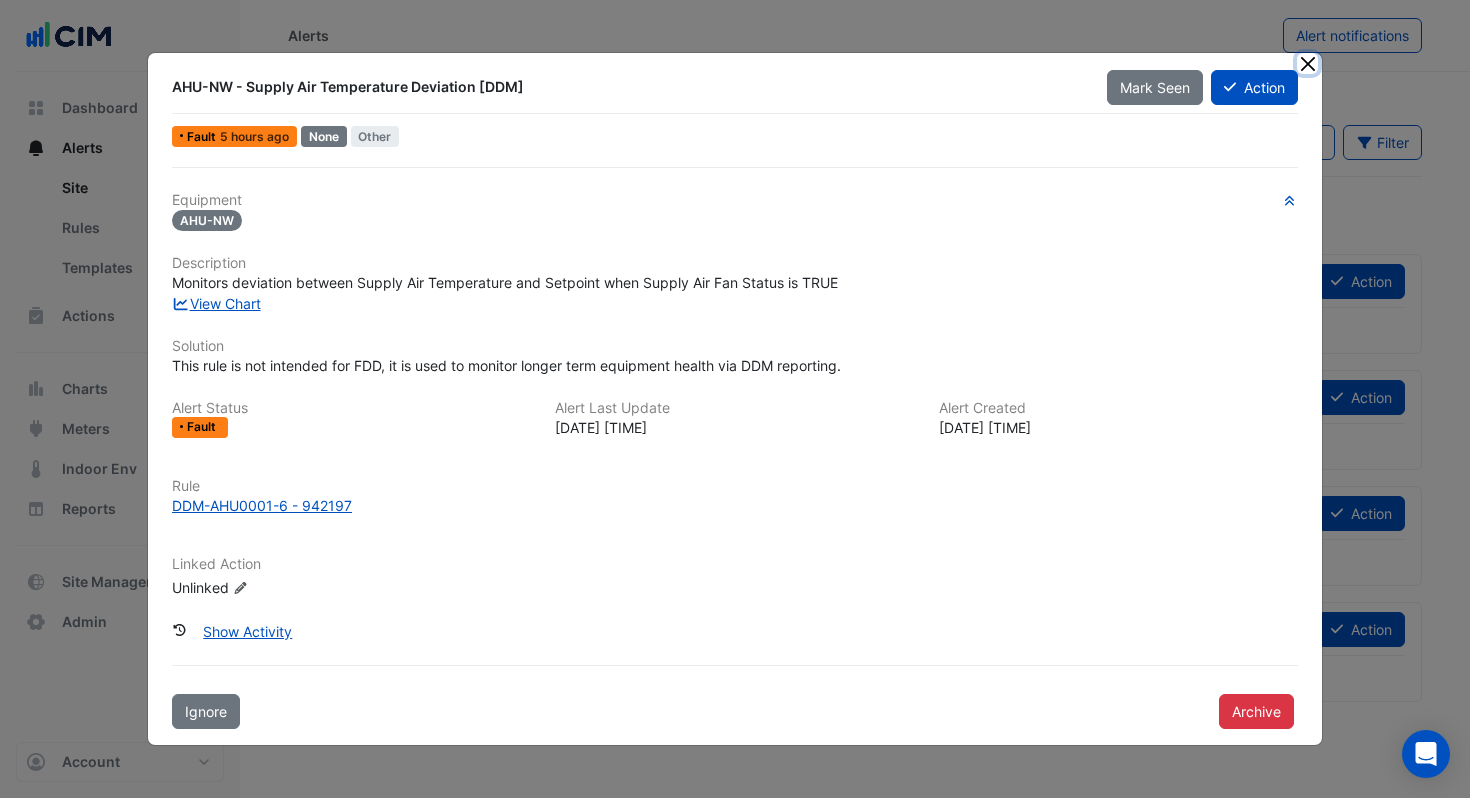 click 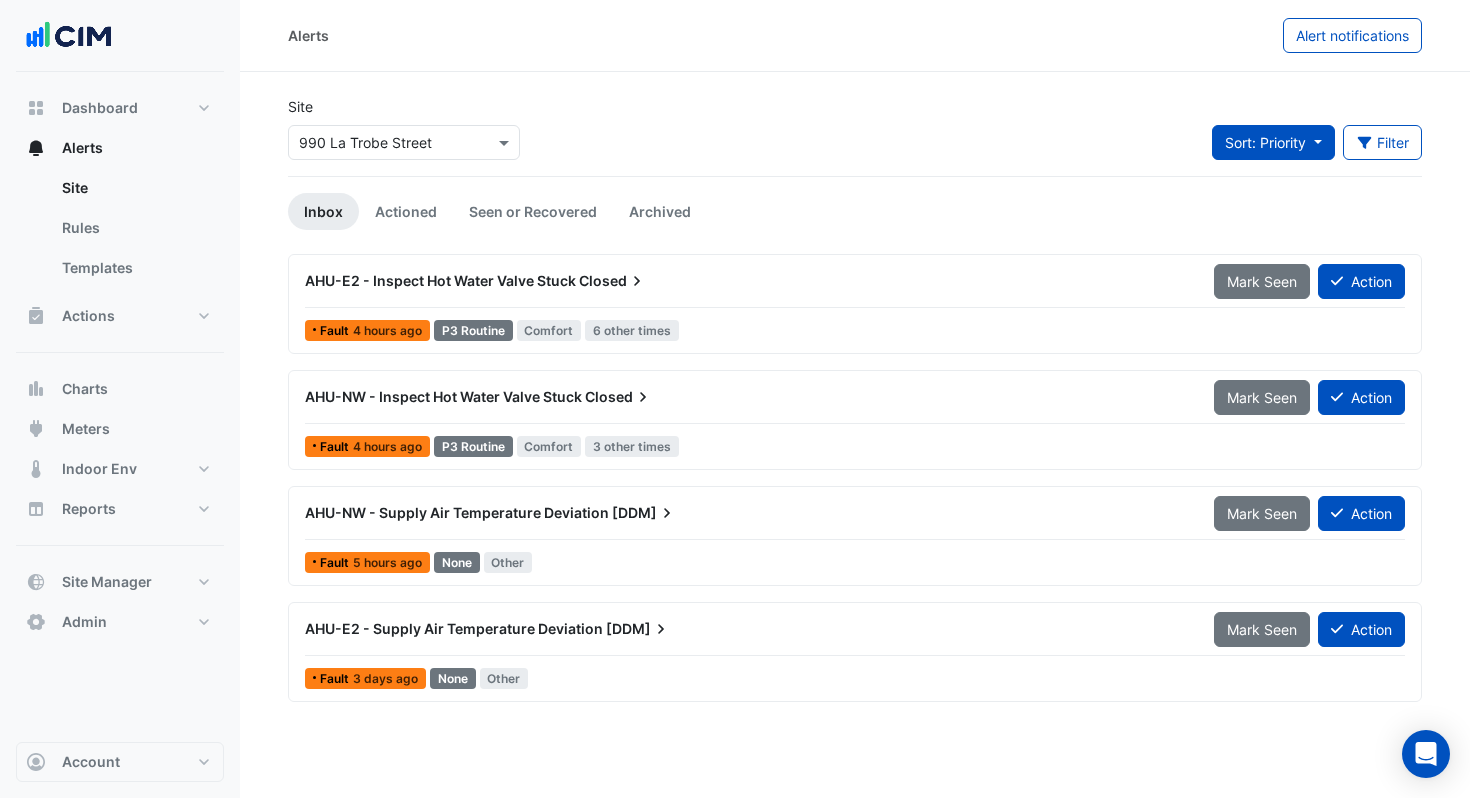 click on "Sort: Priority" 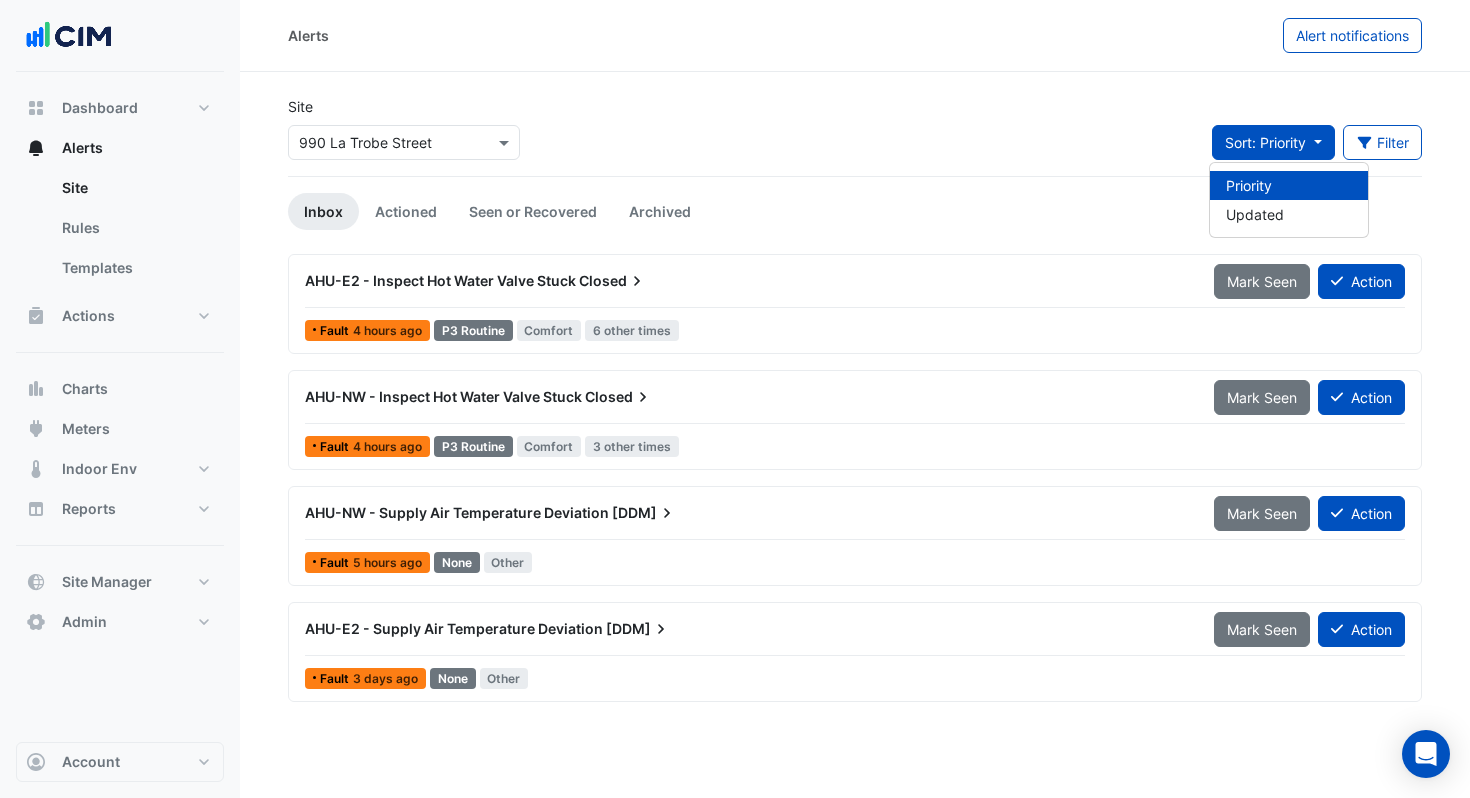 click on "Sort: Priority" 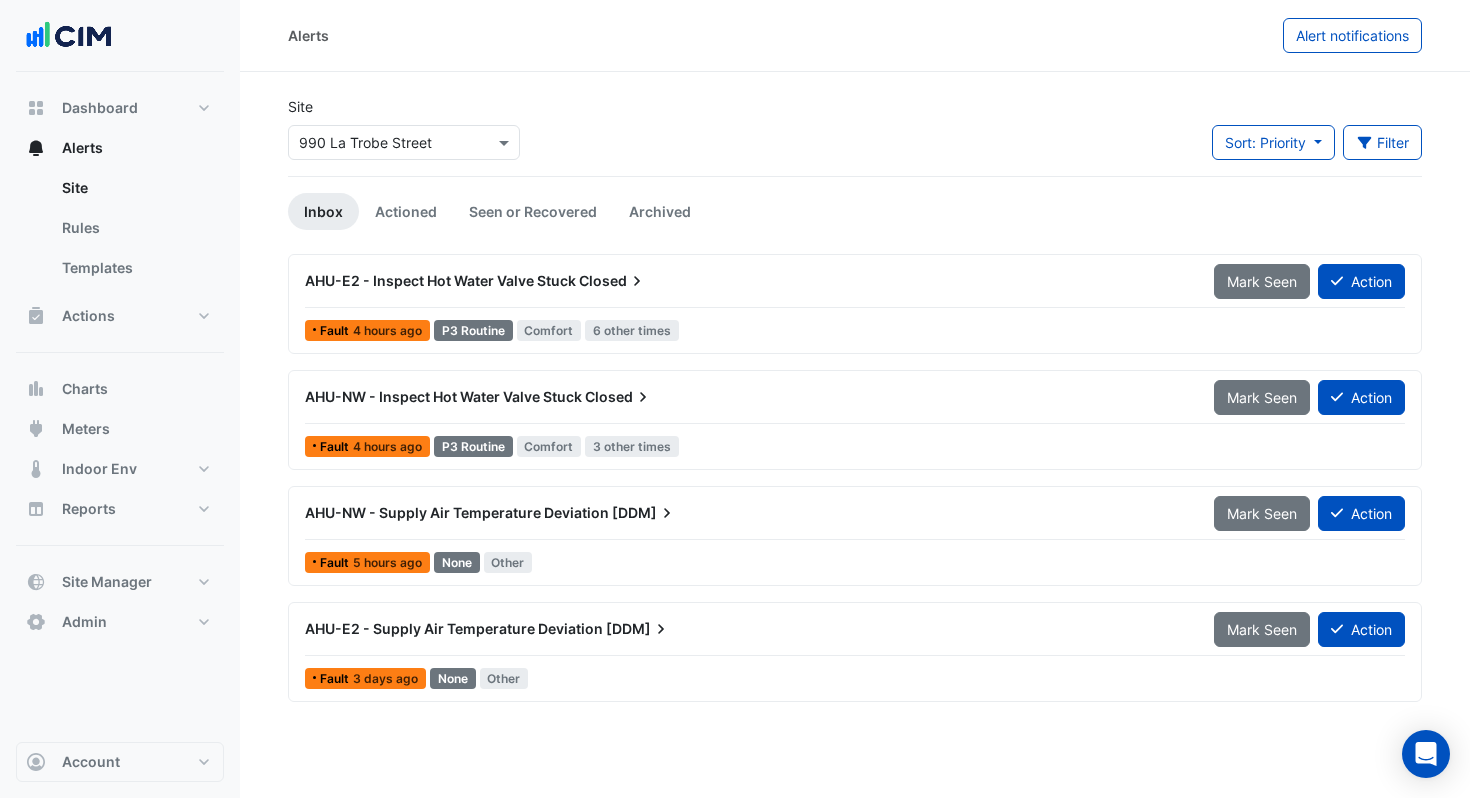 click on "AHU-NW - Supply Air Temperature Deviation
[DDM]
Mark Seen
Action" at bounding box center (855, 517) 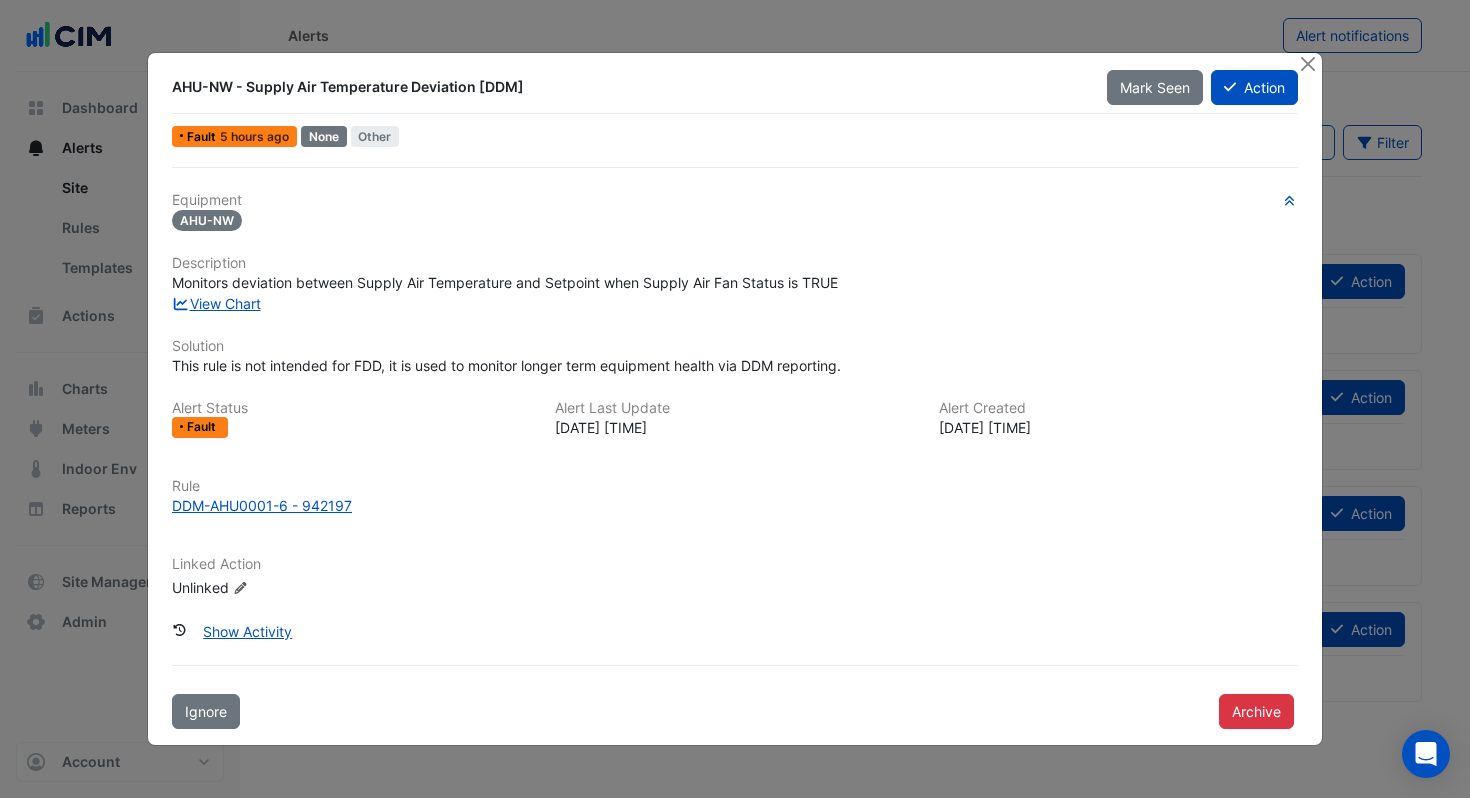 drag, startPoint x: 476, startPoint y: 92, endPoint x: 530, endPoint y: 88, distance: 54.147945 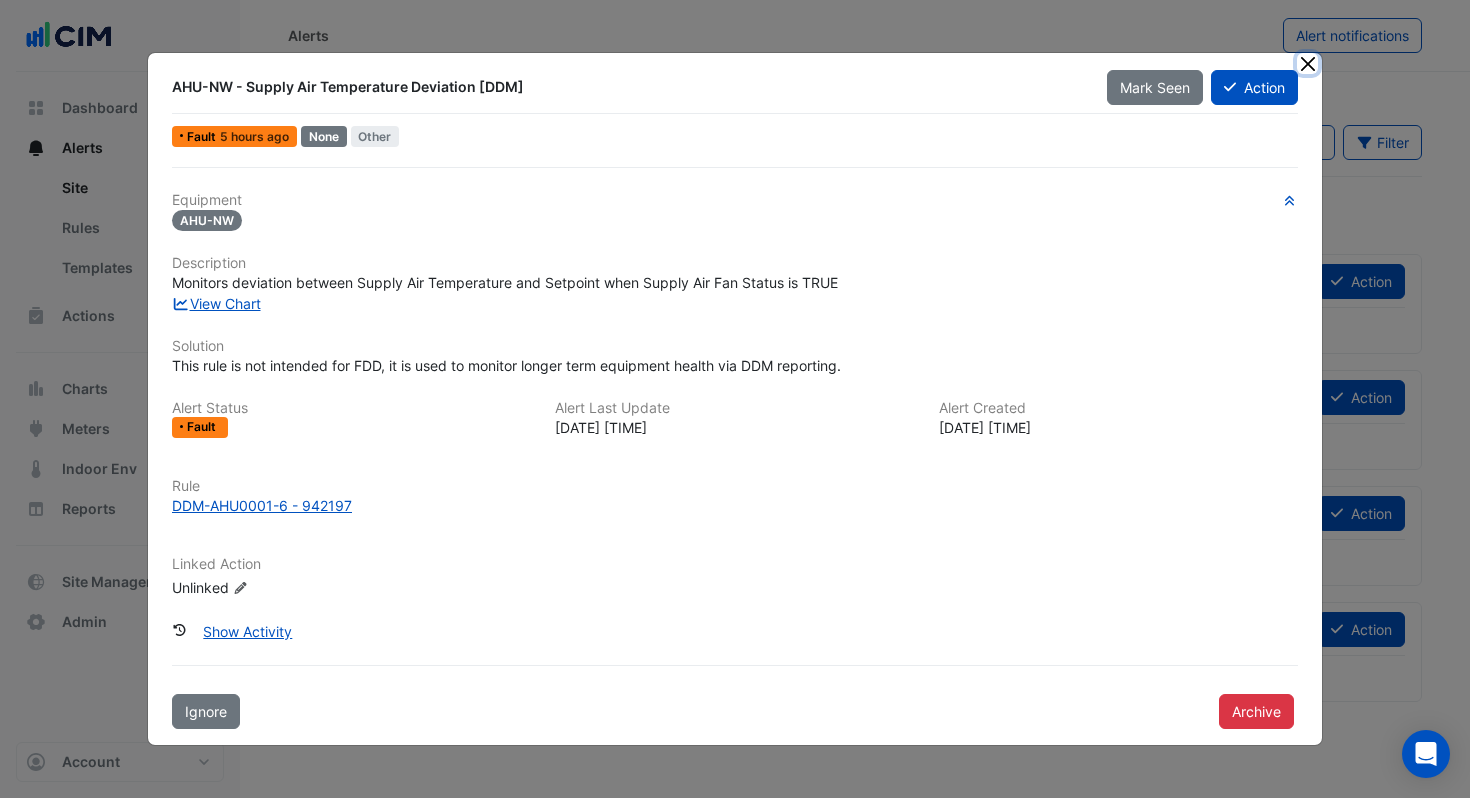 click 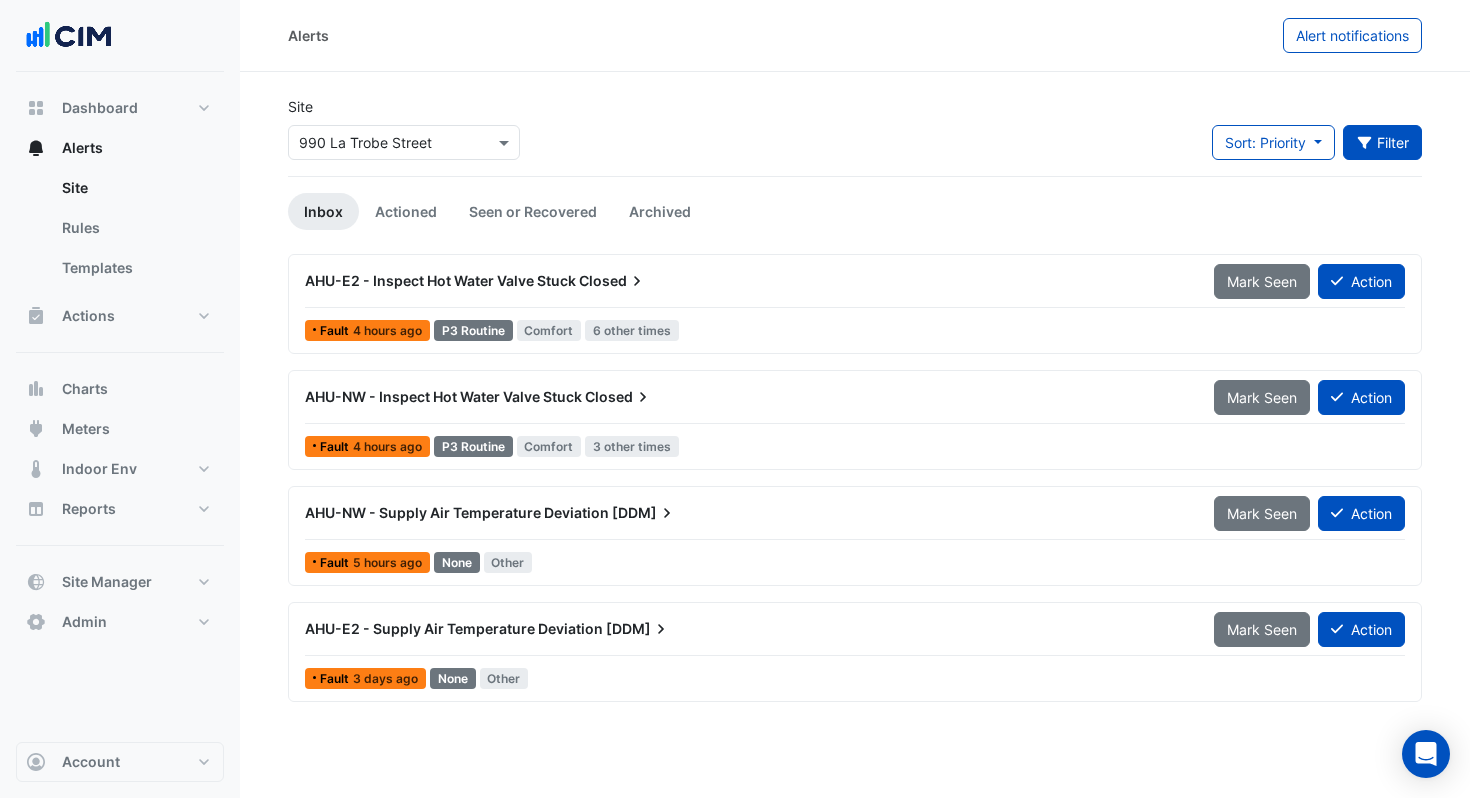 click on "Filter" 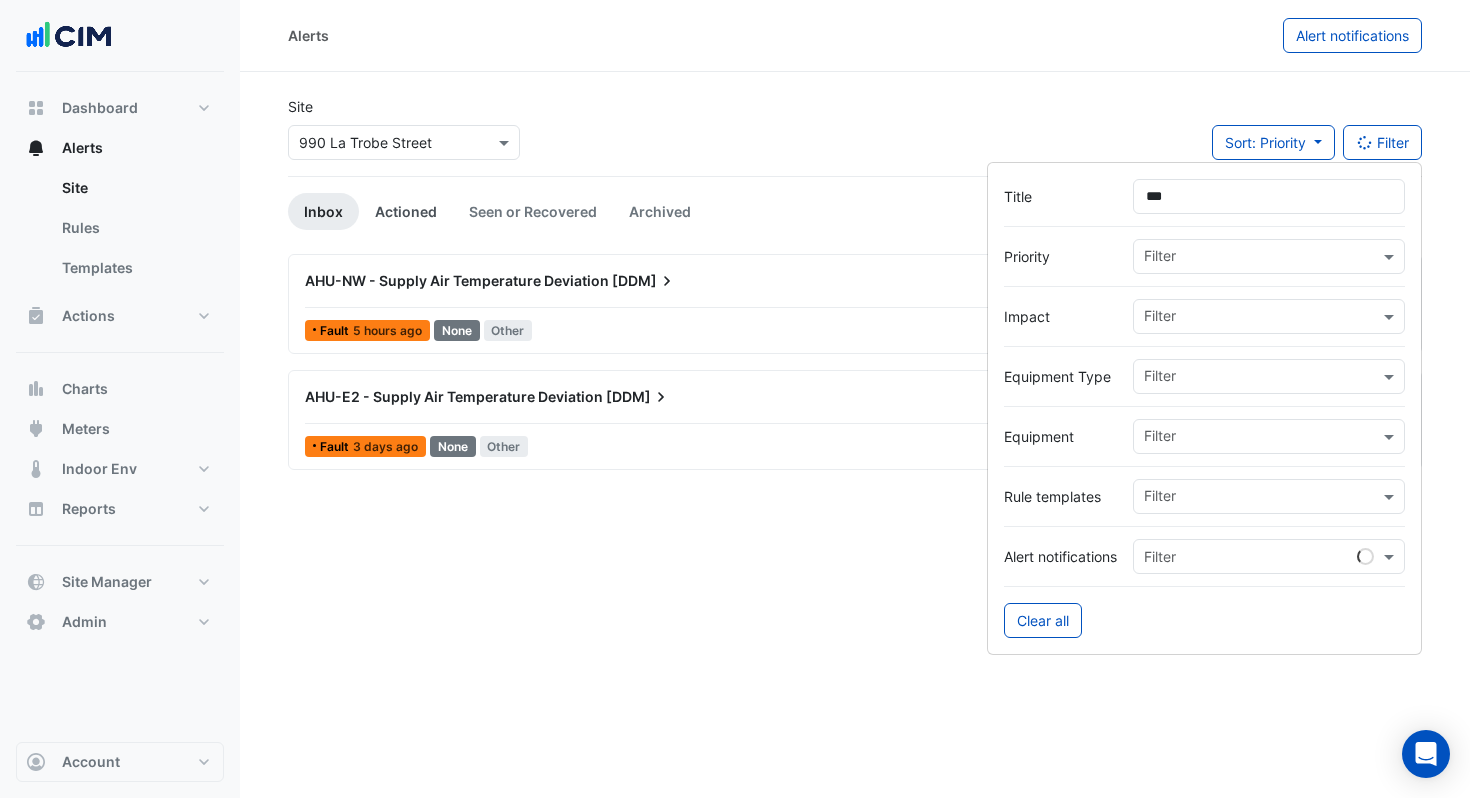 type on "***" 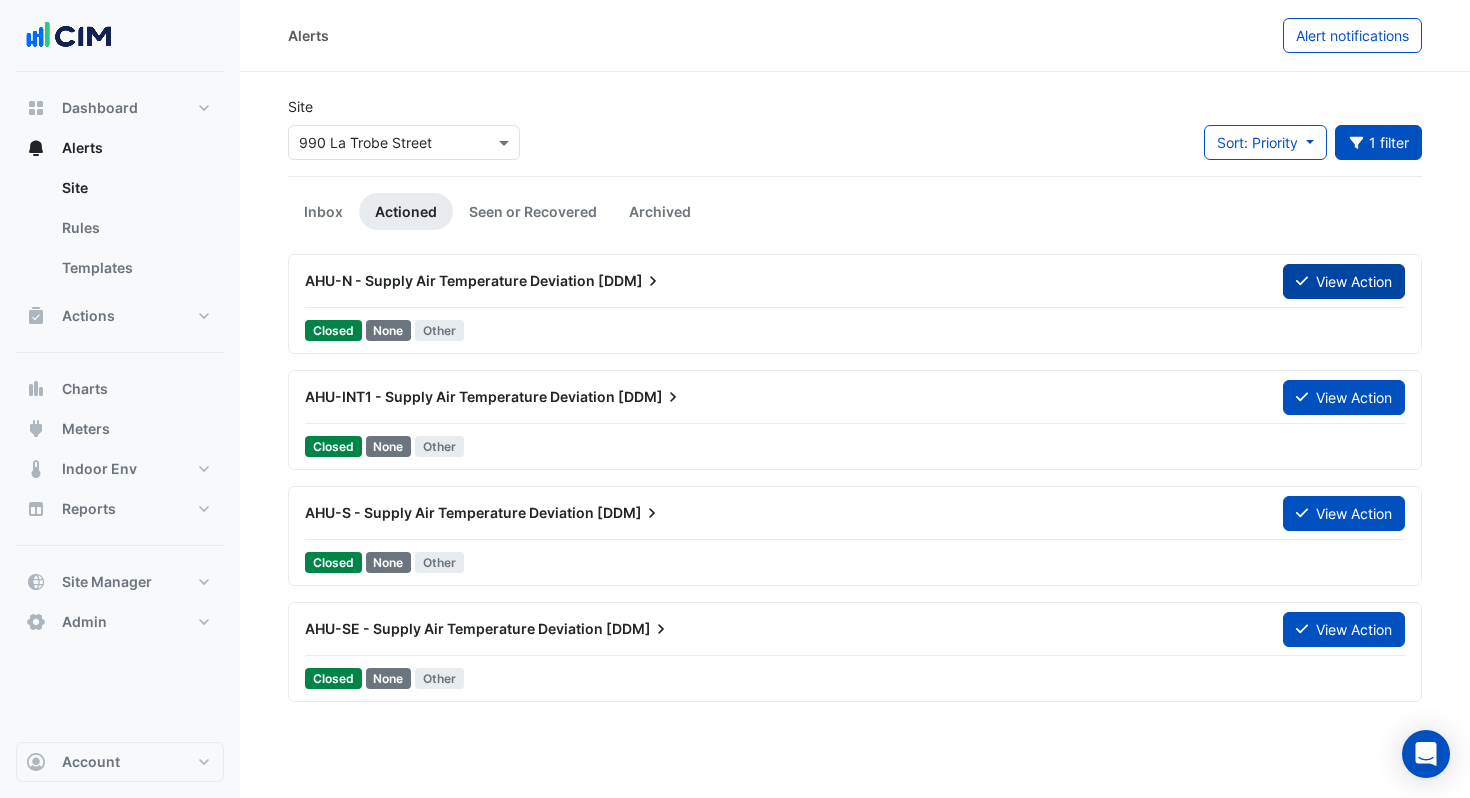 click on "View Action" at bounding box center [1344, 281] 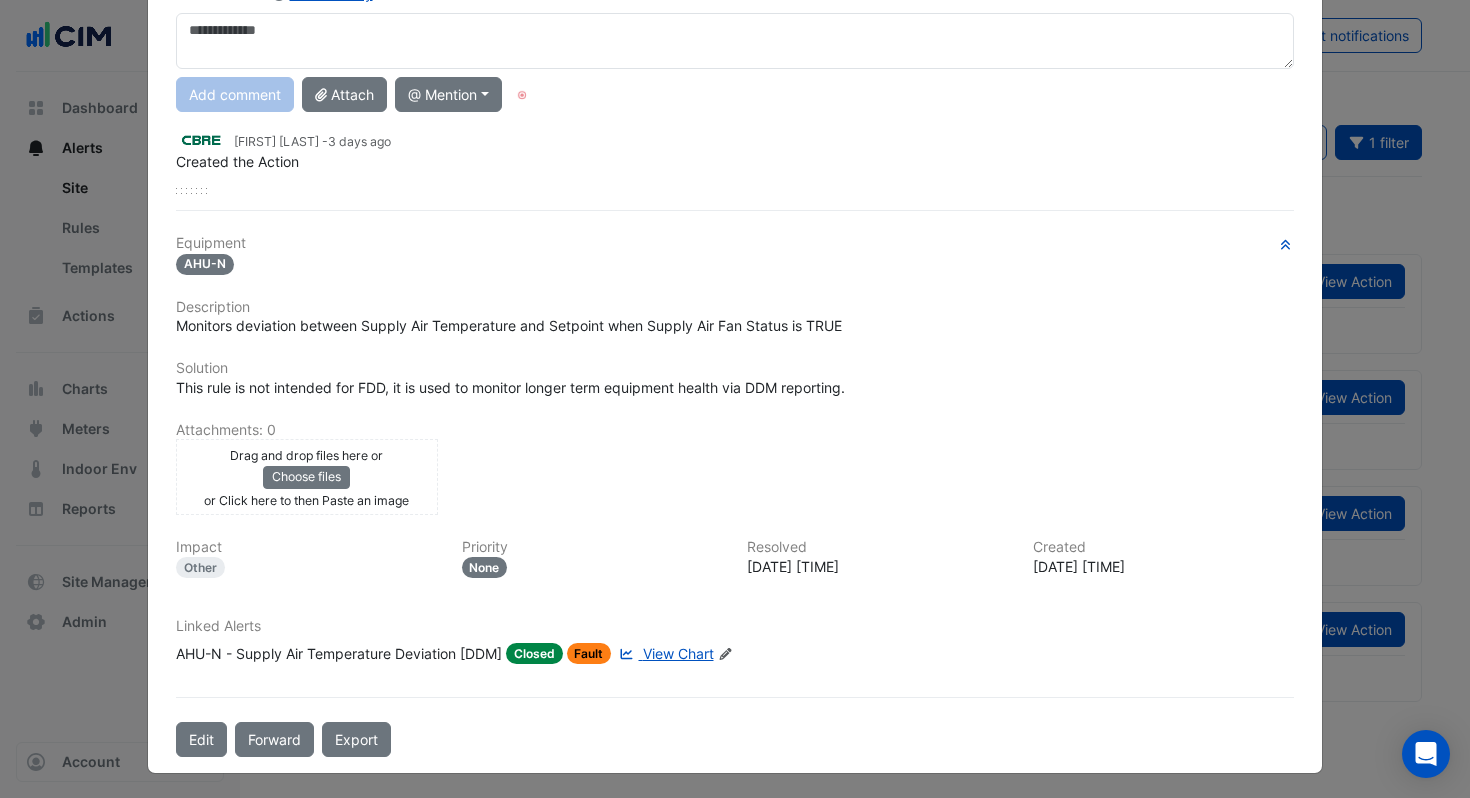 scroll, scrollTop: 0, scrollLeft: 0, axis: both 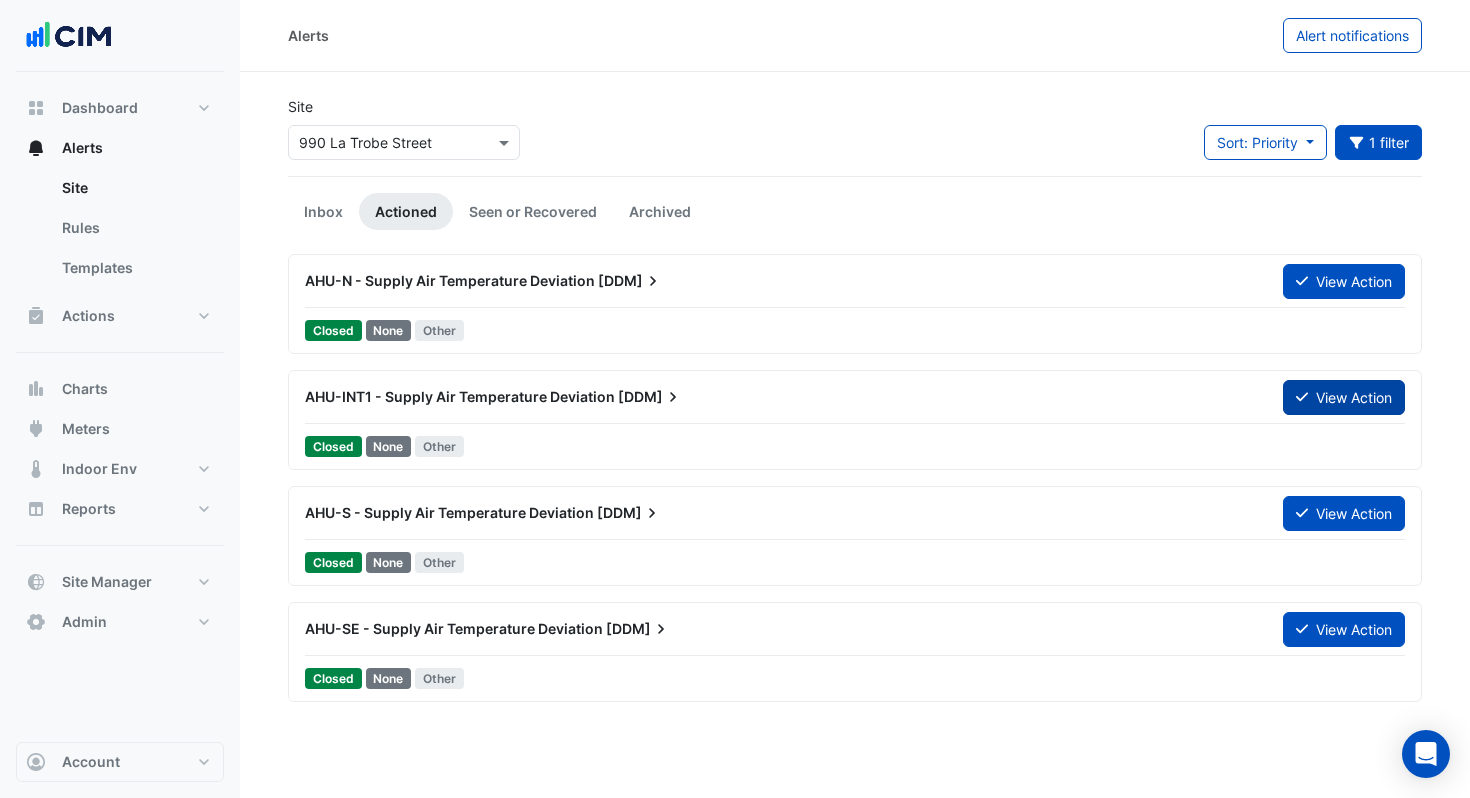 click on "View Action" at bounding box center [1344, 397] 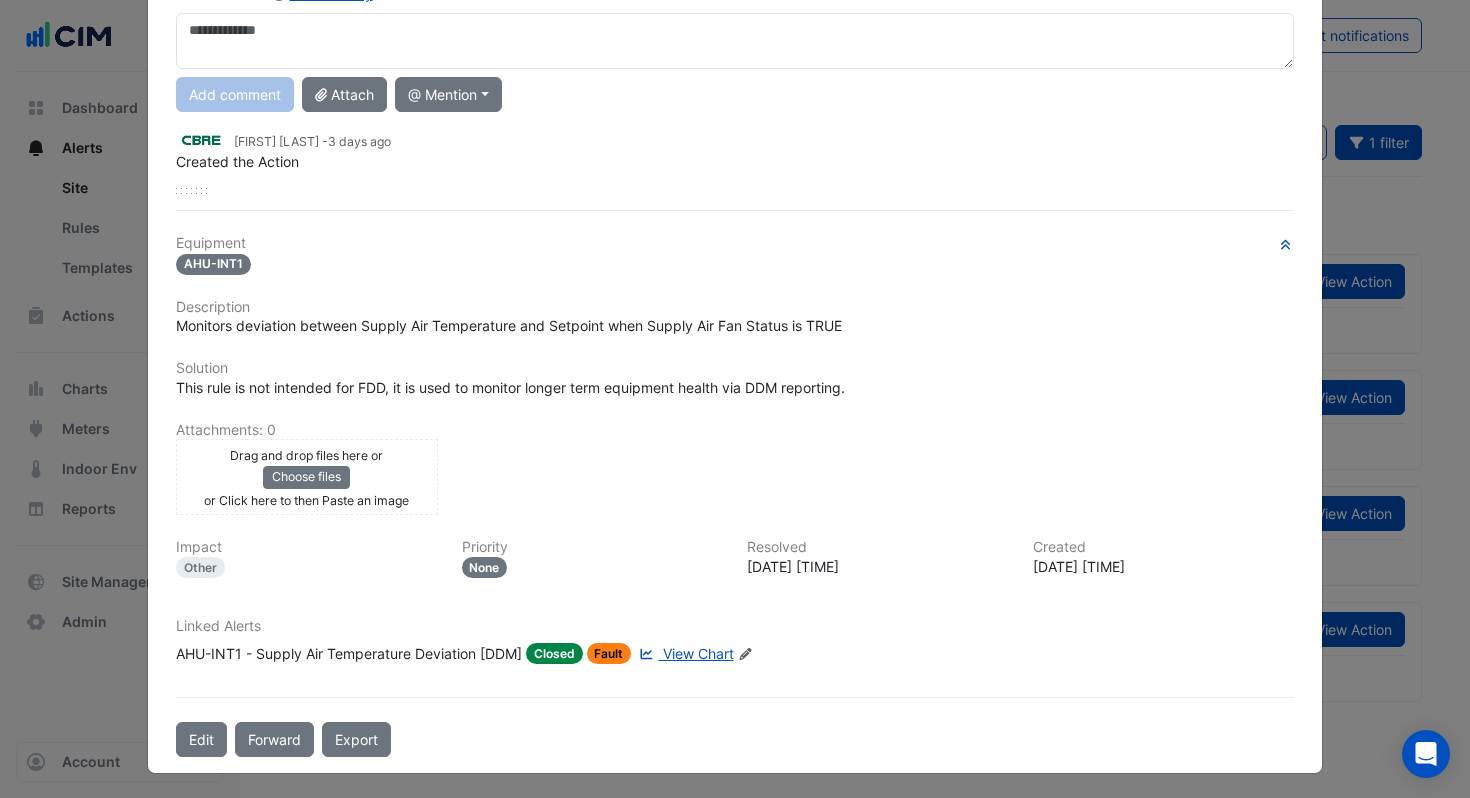 scroll, scrollTop: 0, scrollLeft: 0, axis: both 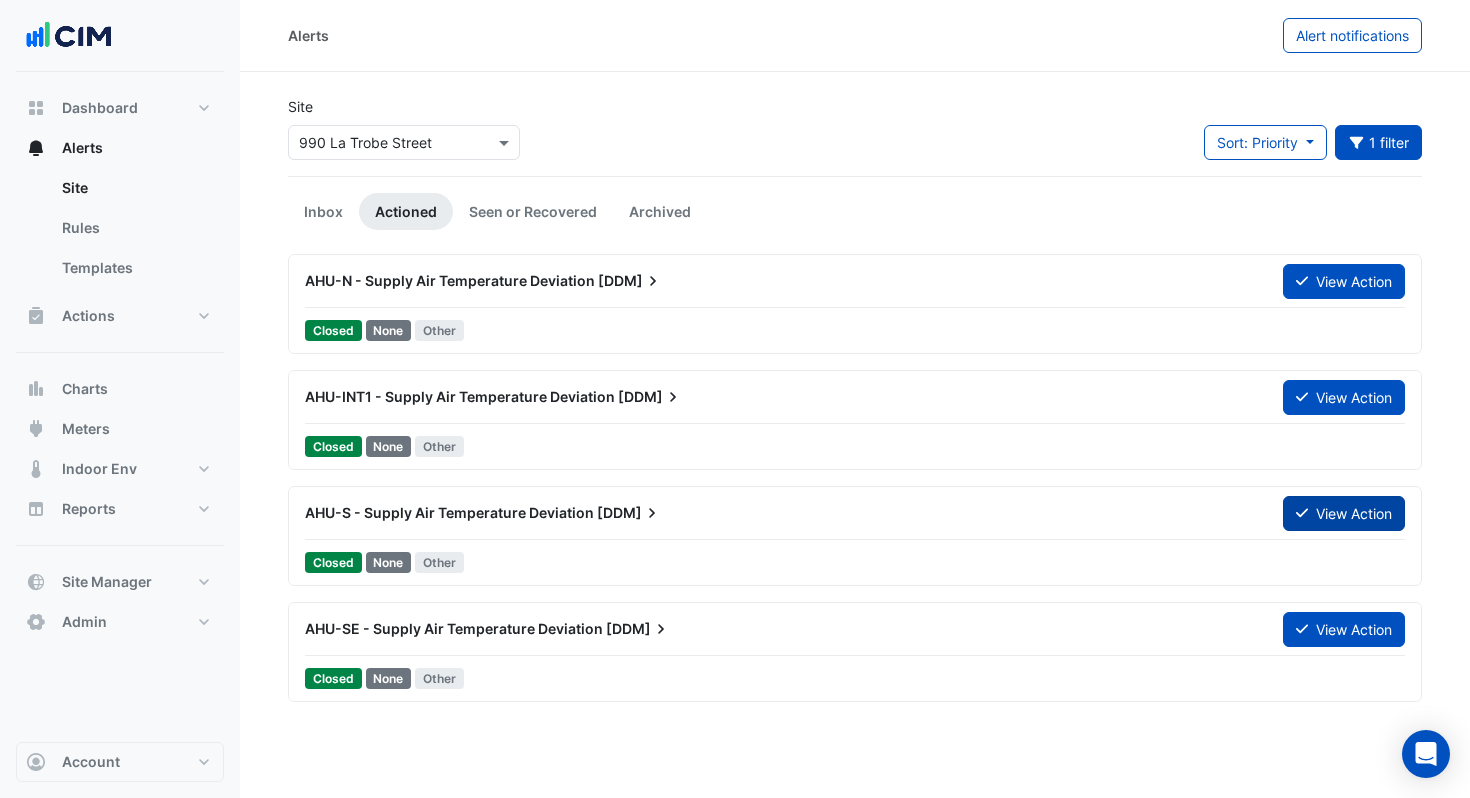click 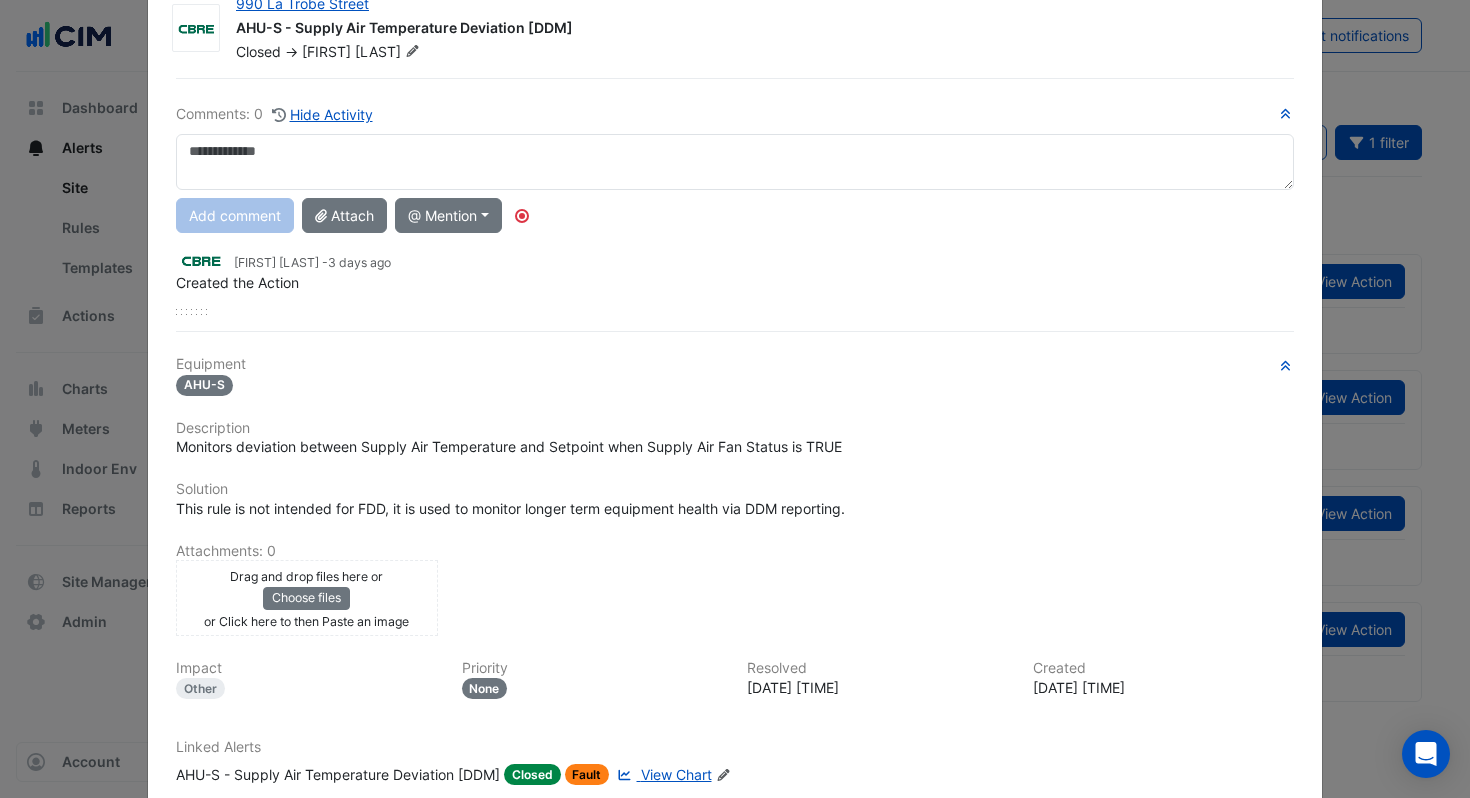 scroll, scrollTop: 0, scrollLeft: 0, axis: both 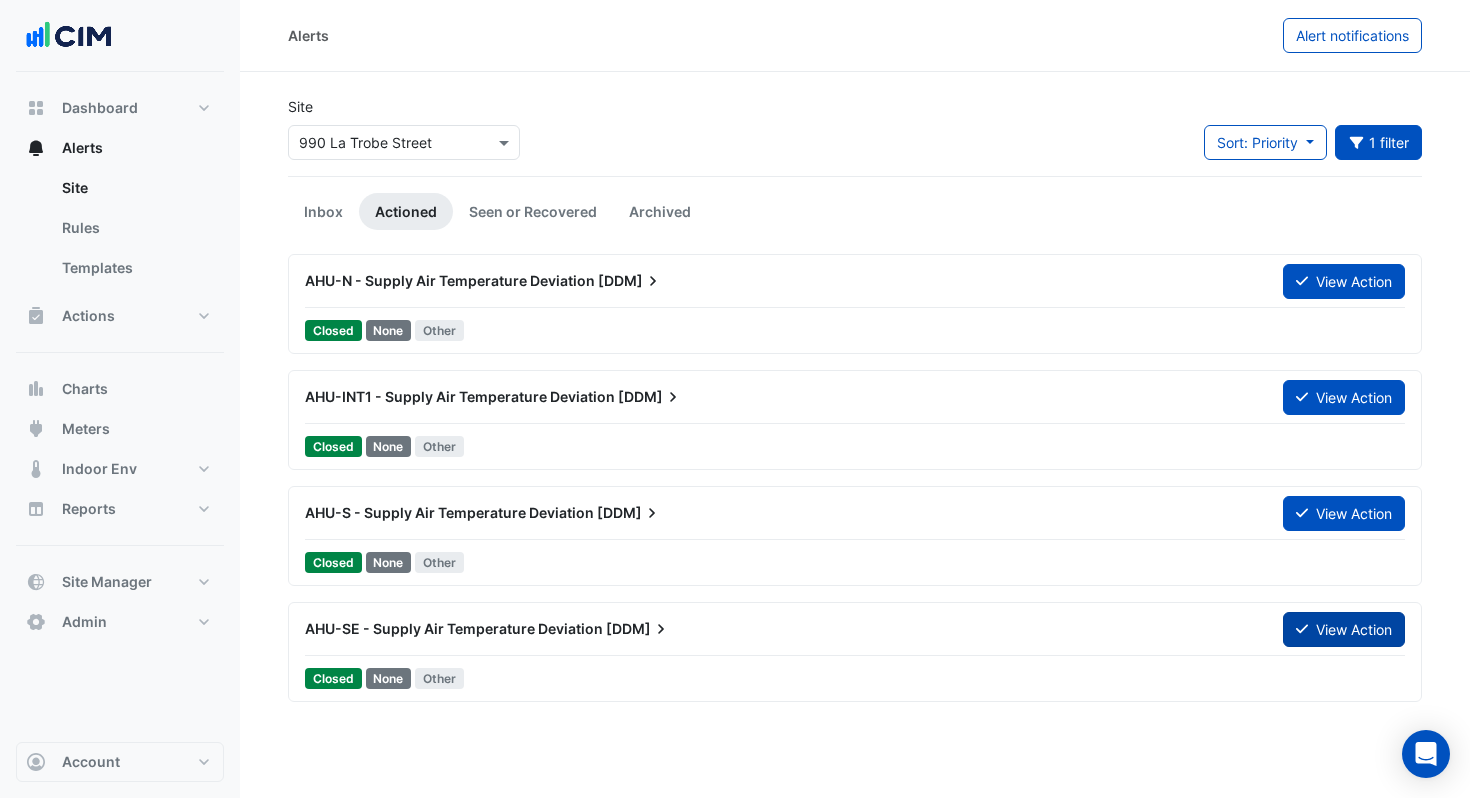 click on "View Action" at bounding box center (1344, 629) 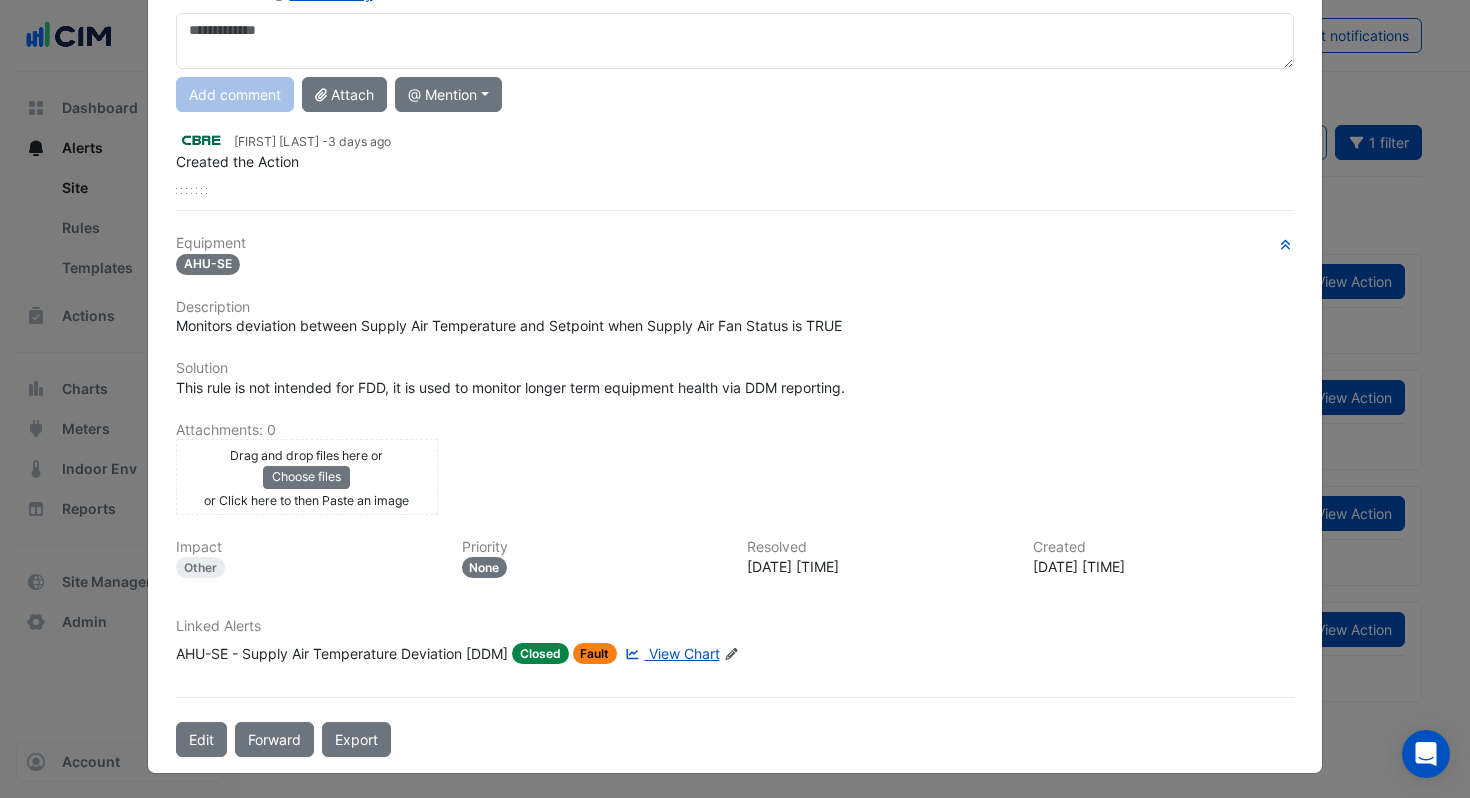 scroll, scrollTop: 0, scrollLeft: 0, axis: both 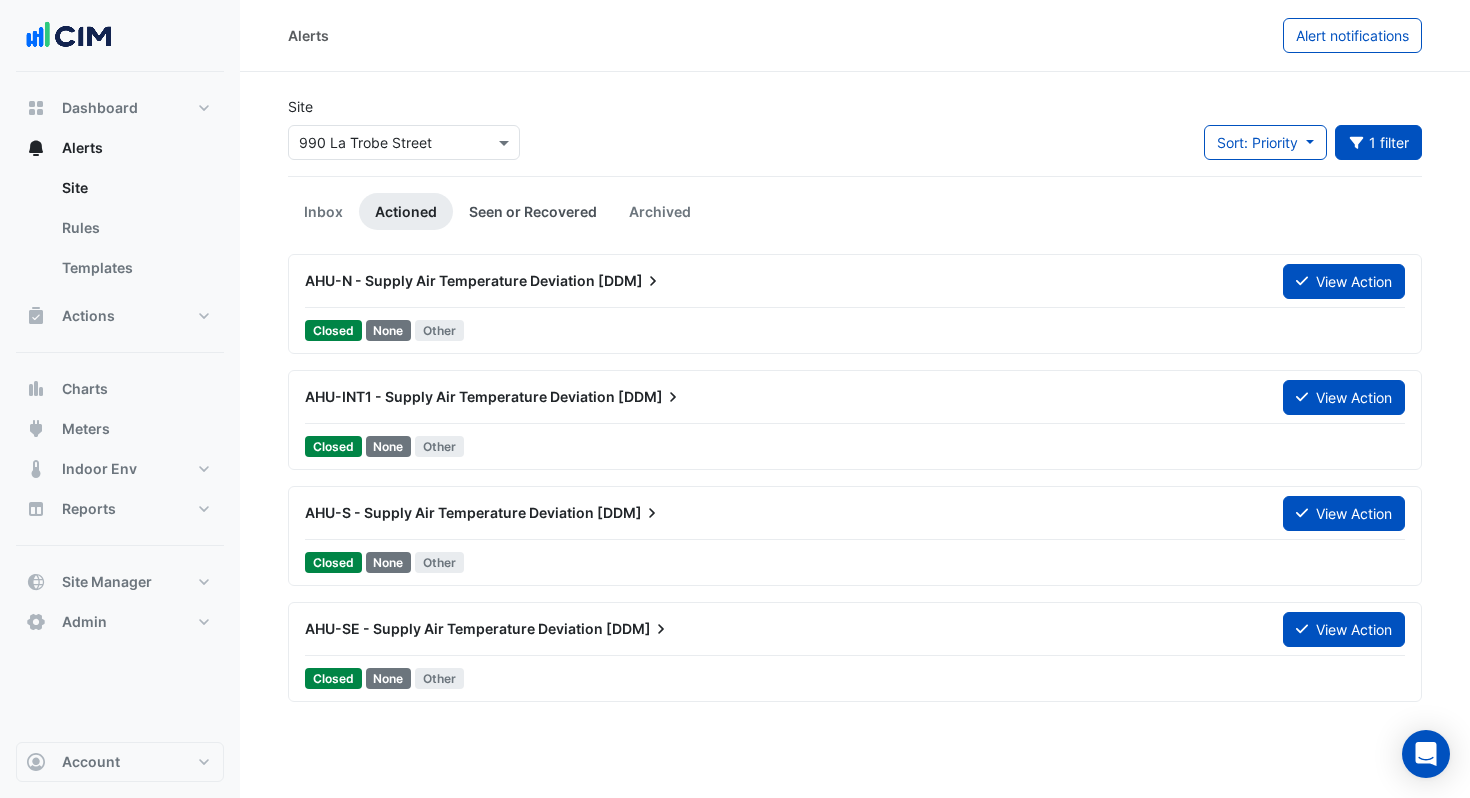 click on "Seen or Recovered" at bounding box center (533, 211) 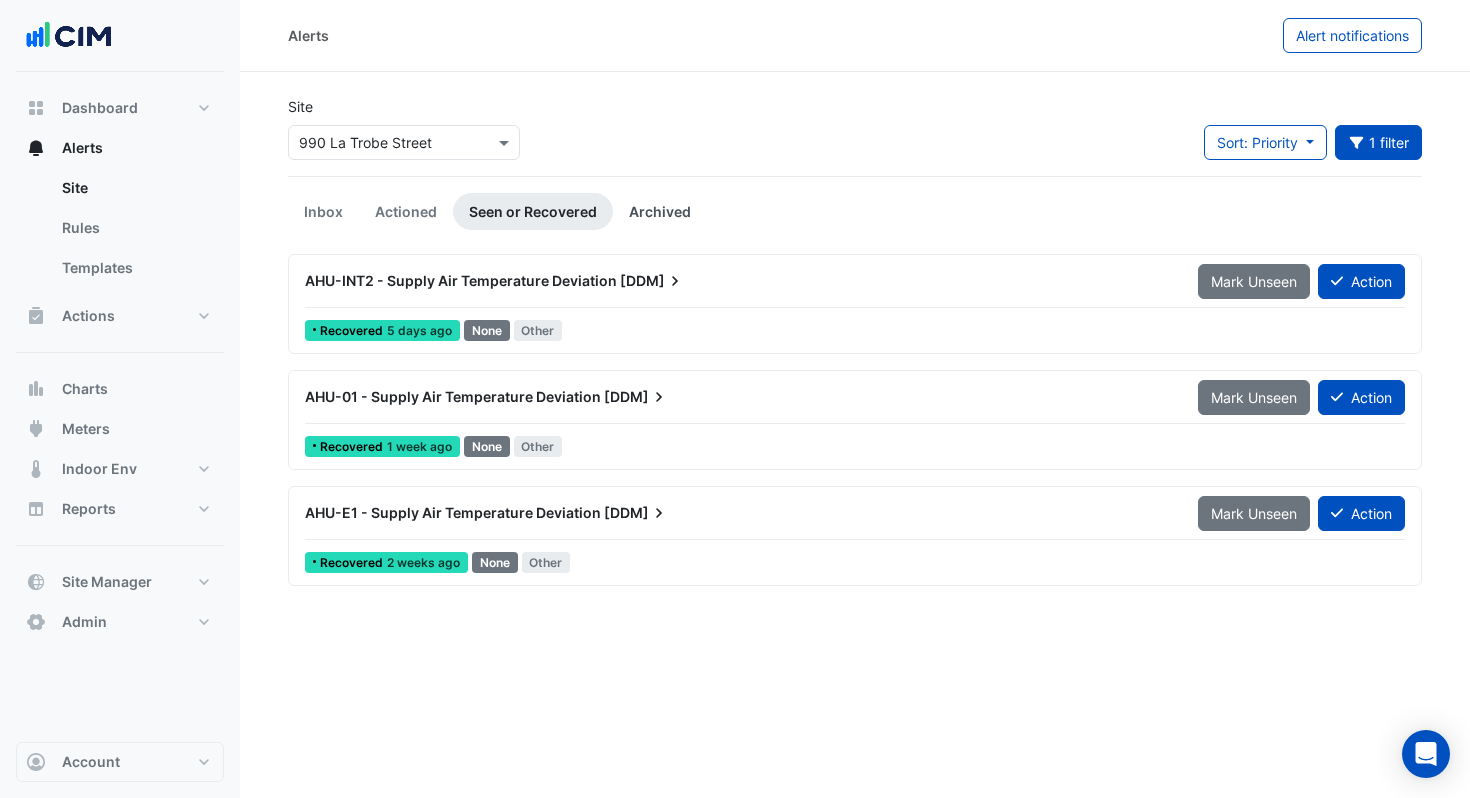 click on "Archived" at bounding box center (660, 211) 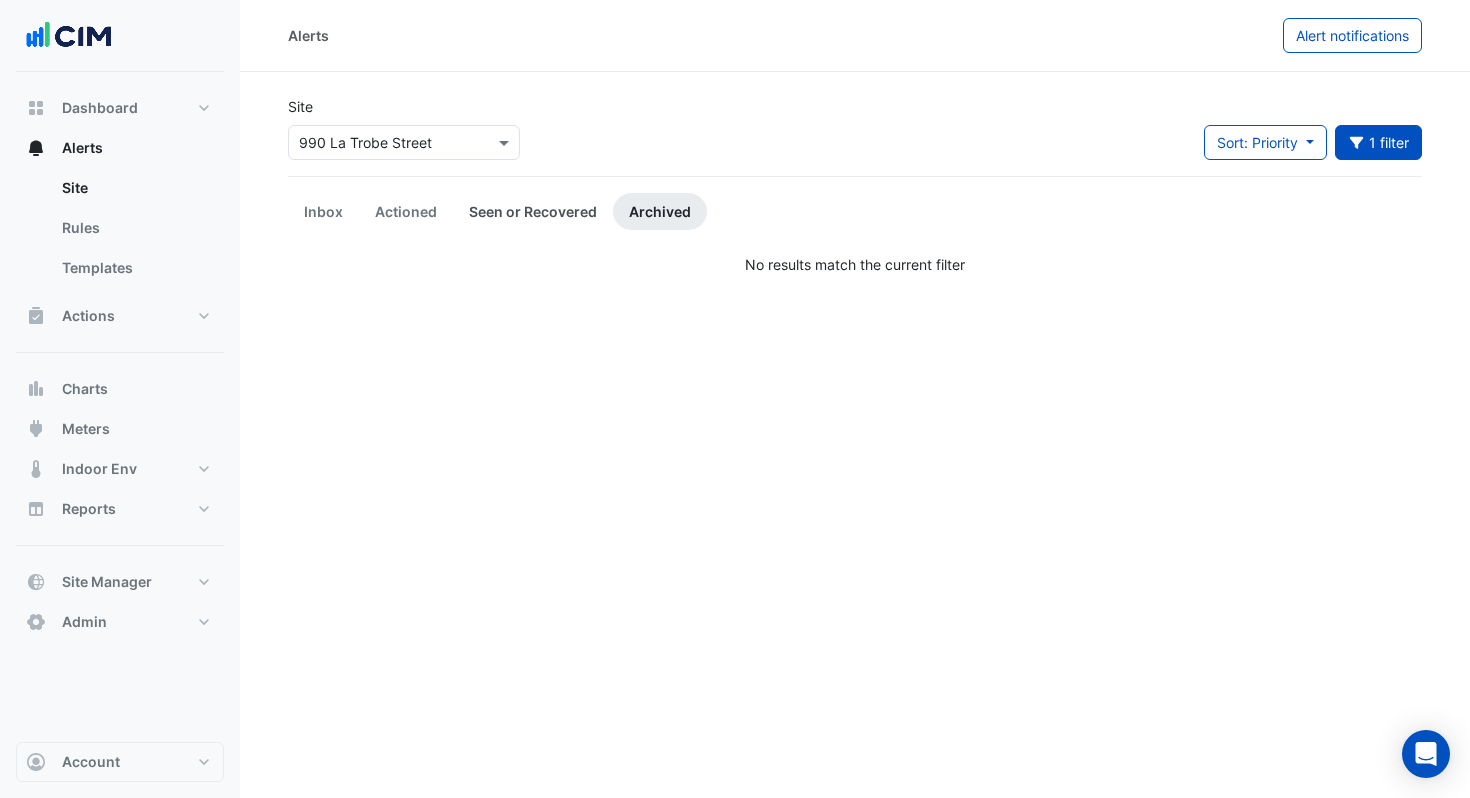 click on "Seen or Recovered" at bounding box center [533, 211] 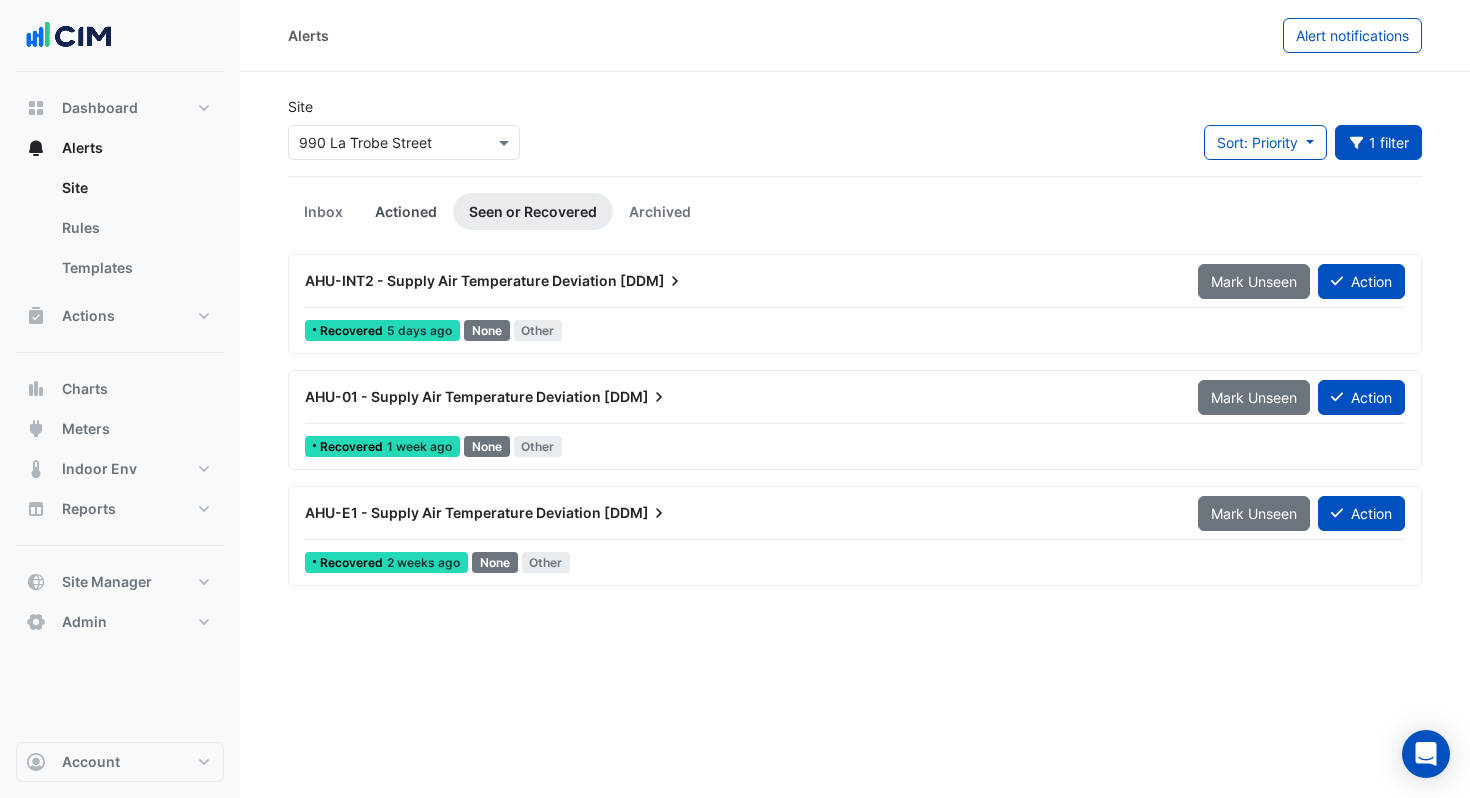 click on "Actioned" at bounding box center (406, 211) 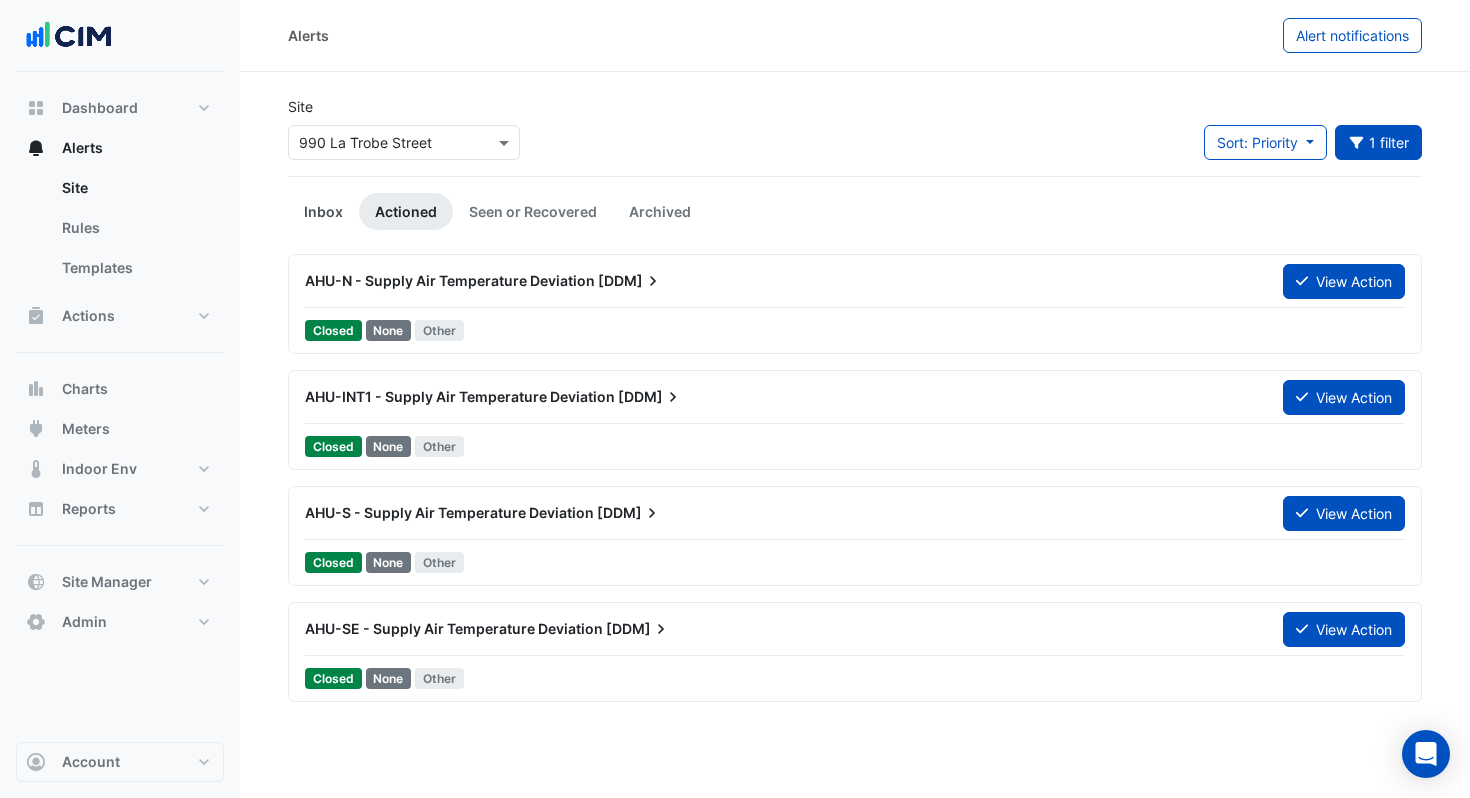 click on "Inbox" at bounding box center [323, 211] 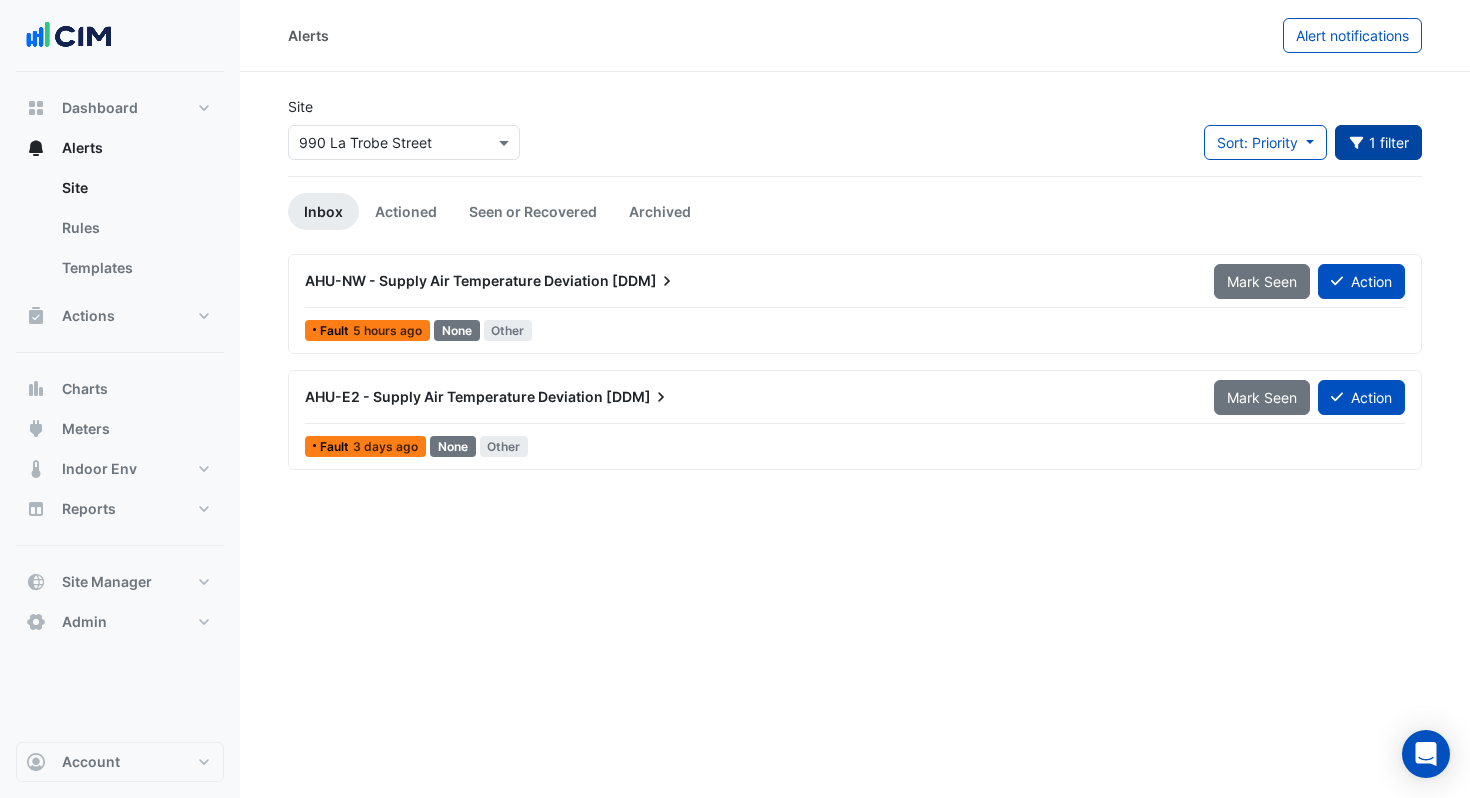 click on "1 filter" 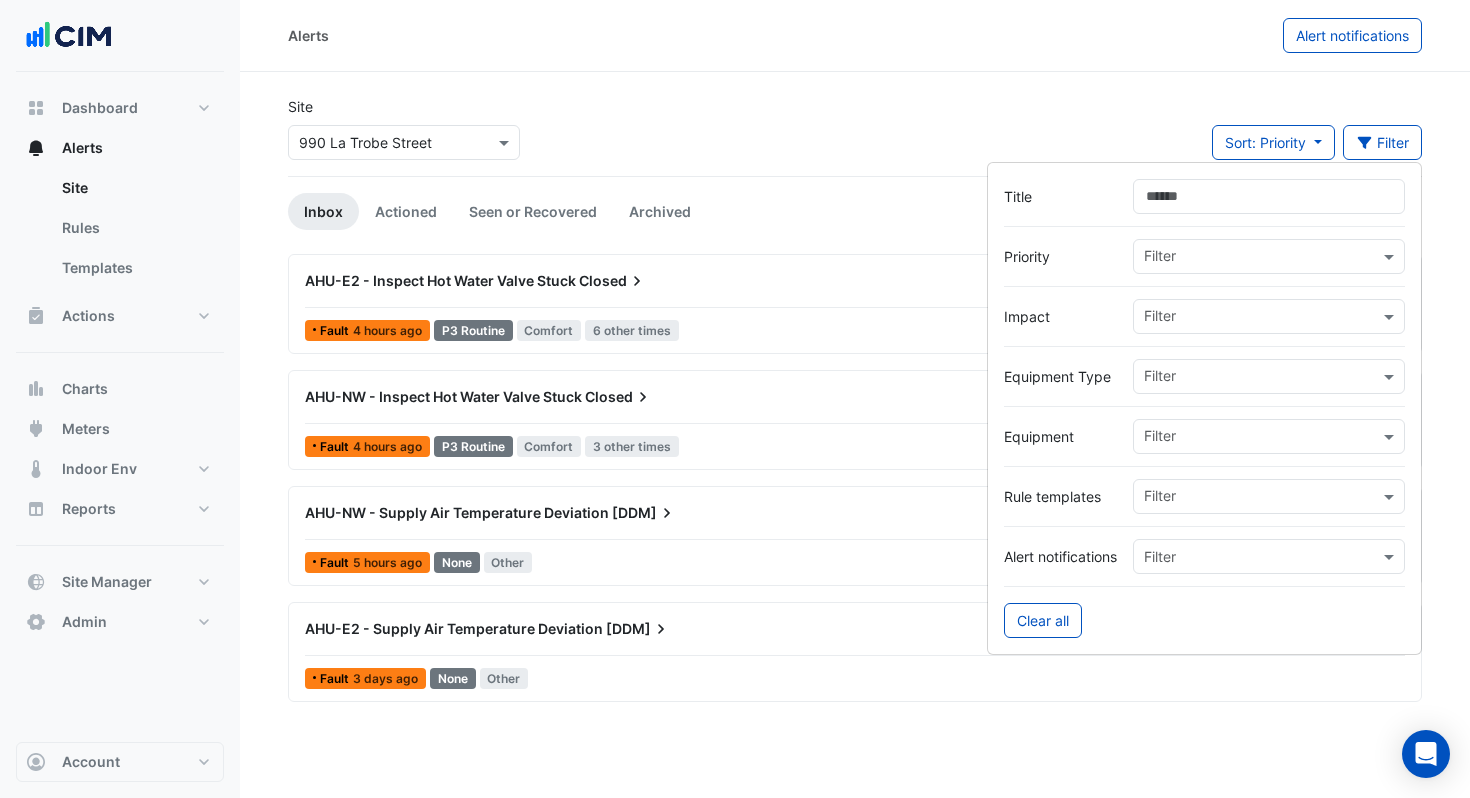 type 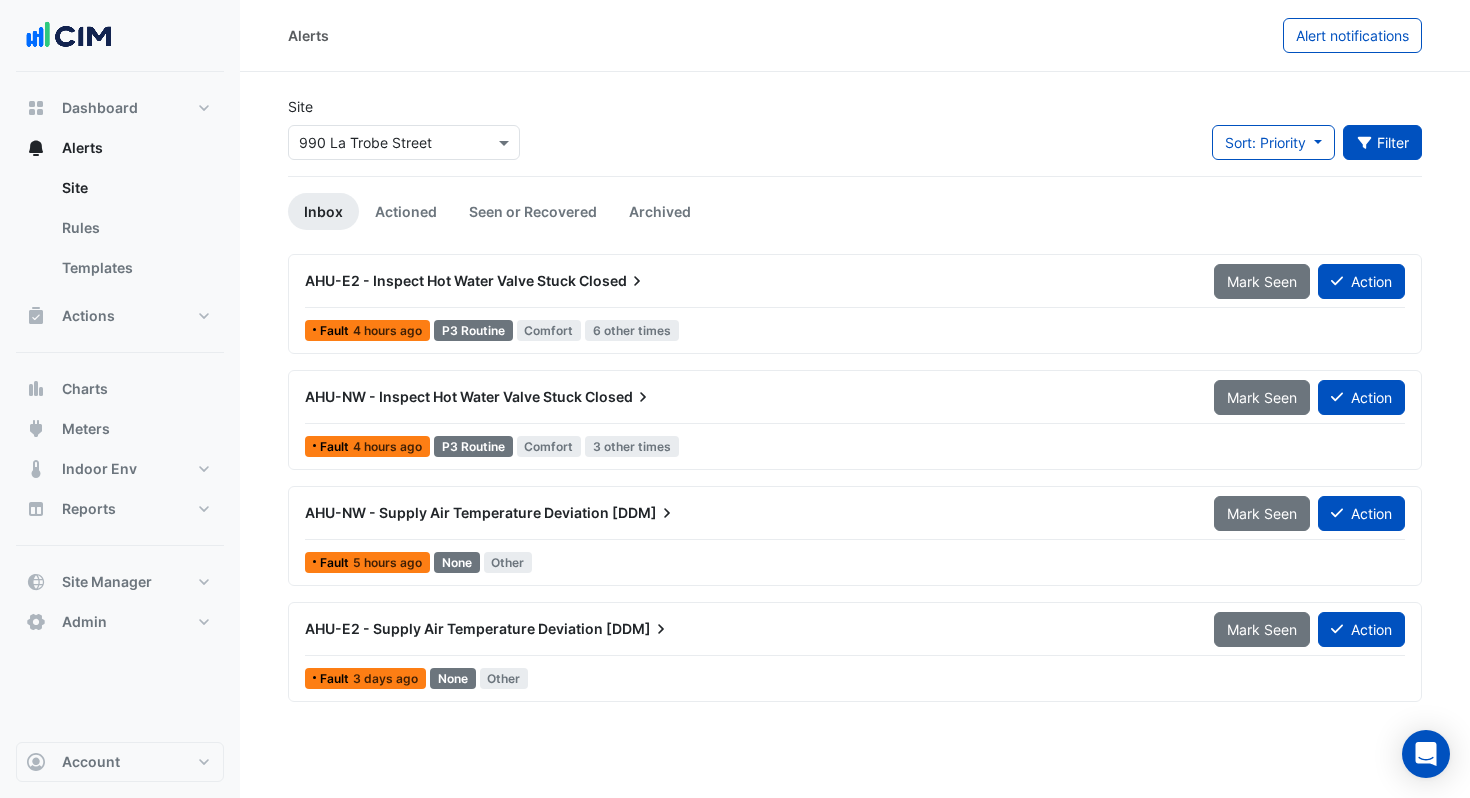 click on "Filter" 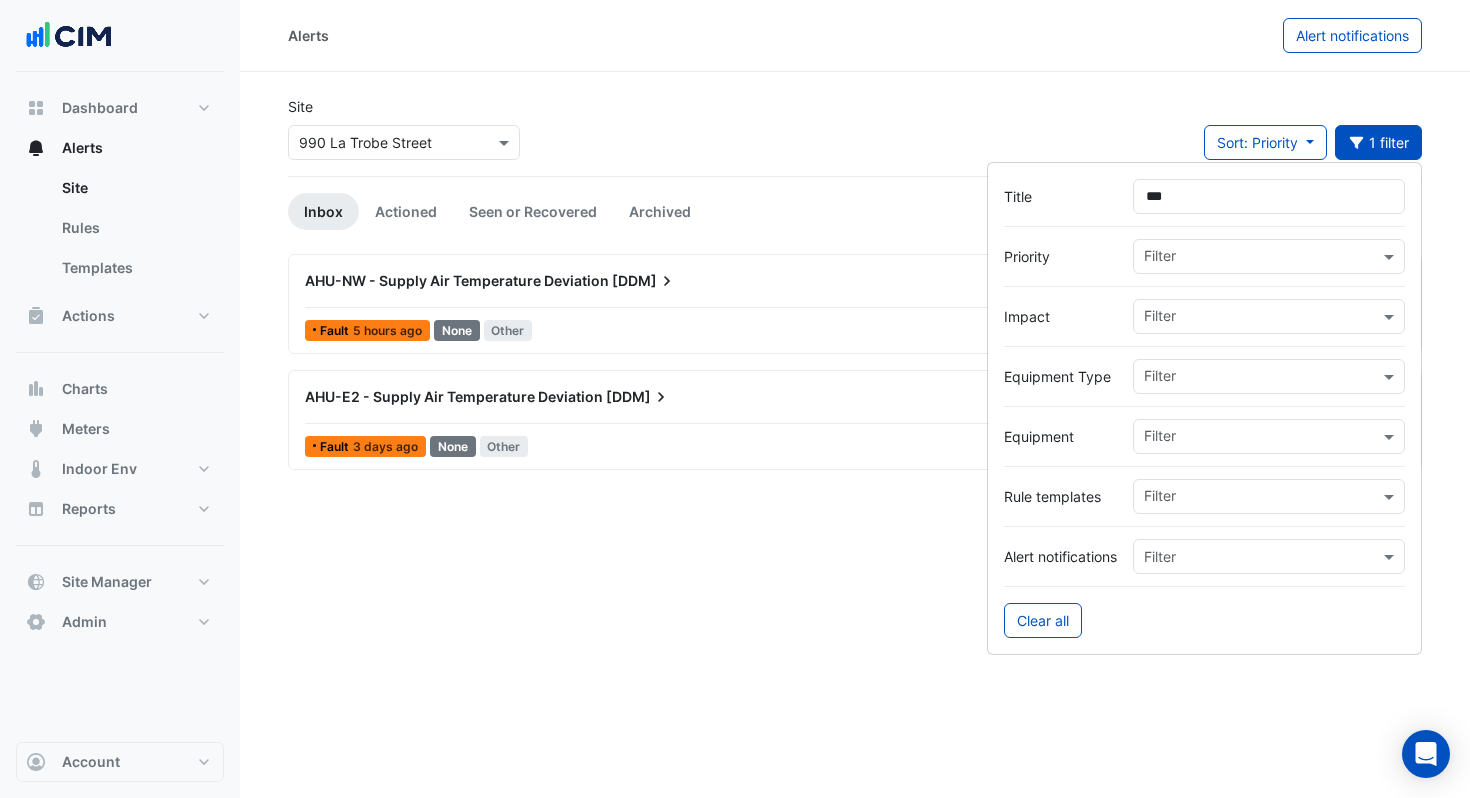 type on "***" 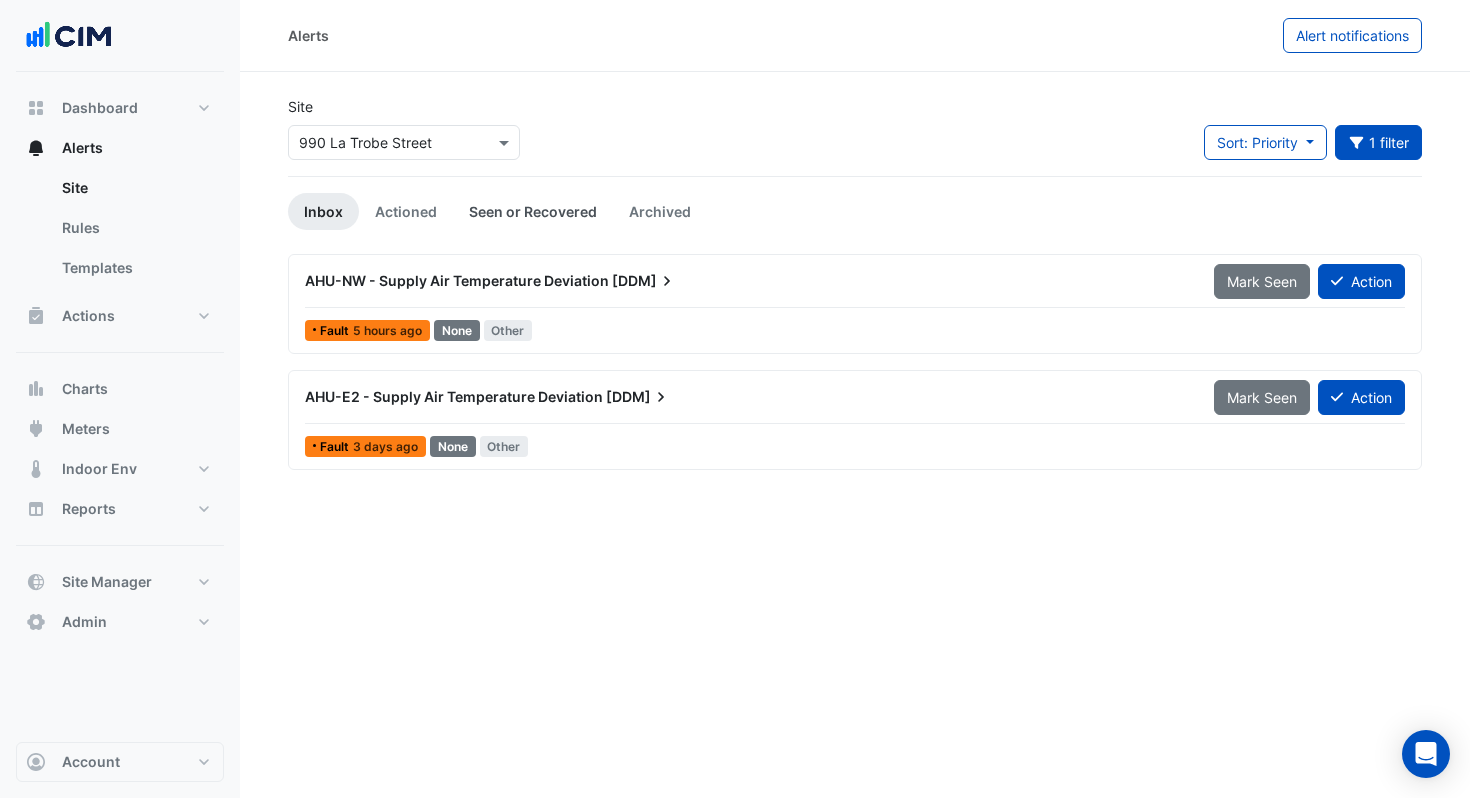 click on "Seen or Recovered" at bounding box center [533, 211] 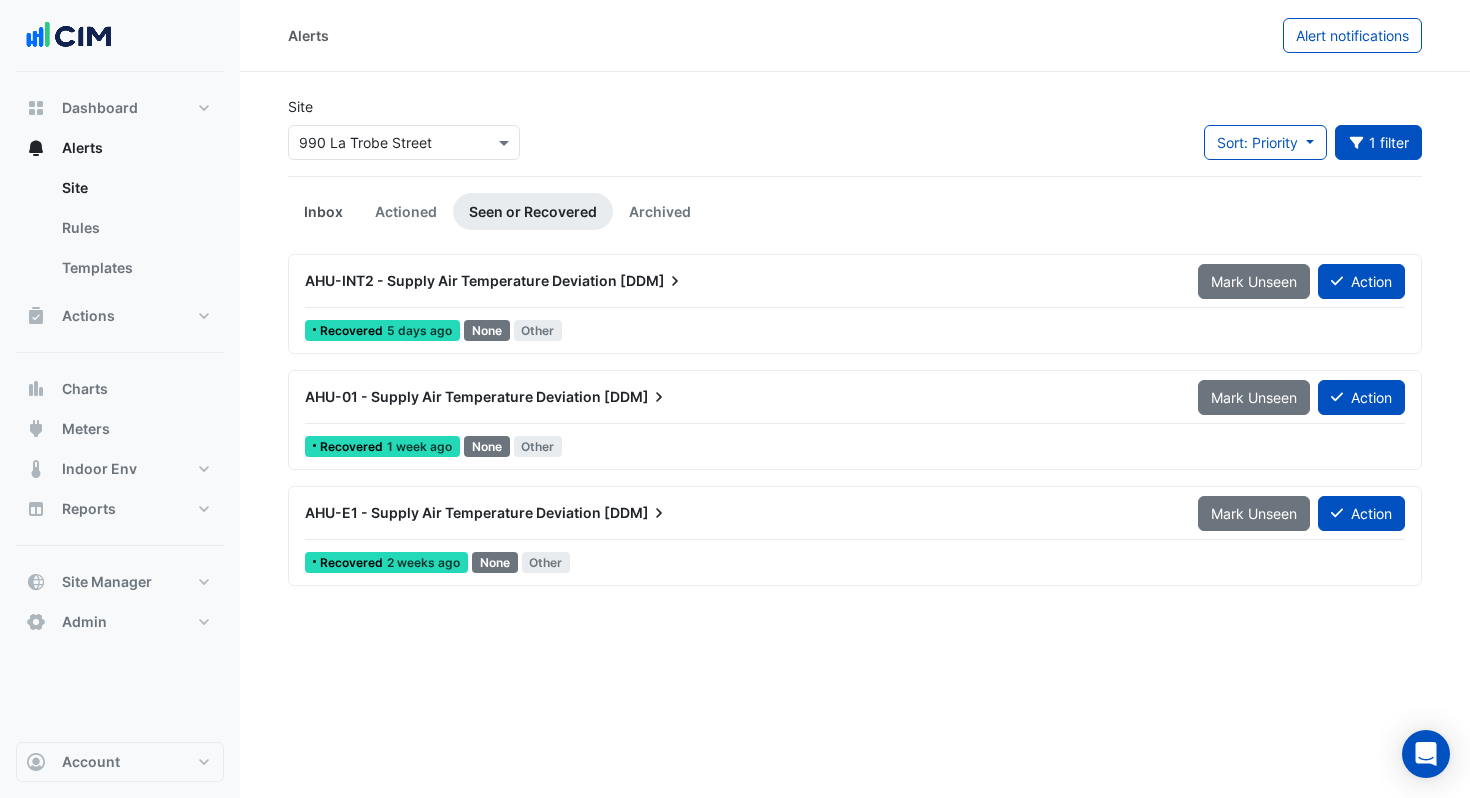 click on "Inbox" at bounding box center [323, 211] 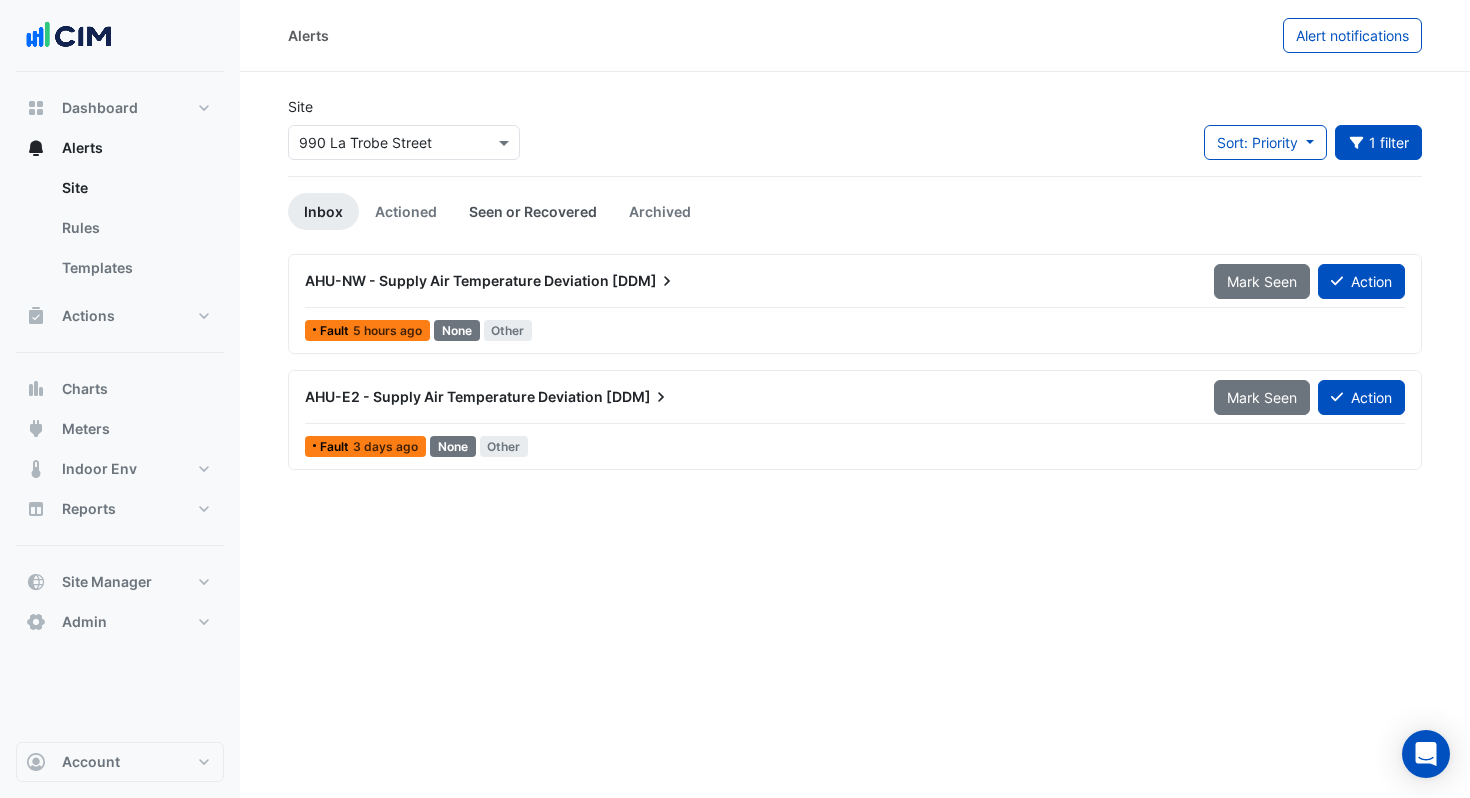 click on "Seen or Recovered" at bounding box center [533, 211] 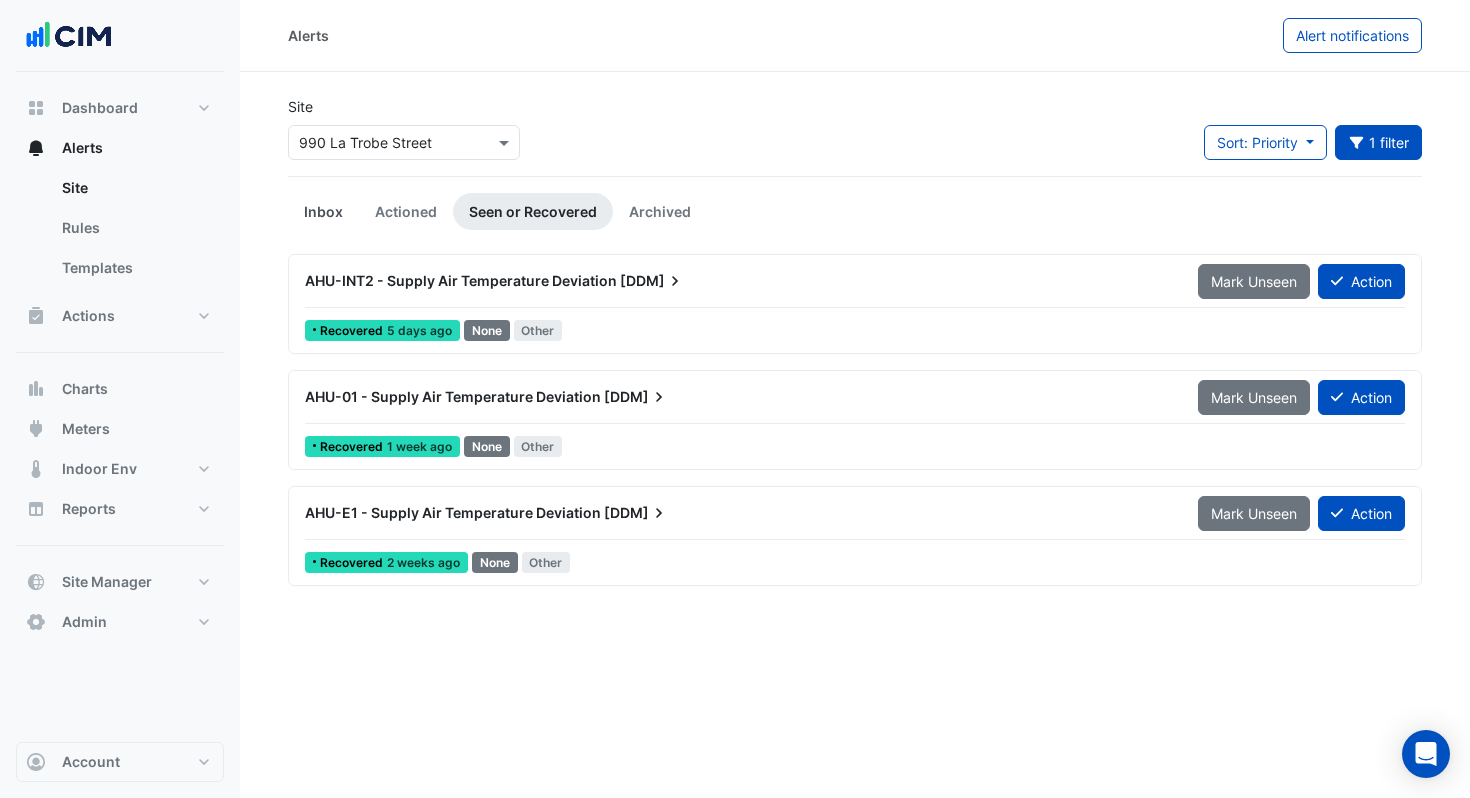 click on "Inbox" at bounding box center [323, 211] 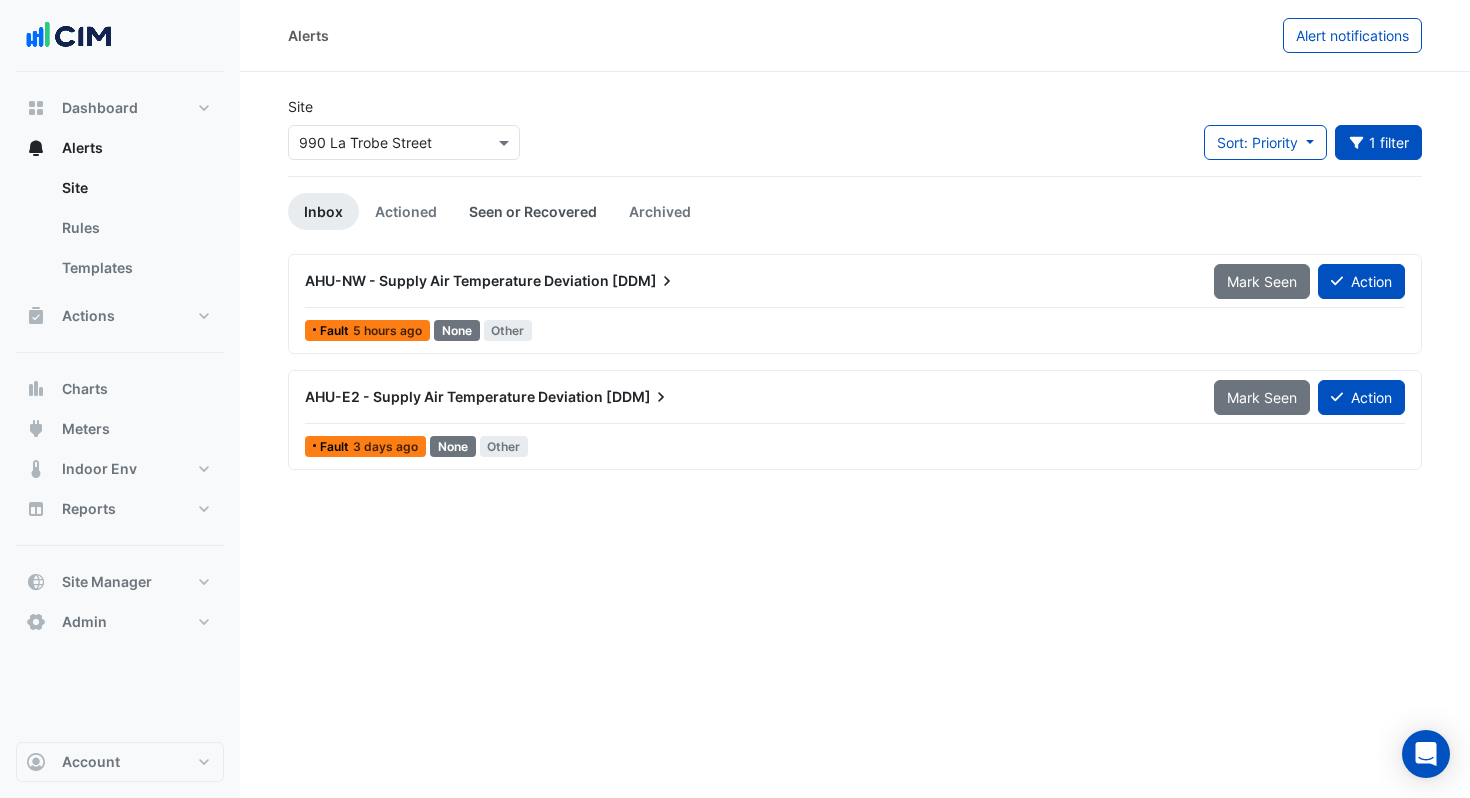 click on "Seen or Recovered" at bounding box center (533, 211) 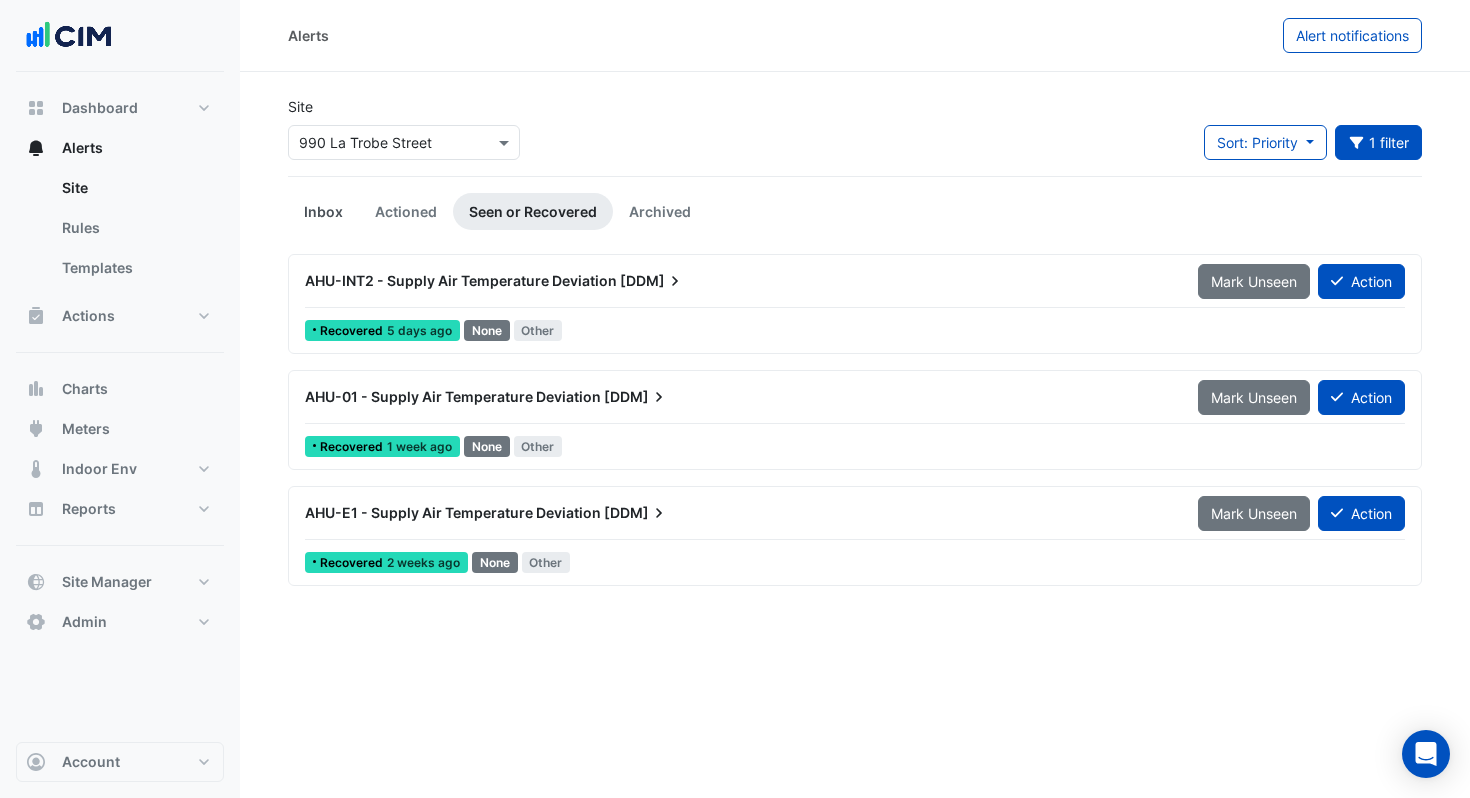 click on "Inbox" at bounding box center (323, 211) 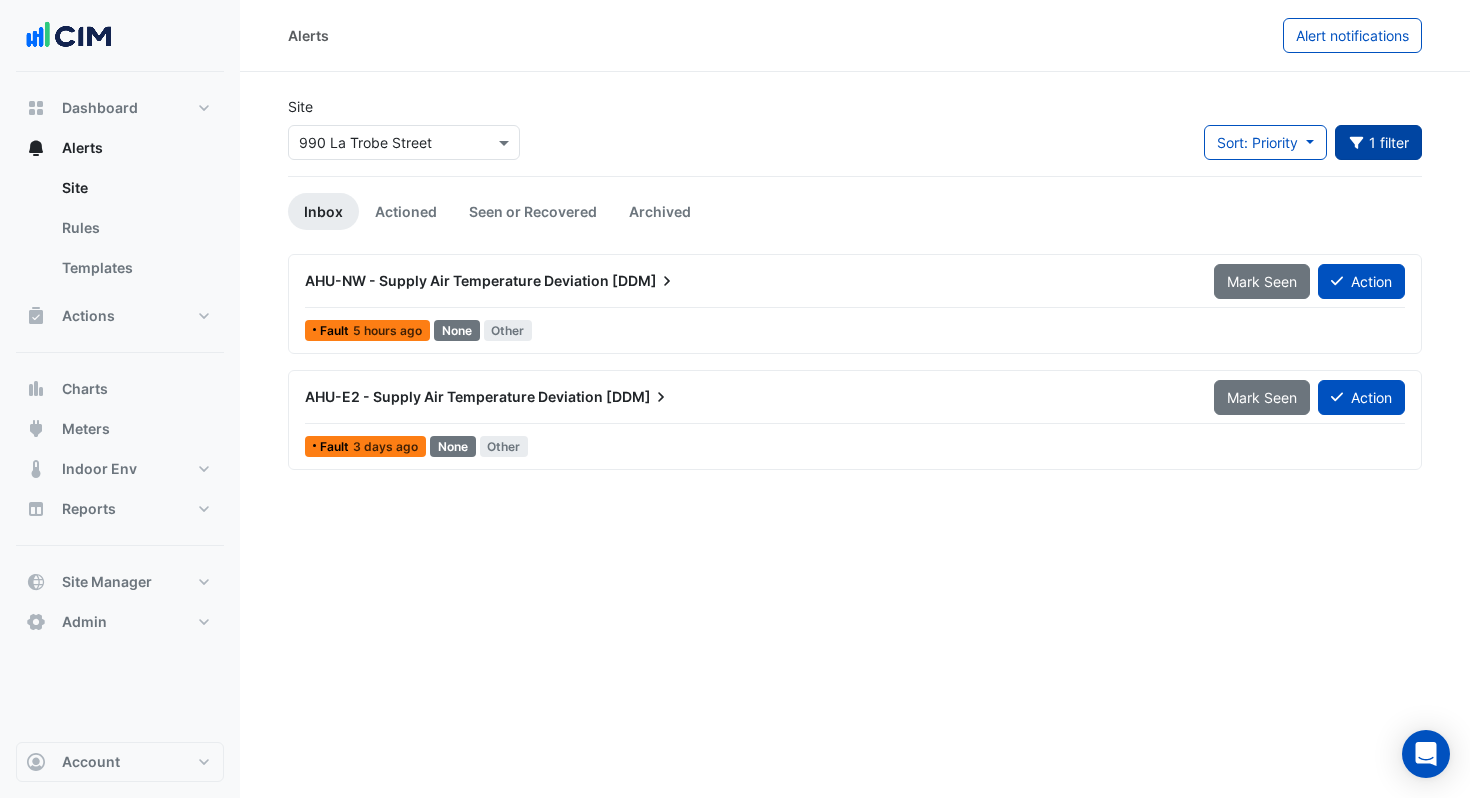 click on "1 filter" 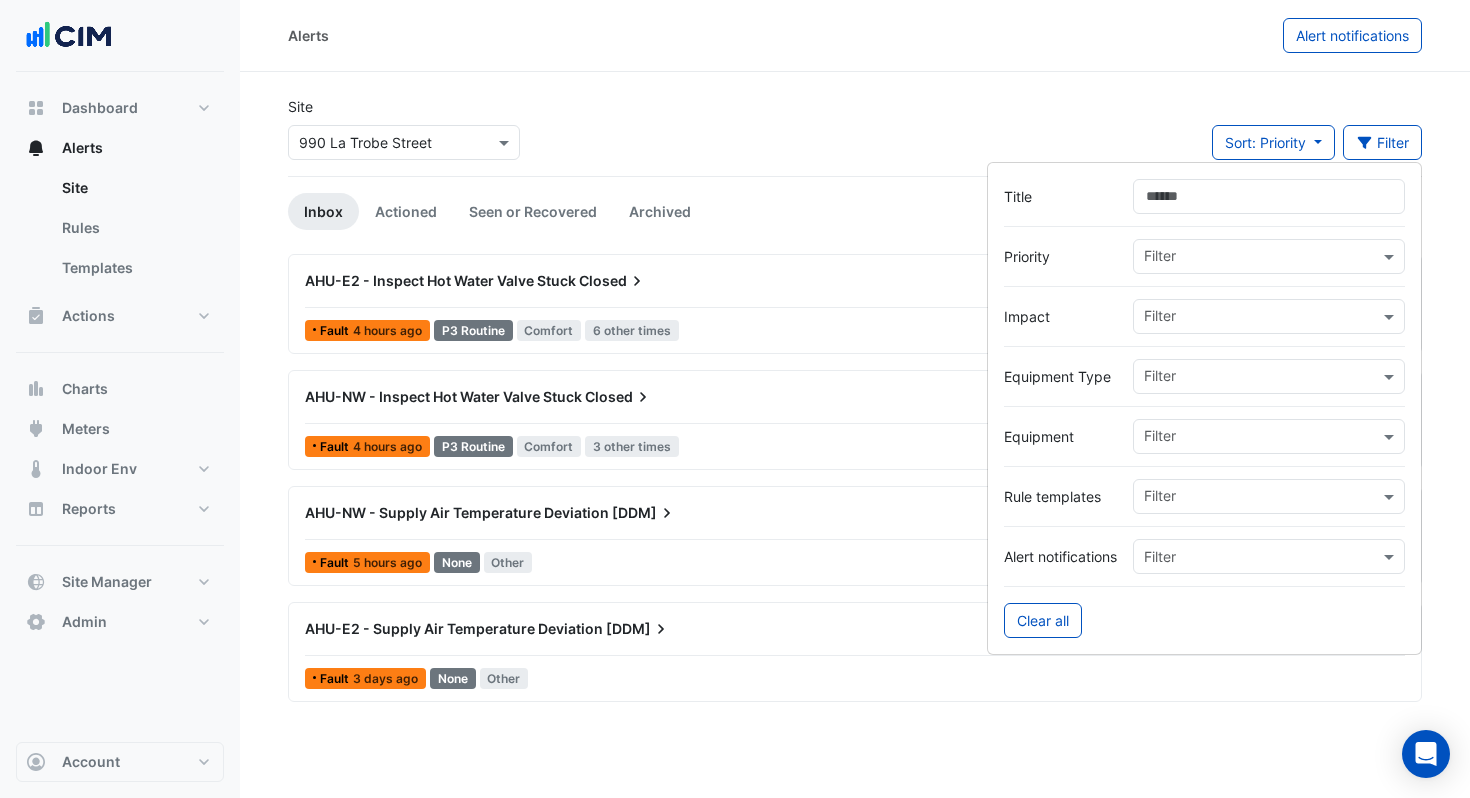 type 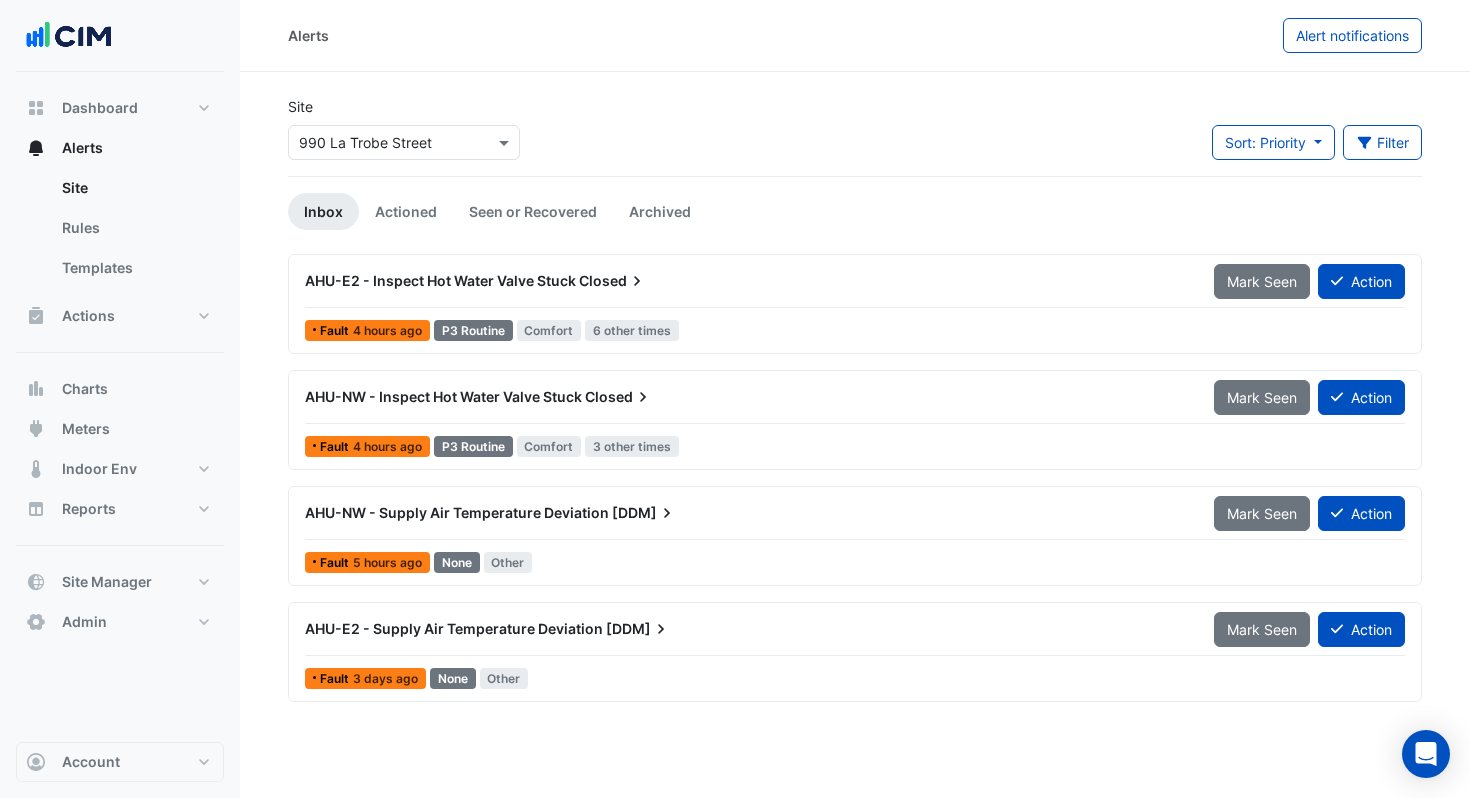 click on "AHU-NW - Supply Air Temperature Deviation
[DDM]
Mark Seen
Action" at bounding box center (855, 517) 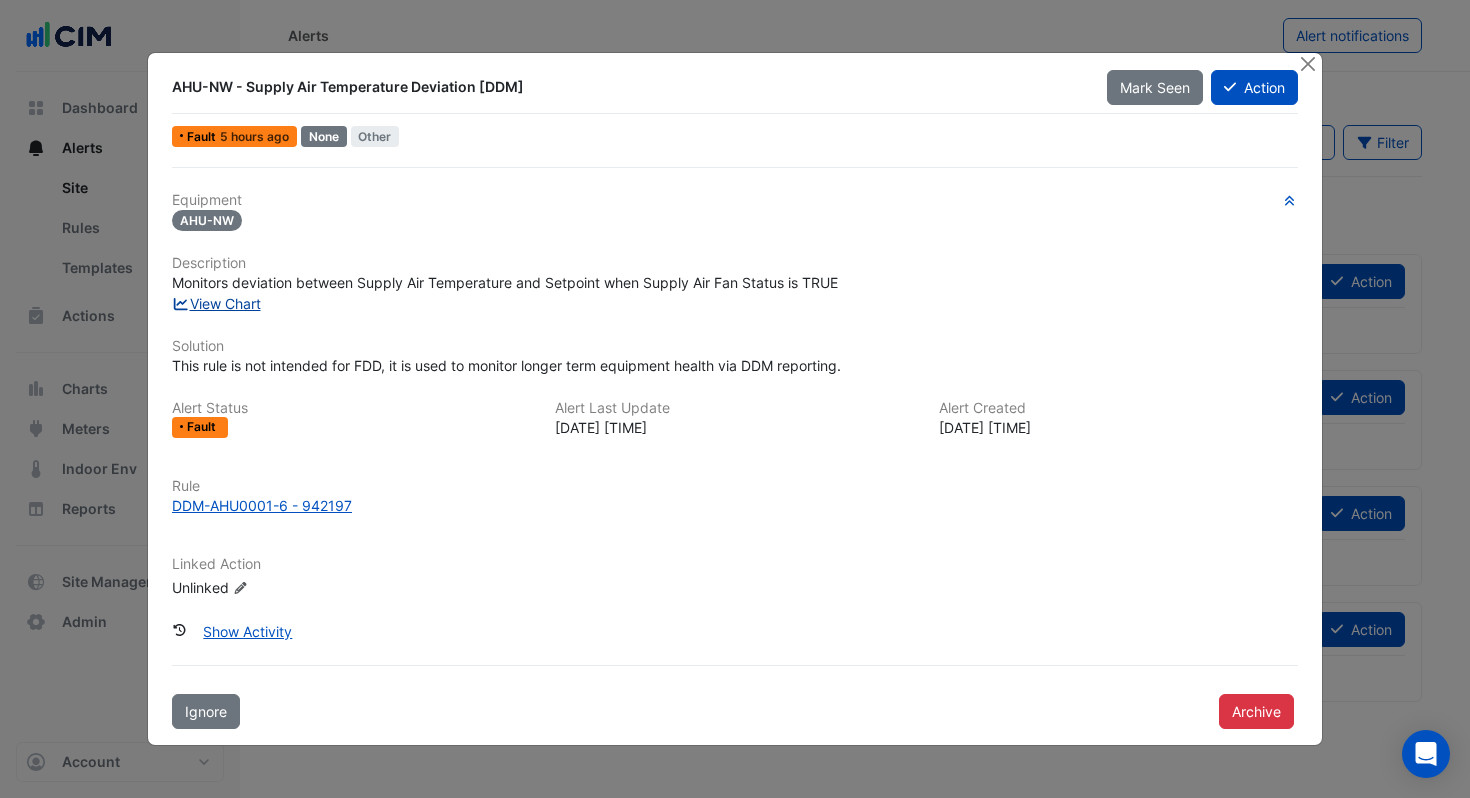 click on "View Chart" 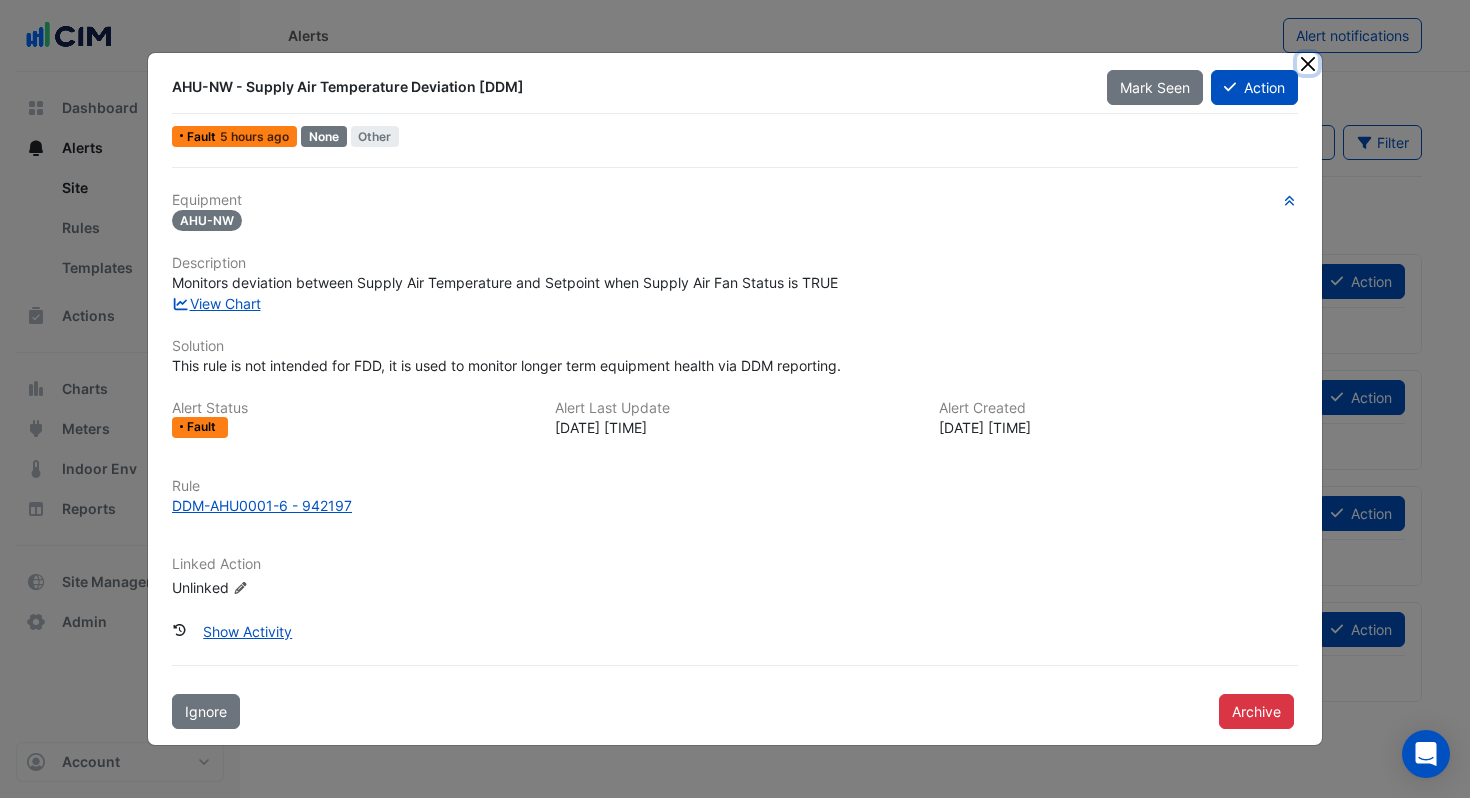 click 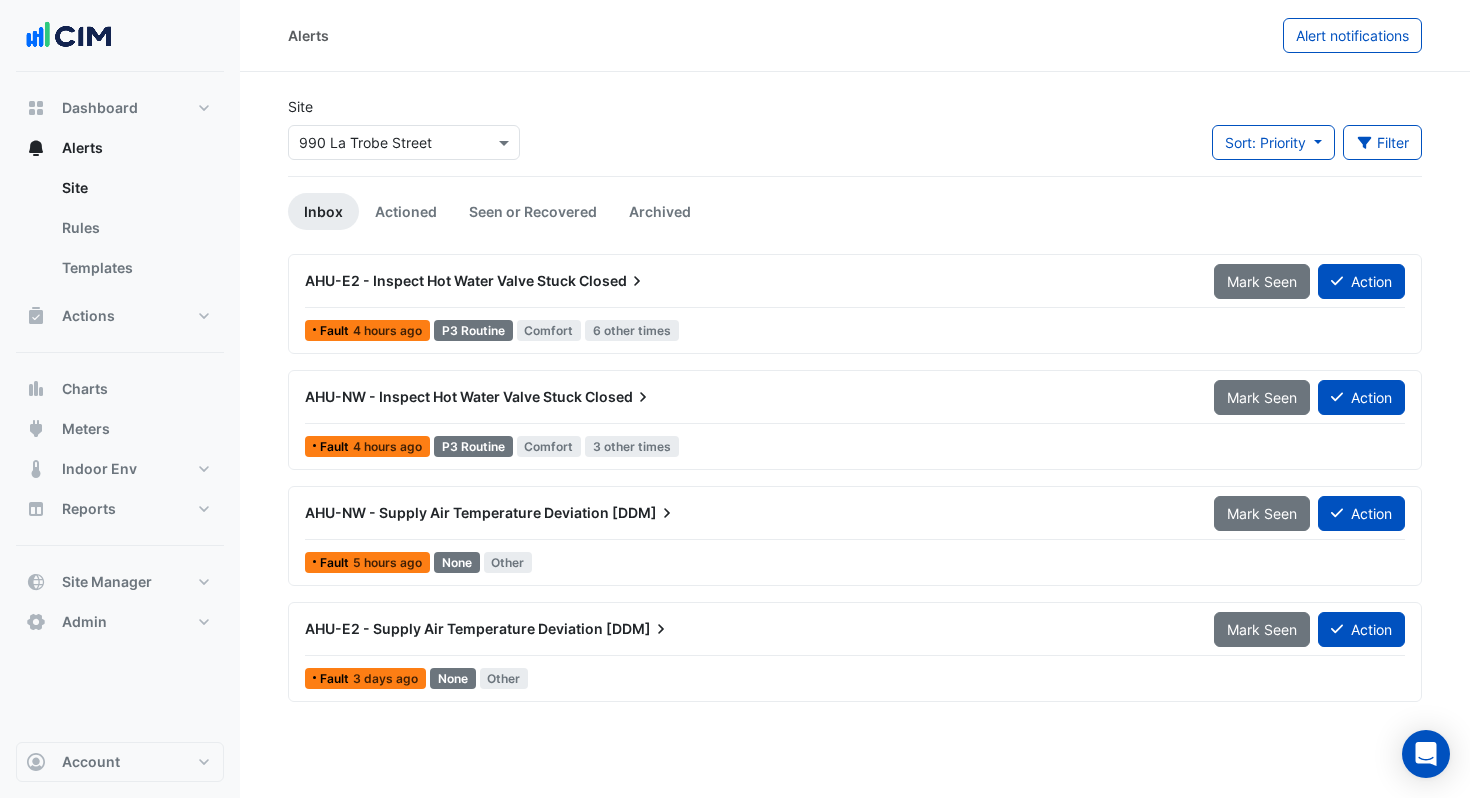click on "AHU-NW - Supply Air Temperature Deviation
[DDM]
Mark Seen
Action
Fault
5 hours ago
None
Other" at bounding box center (855, 536) 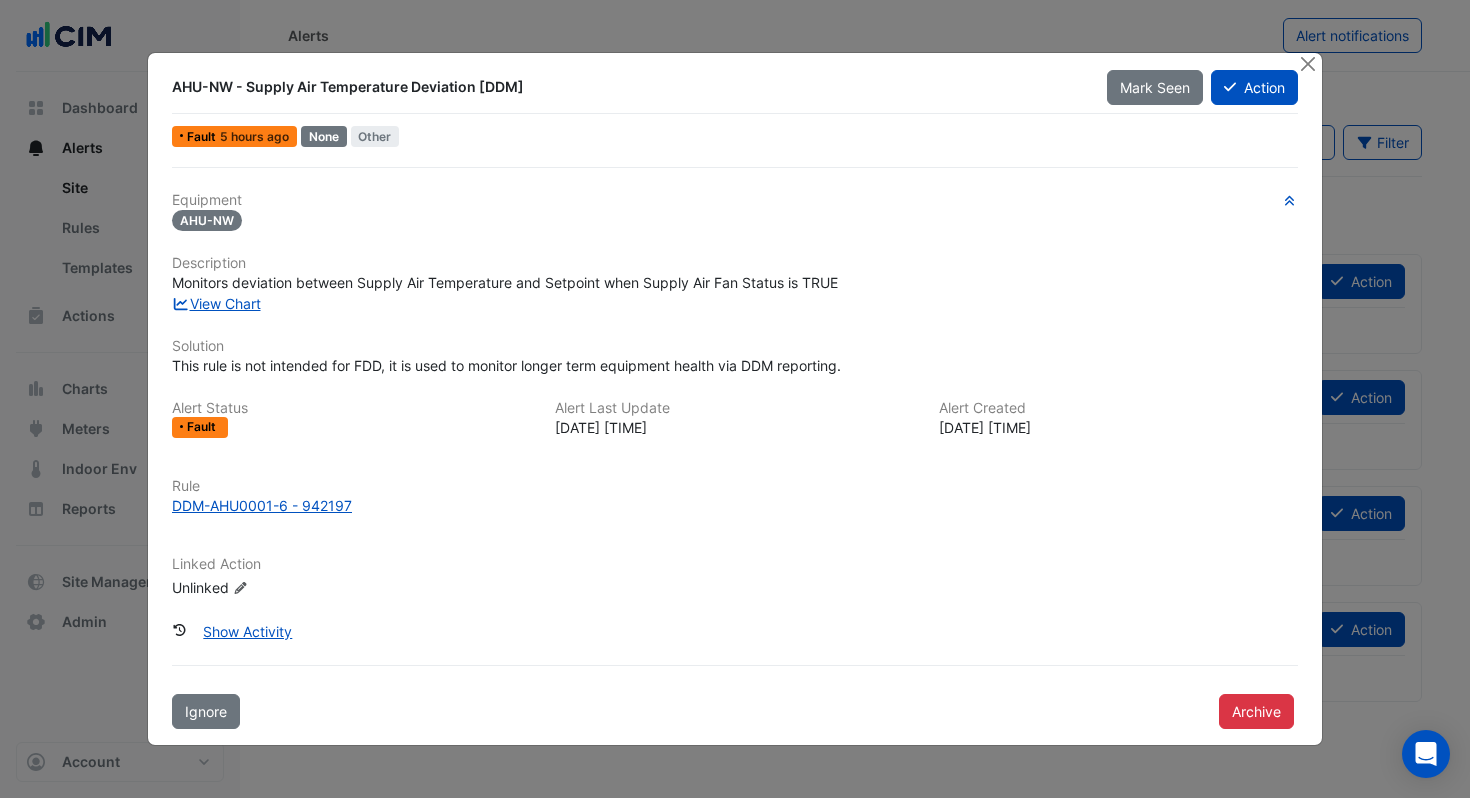 type 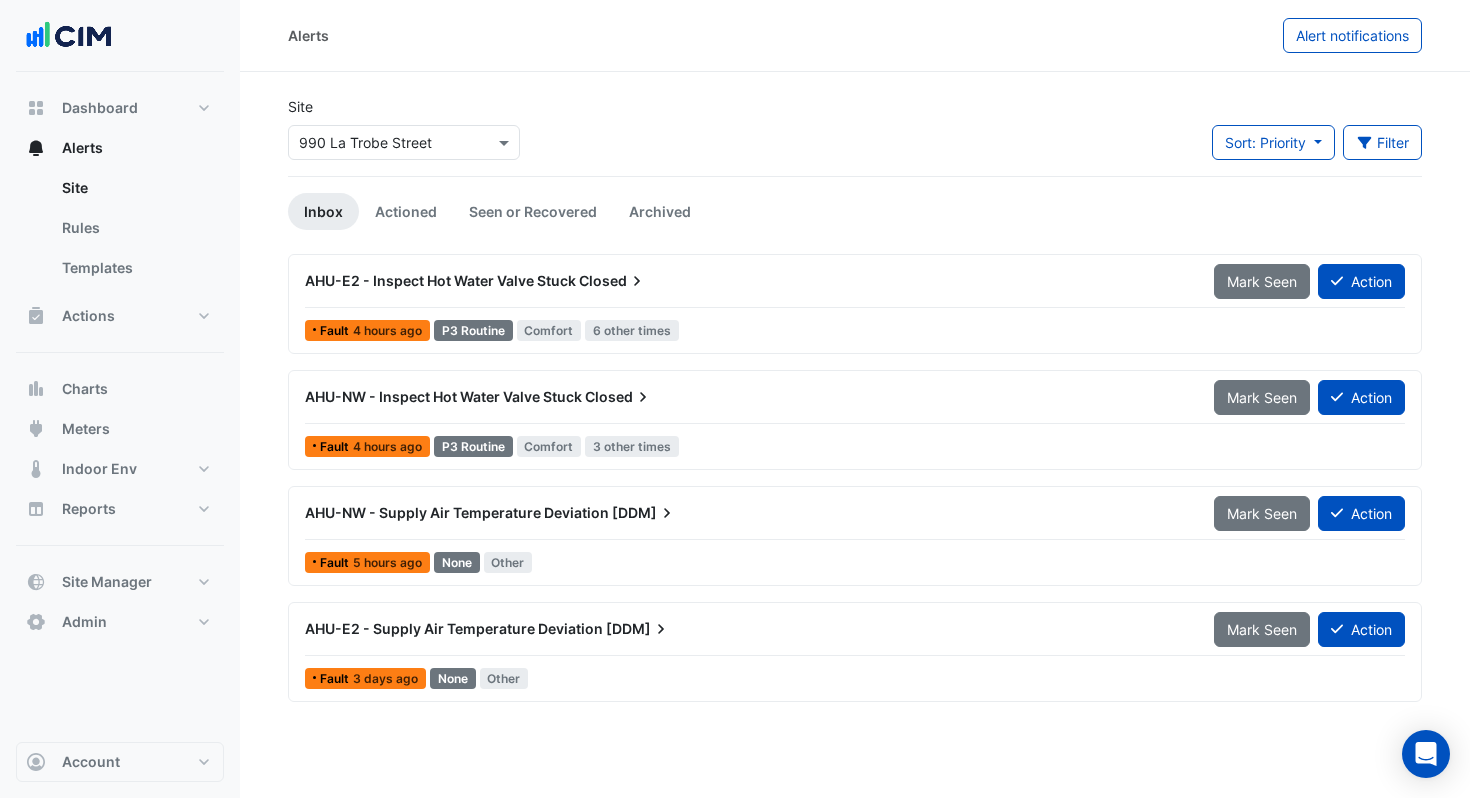 click on "AHU-NW - Supply Air Temperature Deviation
[DDM]" at bounding box center (747, 513) 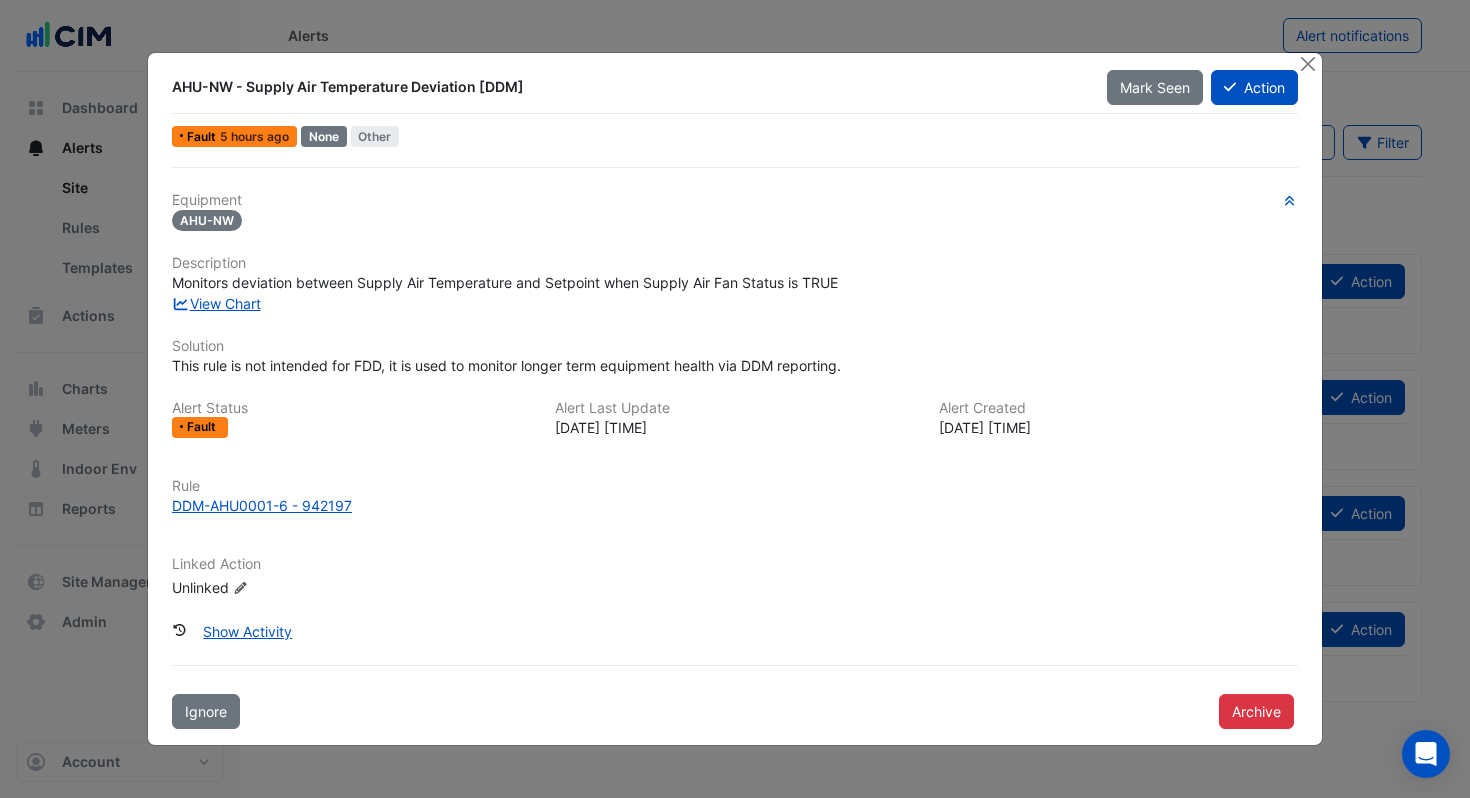 type 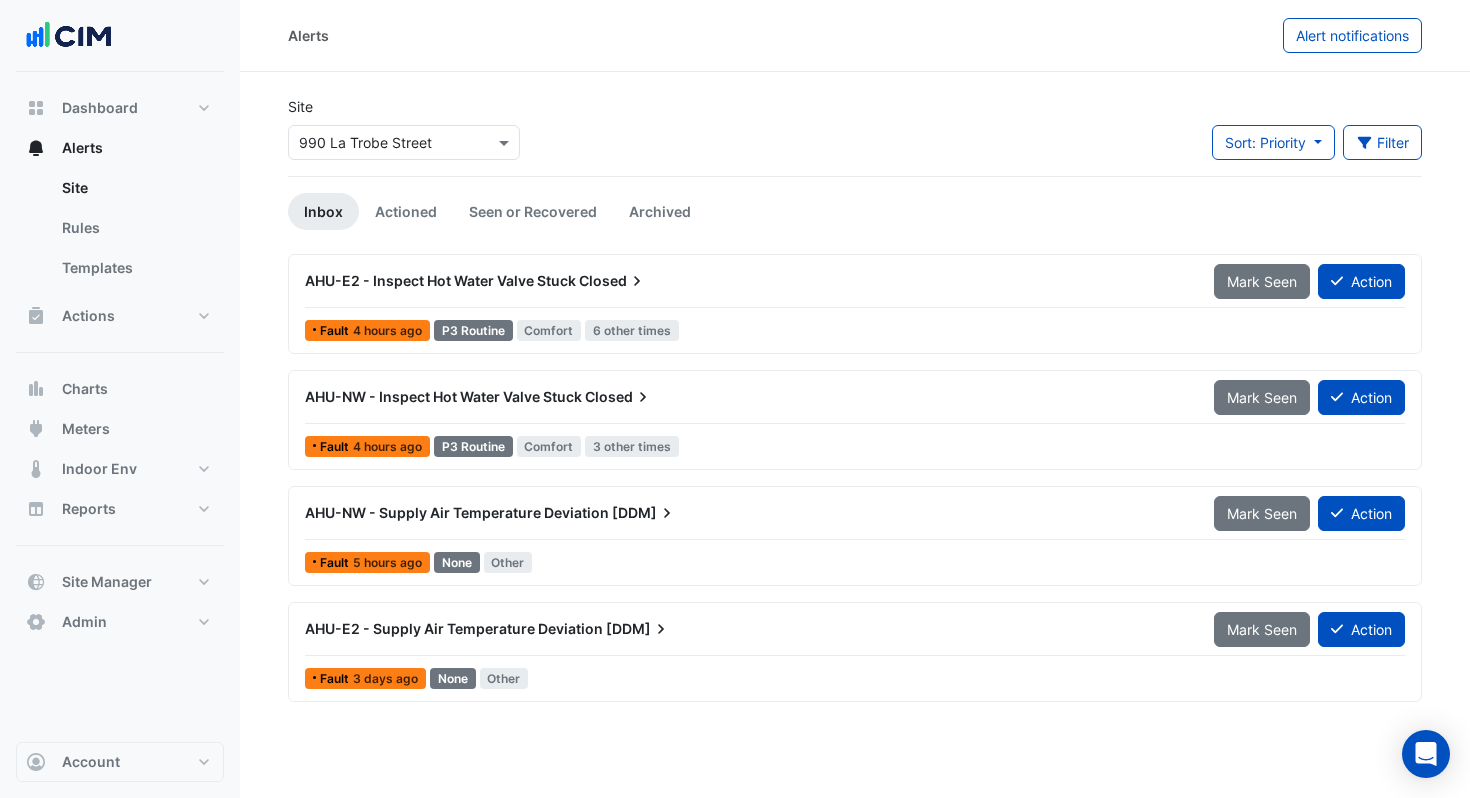 click on "AHU-E2 - Supply Air Temperature Deviation" at bounding box center (454, 628) 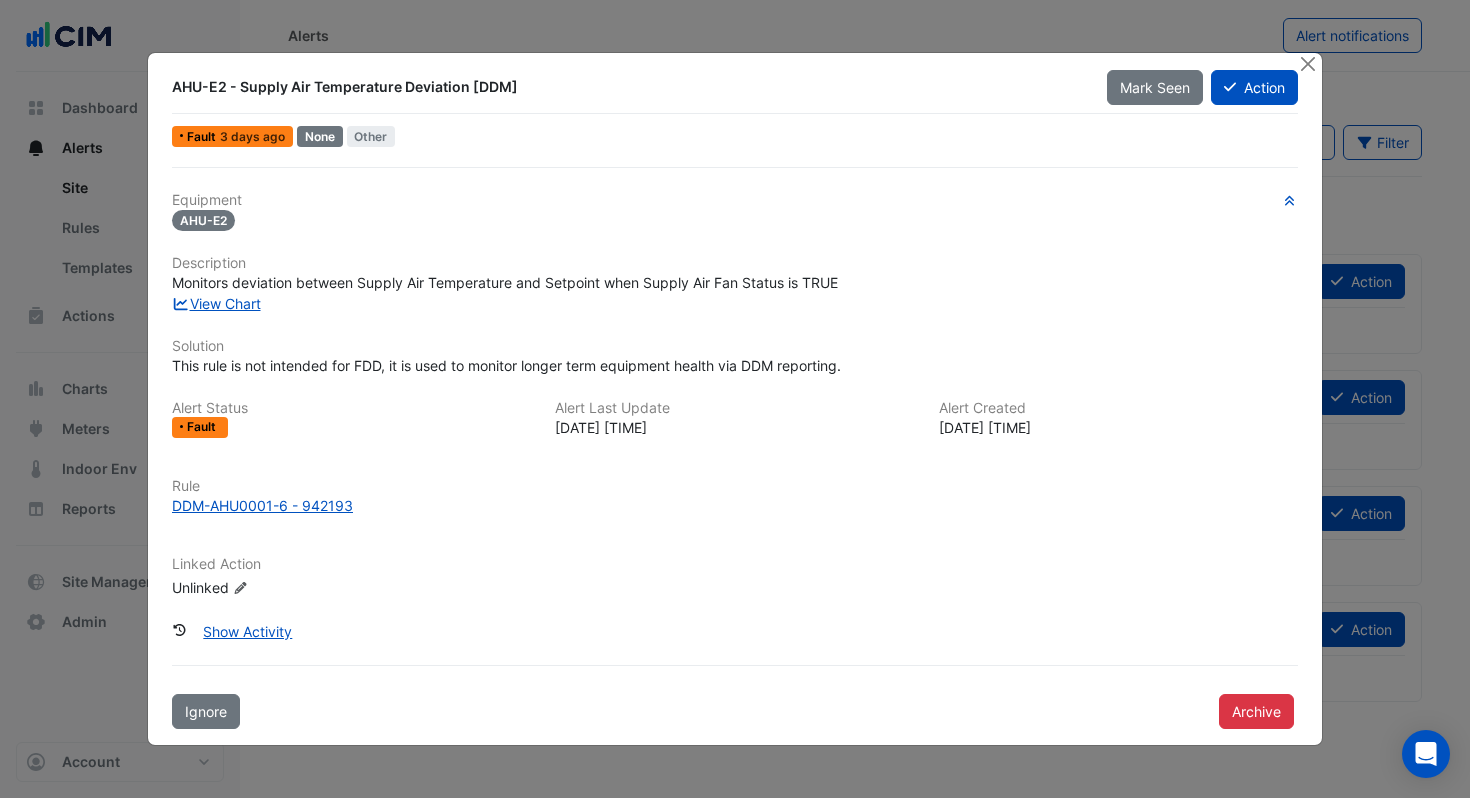 type 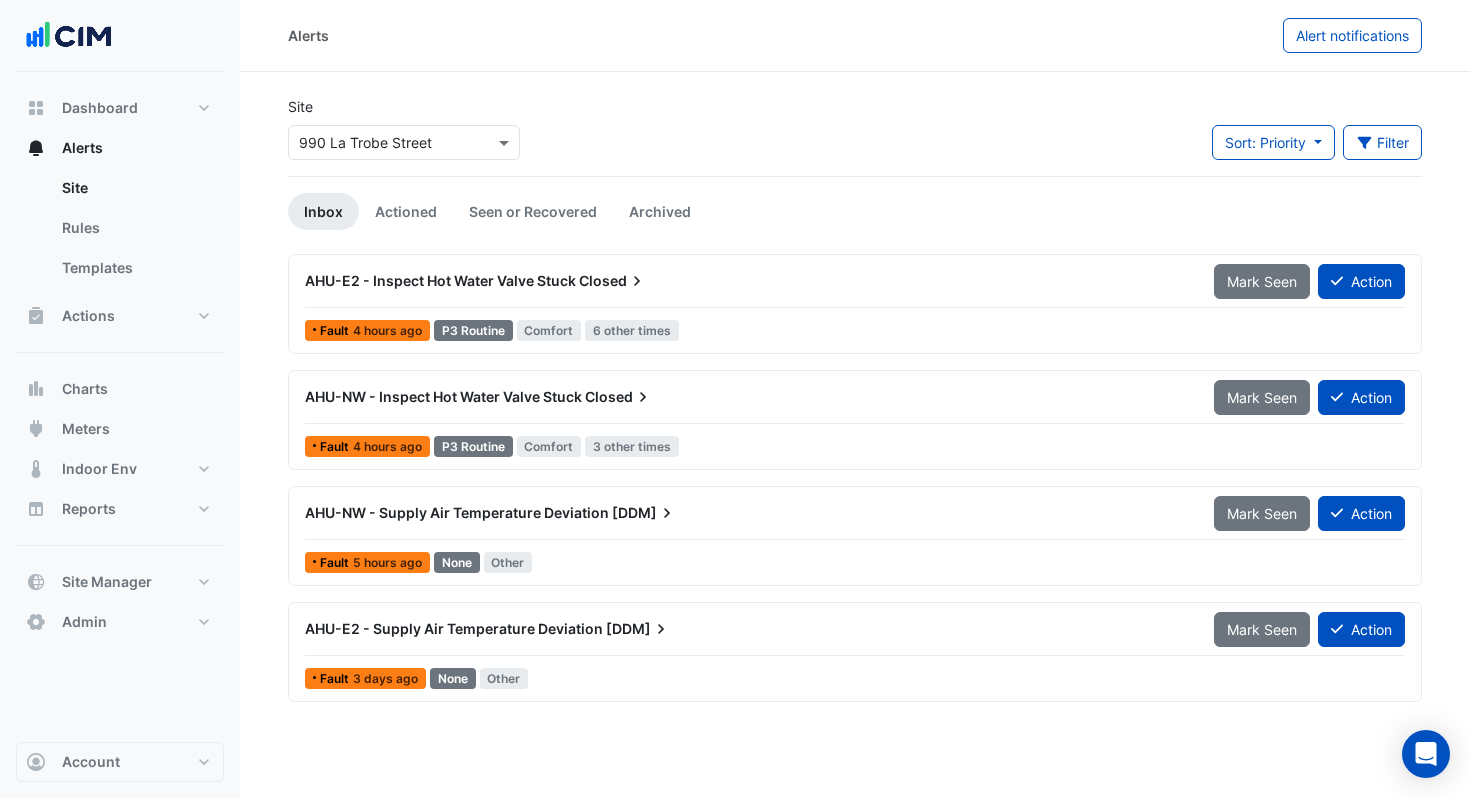 click on "AHU-E2 - Supply Air Temperature Deviation" at bounding box center (454, 628) 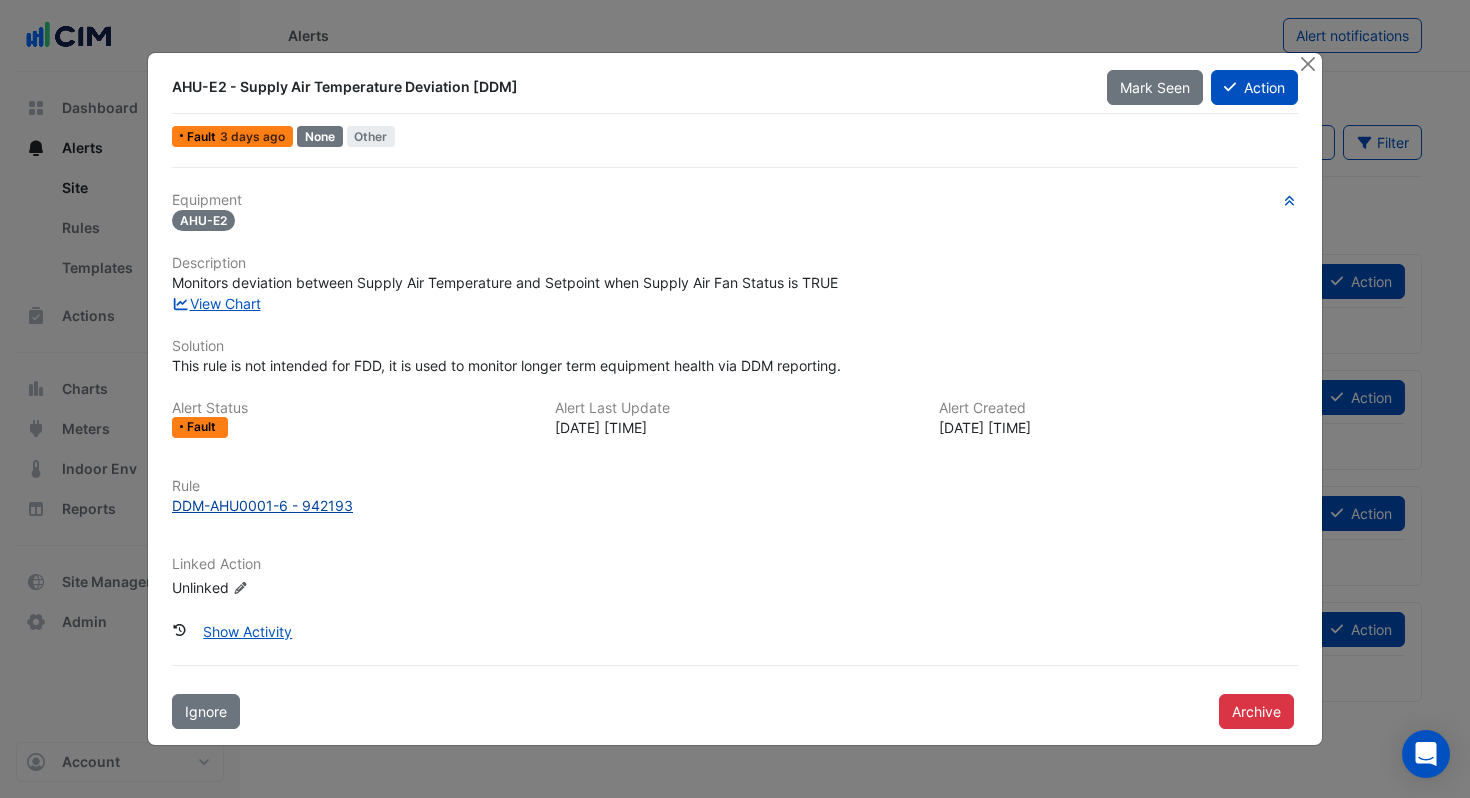 click on "DDM-AHU0001-6 - 942193" 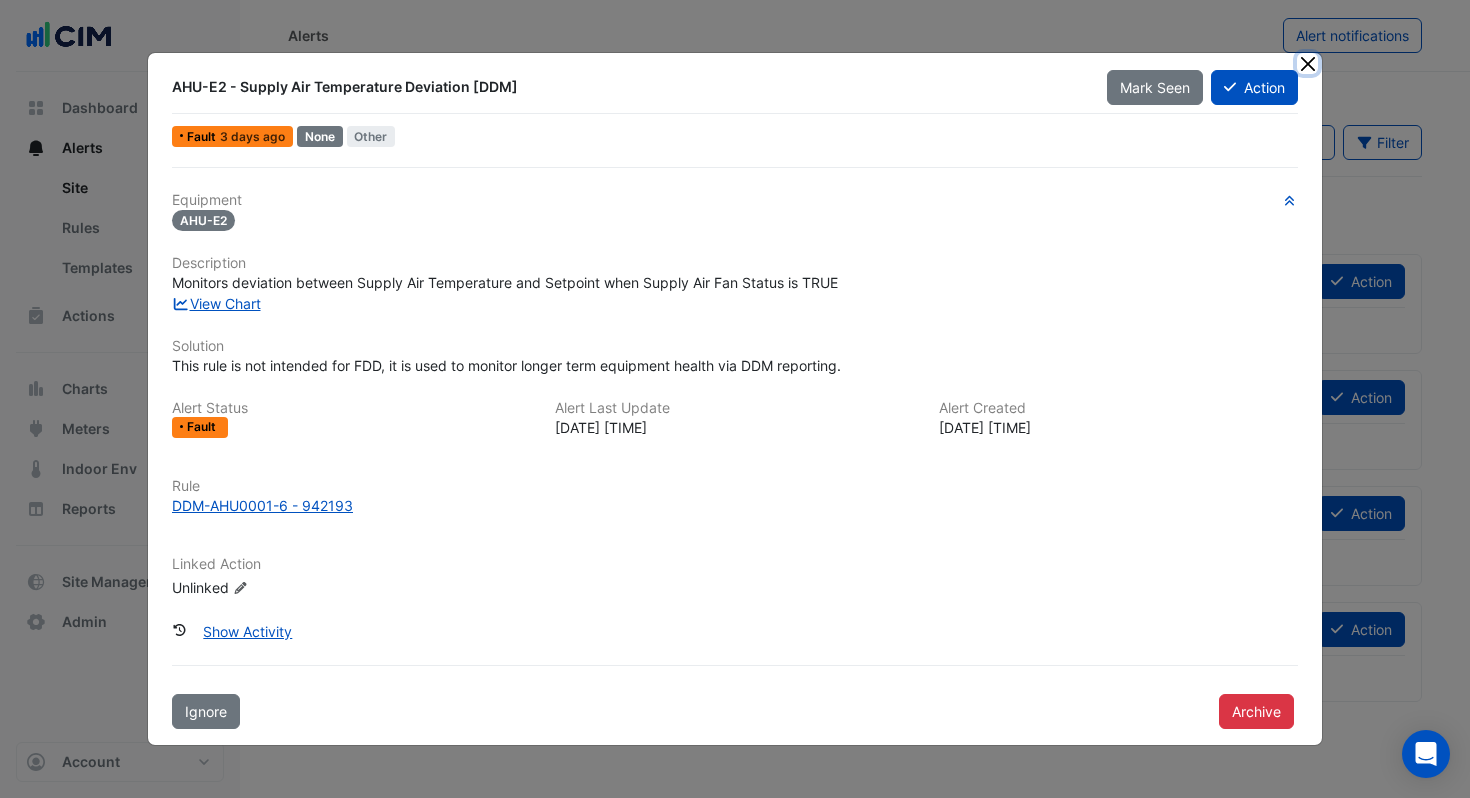 click 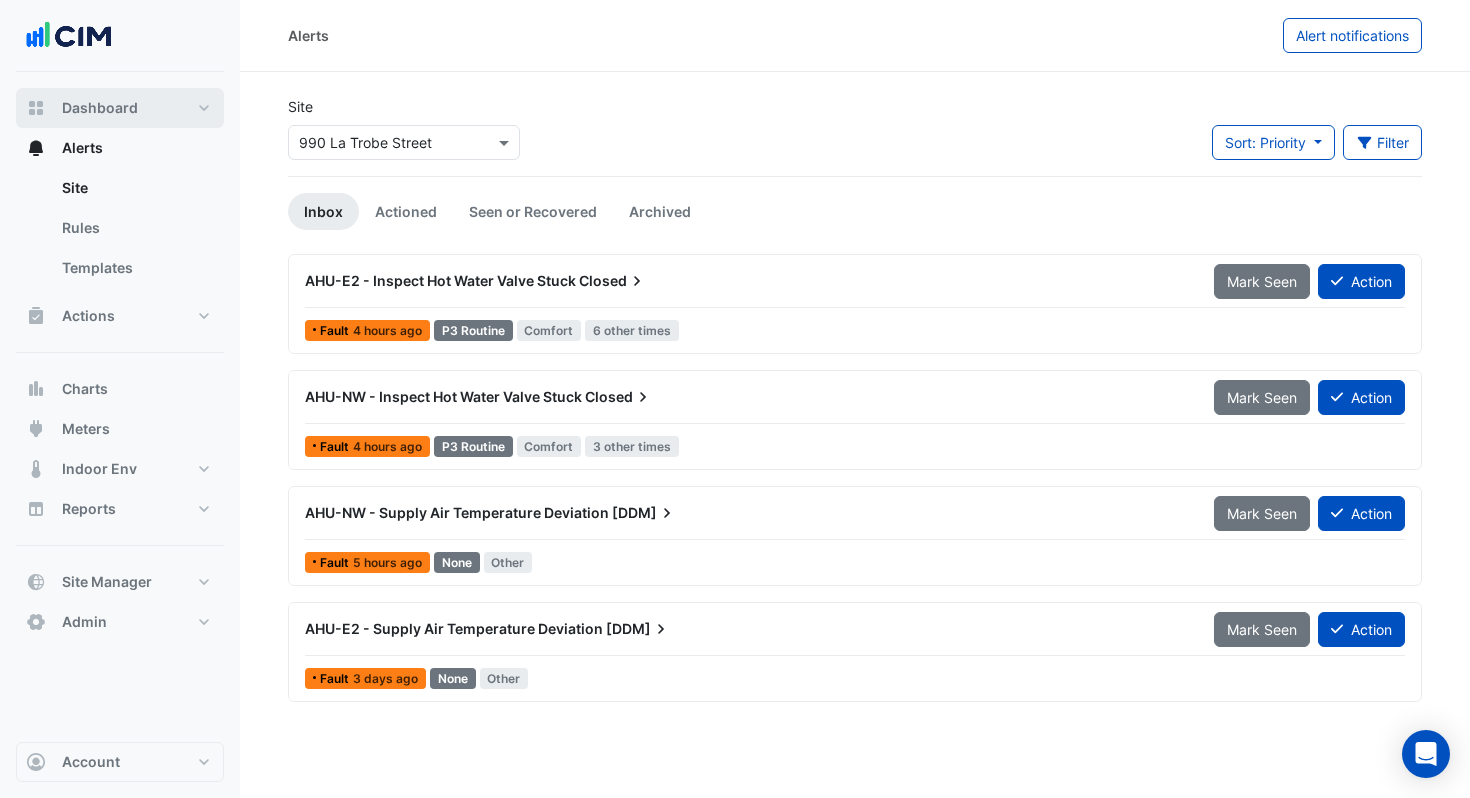 click on "Dashboard" at bounding box center (100, 108) 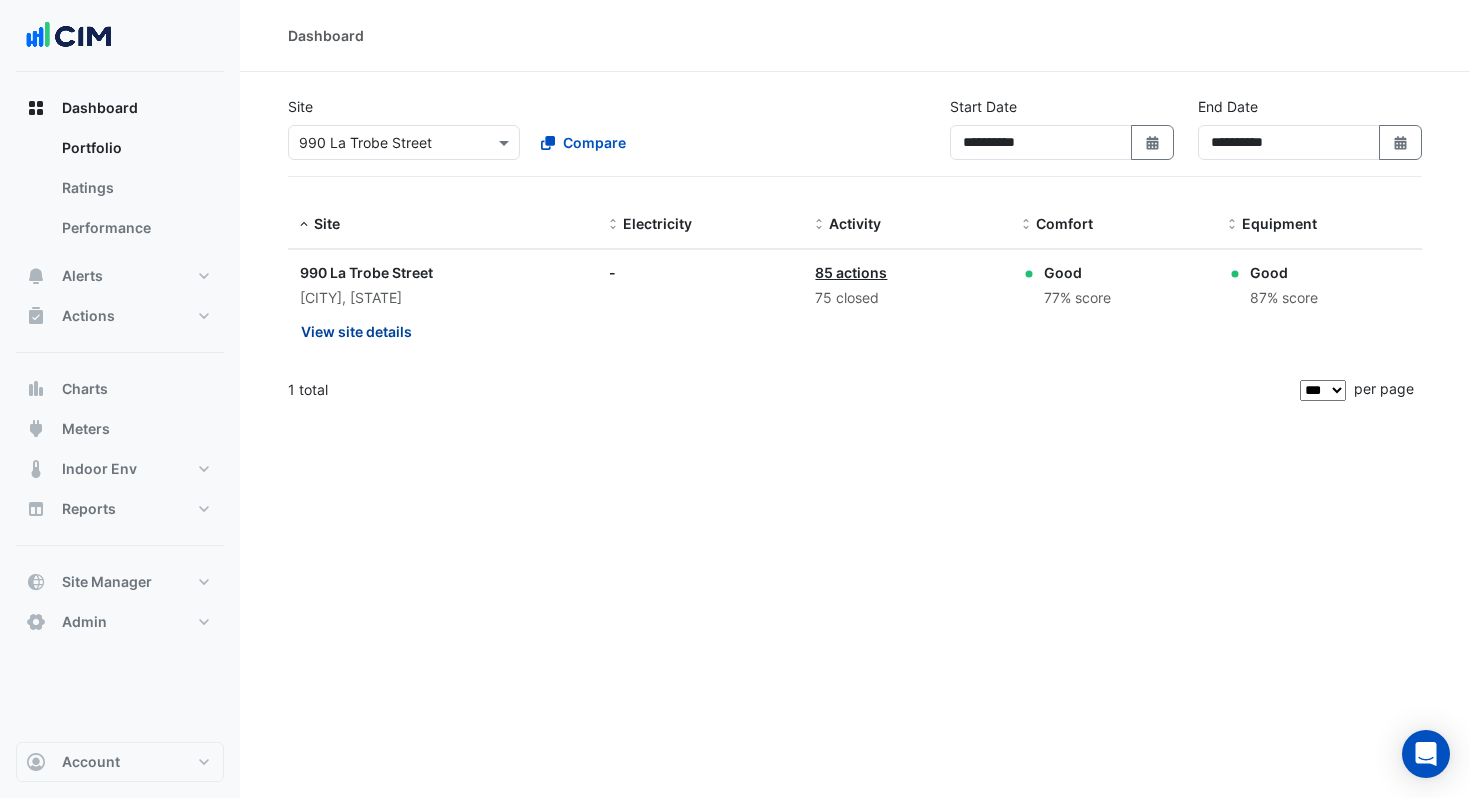 click on "View site details" 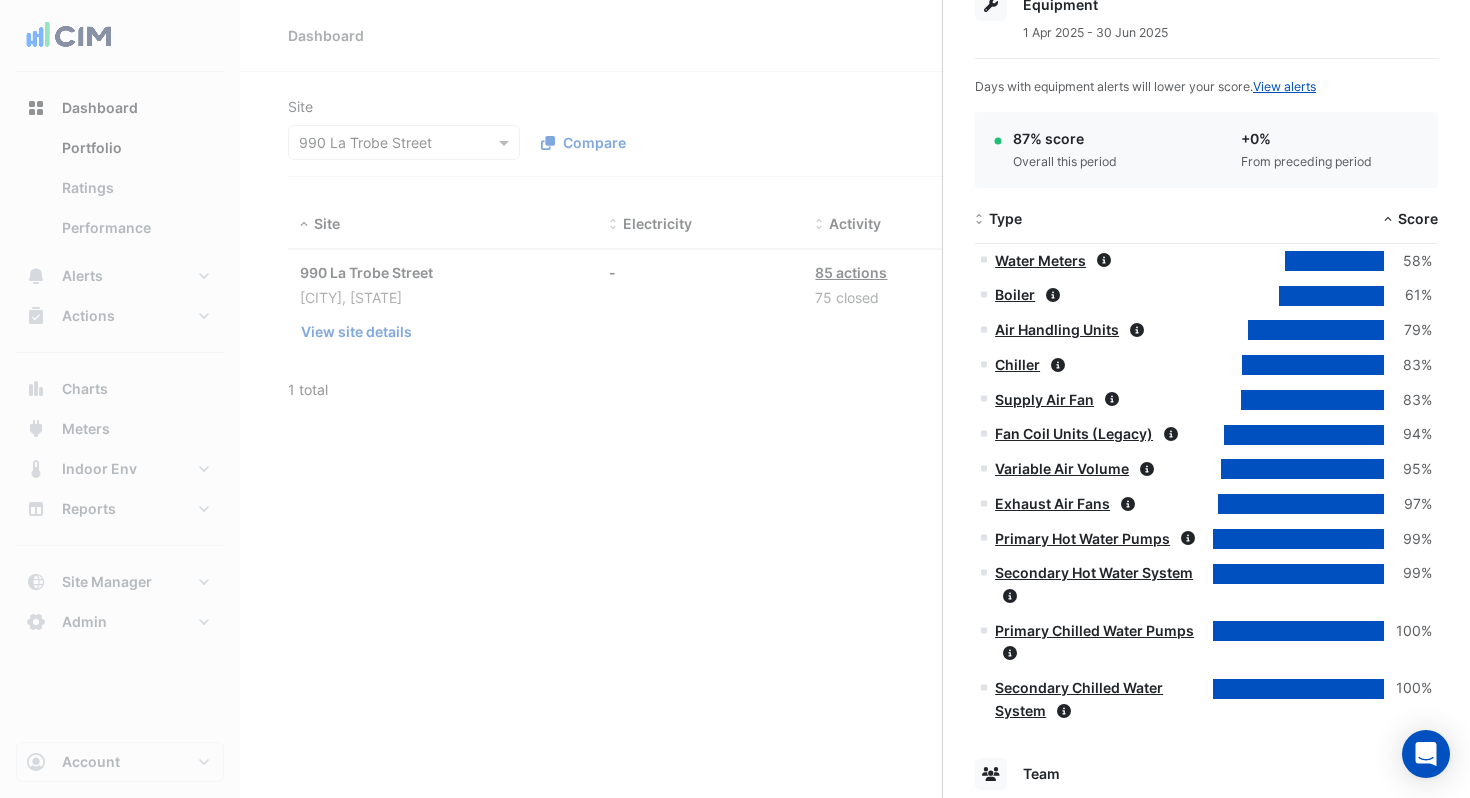 scroll, scrollTop: 1017, scrollLeft: 0, axis: vertical 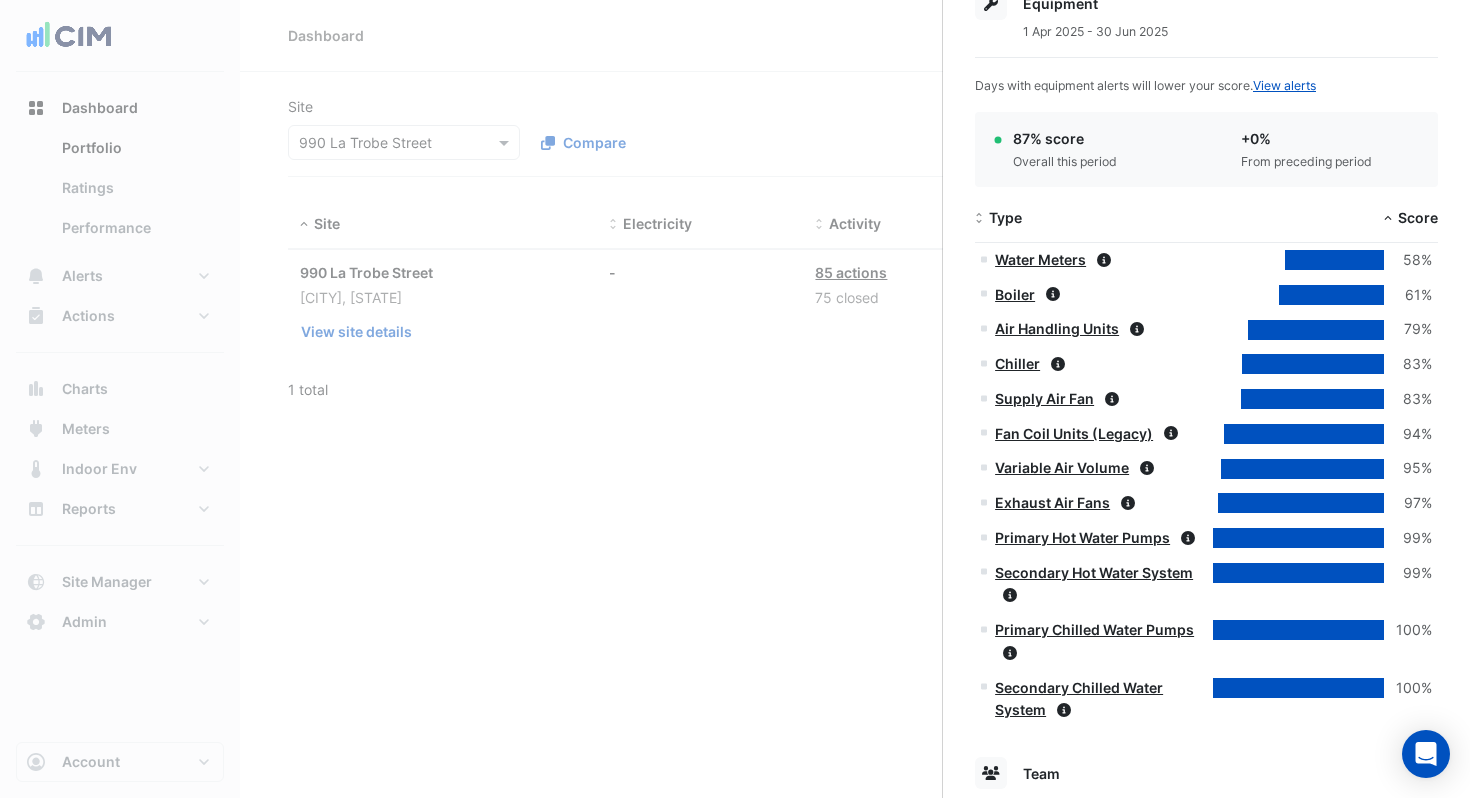 click 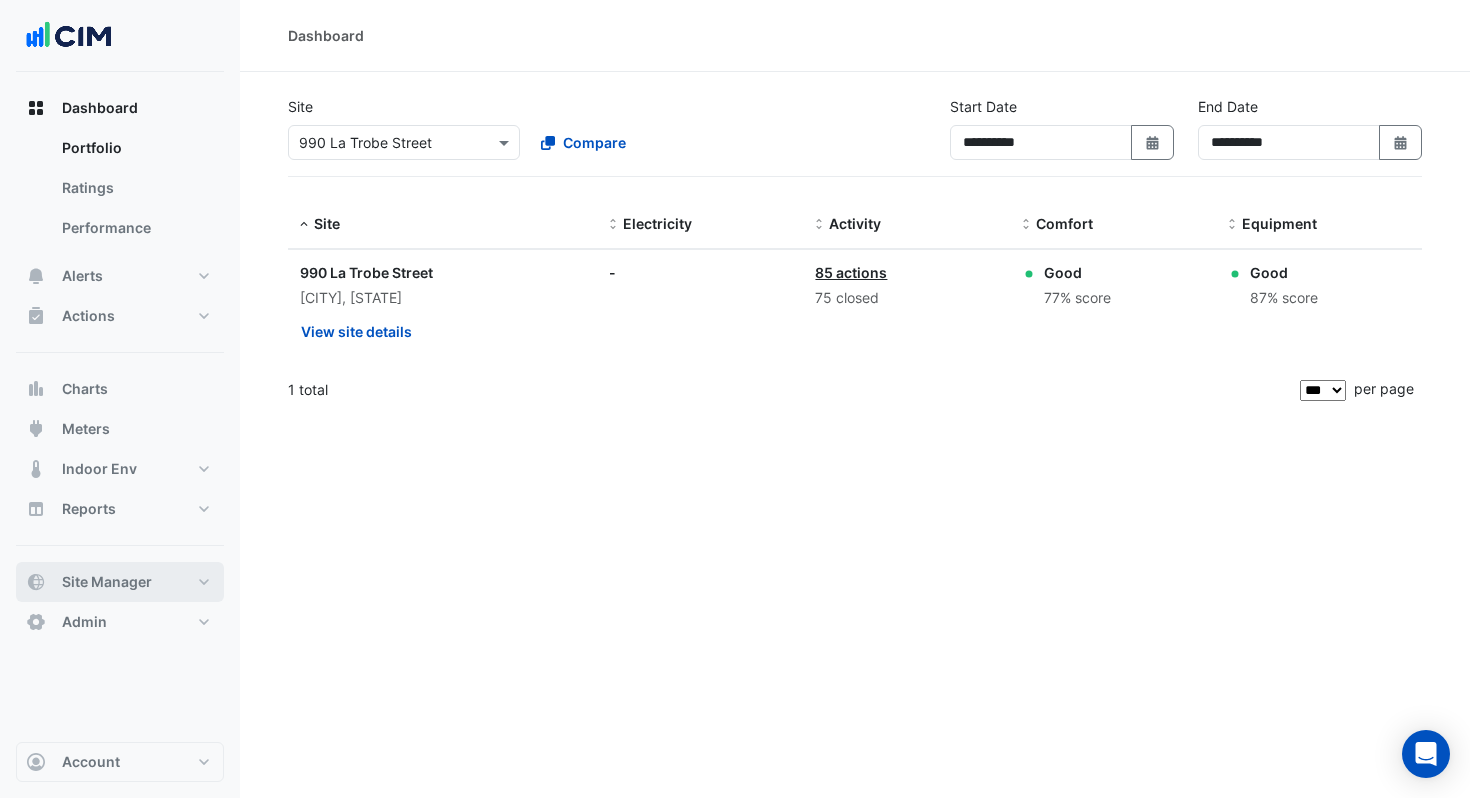 click on "Site Manager" at bounding box center (107, 582) 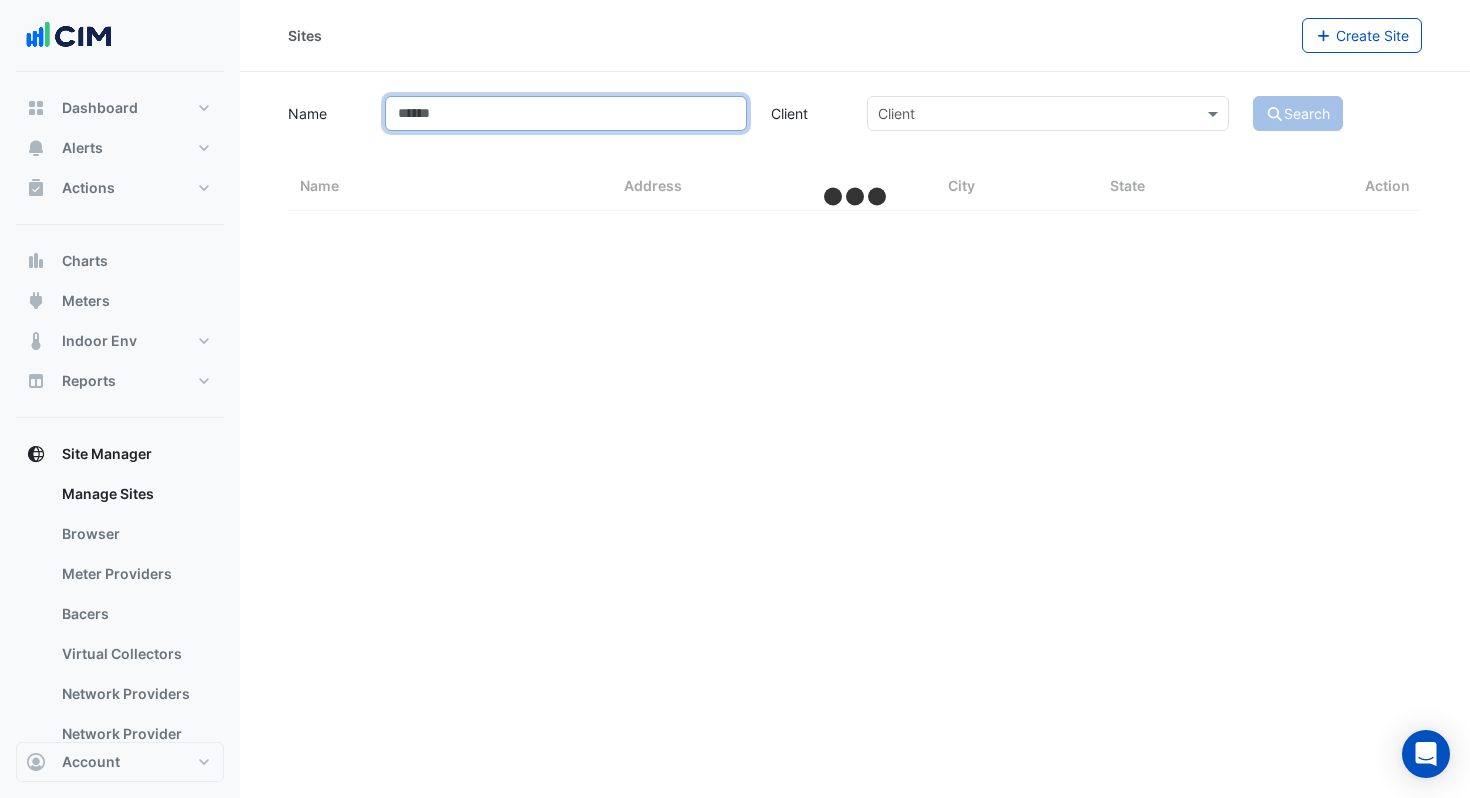 click on "Name" at bounding box center (566, 113) 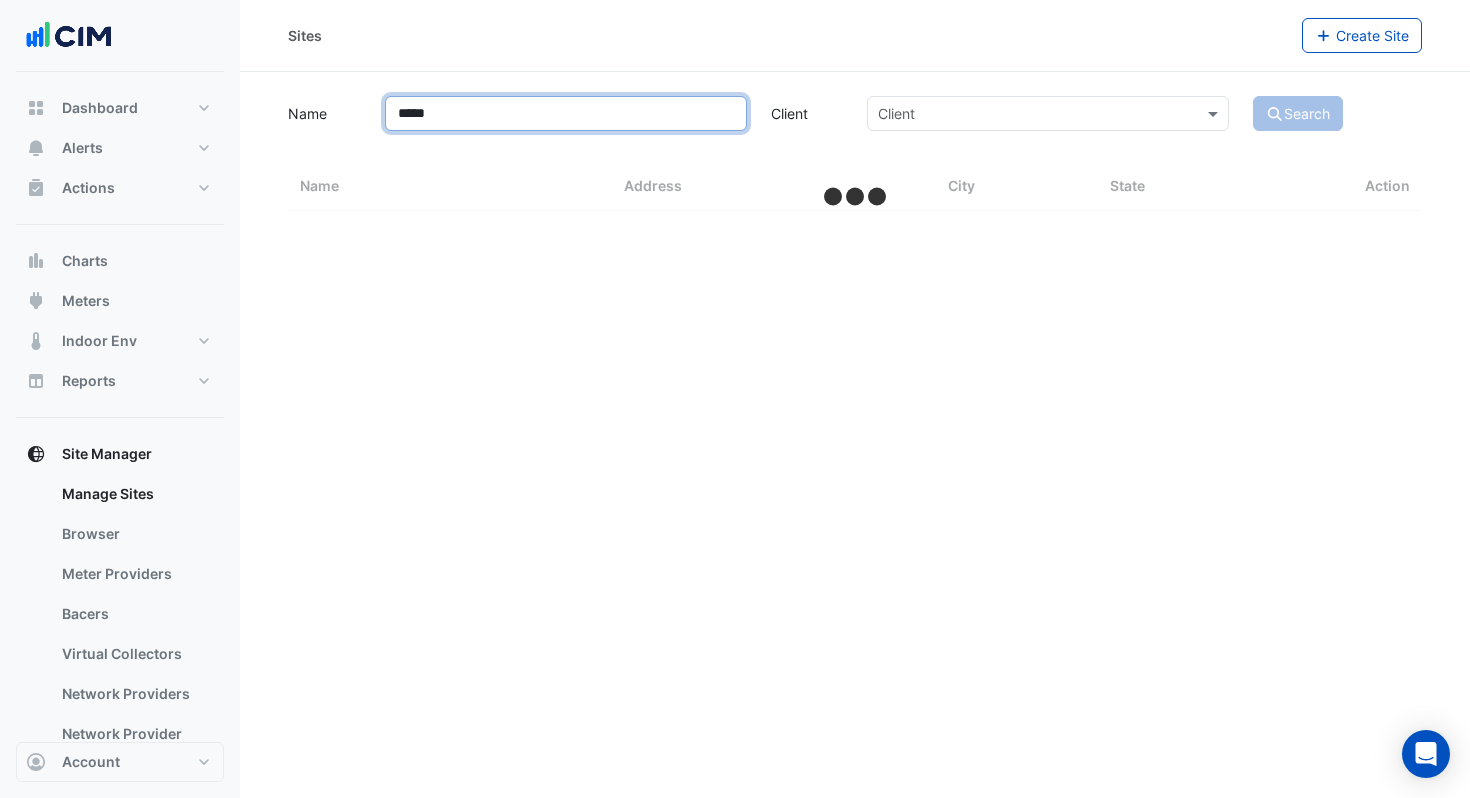 type on "*****" 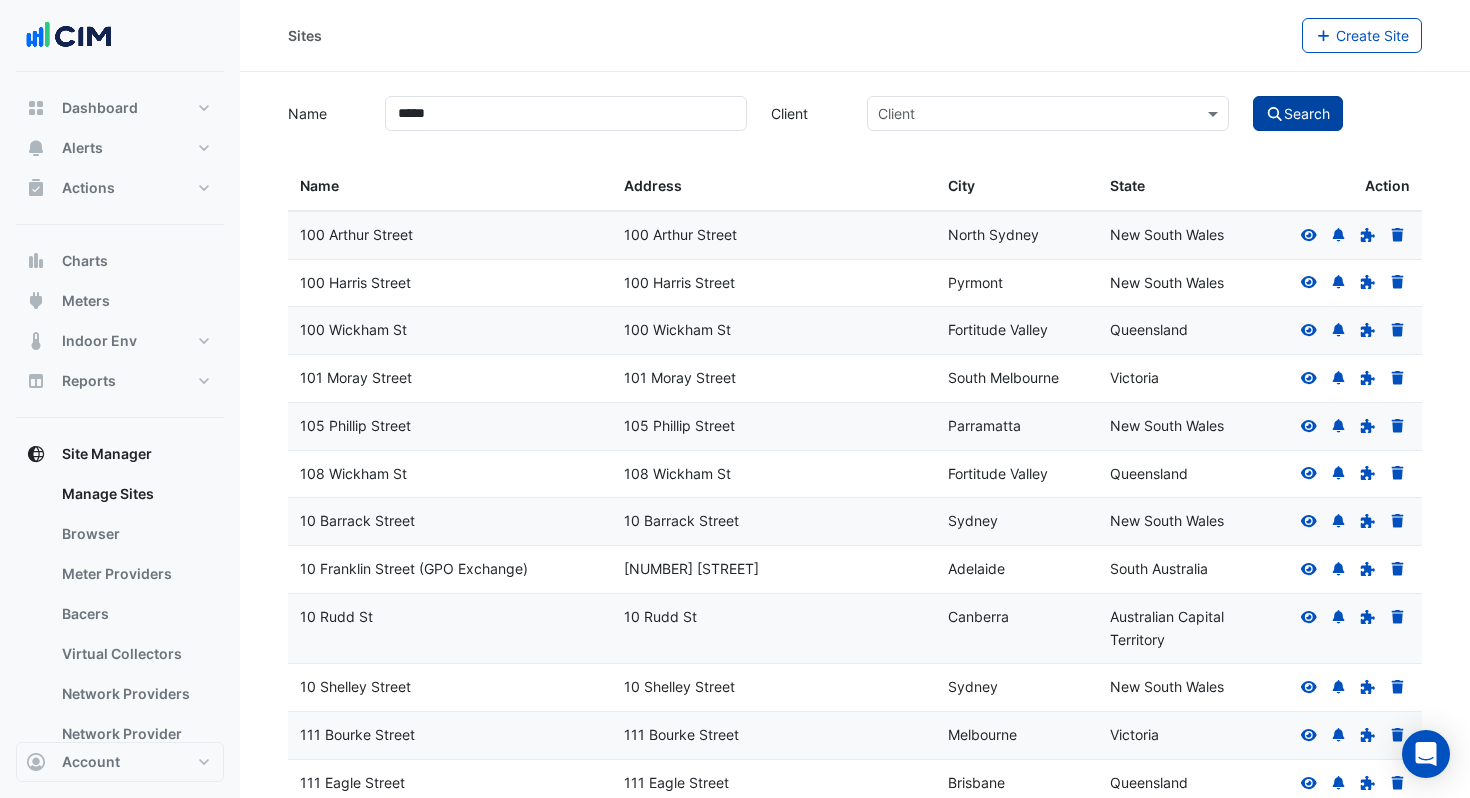 click on "Search" 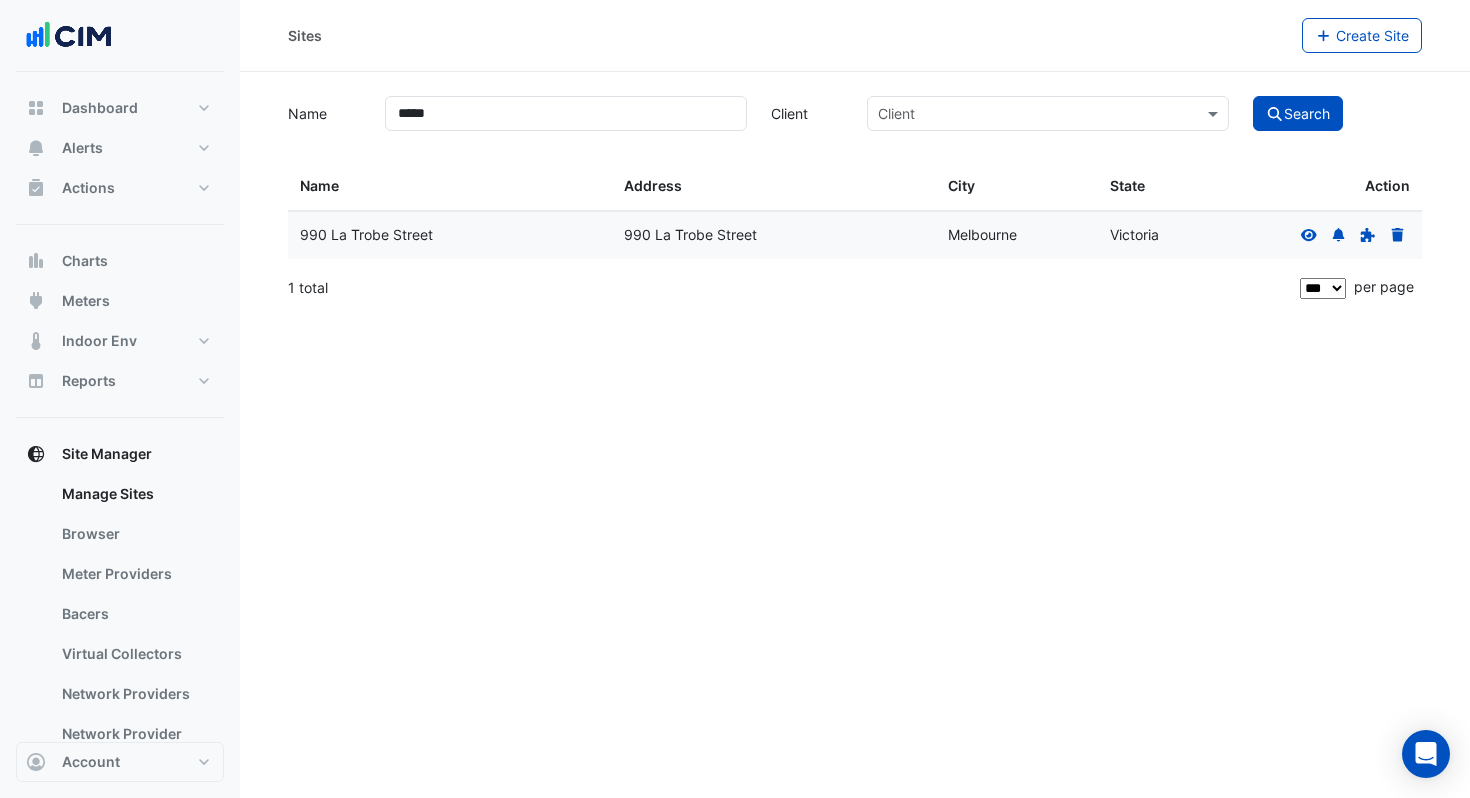 click on "Manage Sites
Browser
Meter Providers
Bacers
Virtual Collectors
Network Providers
Network Provider Plans
Metadata Units
Metadata Types
Metadata
Meters
Sustainability Rating Types" at bounding box center (120, 738) 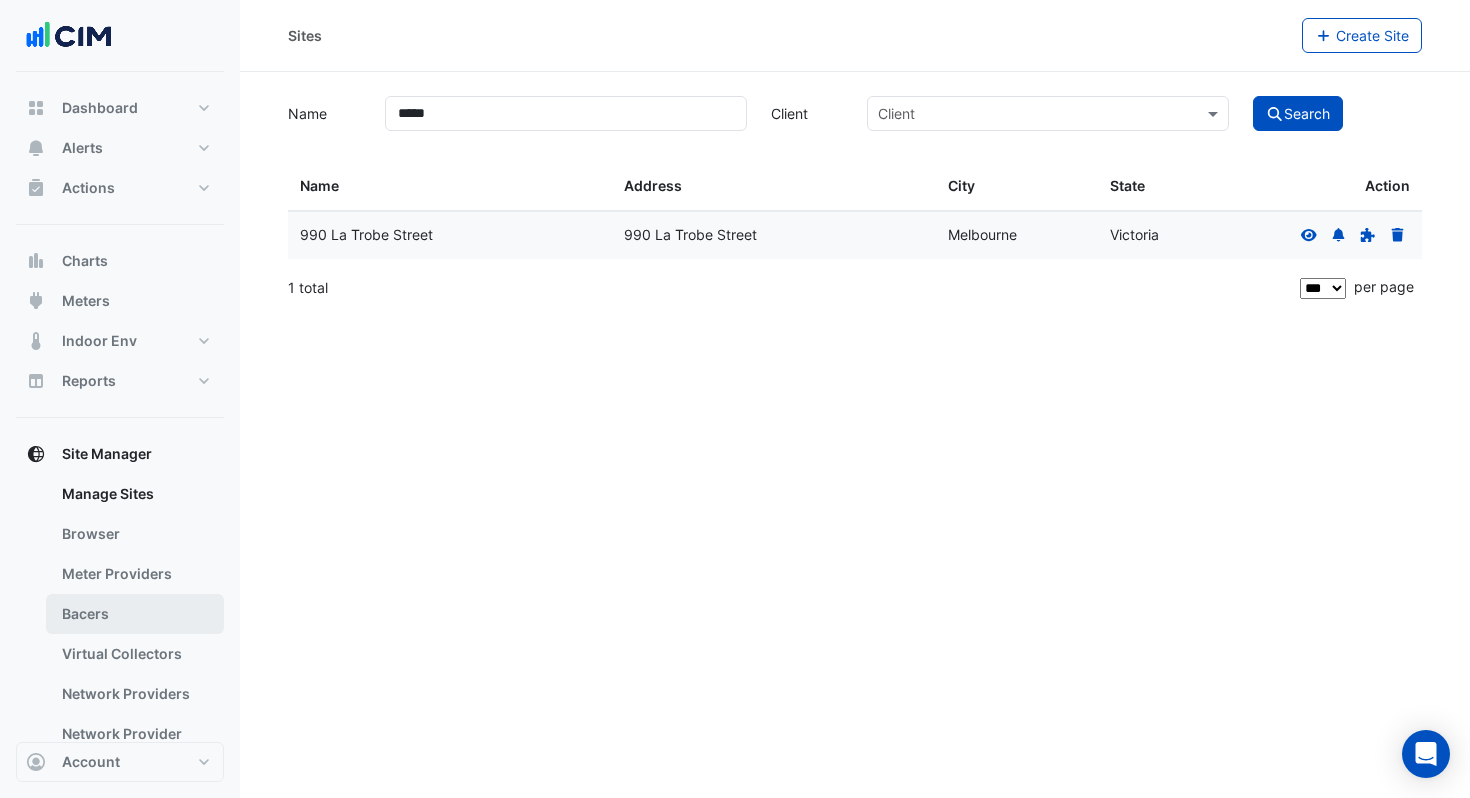 click on "Bacers" at bounding box center [135, 614] 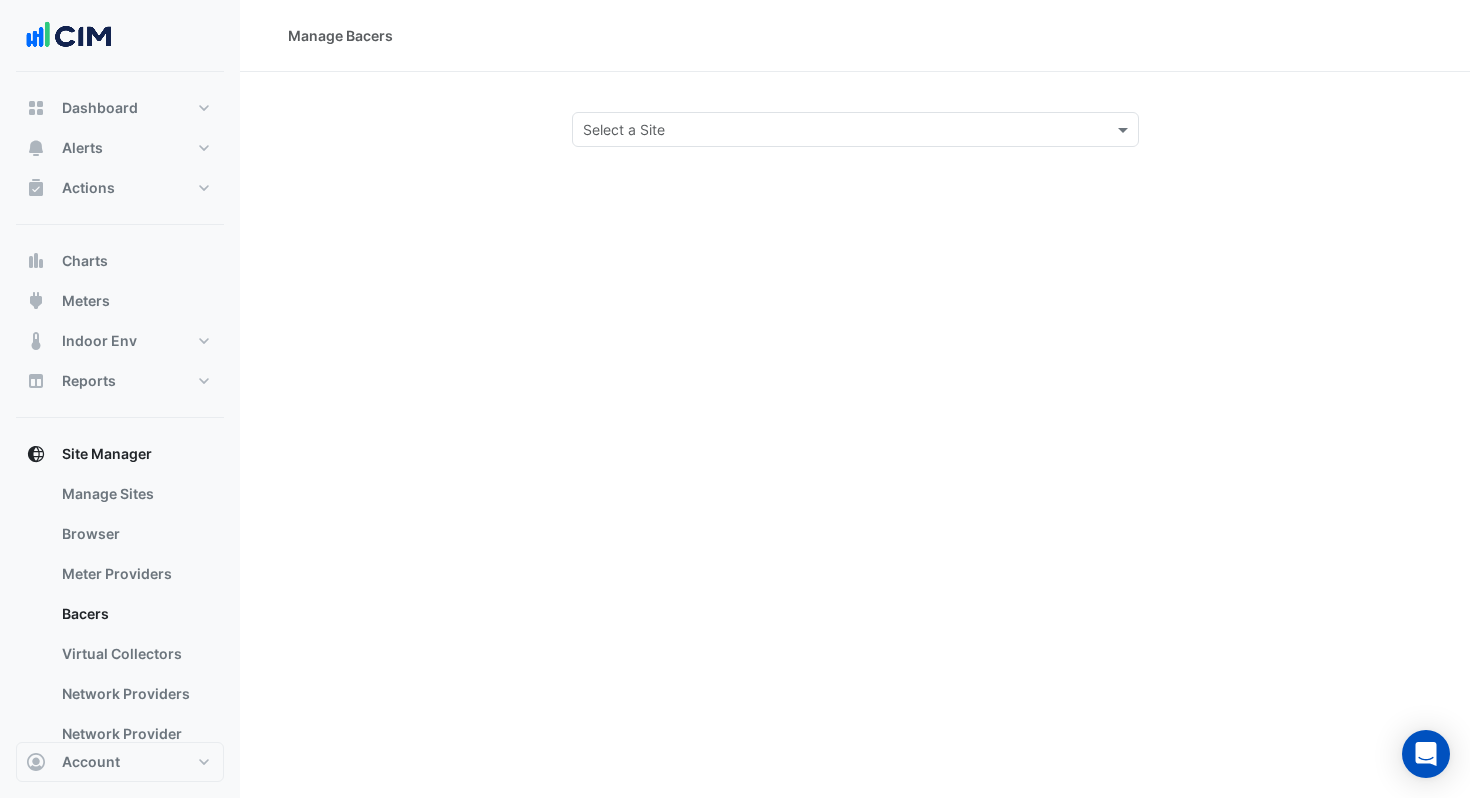 click on "Select a Site" 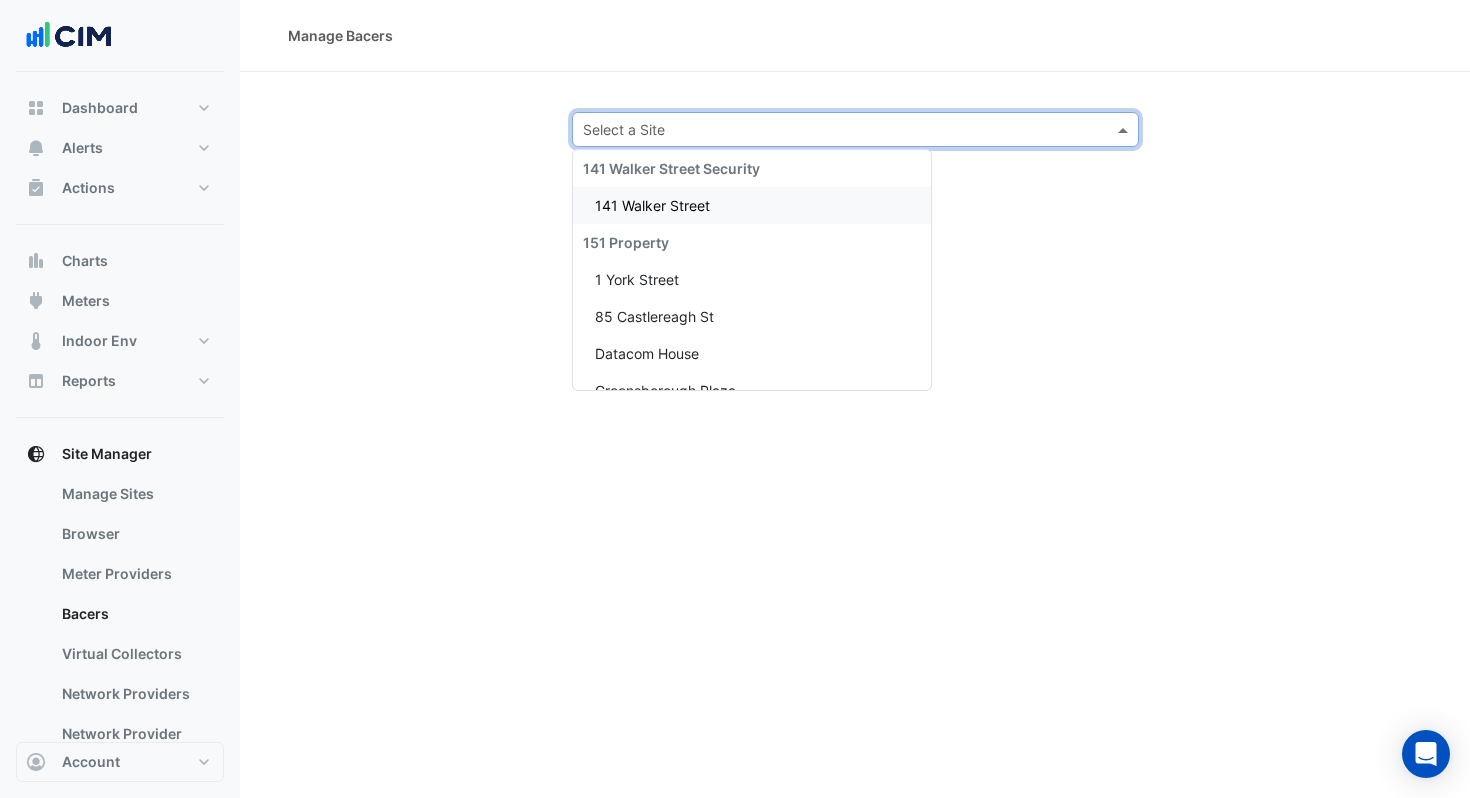 click 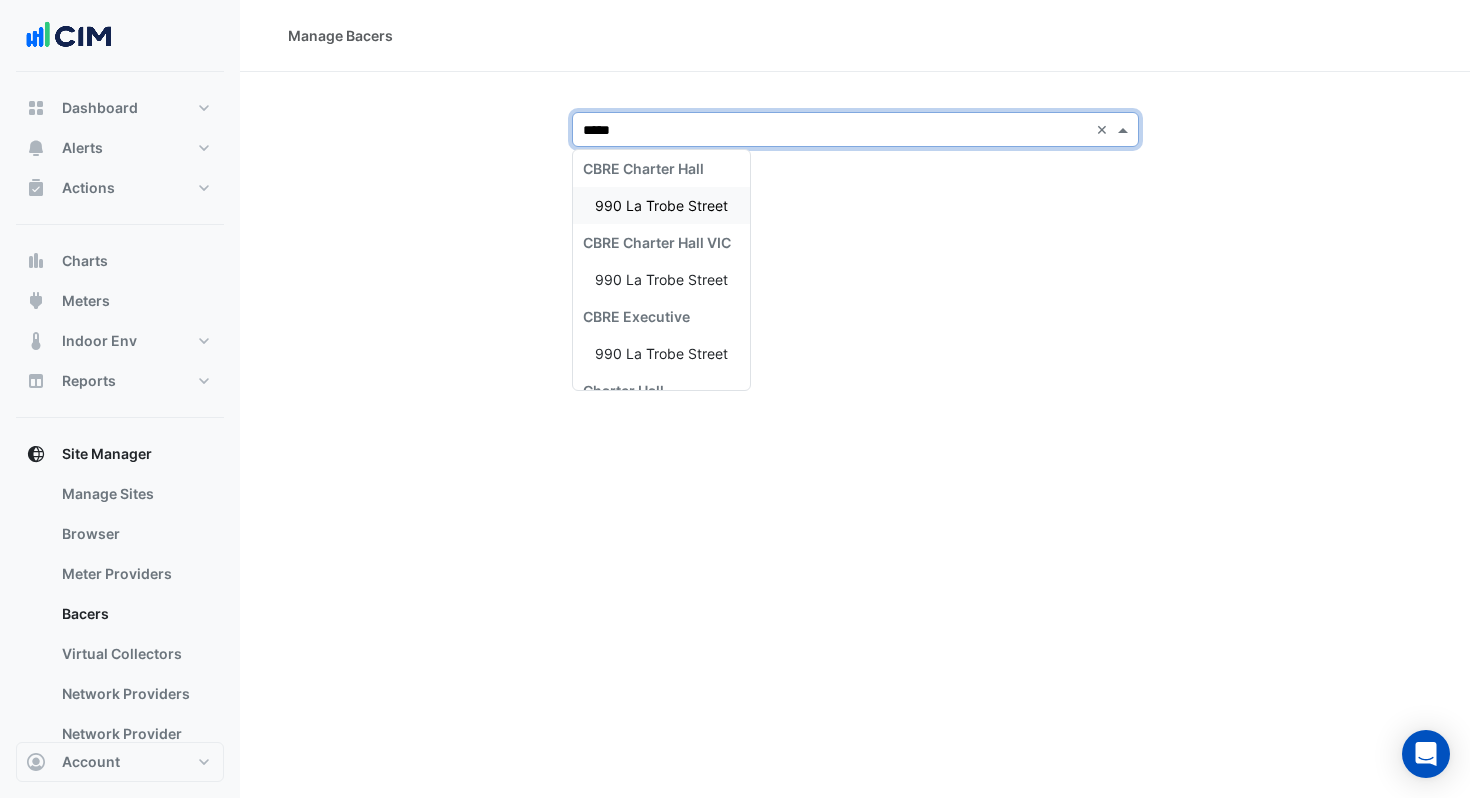 type on "******" 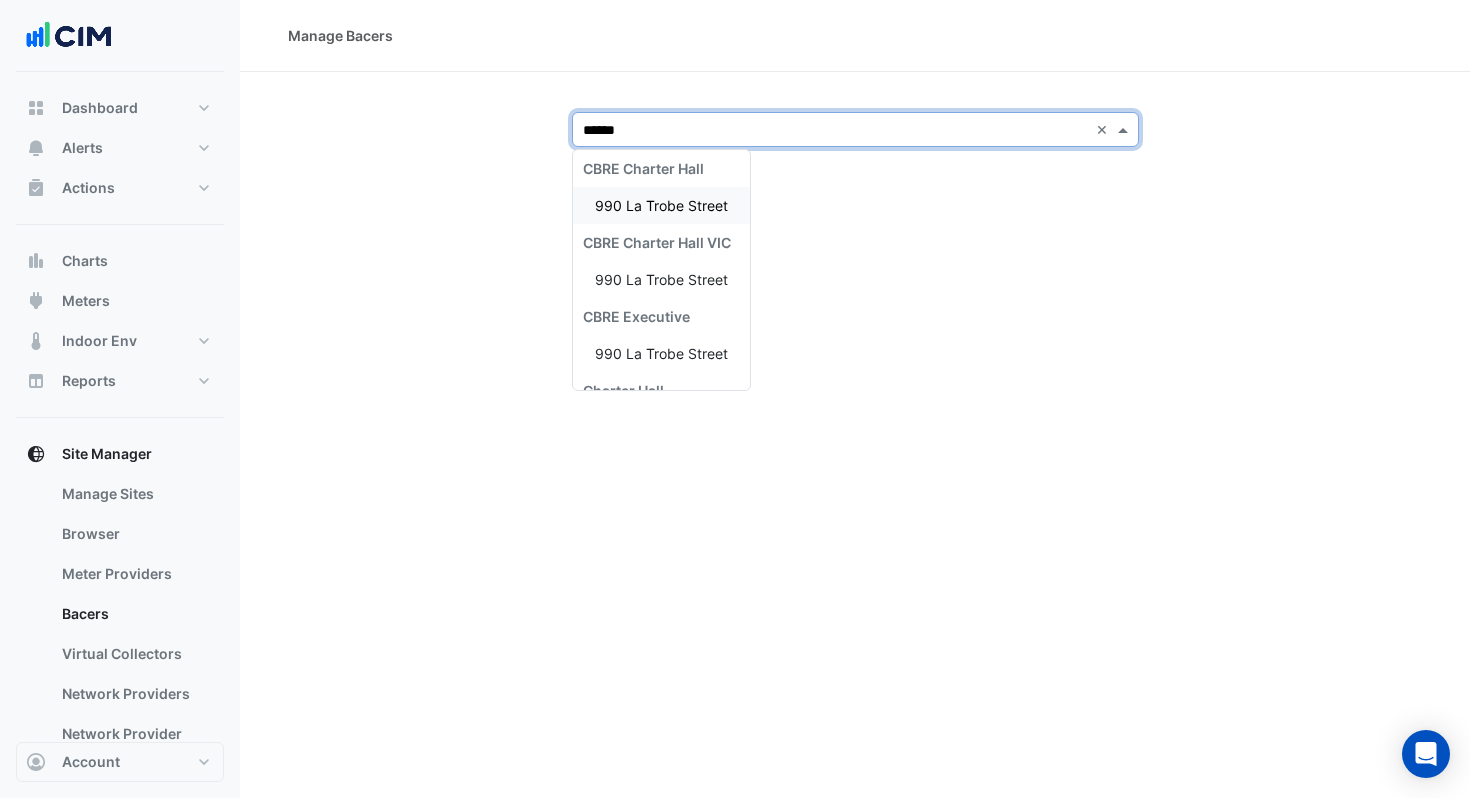 click on "990 La Trobe Street" at bounding box center (661, 205) 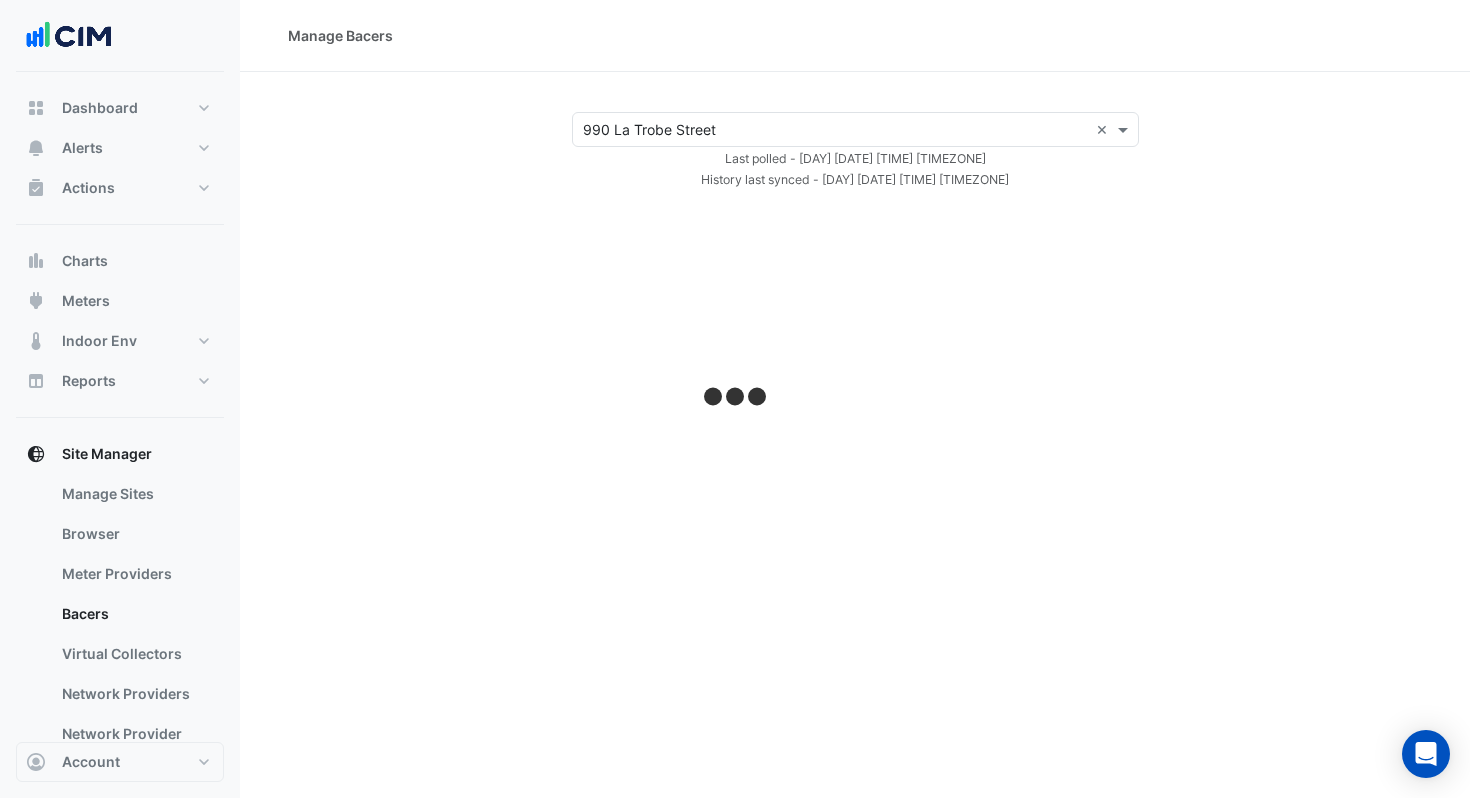 select on "***" 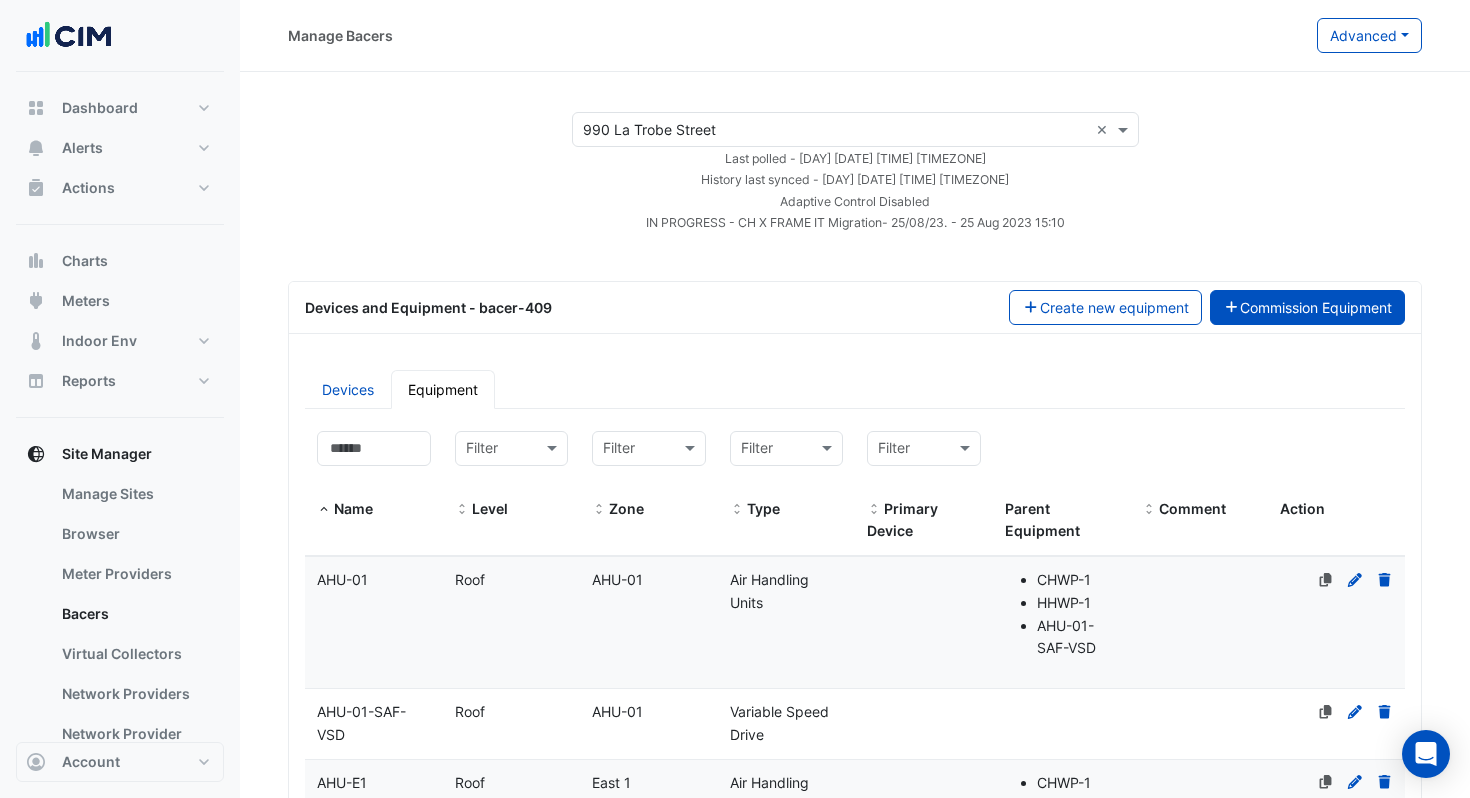 click on "Commission Equipment" 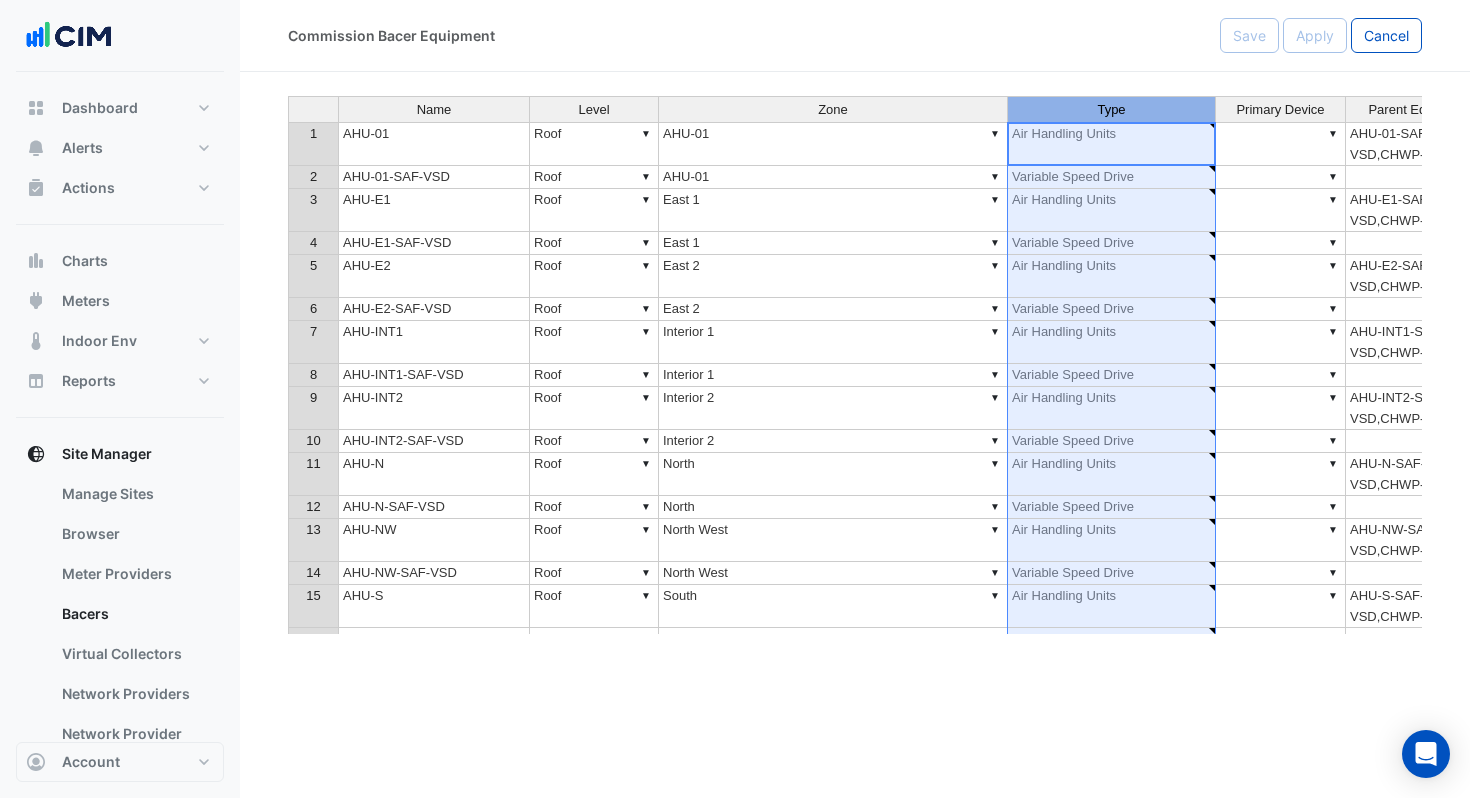 click on "Type" at bounding box center (1111, 109) 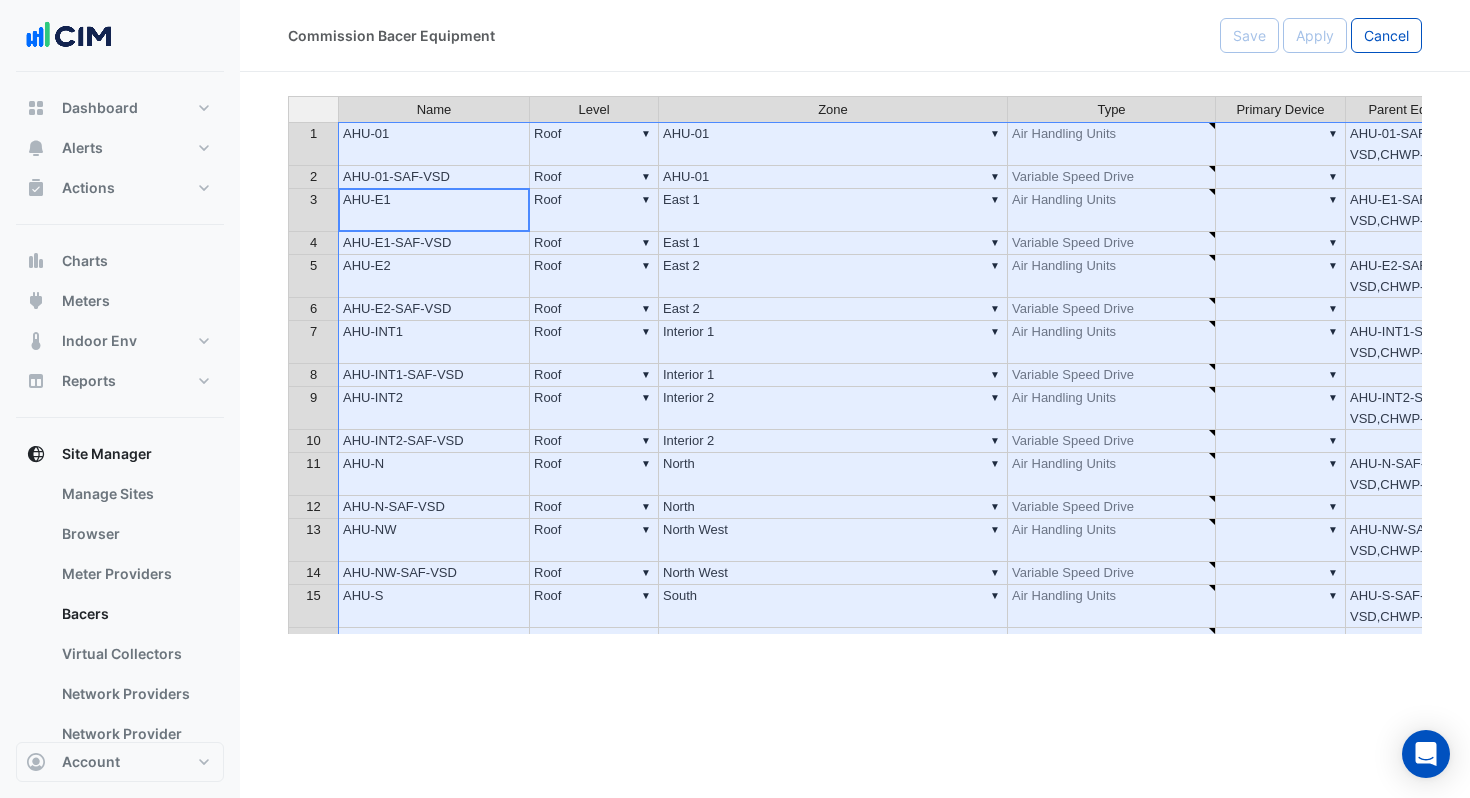 click on "Type" at bounding box center (1111, 109) 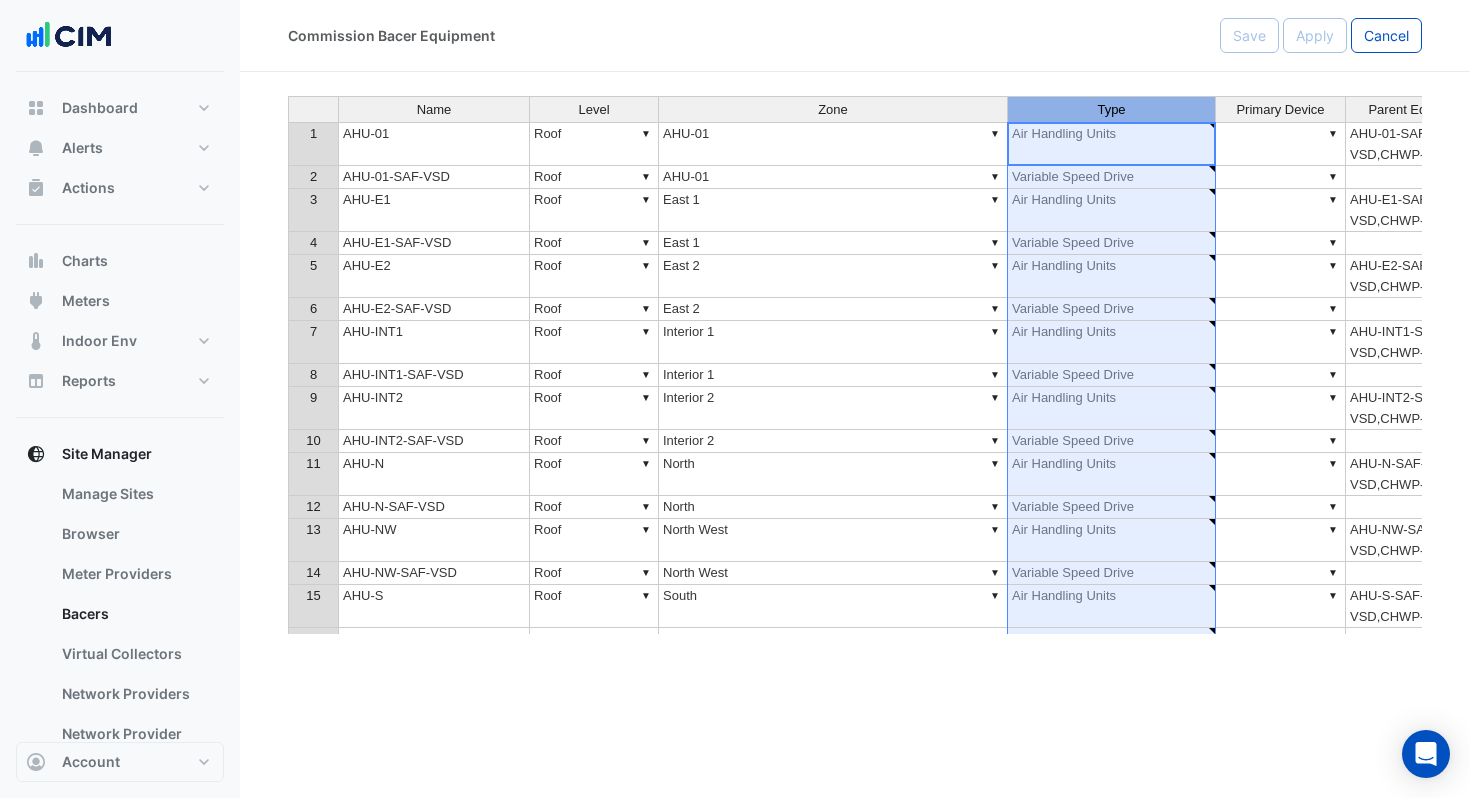click on "Type" at bounding box center (1111, 109) 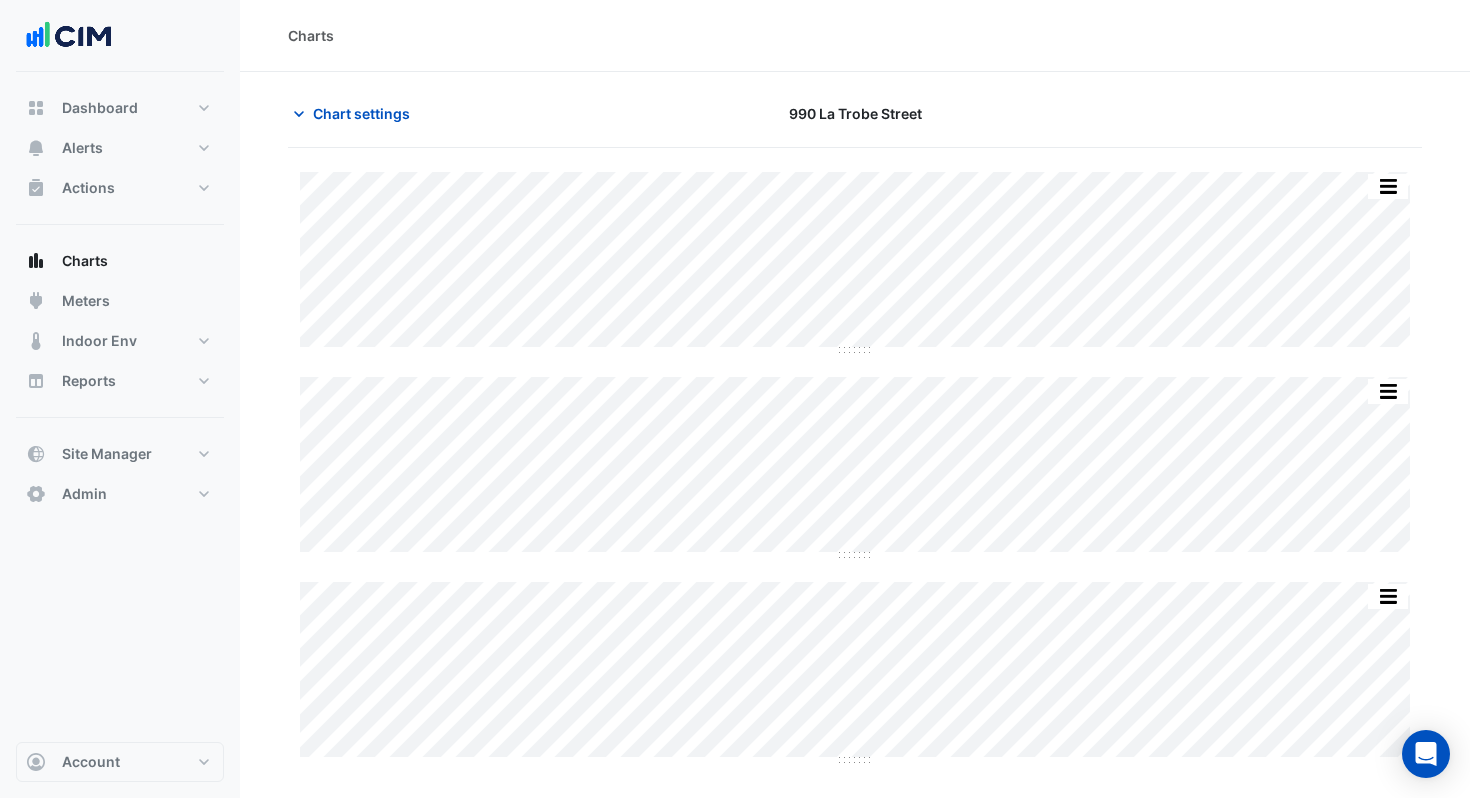 scroll, scrollTop: 0, scrollLeft: 0, axis: both 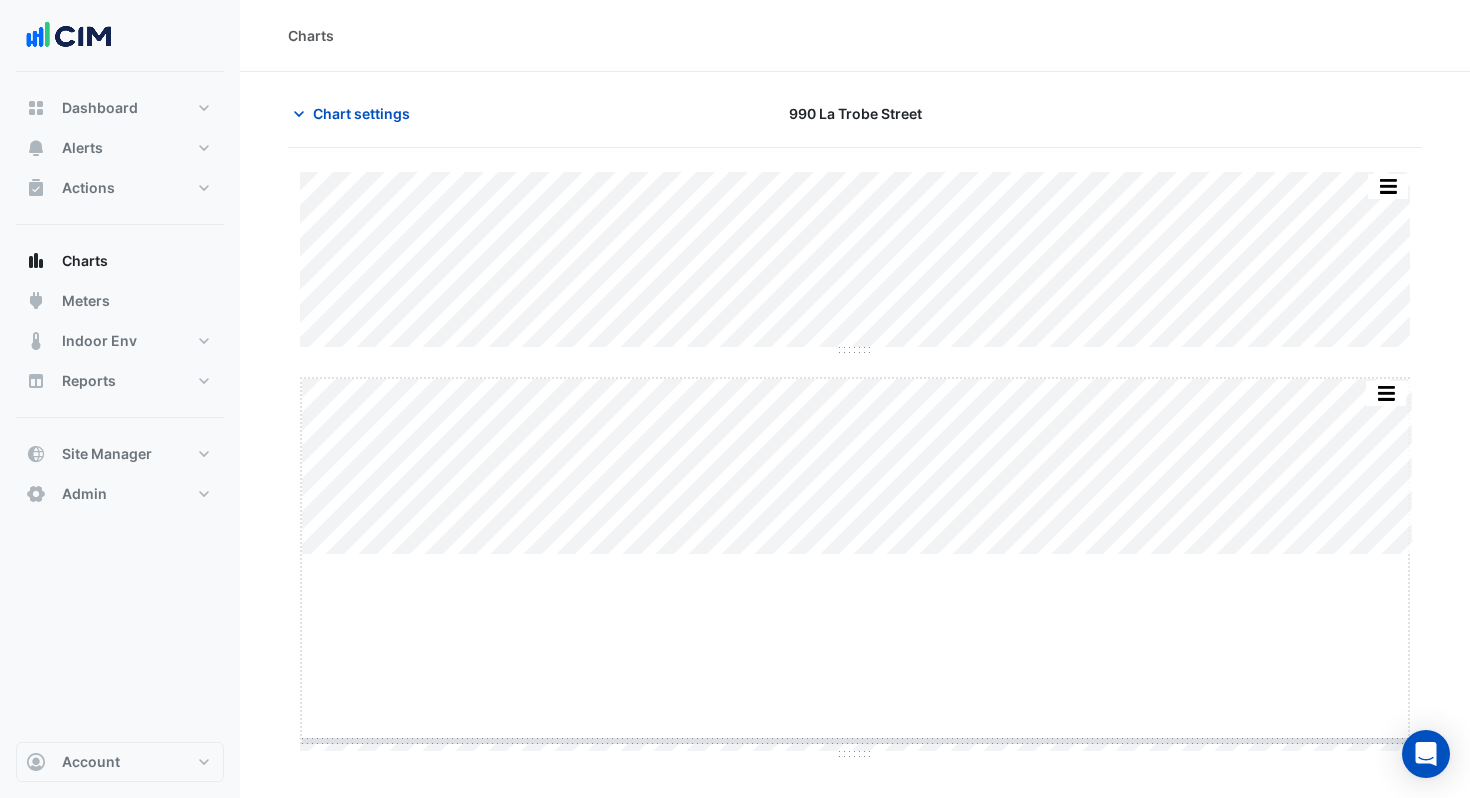 drag, startPoint x: 855, startPoint y: 552, endPoint x: 854, endPoint y: 742, distance: 190.00262 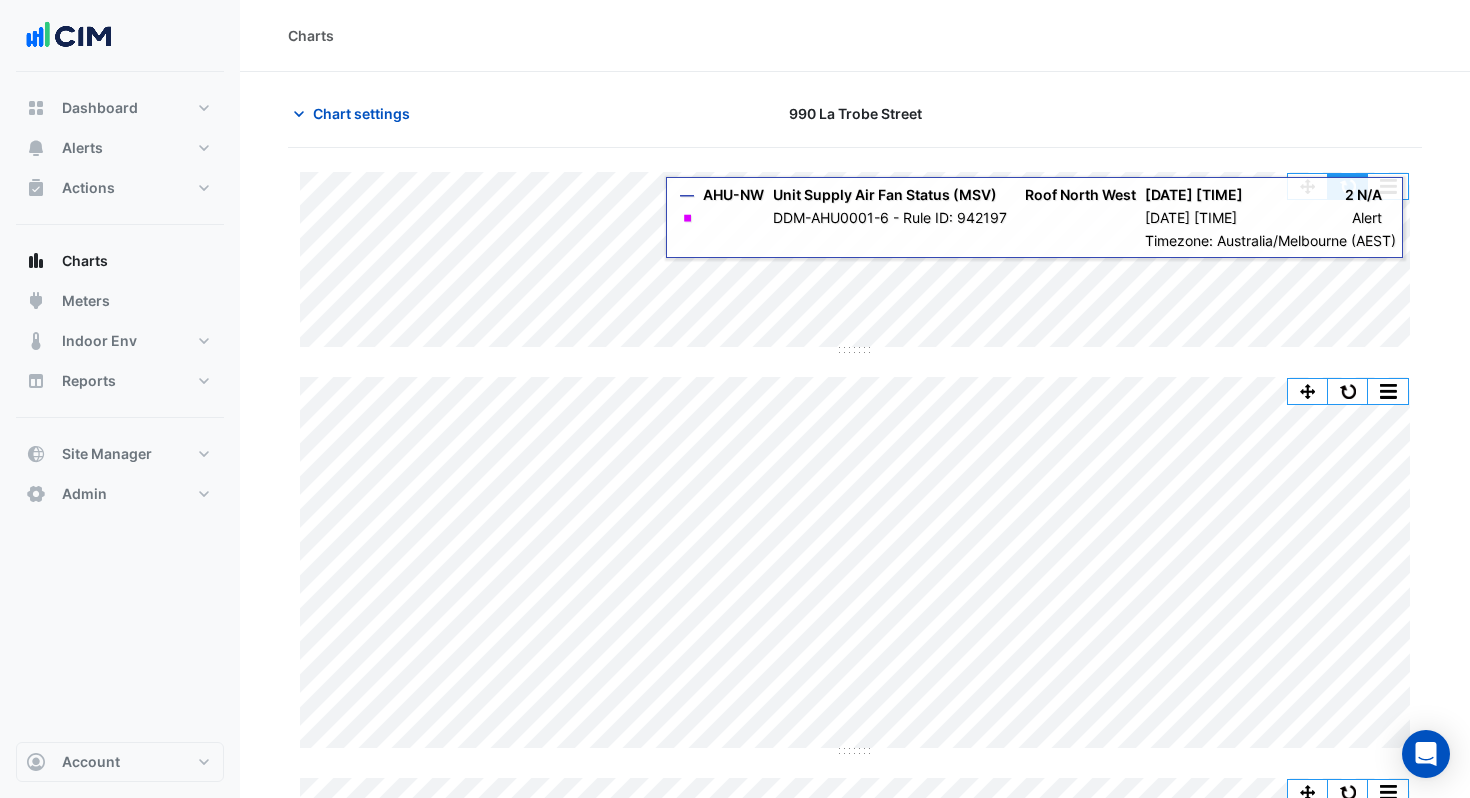 click 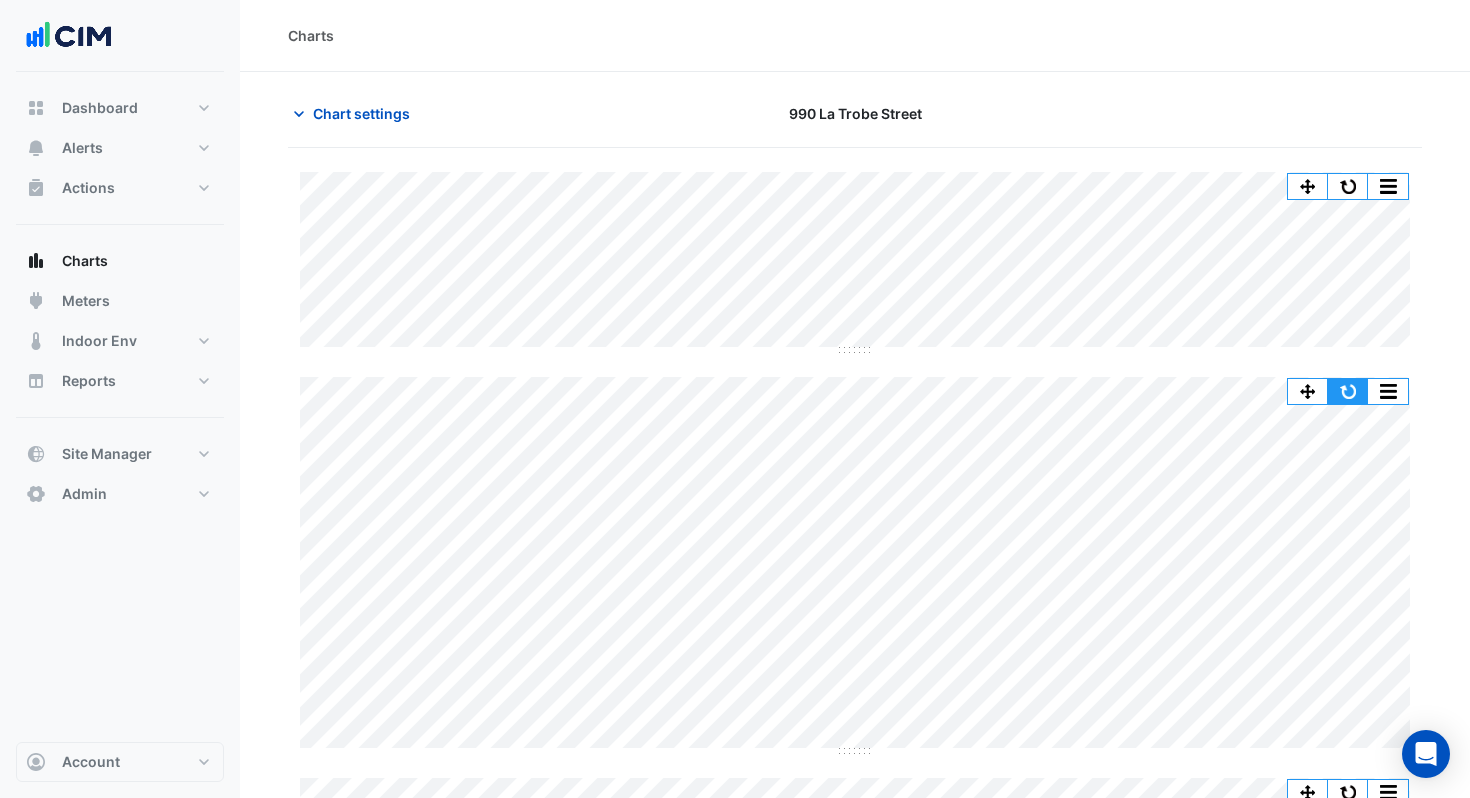 click 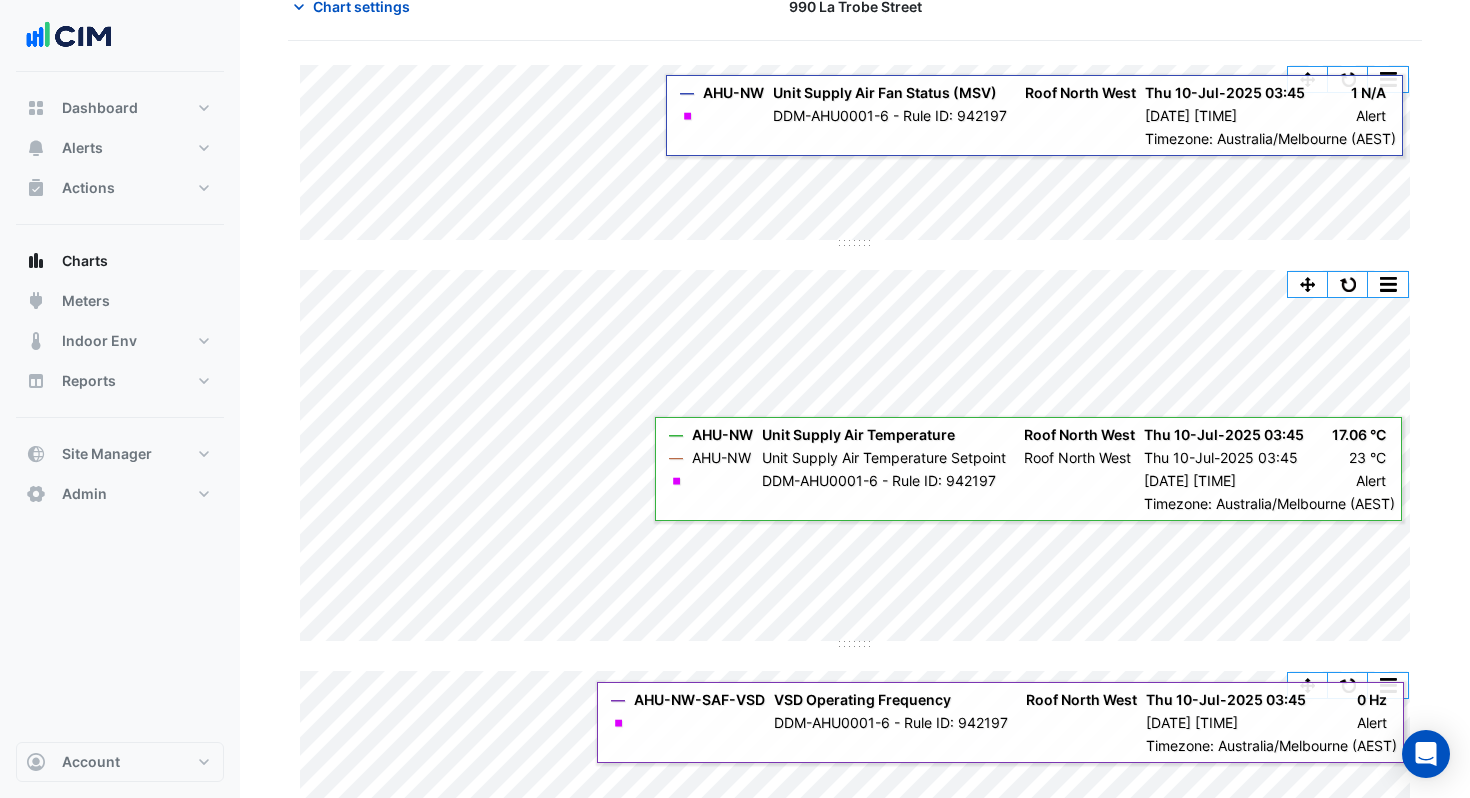 scroll, scrollTop: 185, scrollLeft: 0, axis: vertical 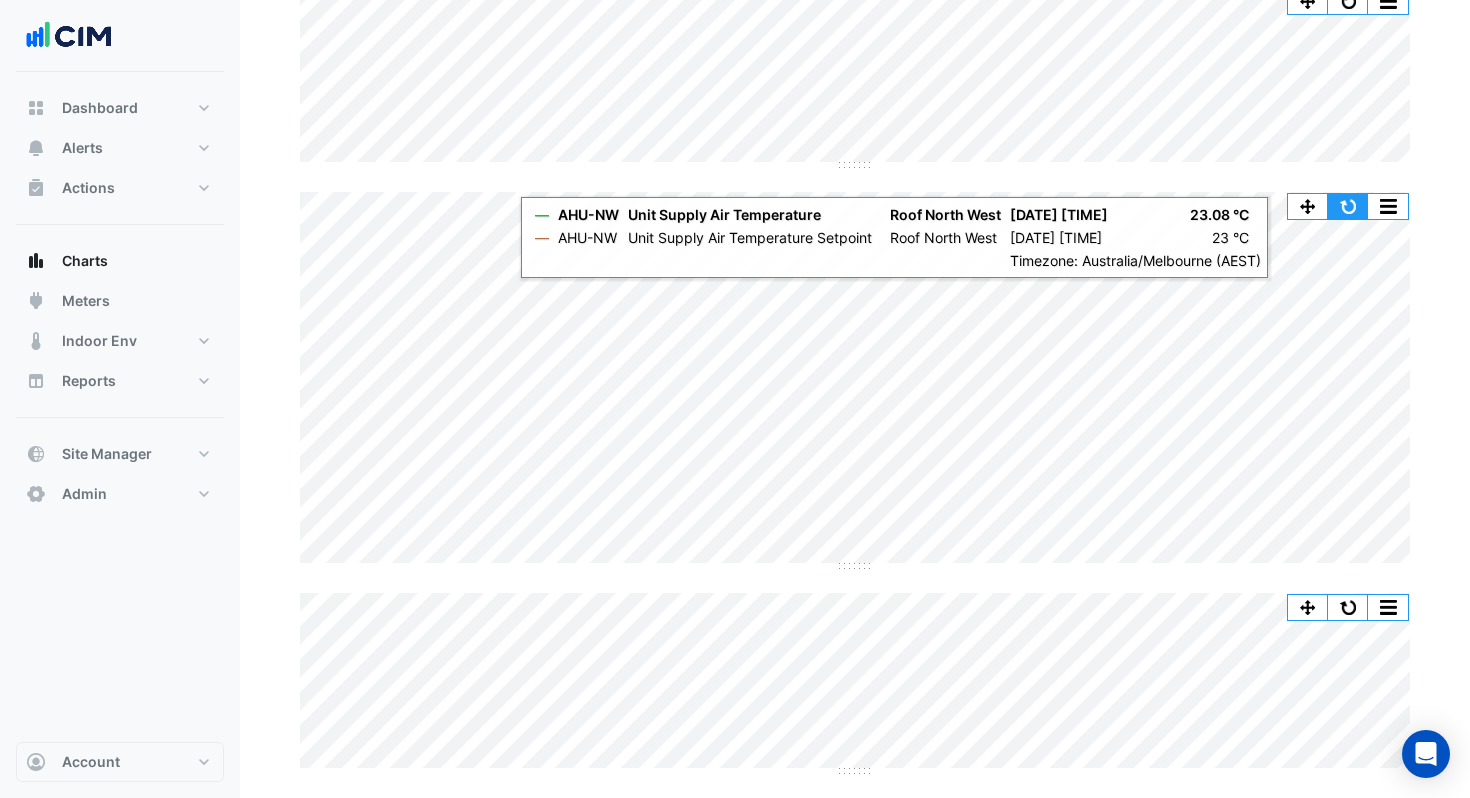 click 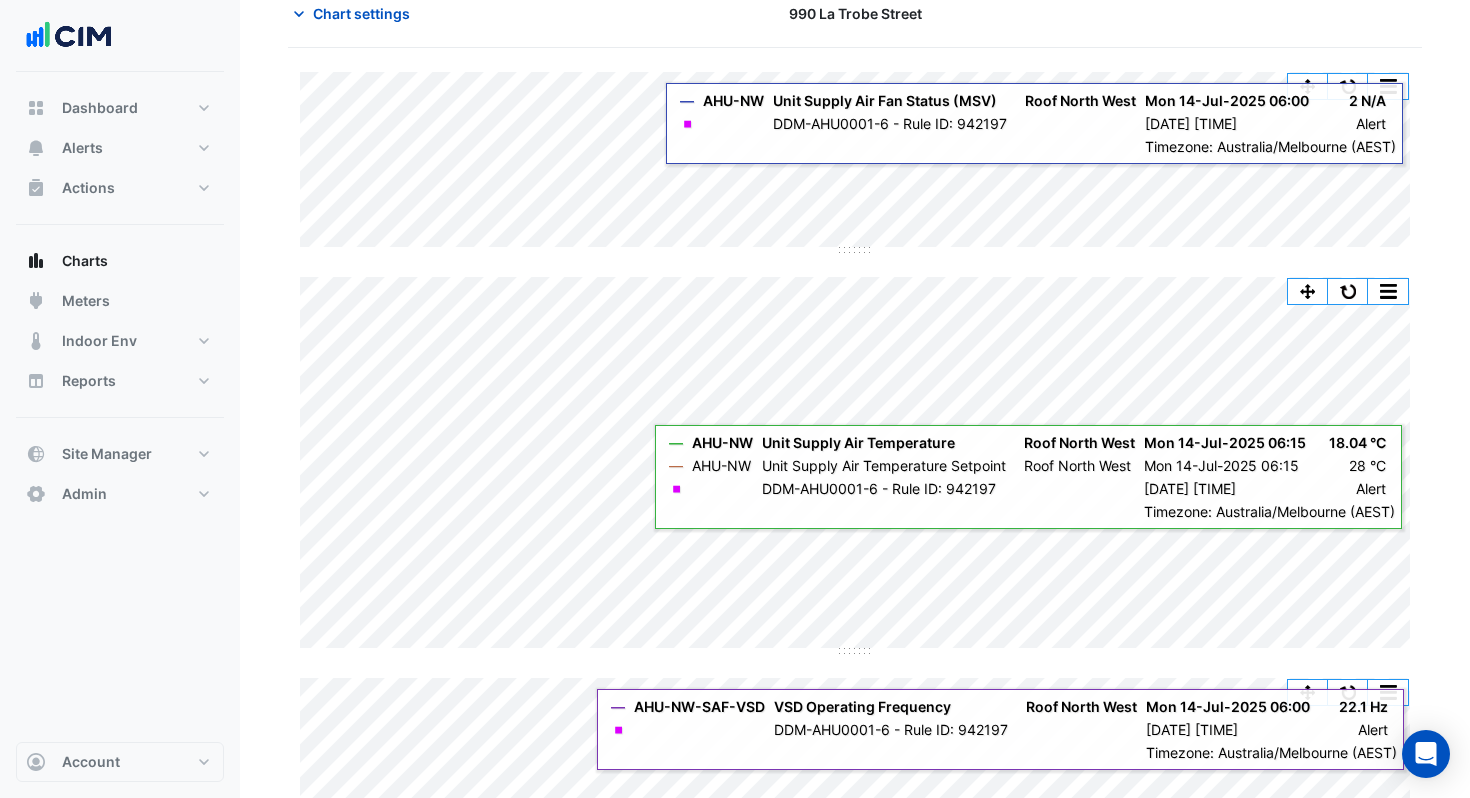 scroll, scrollTop: 0, scrollLeft: 0, axis: both 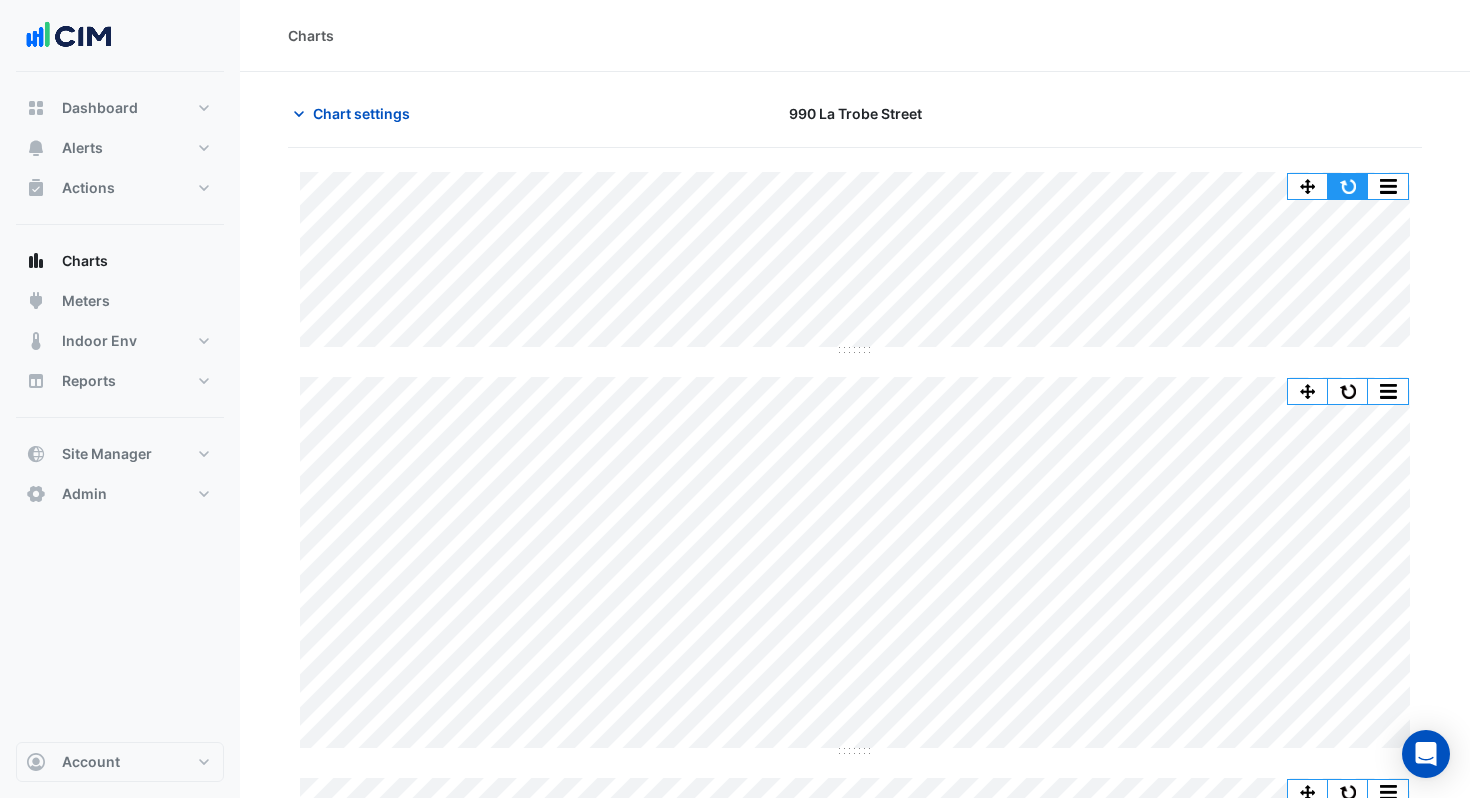 click 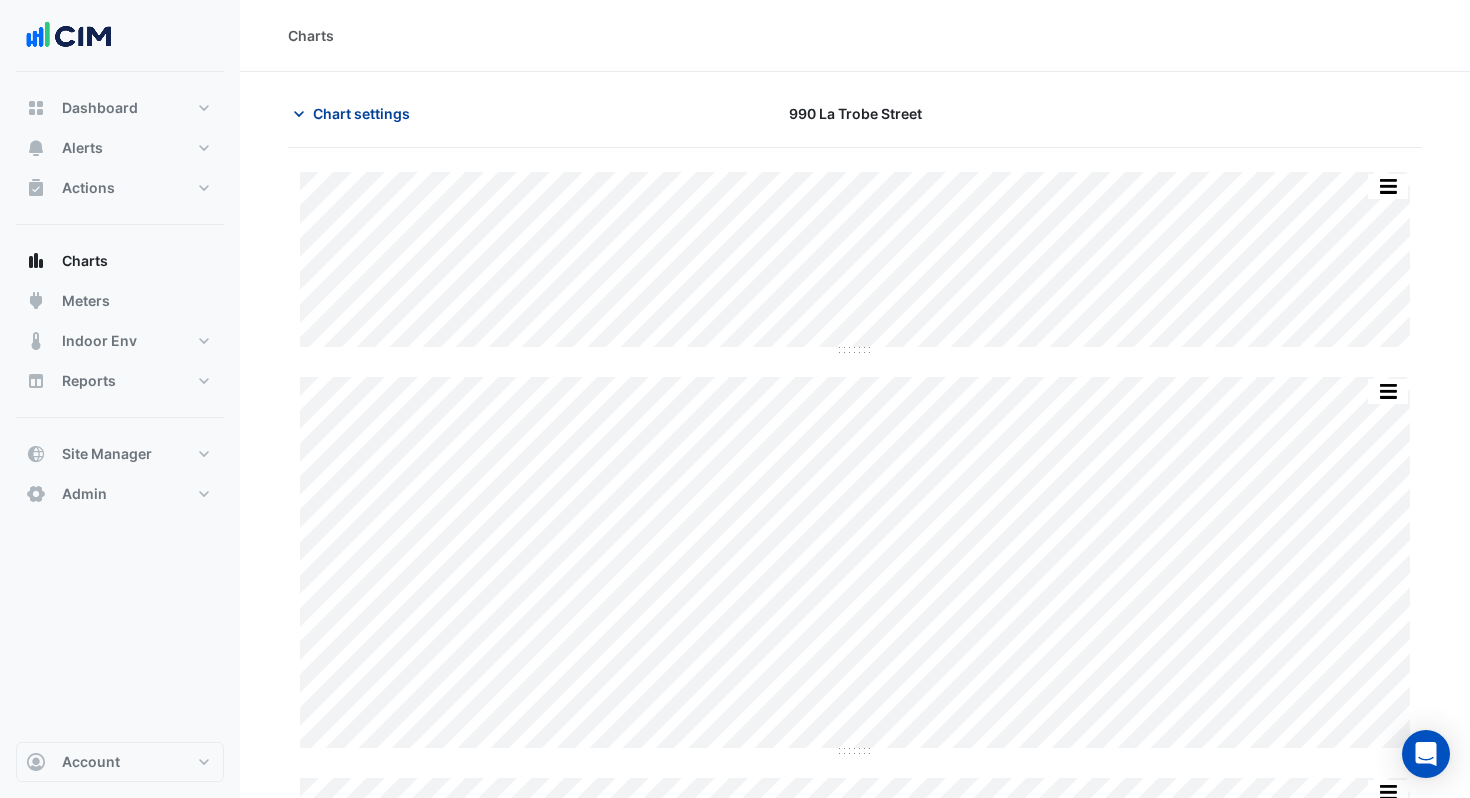 click 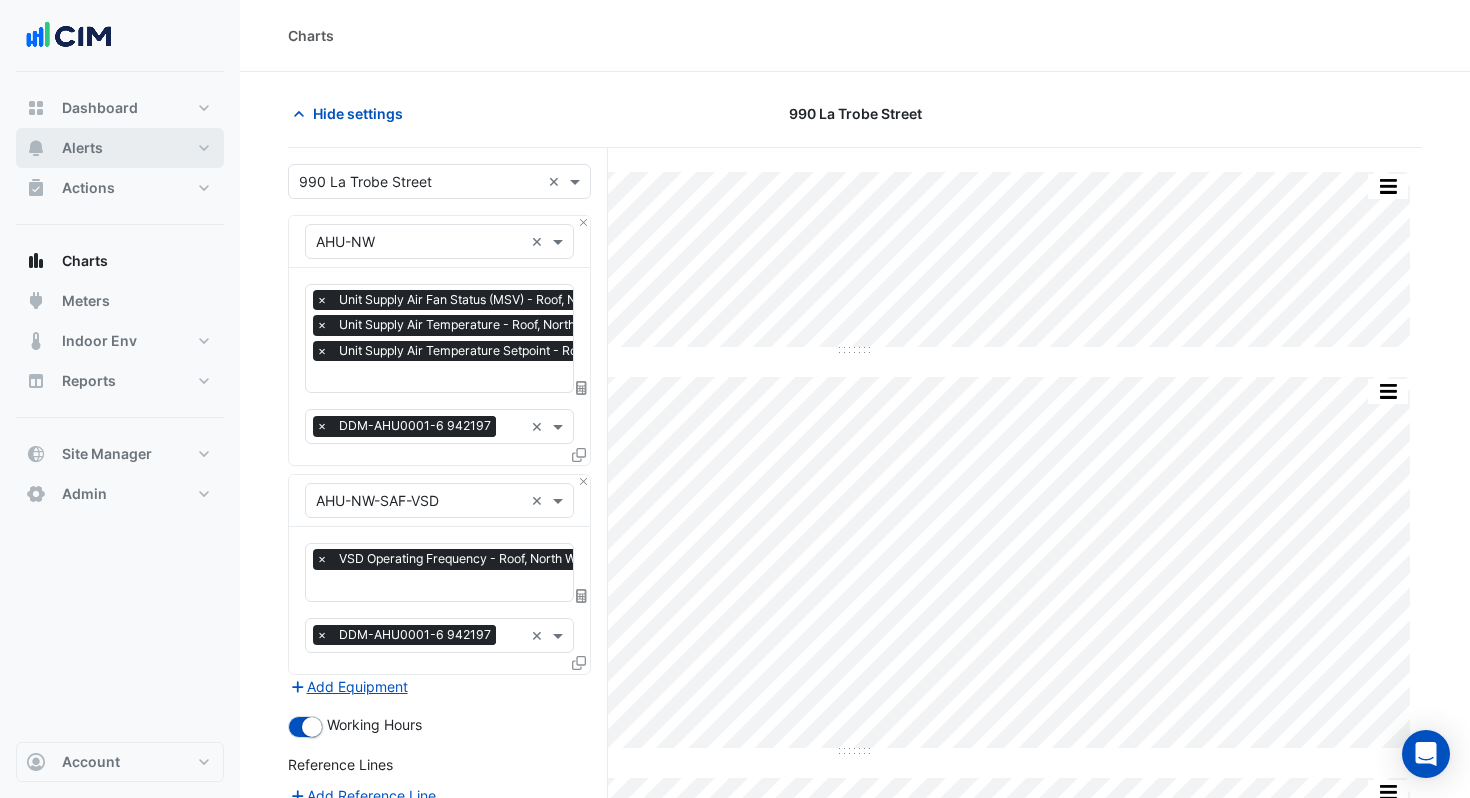 click on "Alerts" at bounding box center [120, 148] 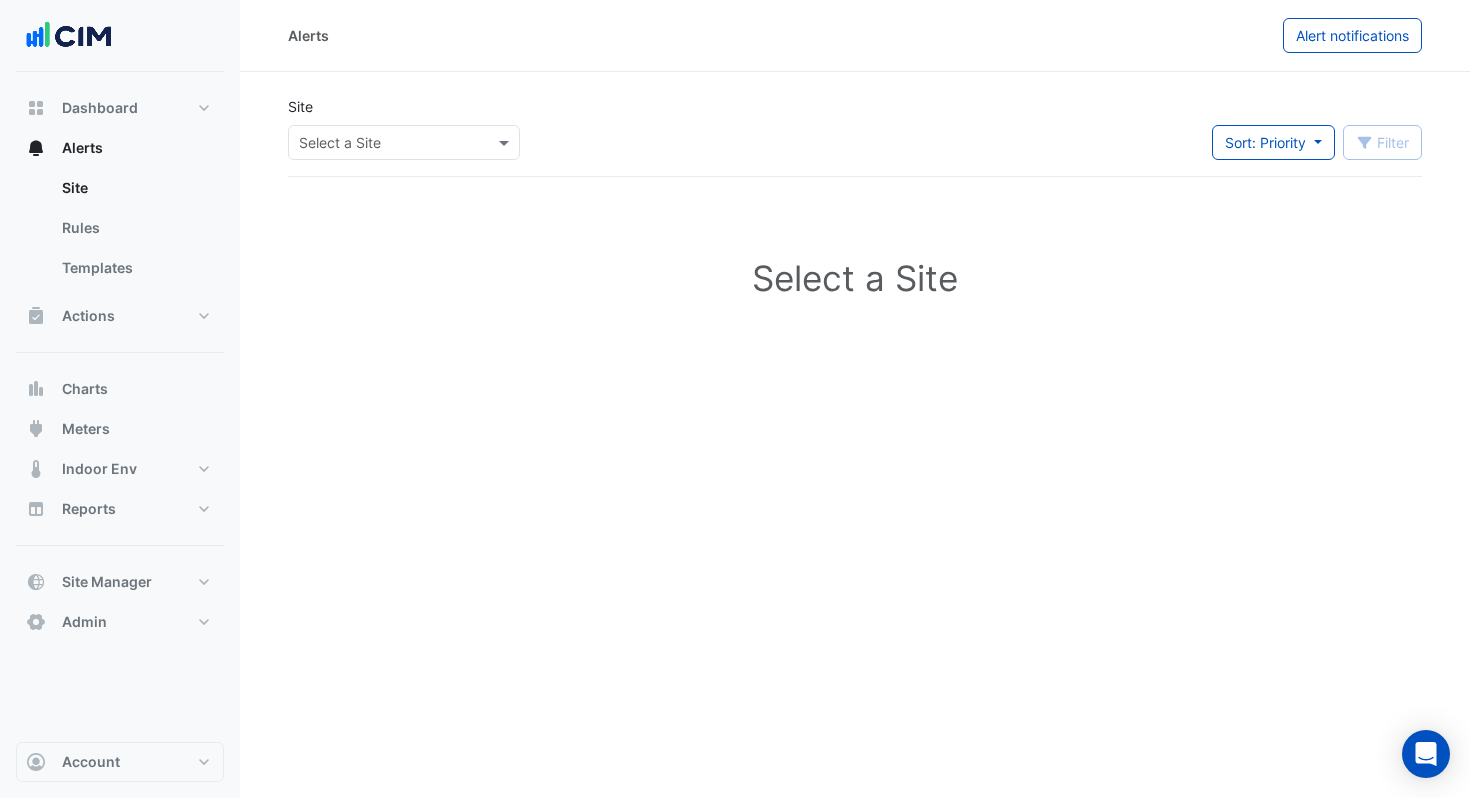 click at bounding box center [384, 143] 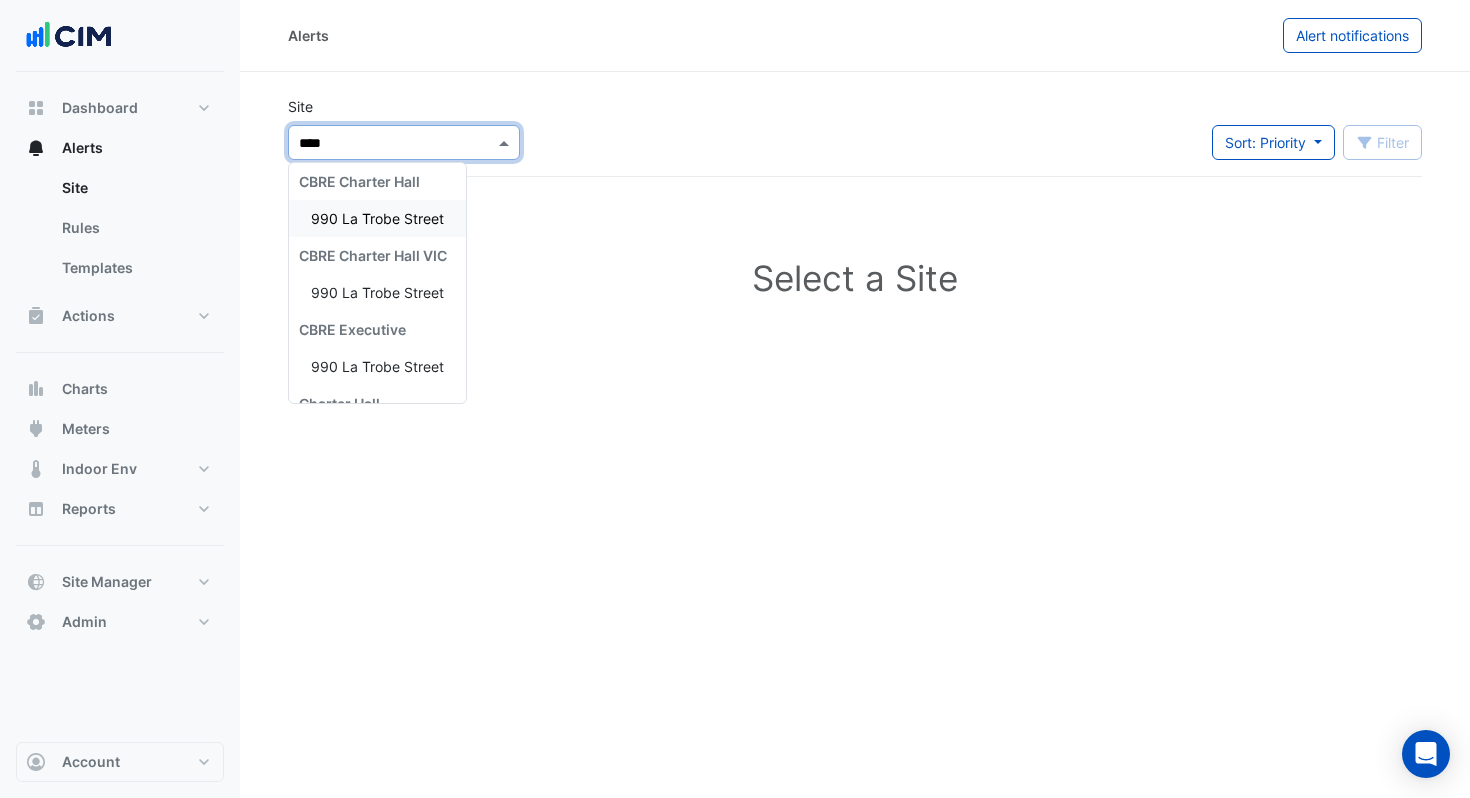 type on "*****" 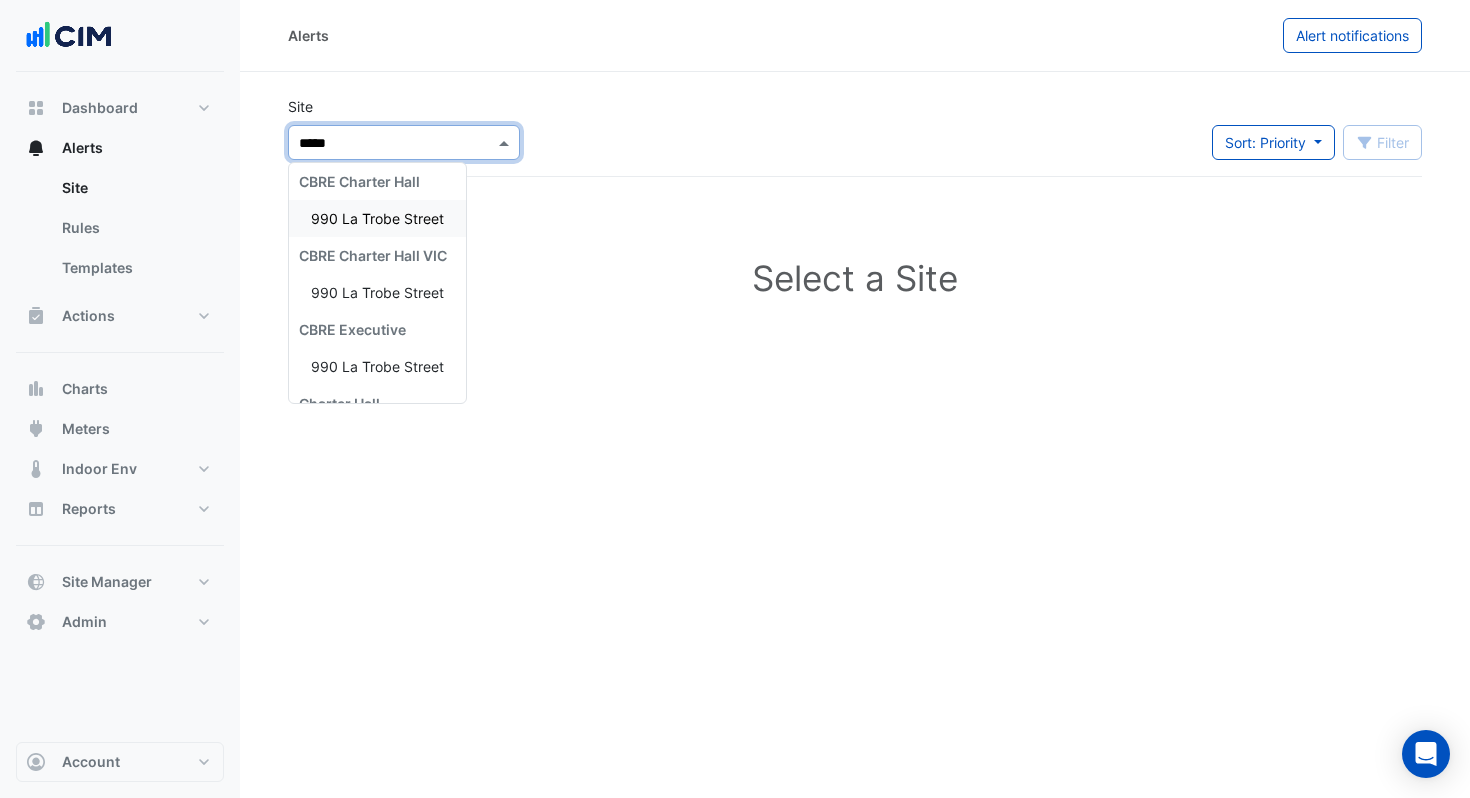 click on "990 La Trobe Street" at bounding box center [377, 218] 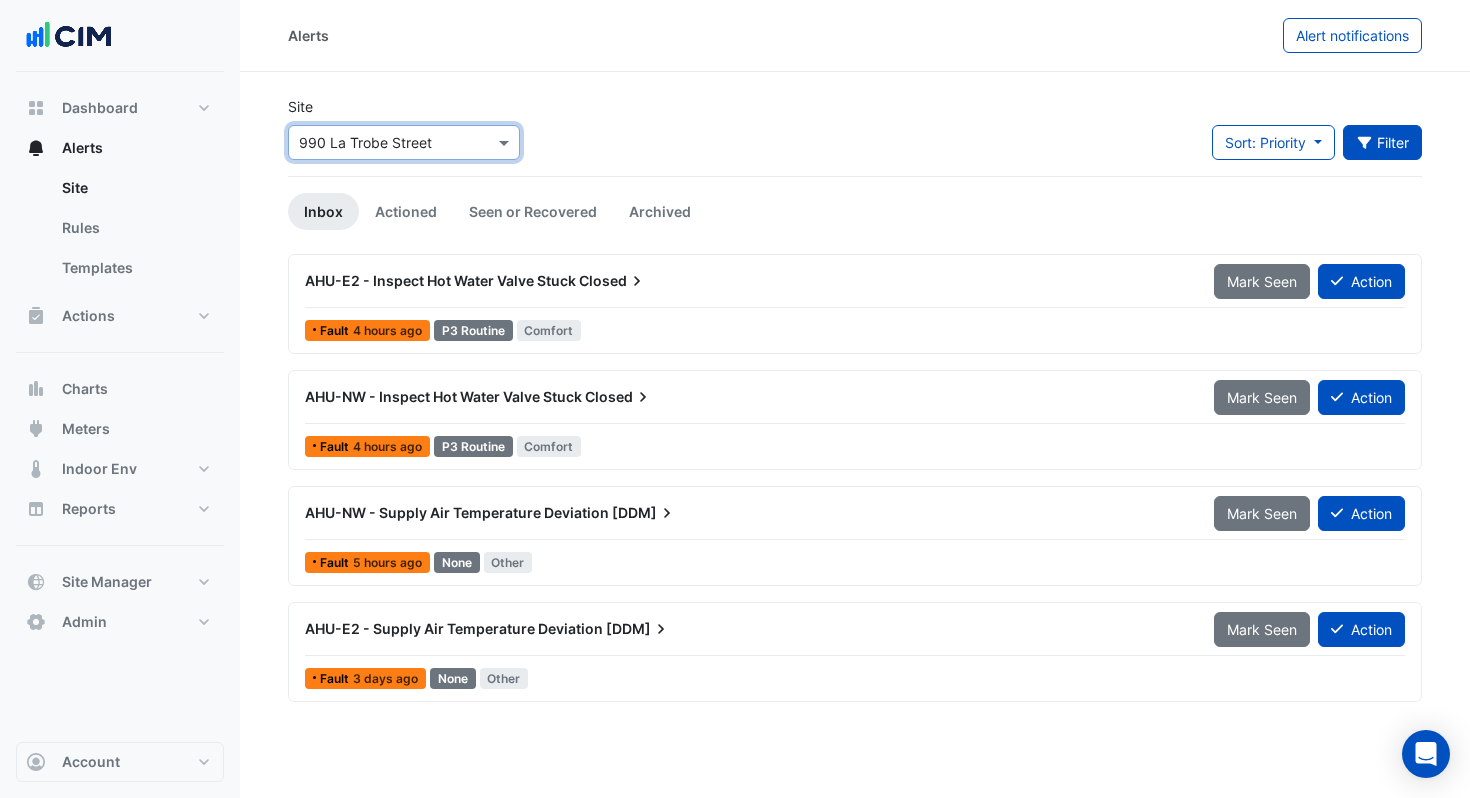 click on "Filter" 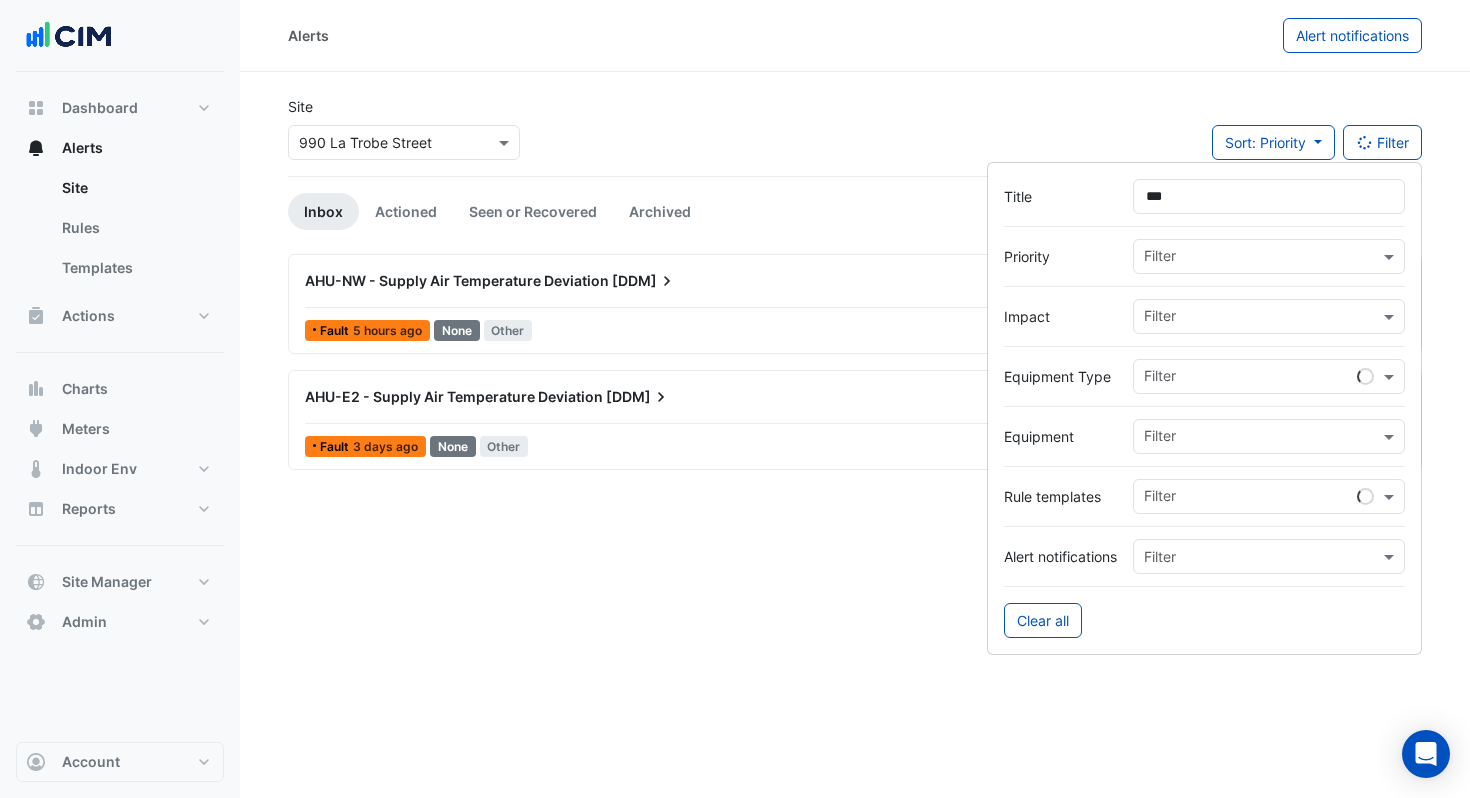type on "***" 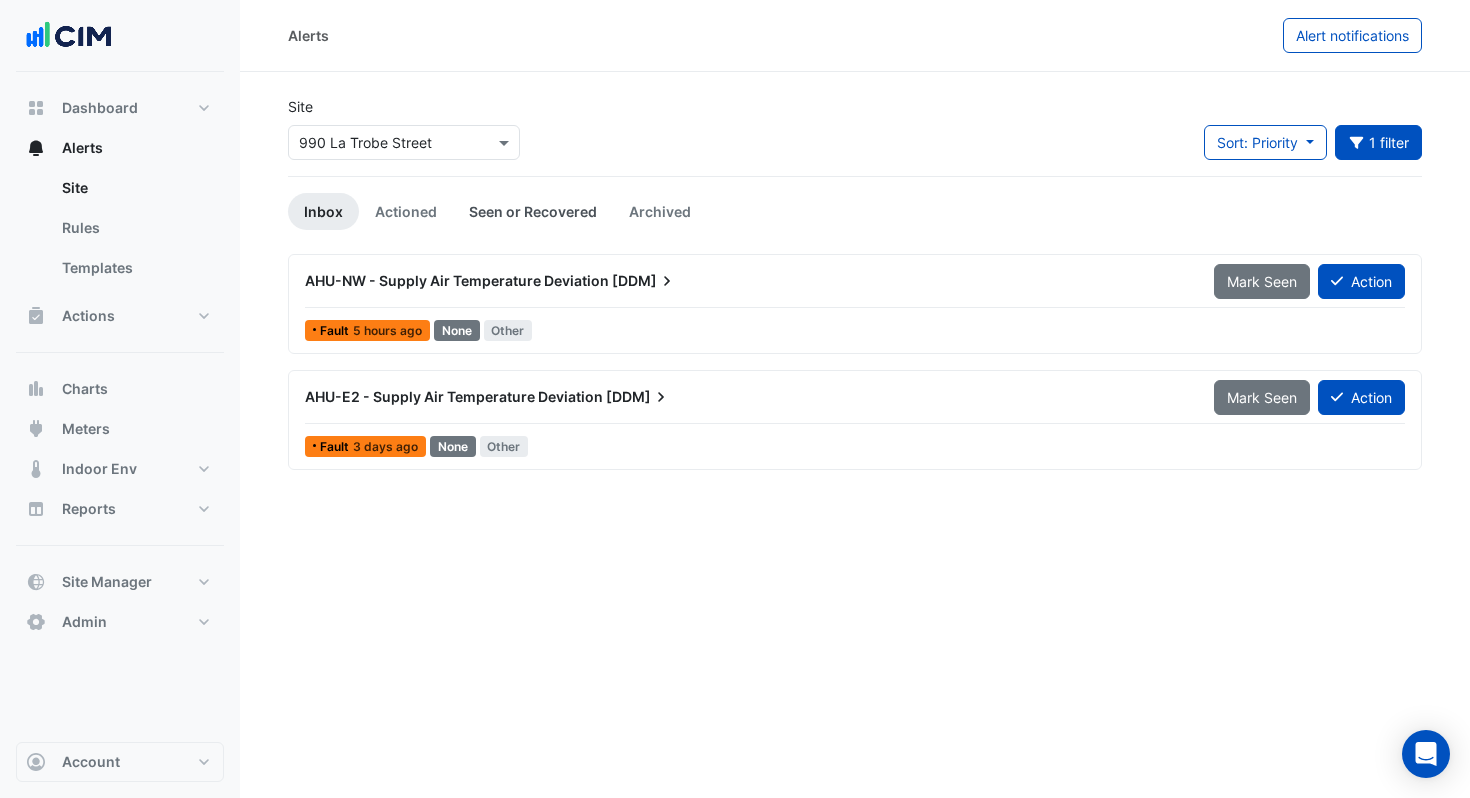 click on "Seen or Recovered" at bounding box center [533, 211] 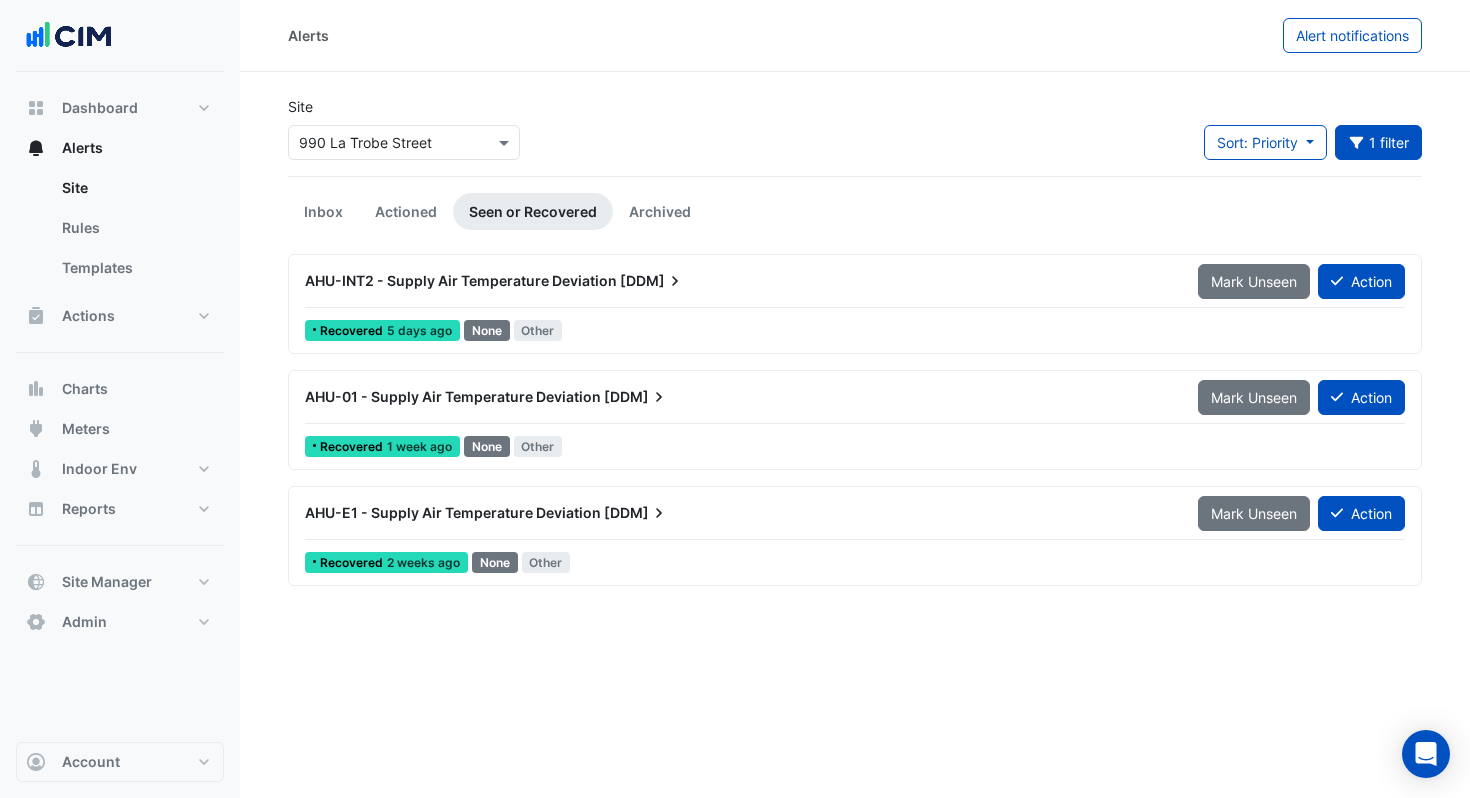 click on "AHU-01 - Supply Air Temperature Deviation" at bounding box center [453, 396] 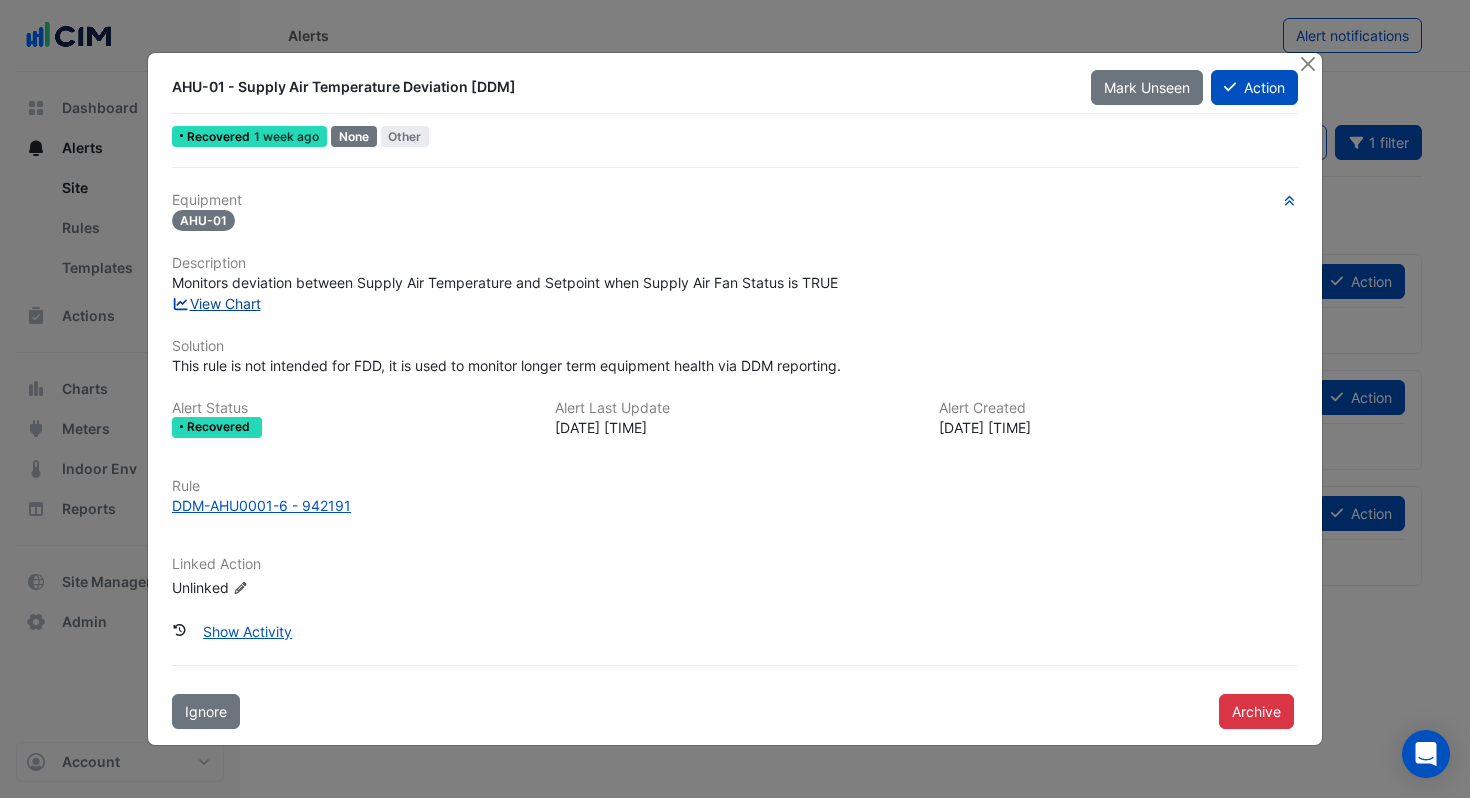 click on "View Chart" 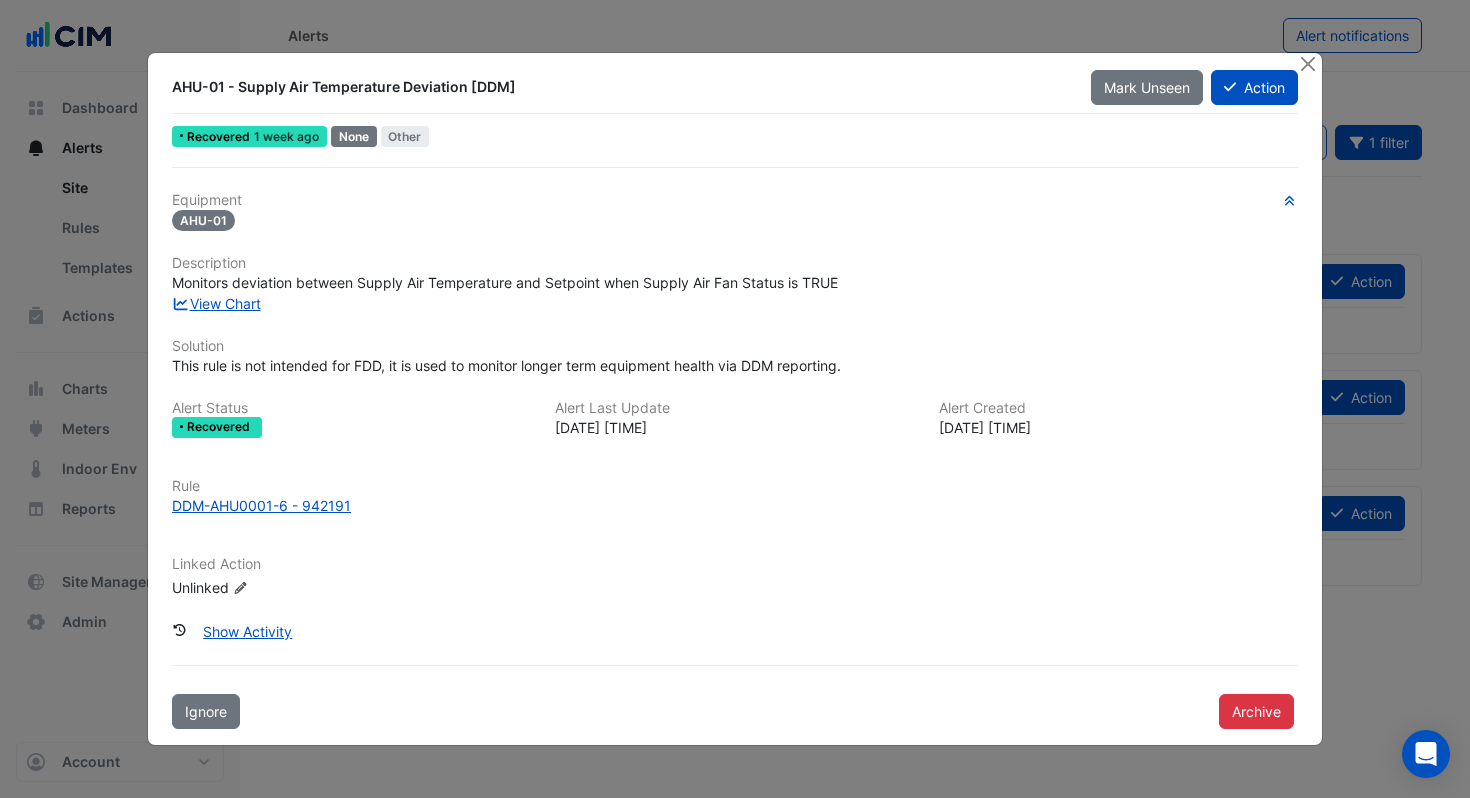 click 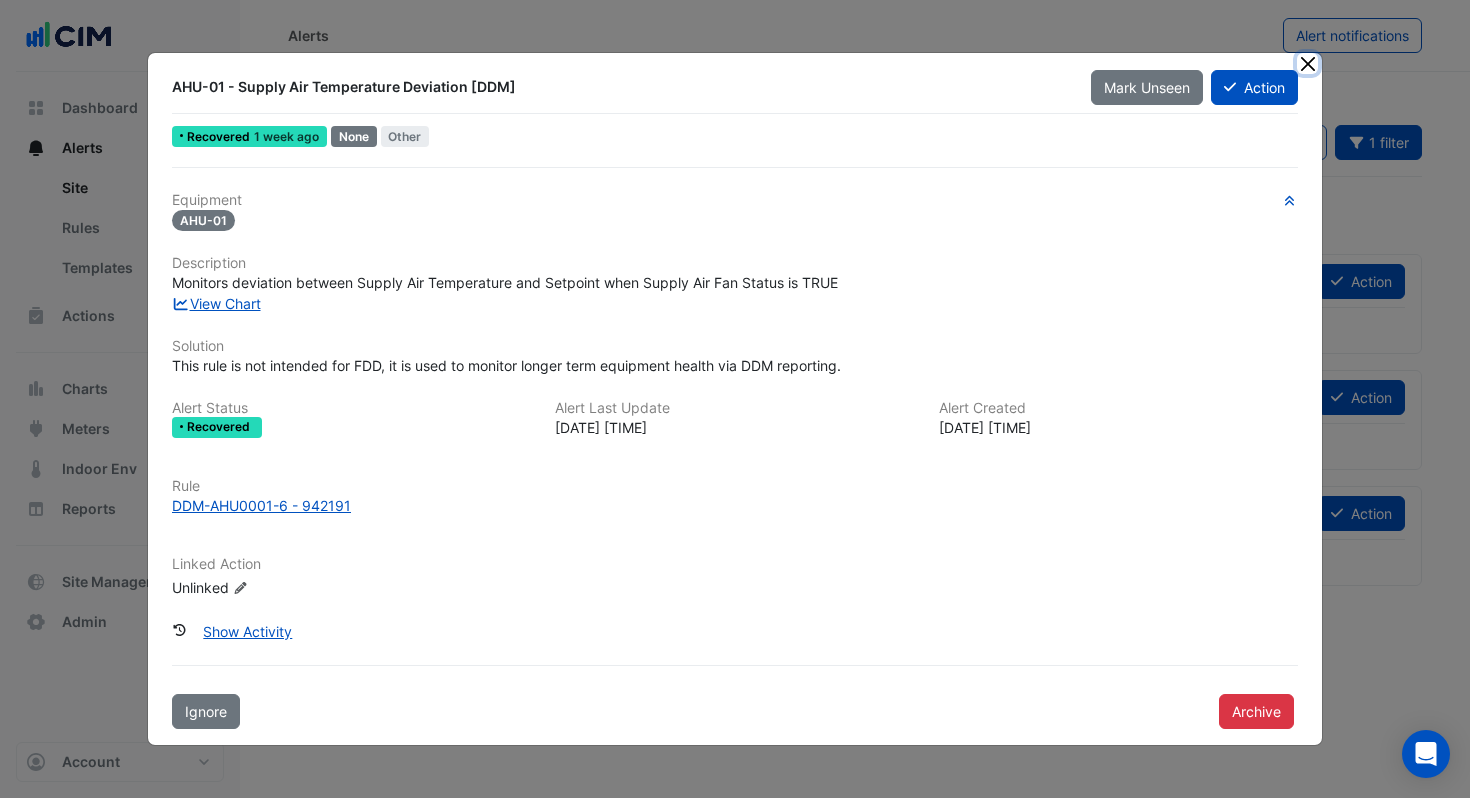 click 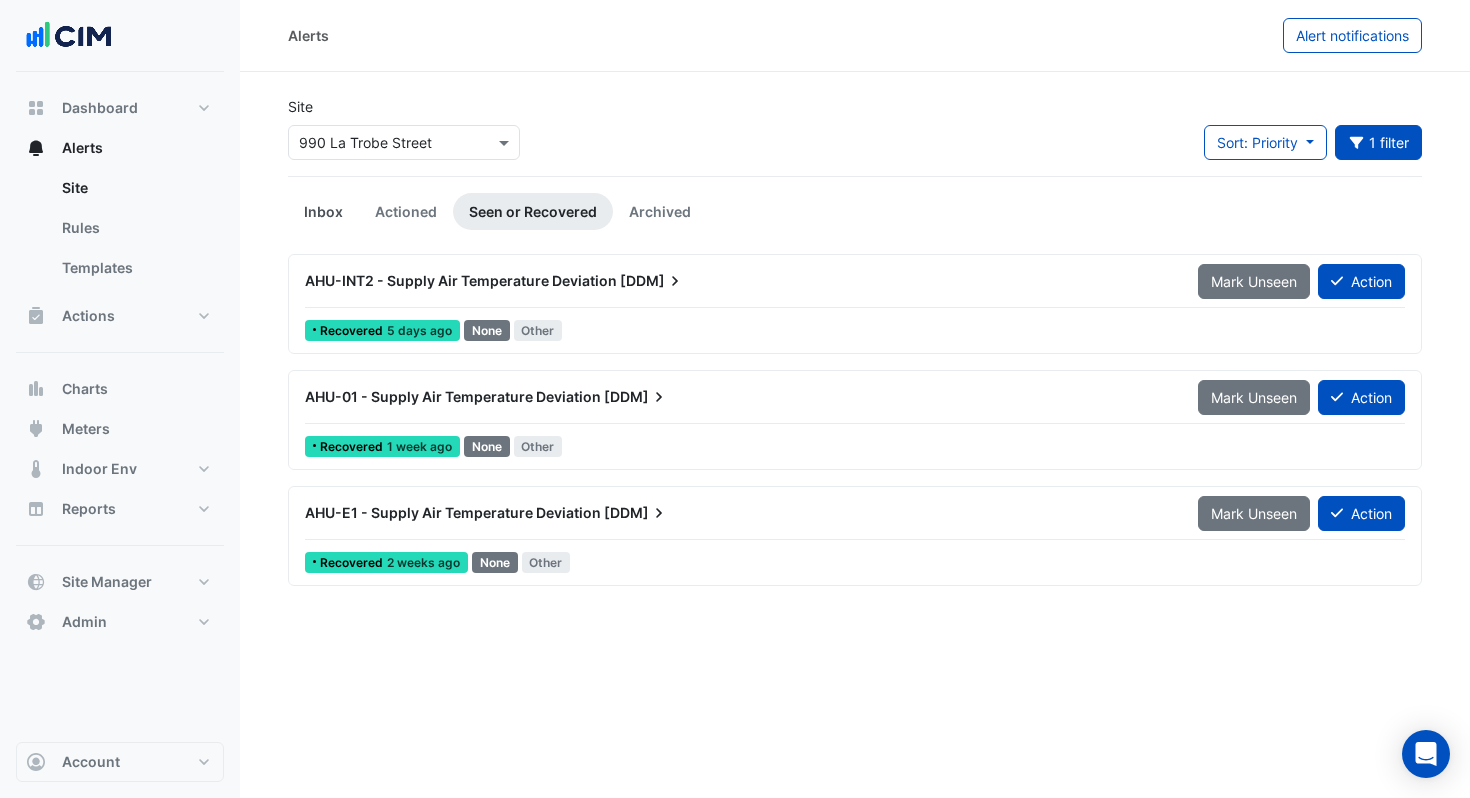click on "Inbox" at bounding box center (323, 211) 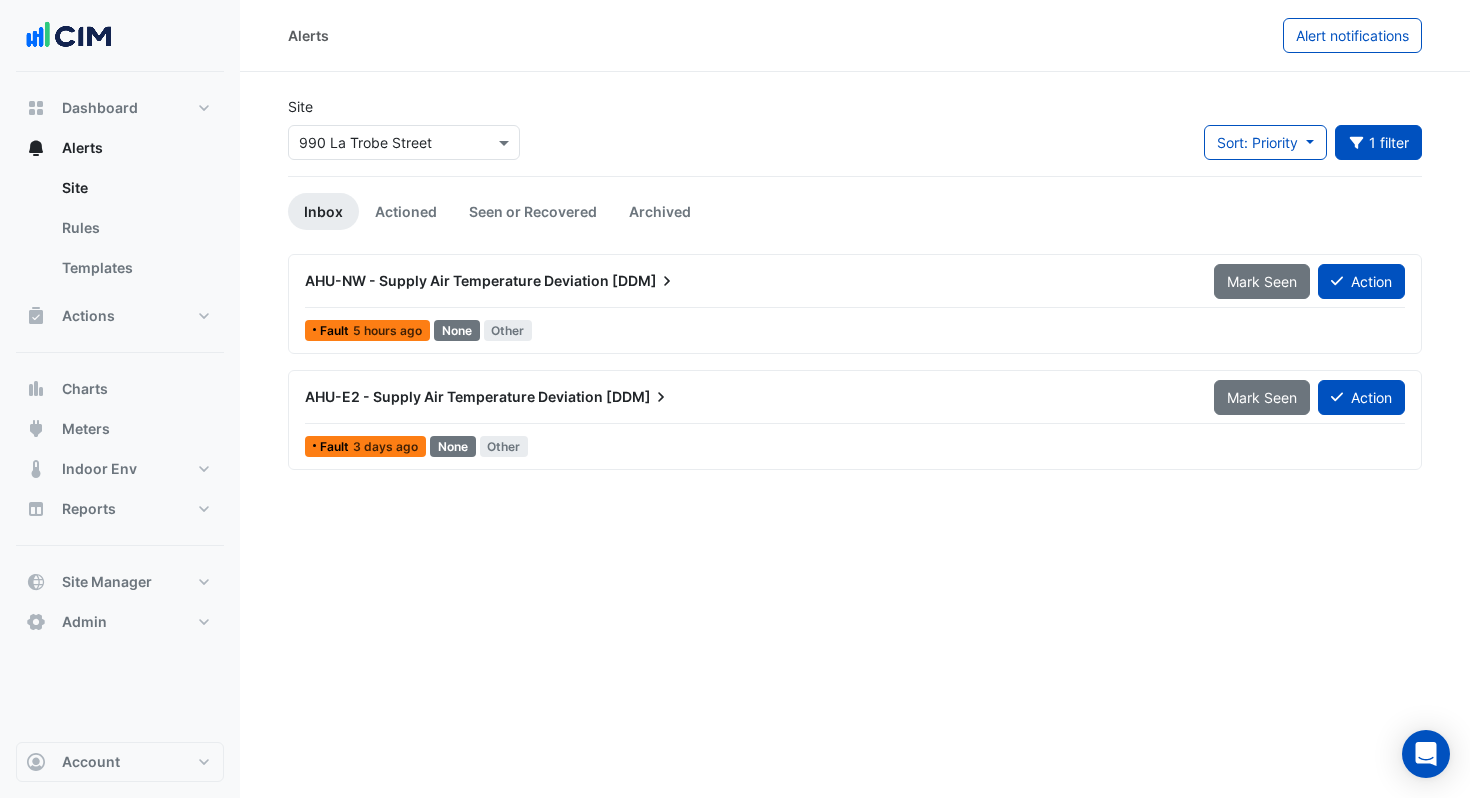 click on "AHU-NW - Supply Air Temperature Deviation" at bounding box center [457, 280] 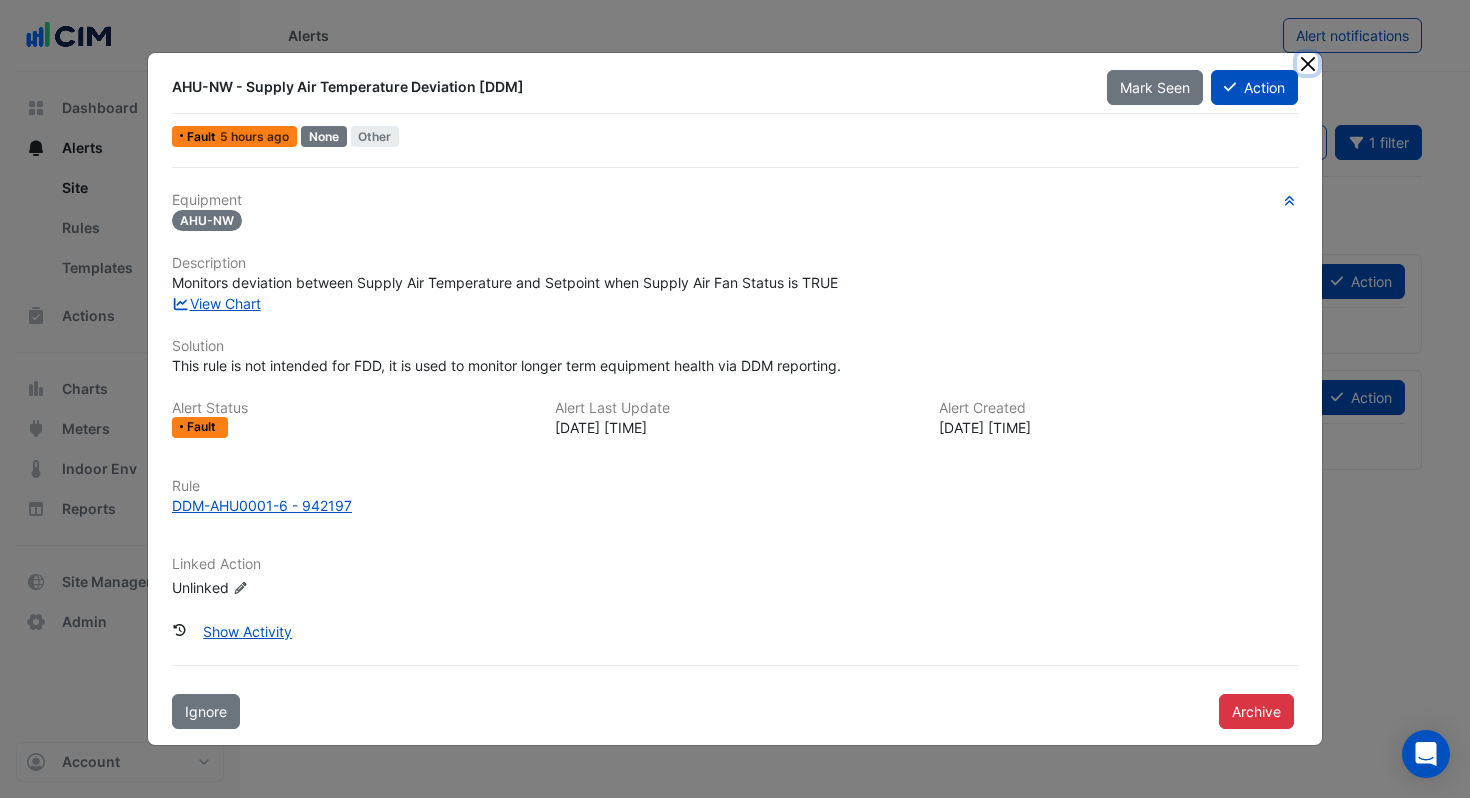 click 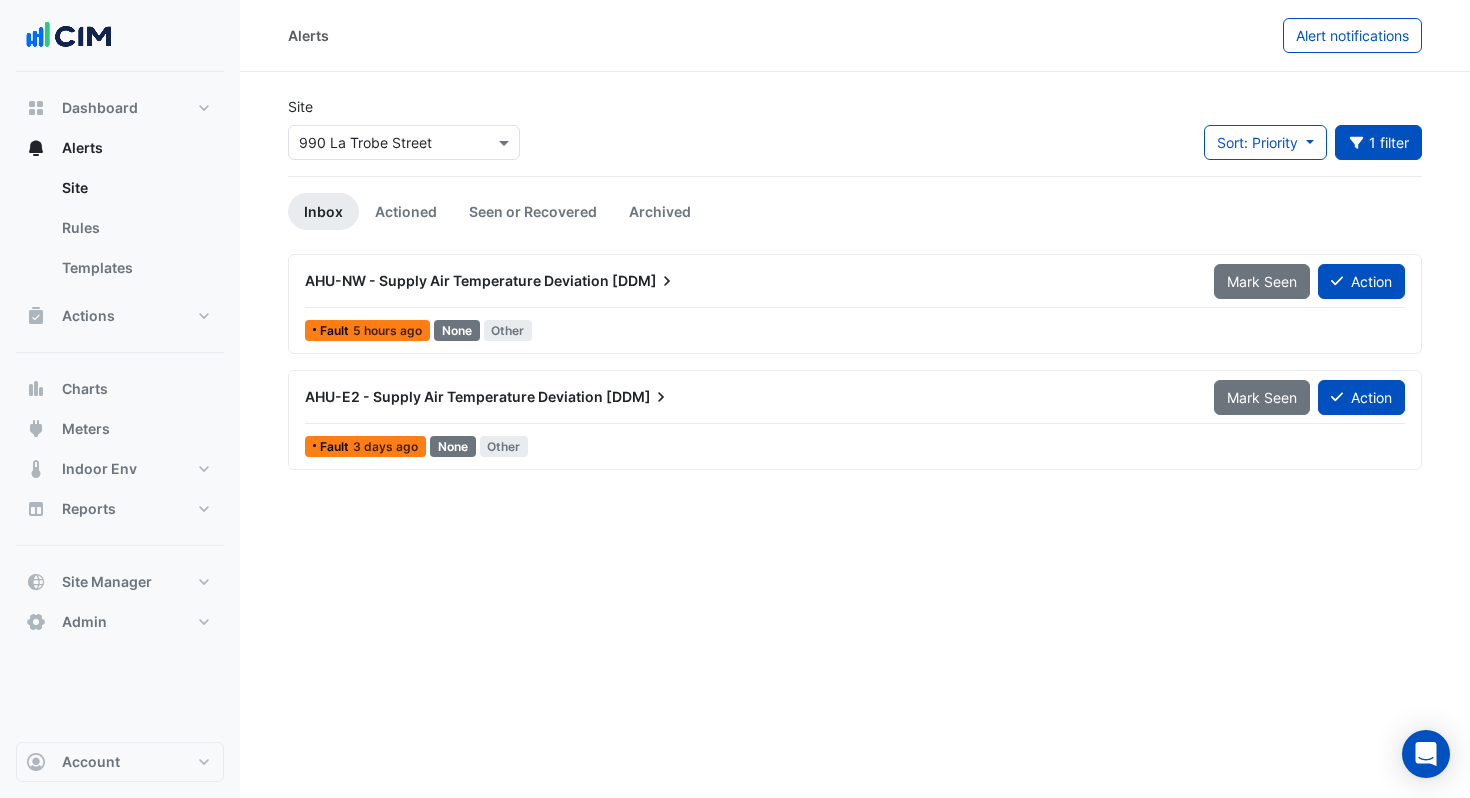 click on "AHU-NW - Supply Air Temperature Deviation" at bounding box center [457, 280] 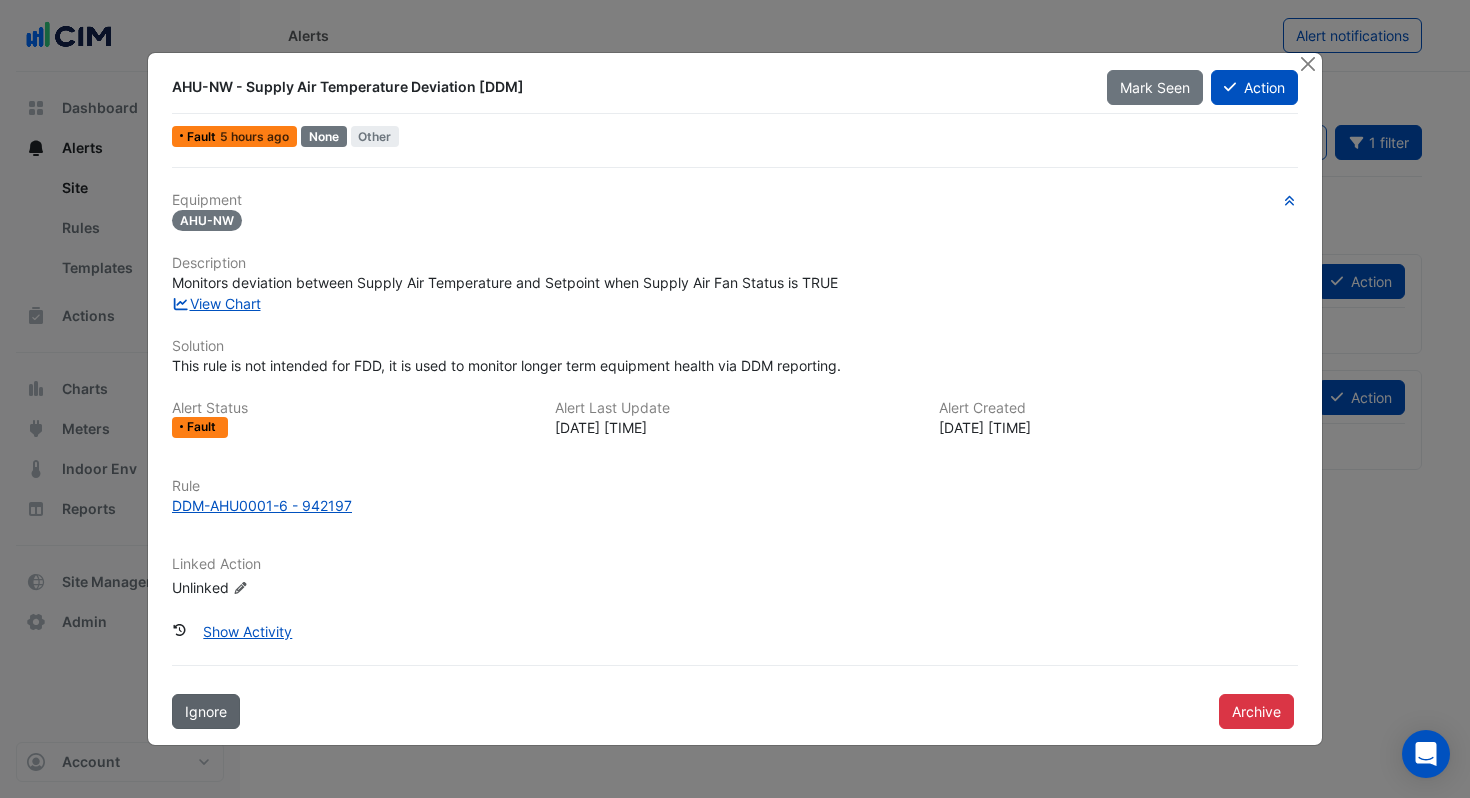 click on "Ignore" 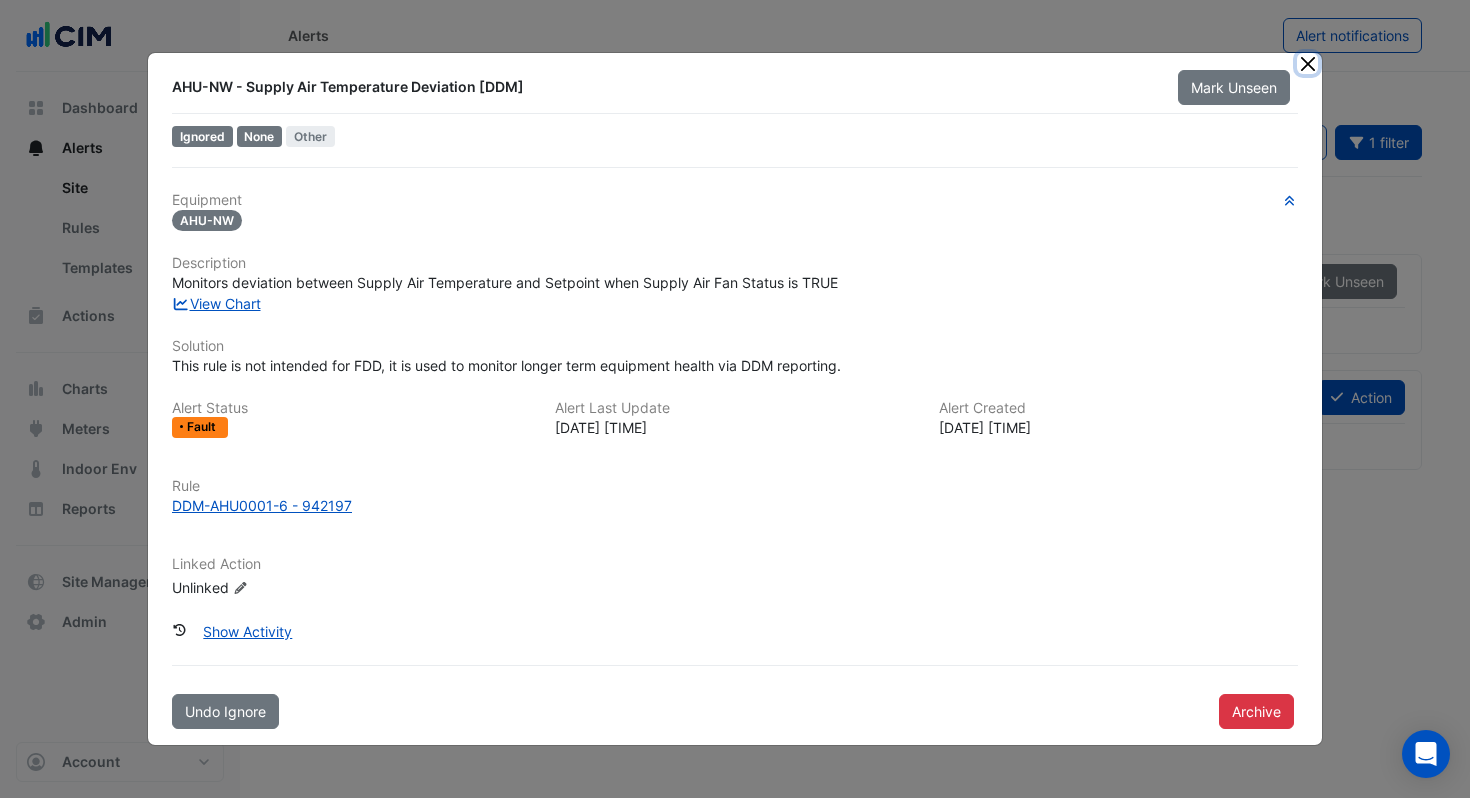 click 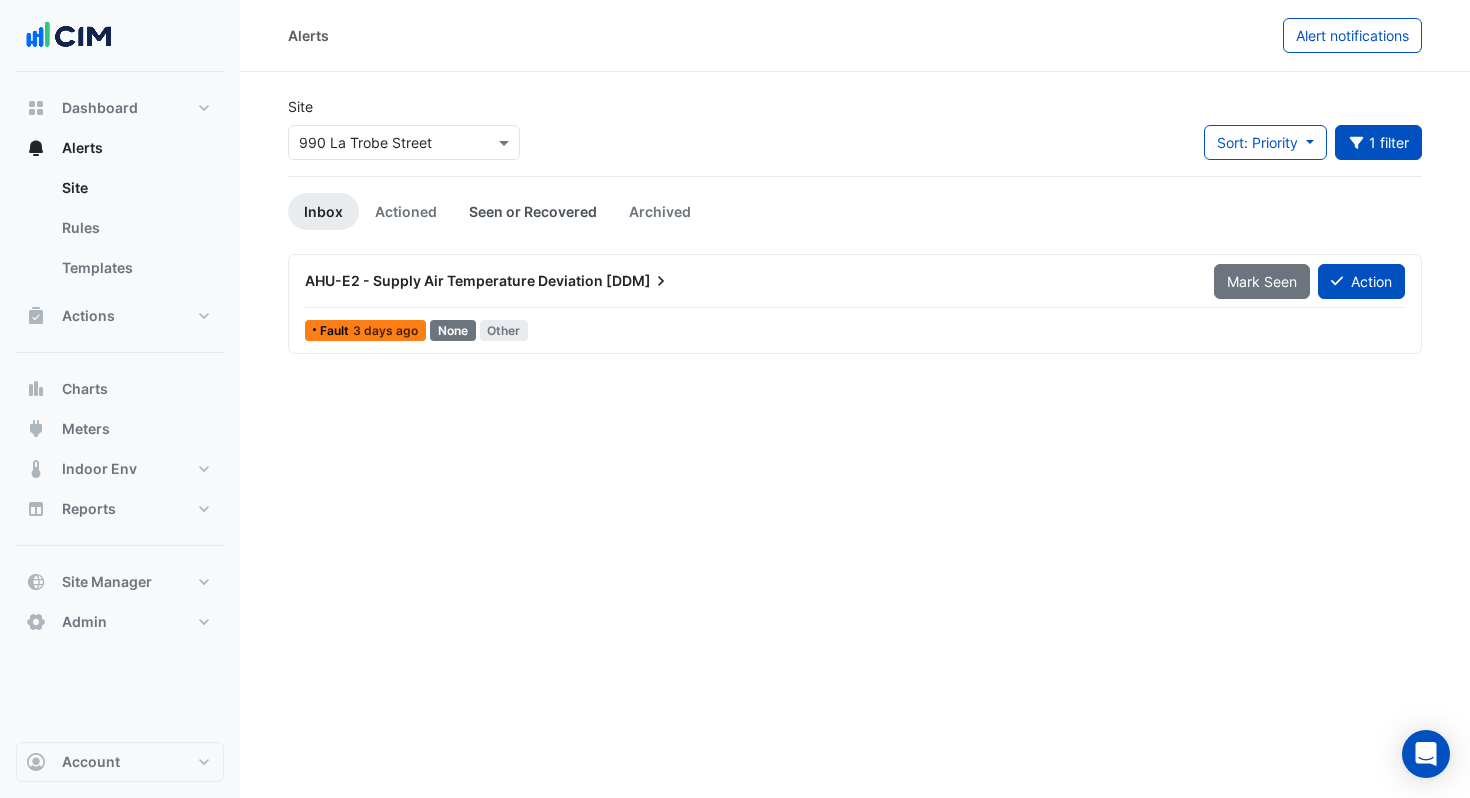 click on "Seen or Recovered" at bounding box center [533, 211] 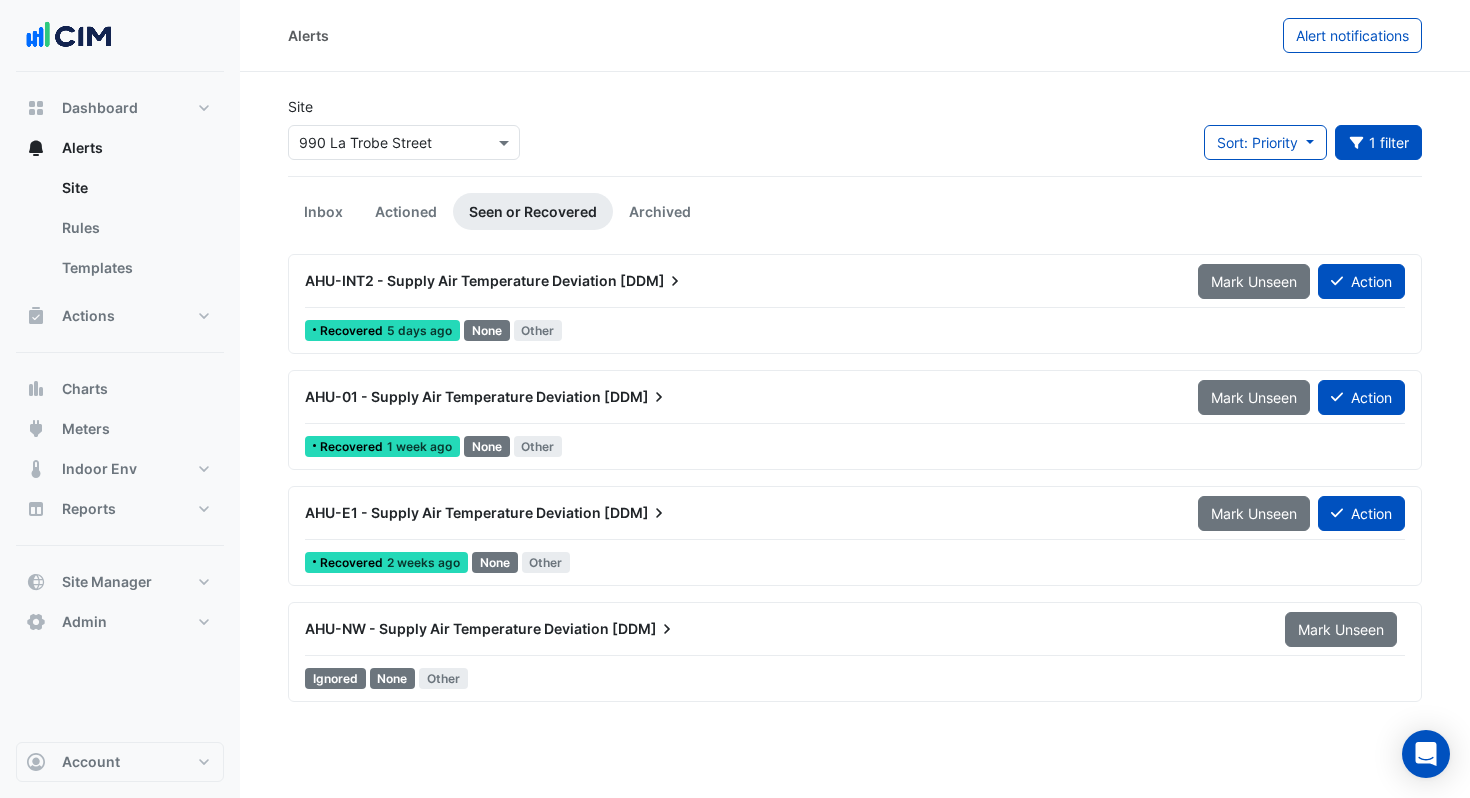 click on "AHU-NW - Supply Air Temperature Deviation
[DDM]" at bounding box center [783, 629] 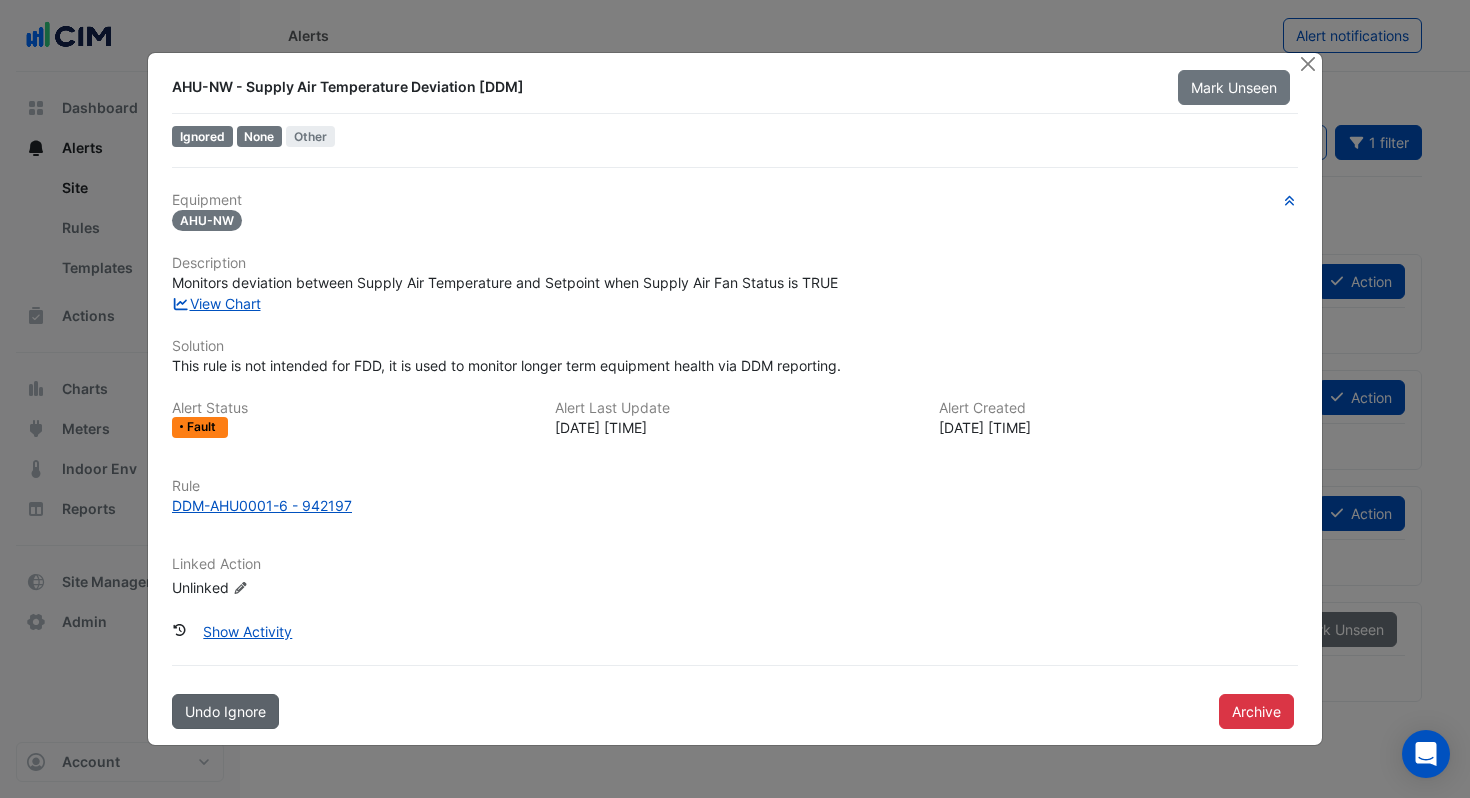 click on "Undo Ignore" 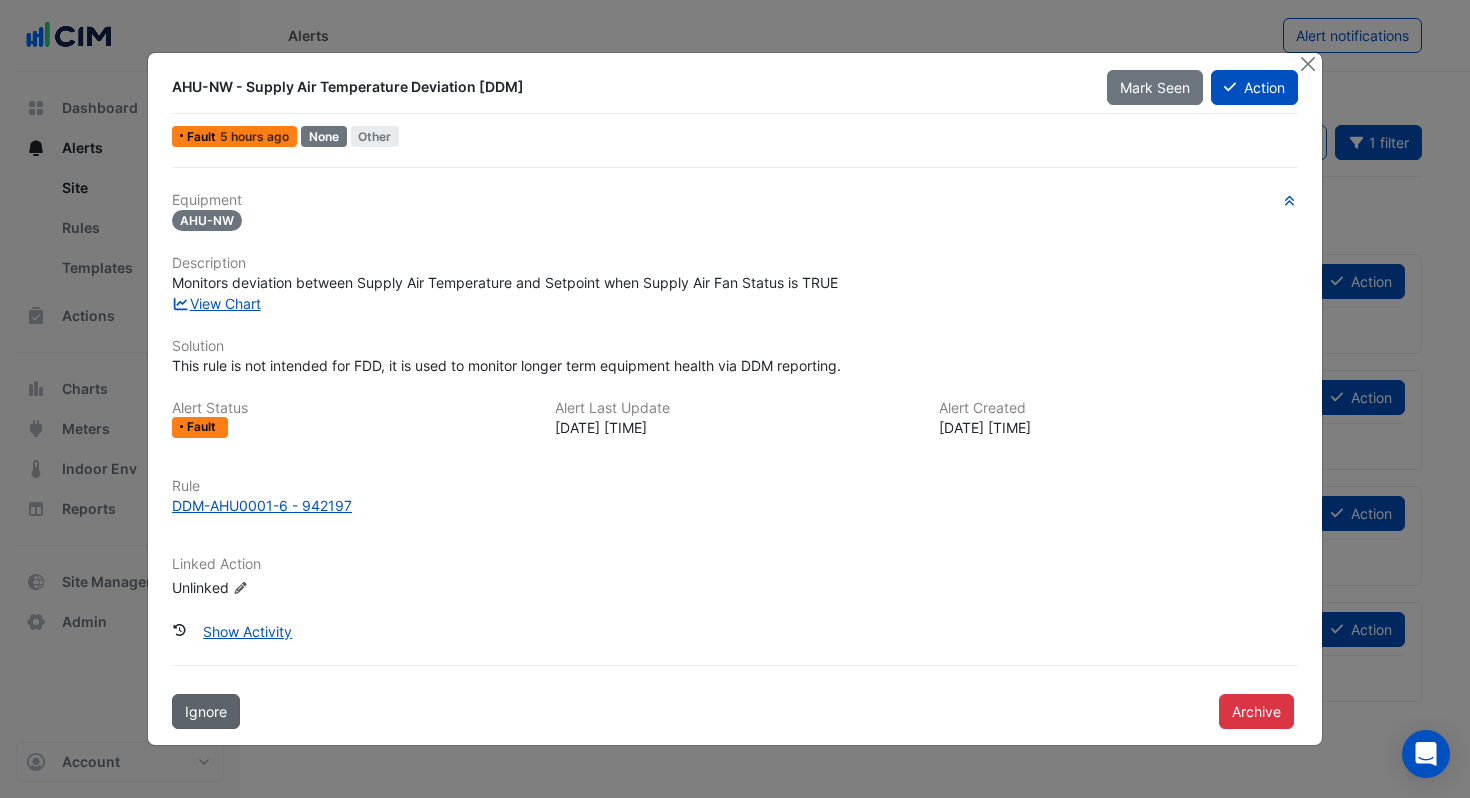 click on "Ignore" 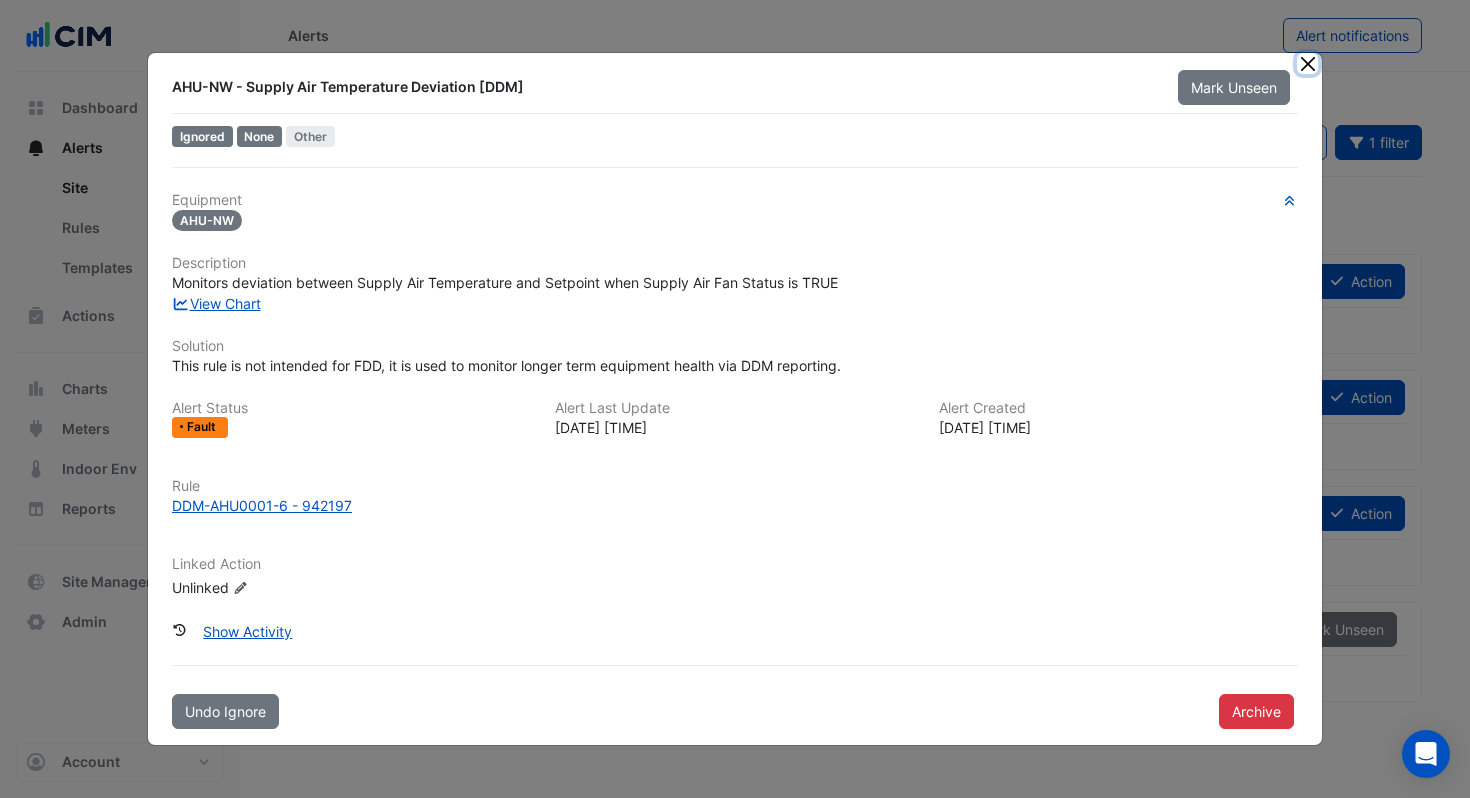 click 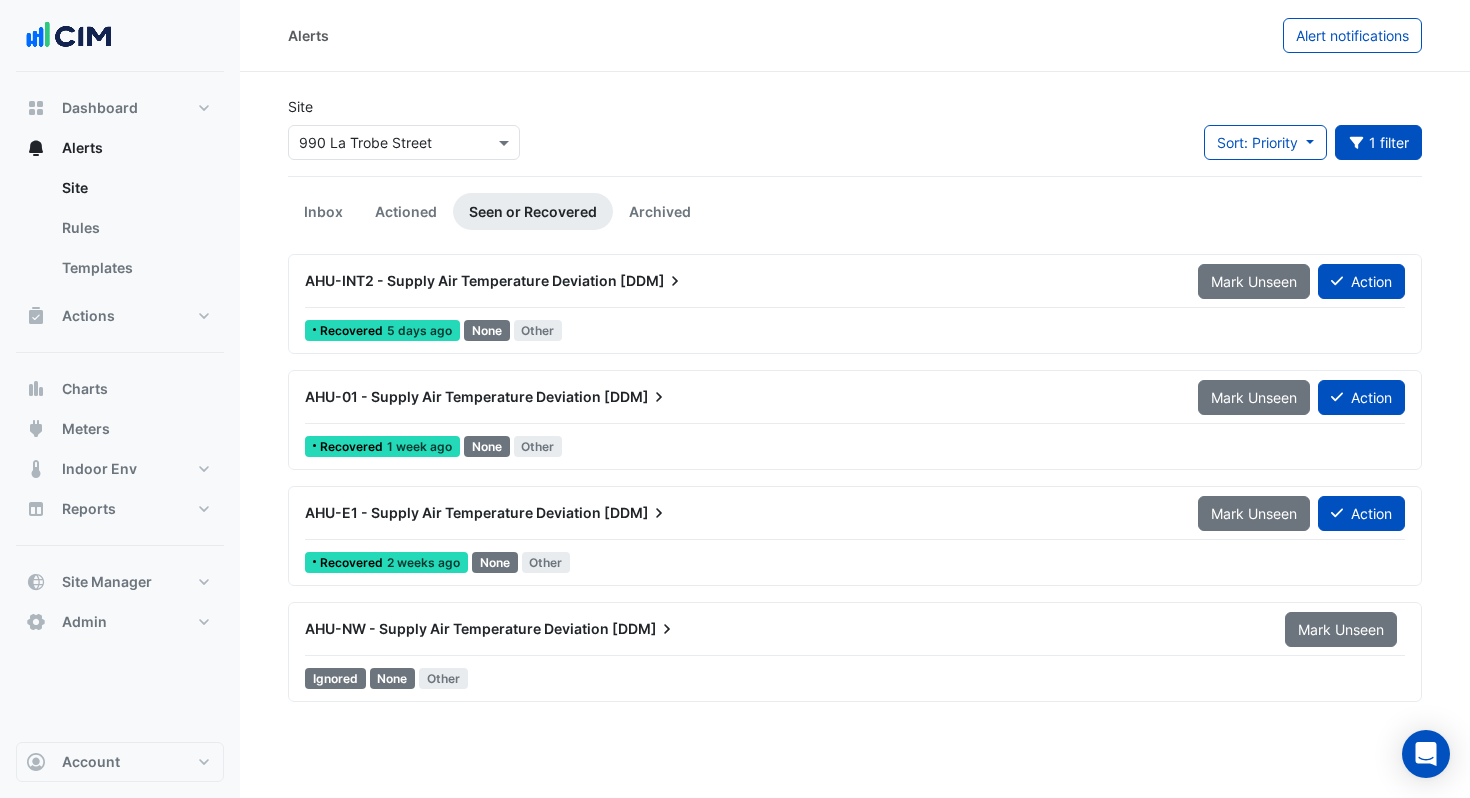 click on "AHU-E1 - Supply Air Temperature Deviation
[DDM]" at bounding box center [739, 513] 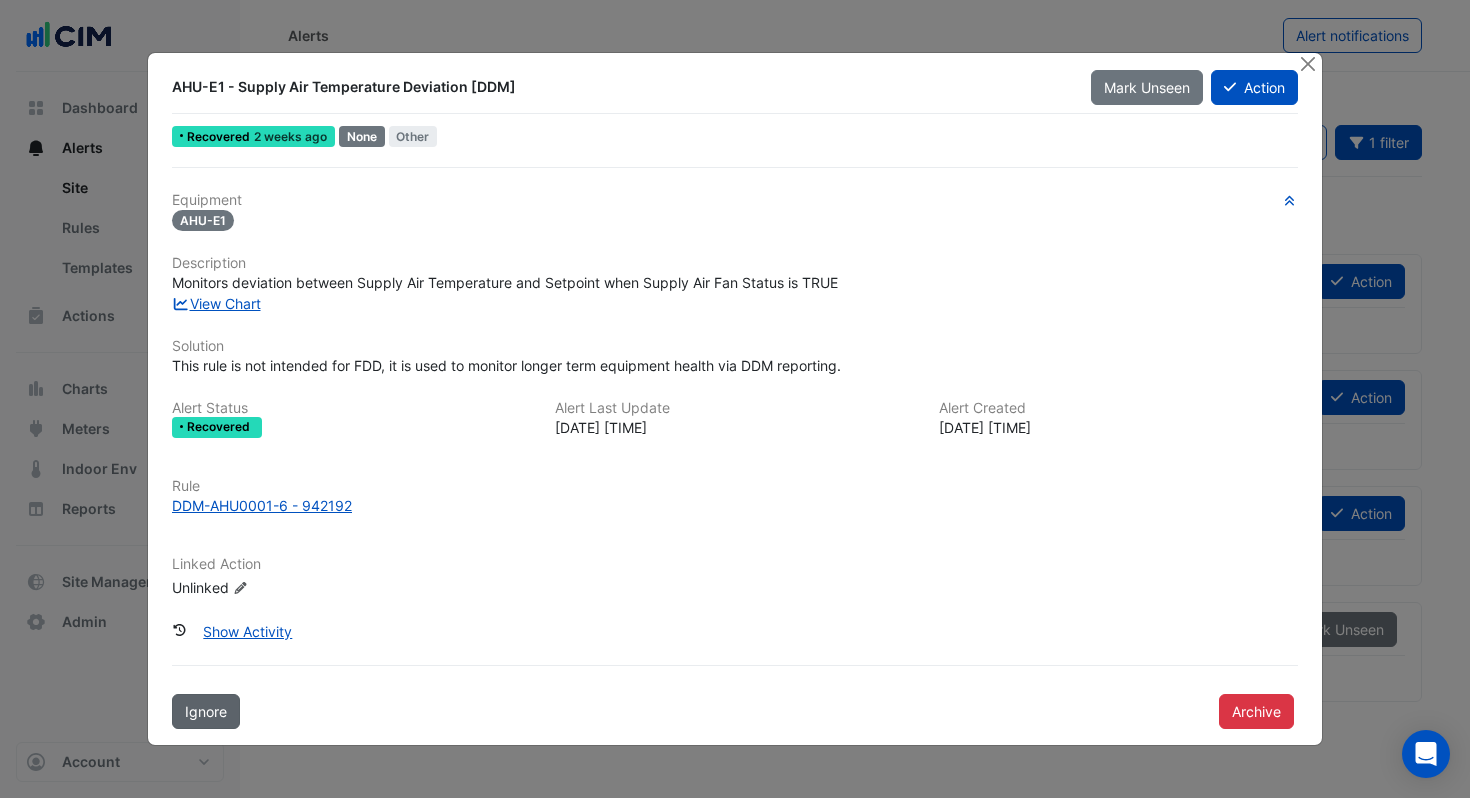 click on "Ignore" 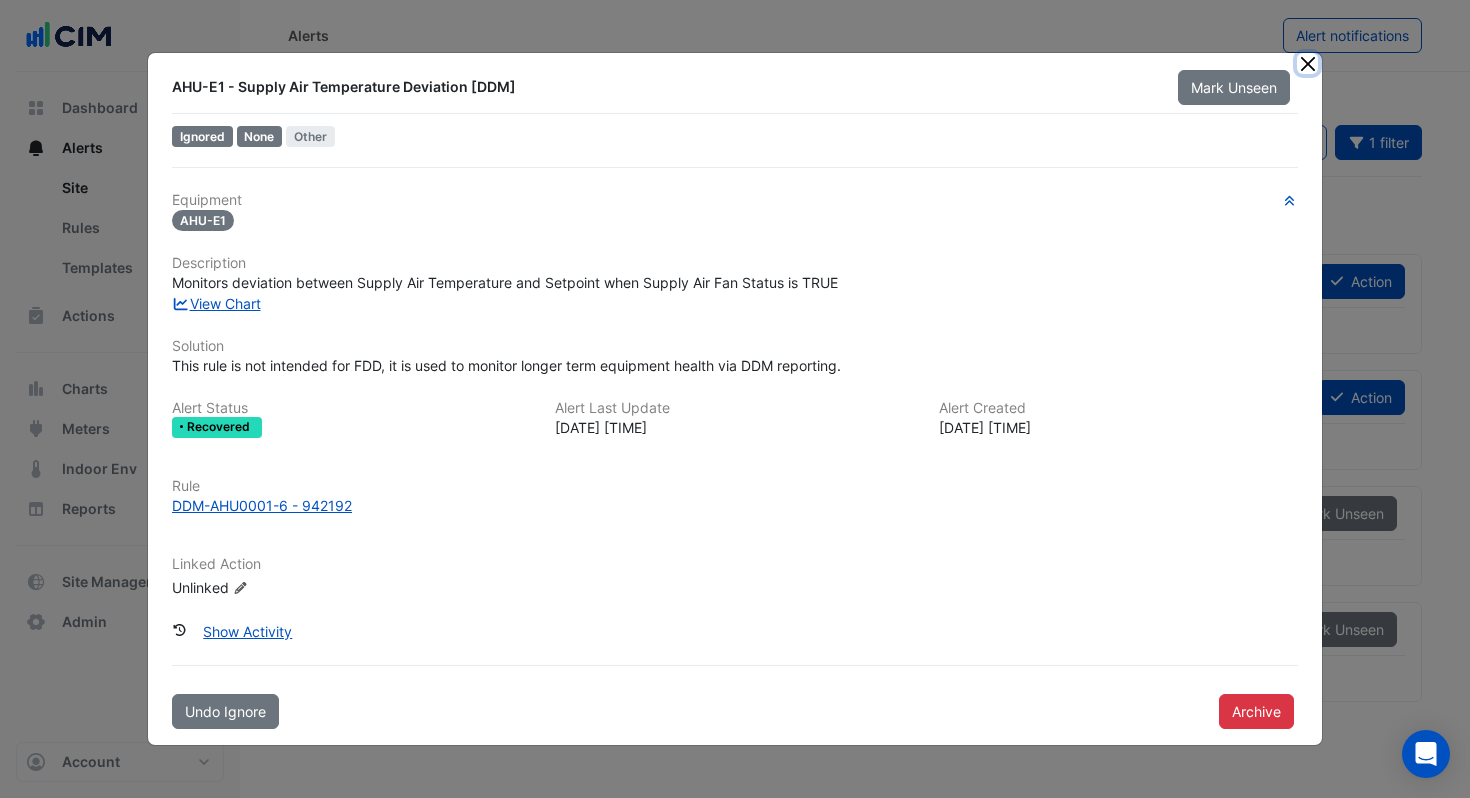 click 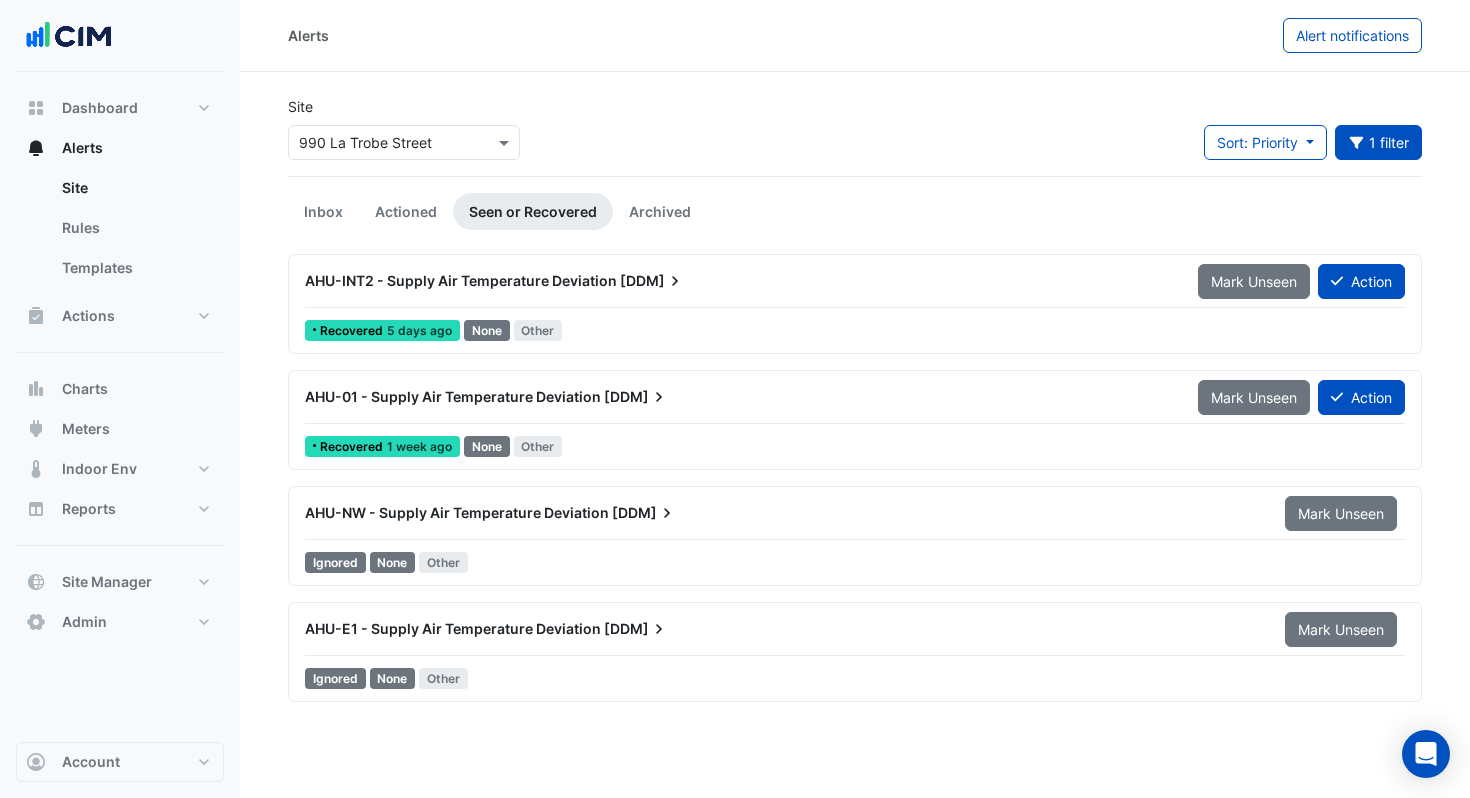 click on "AHU-01 - Supply Air Temperature Deviation
[DDM]" at bounding box center (739, 397) 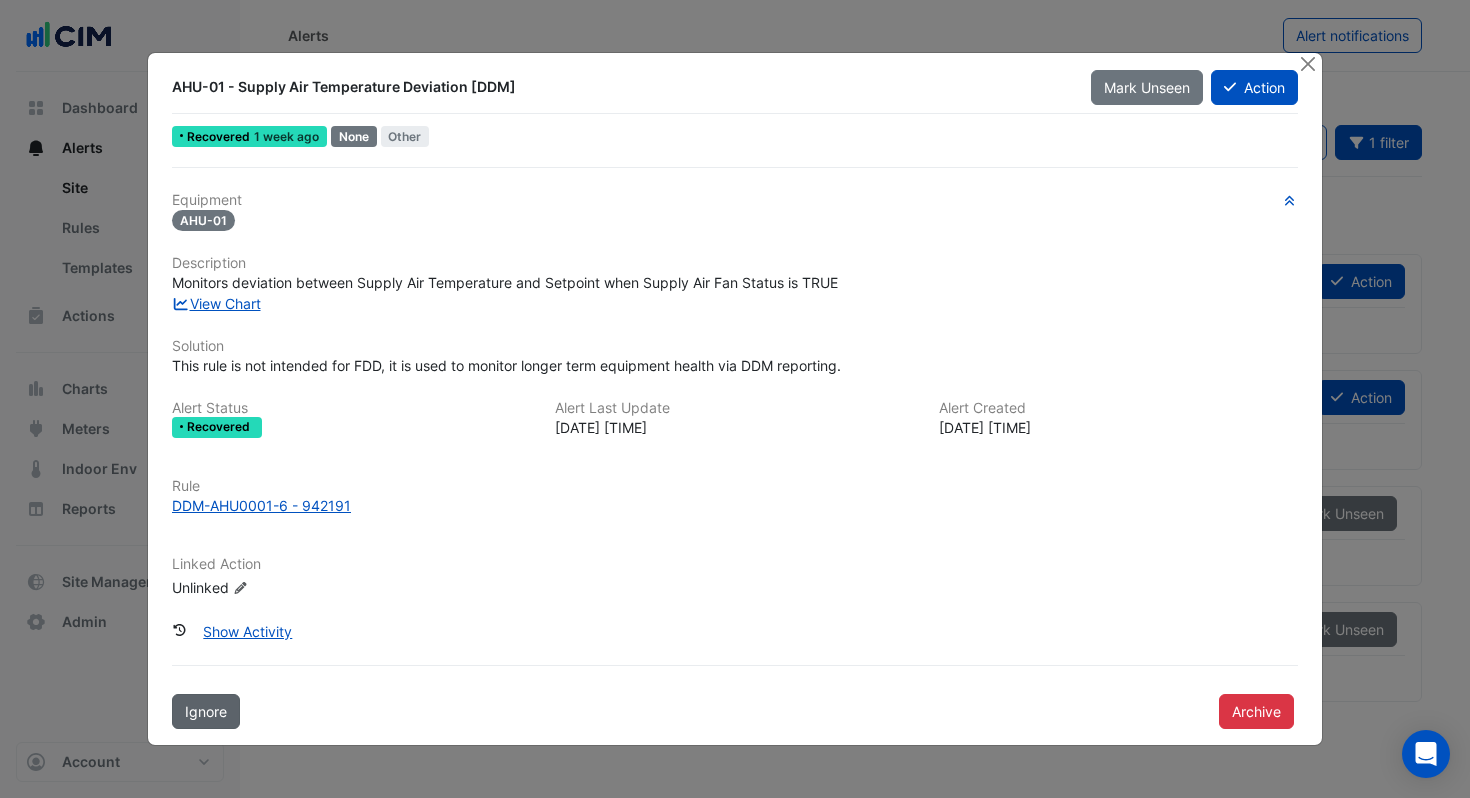 click on "Ignore" 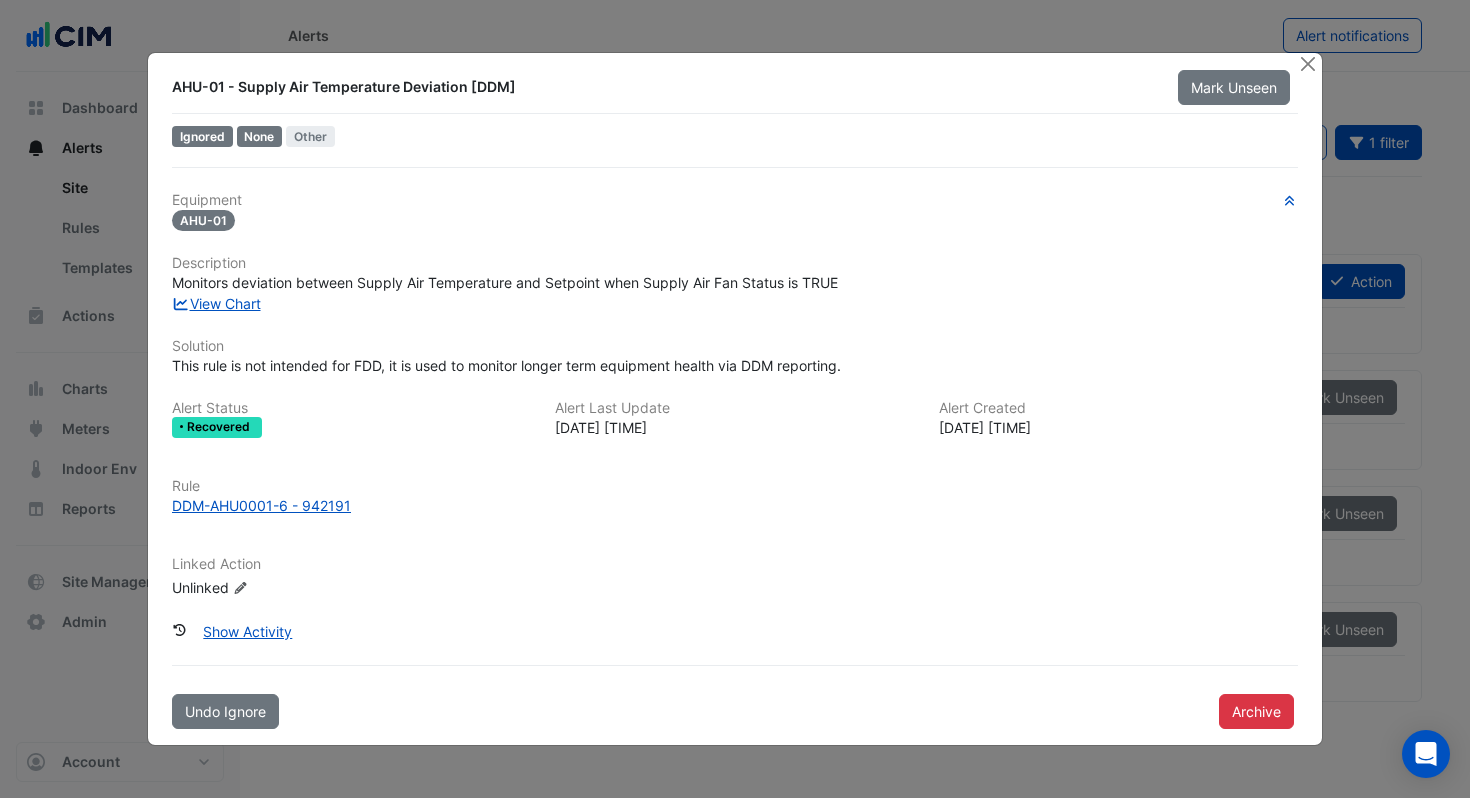 click on "Mark Unseen" 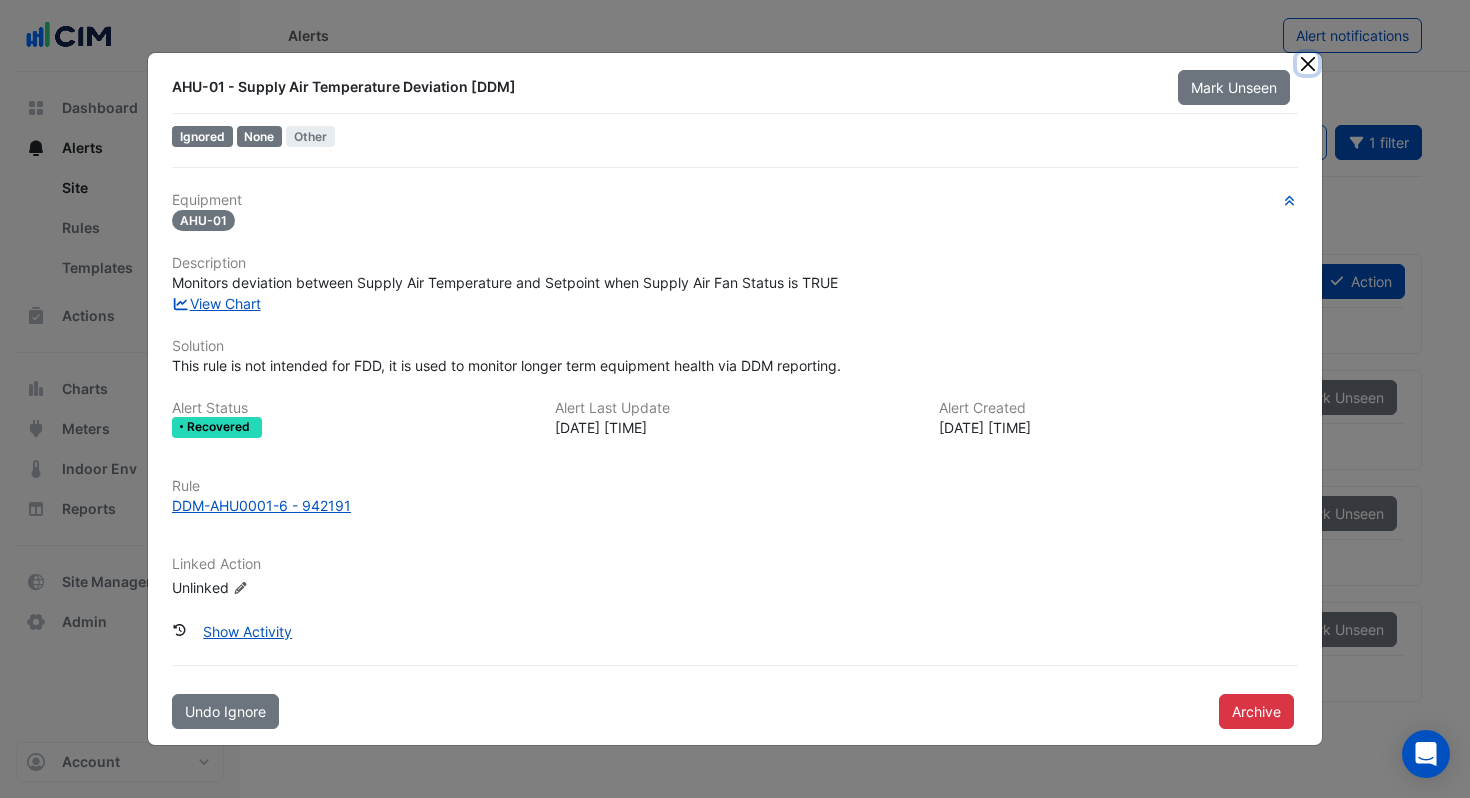 click 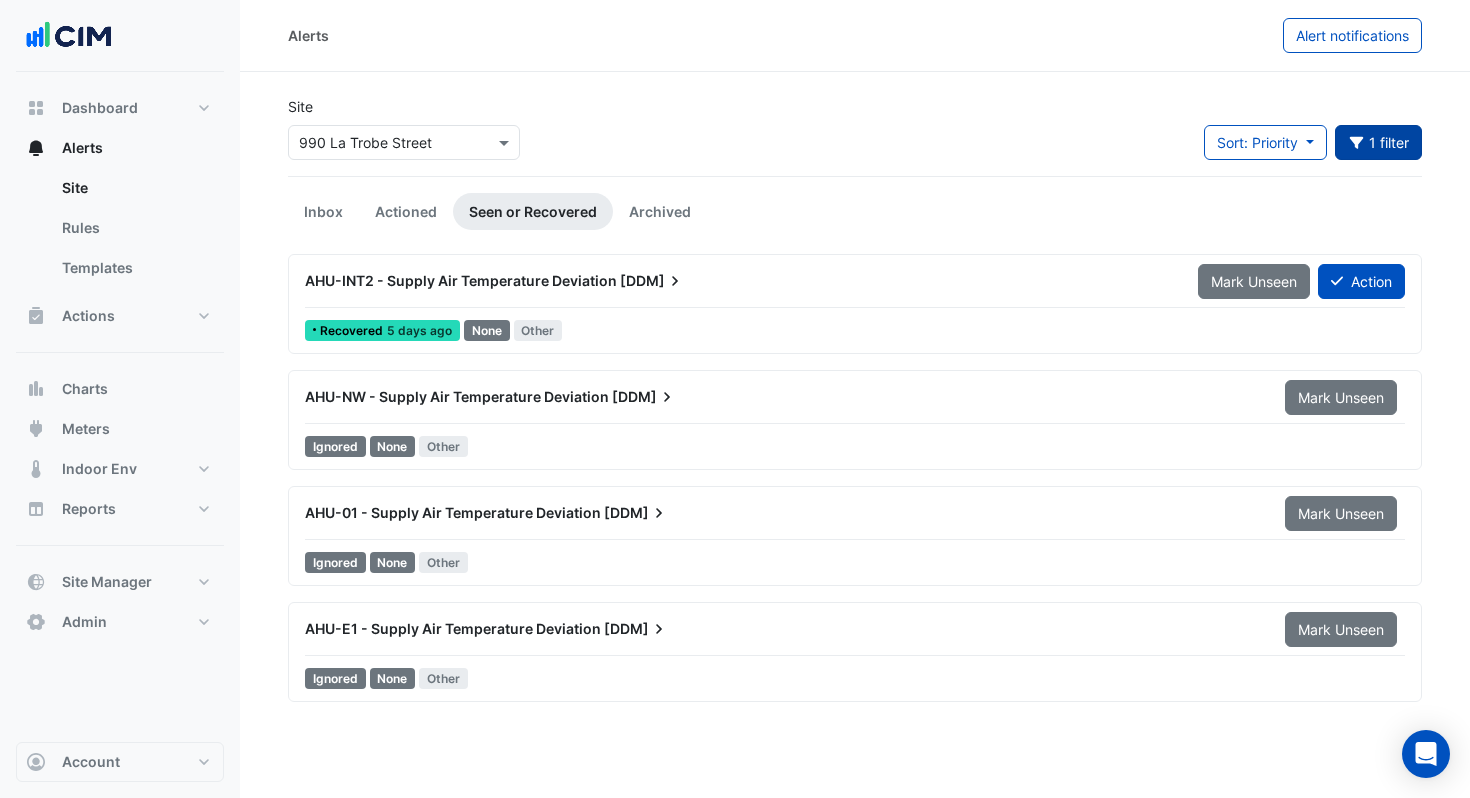 click on "1 filter" 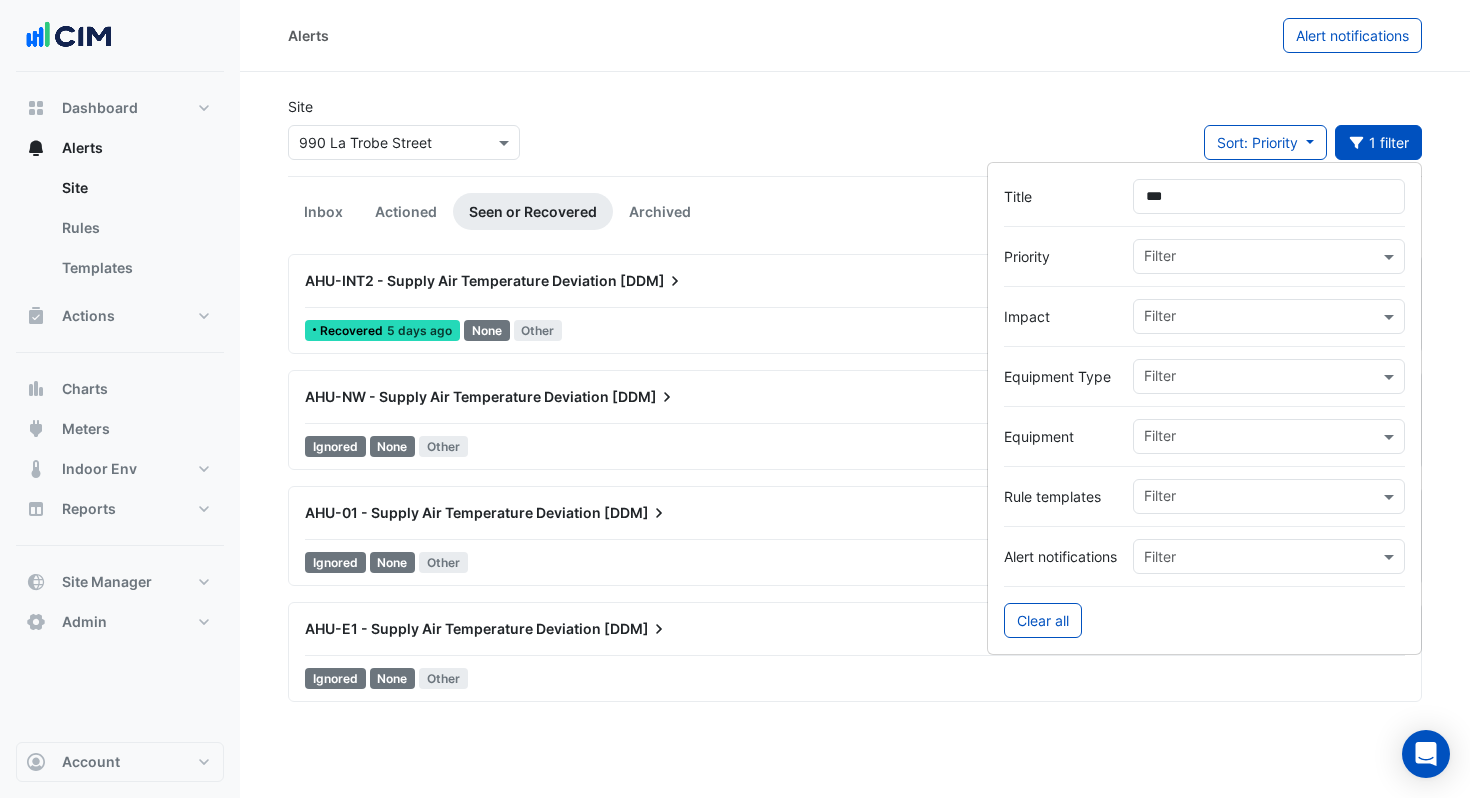 click on "Site
Select a Site × 990 La Trobe Street
Sort: Priority
Priority
Updated
1 filter" 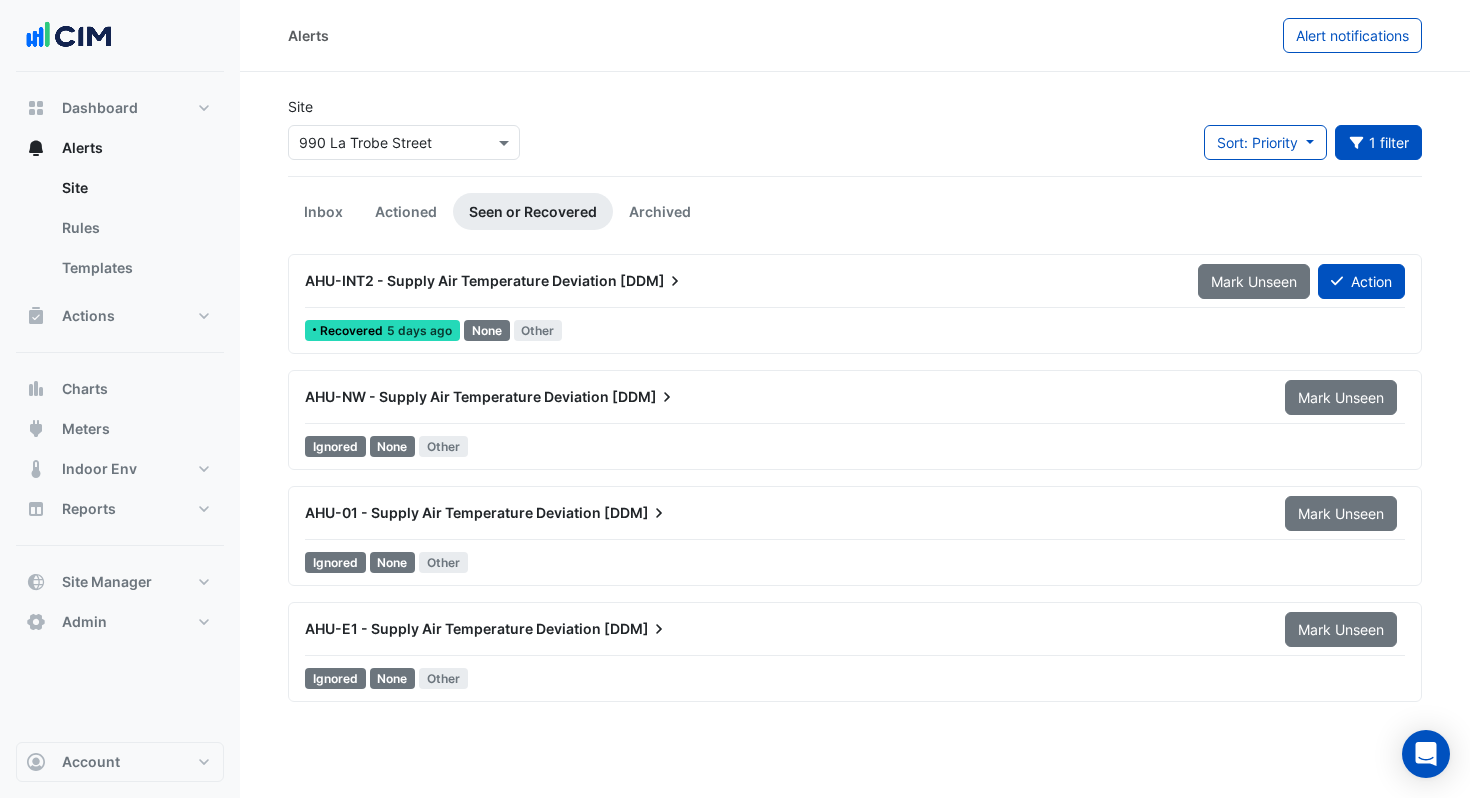 click on "AHU-INT2 - Supply Air Temperature Deviation" at bounding box center (461, 280) 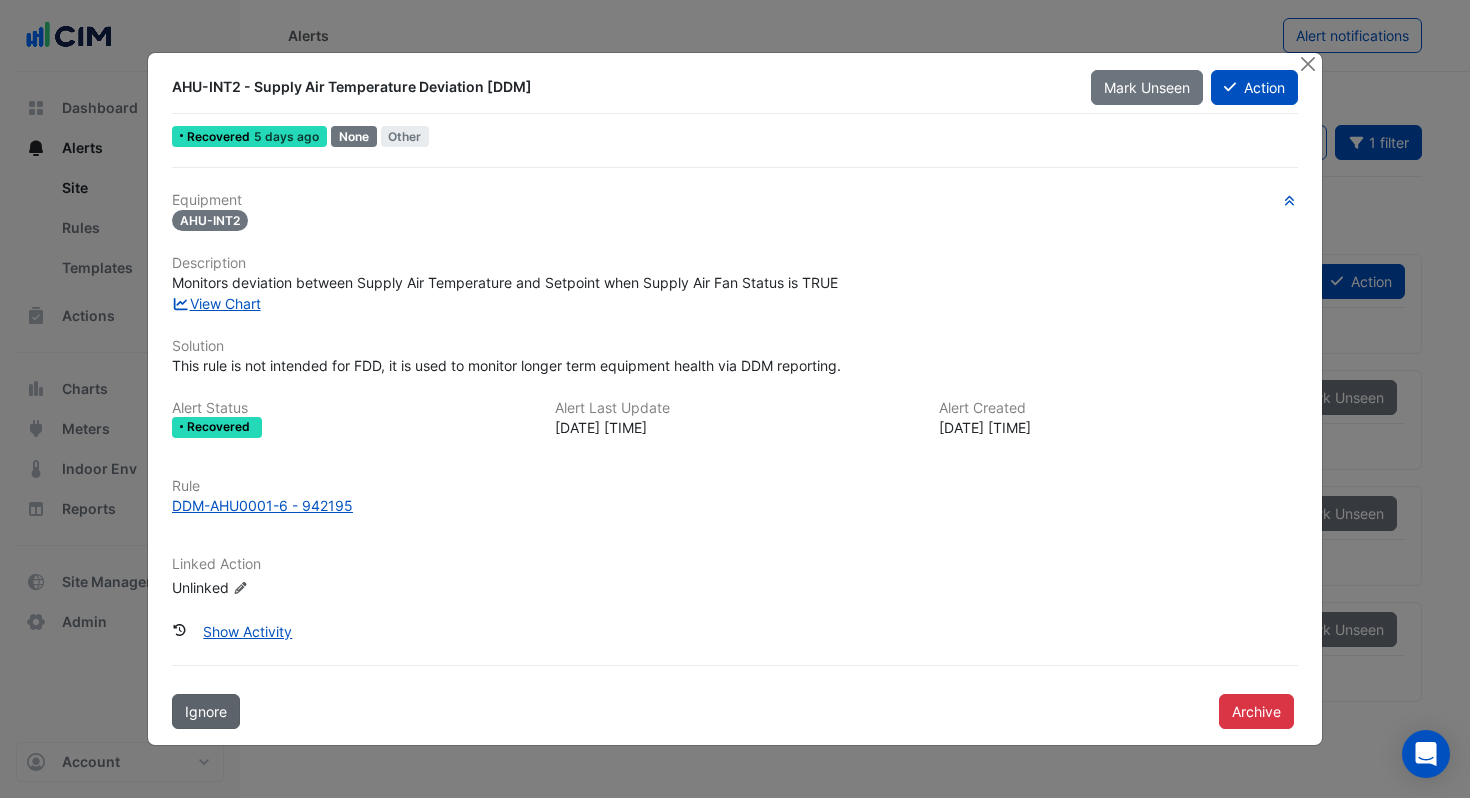 click on "Ignore" 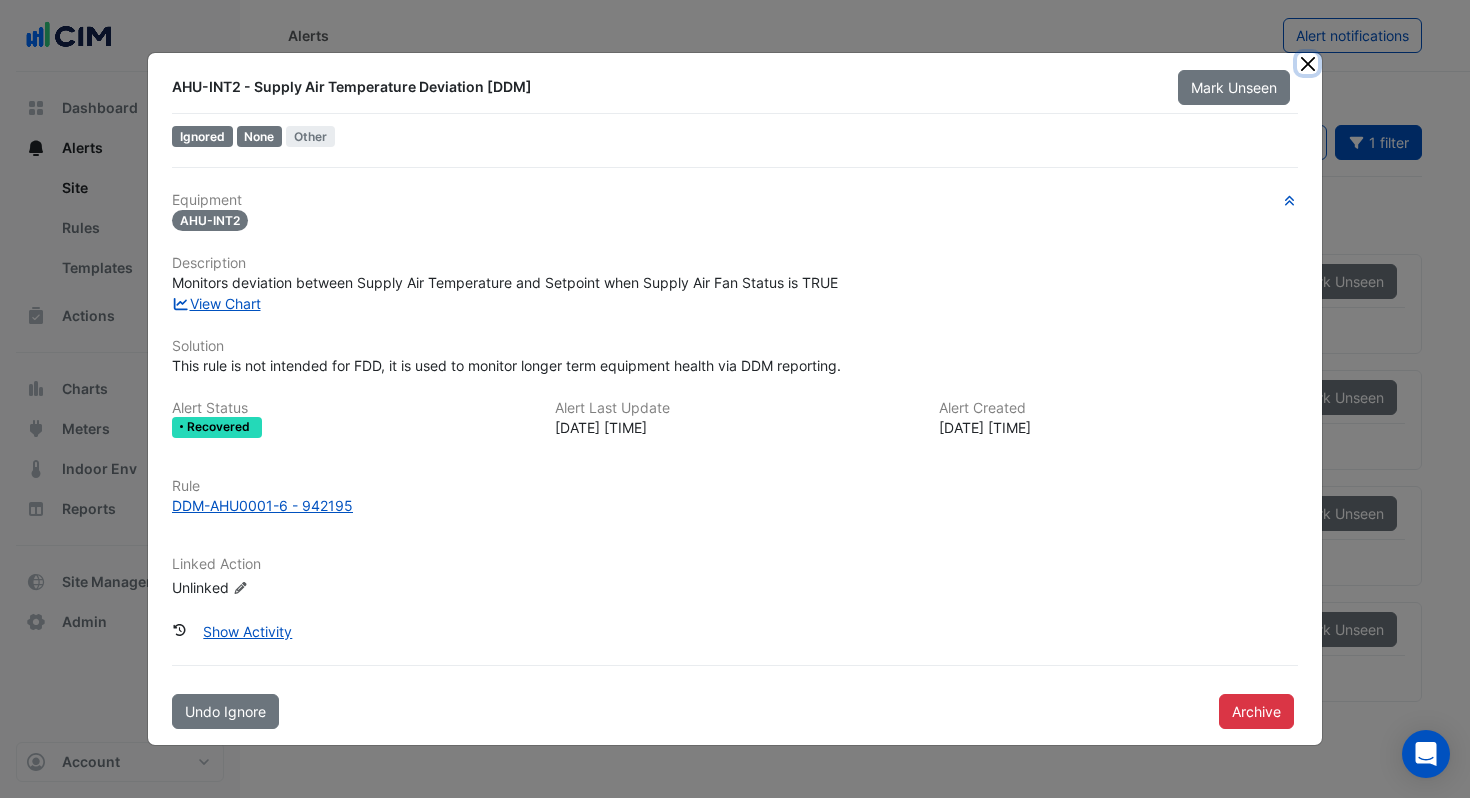 click 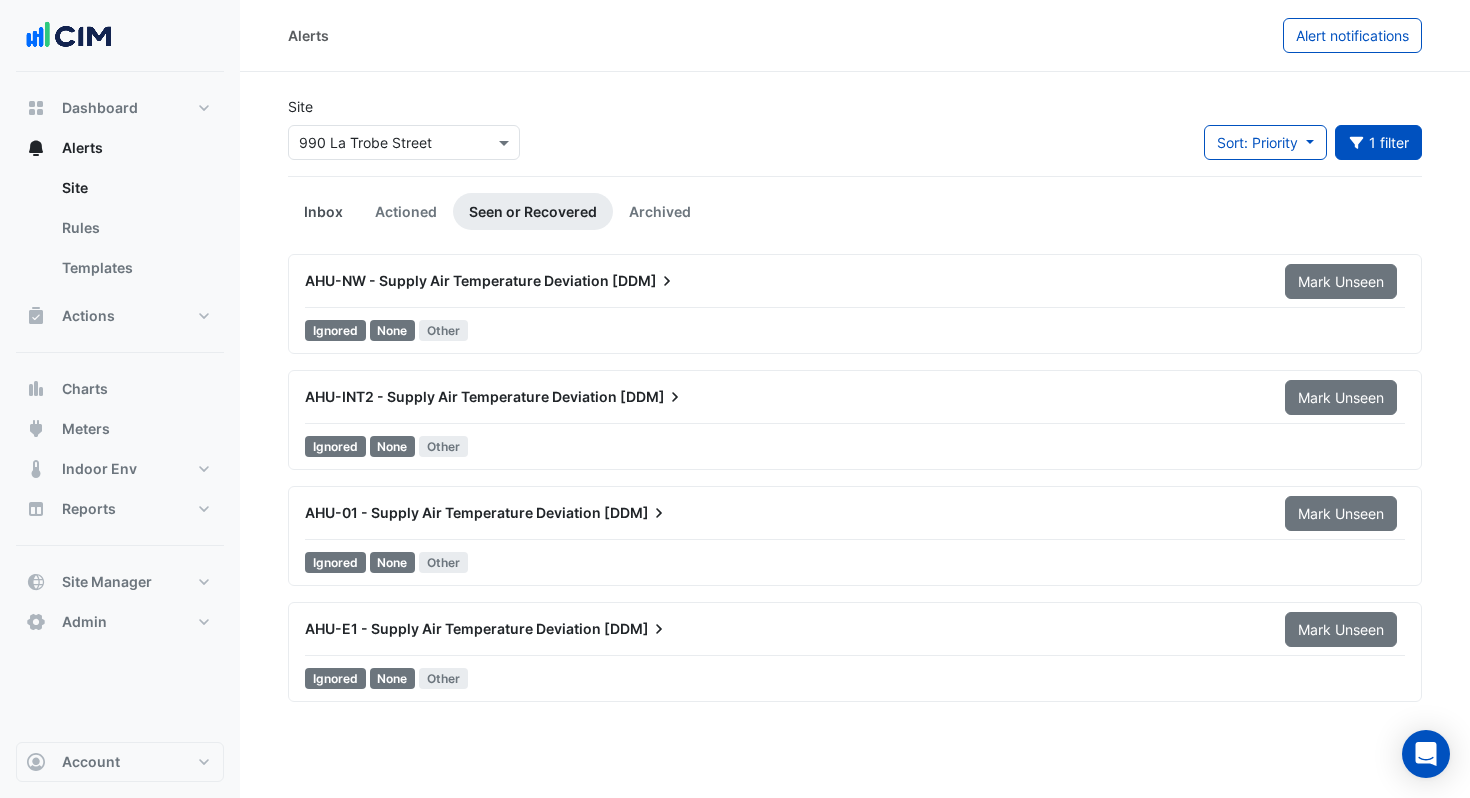 click on "Inbox" at bounding box center [323, 211] 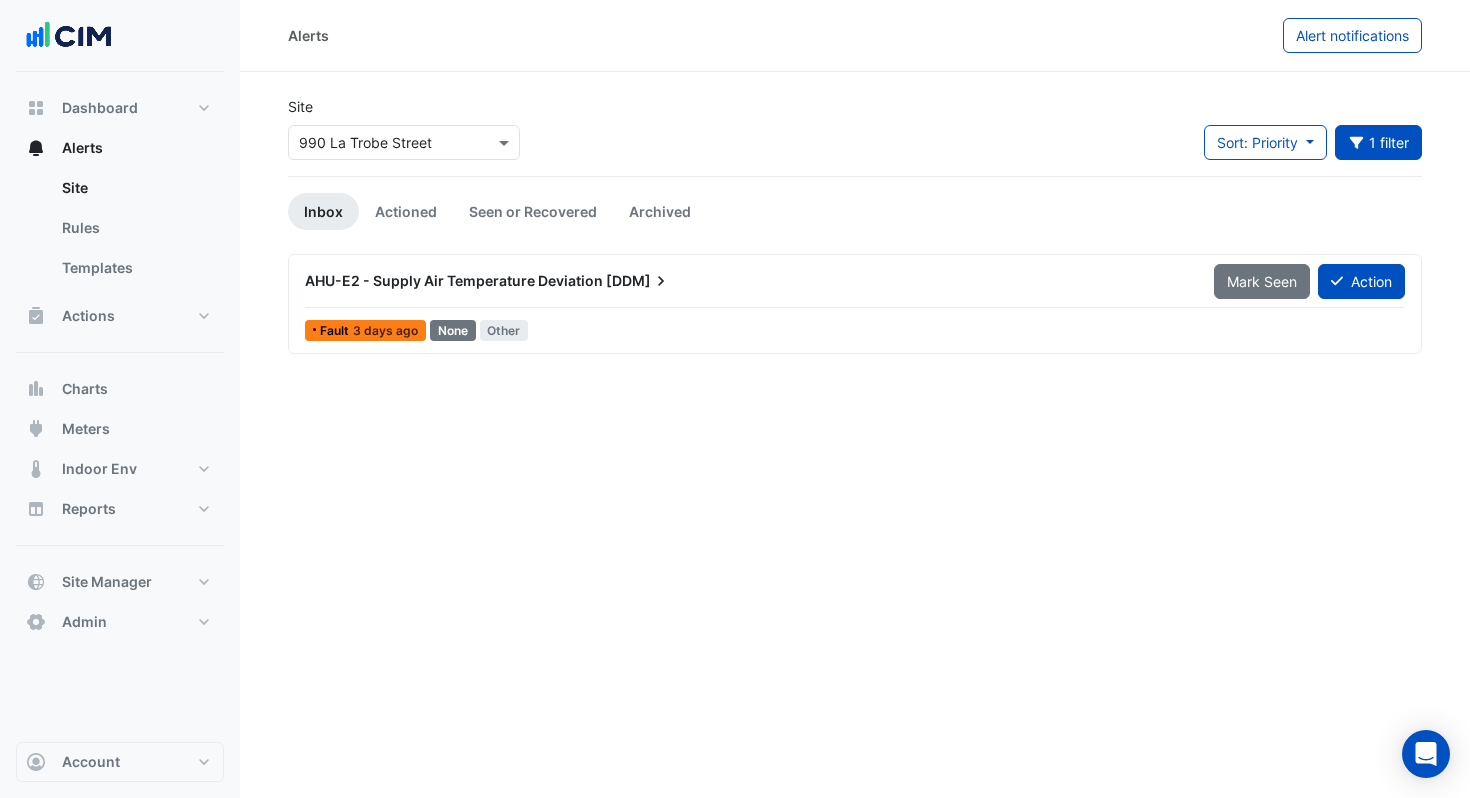 click on "[DDM]" at bounding box center [638, 281] 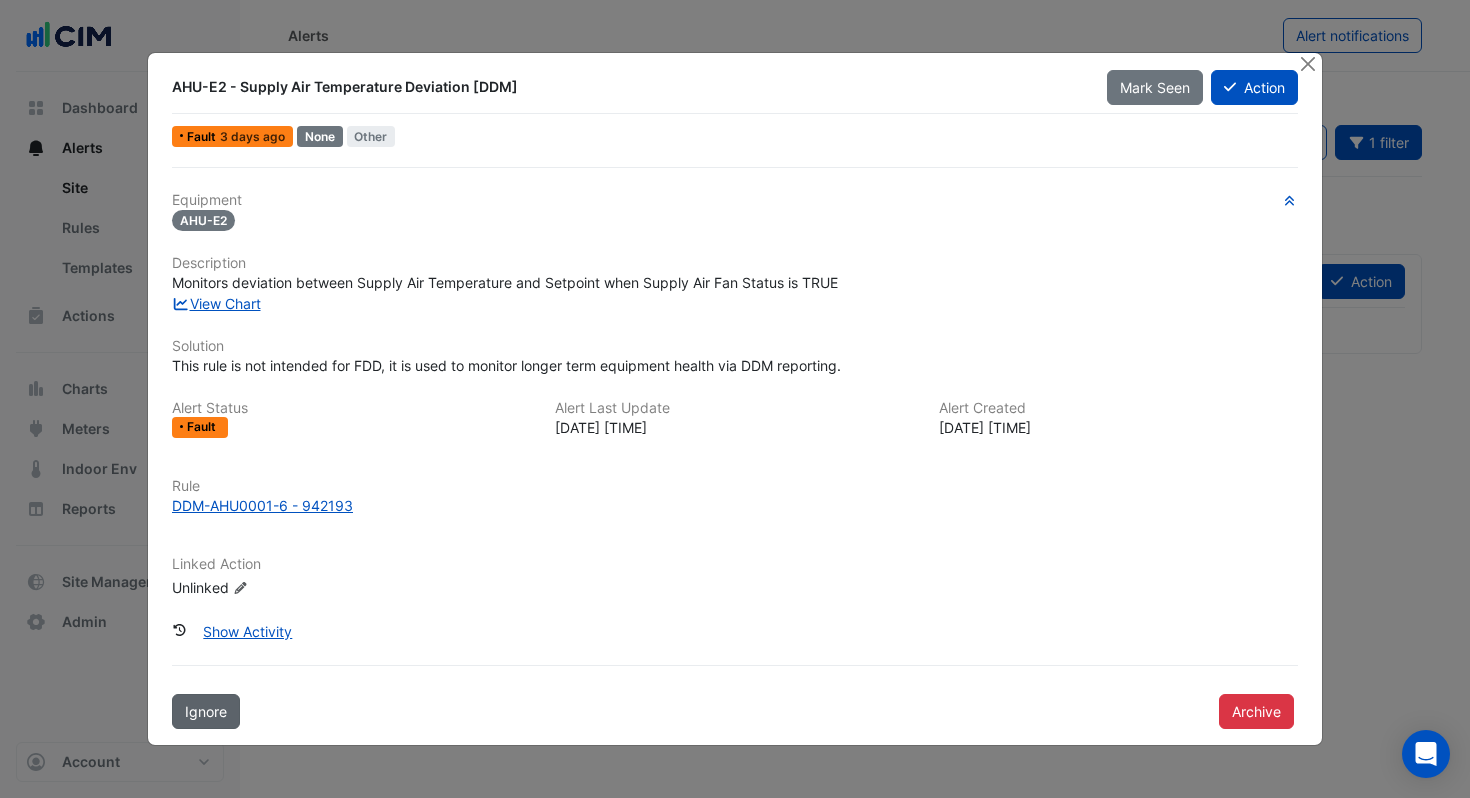 click on "Ignore" 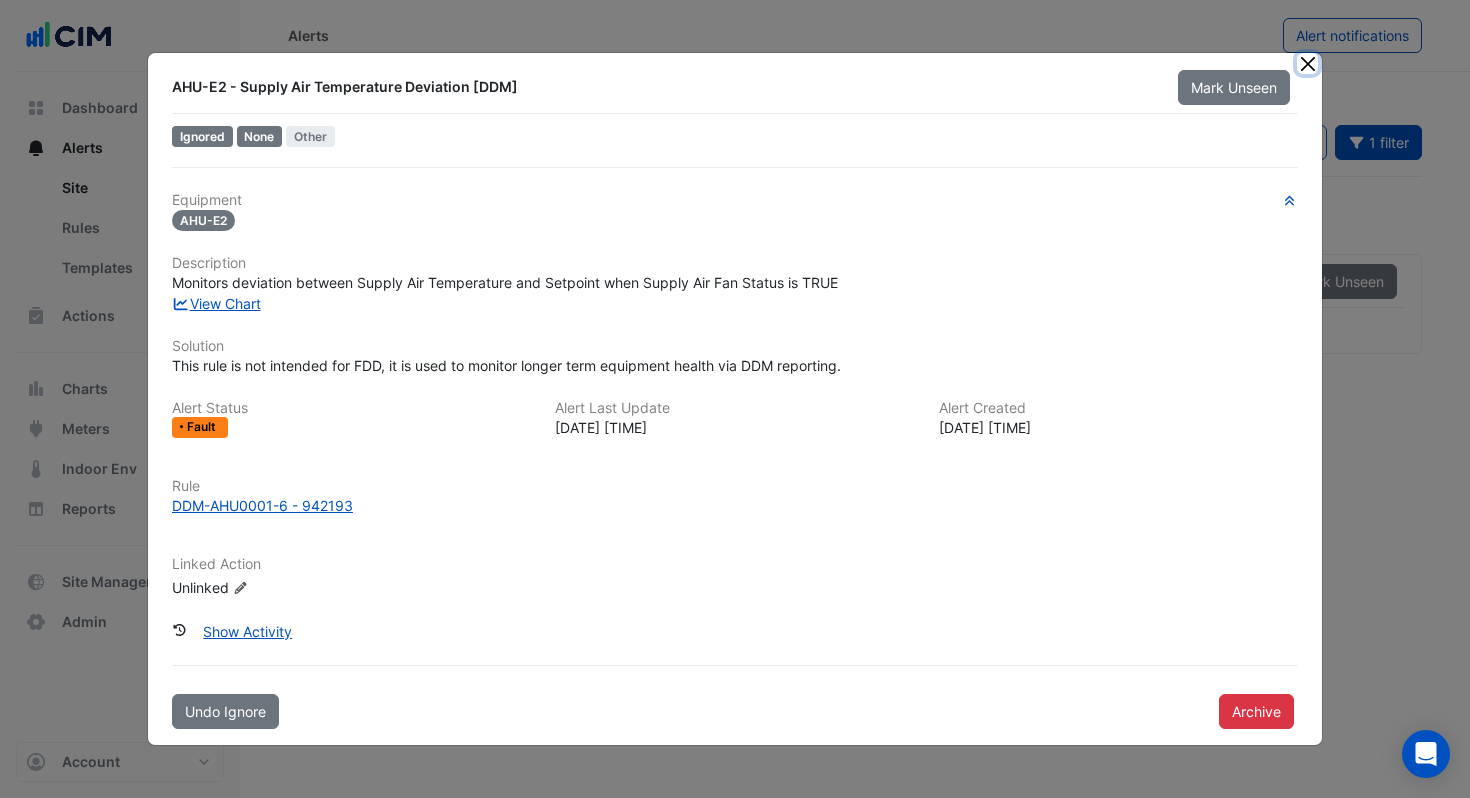 click 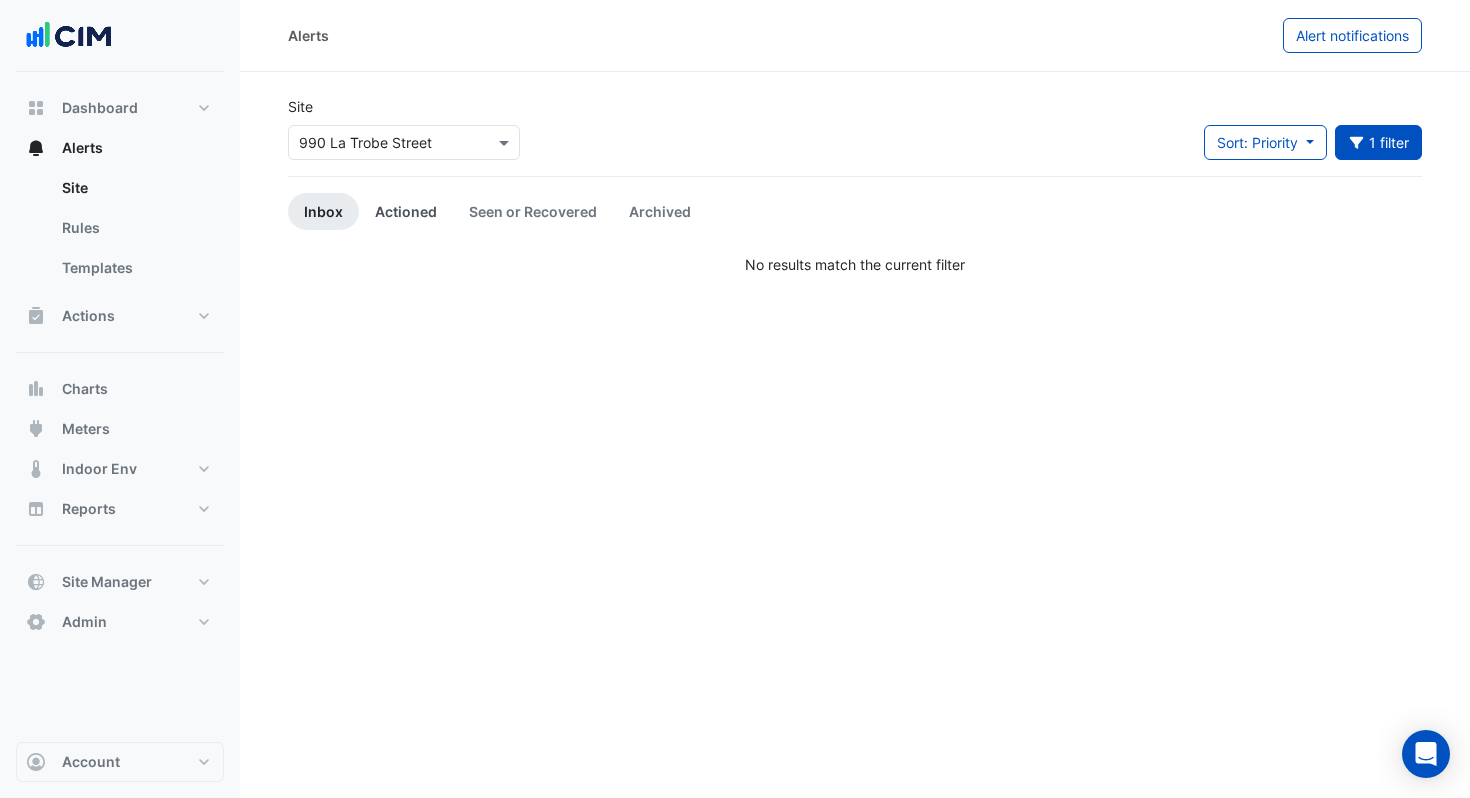 click on "Actioned" at bounding box center (406, 211) 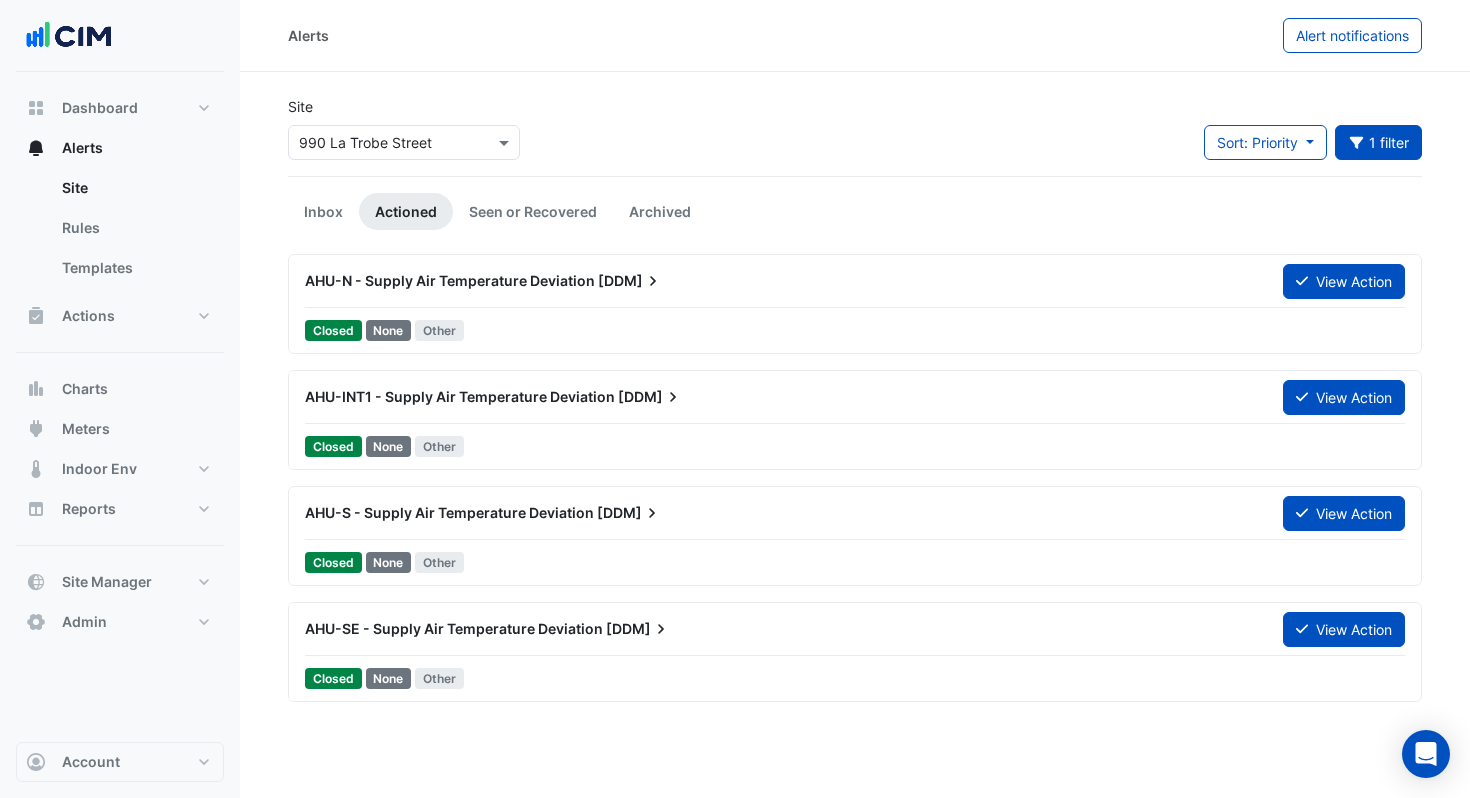 click on "AHU-N - Supply Air Temperature Deviation
[DDM]
View Action" at bounding box center [855, 285] 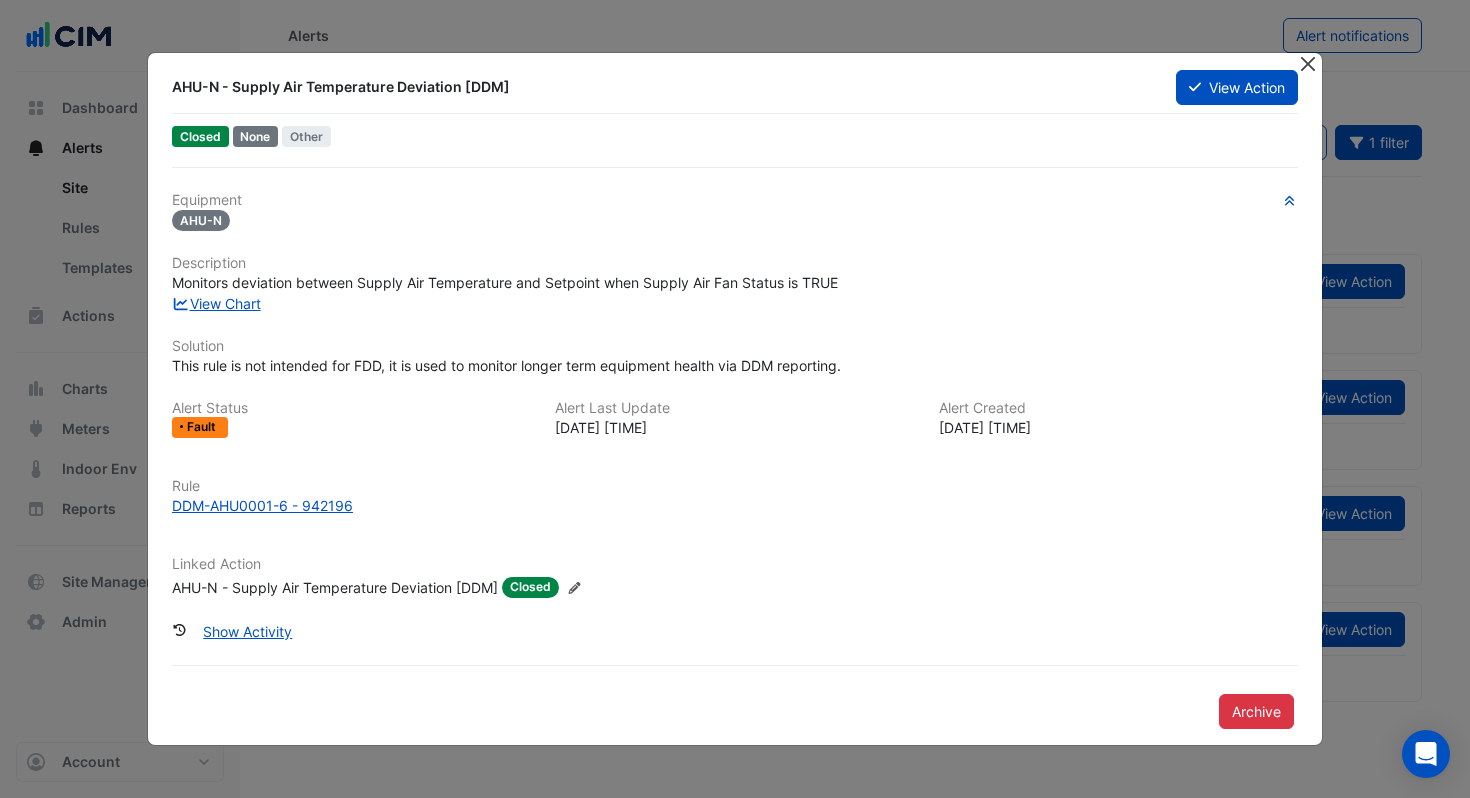 click 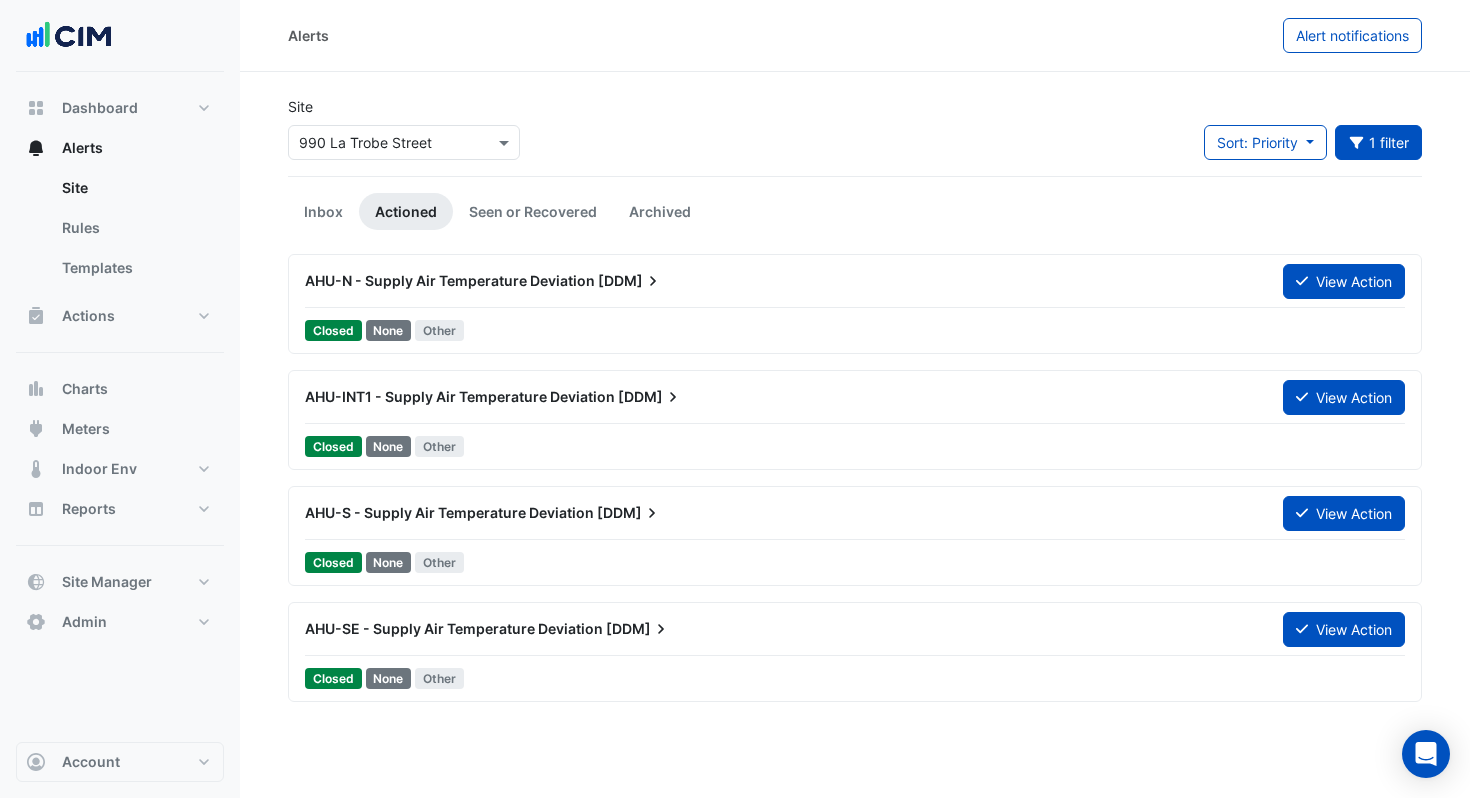click on "[DDM]" at bounding box center (650, 397) 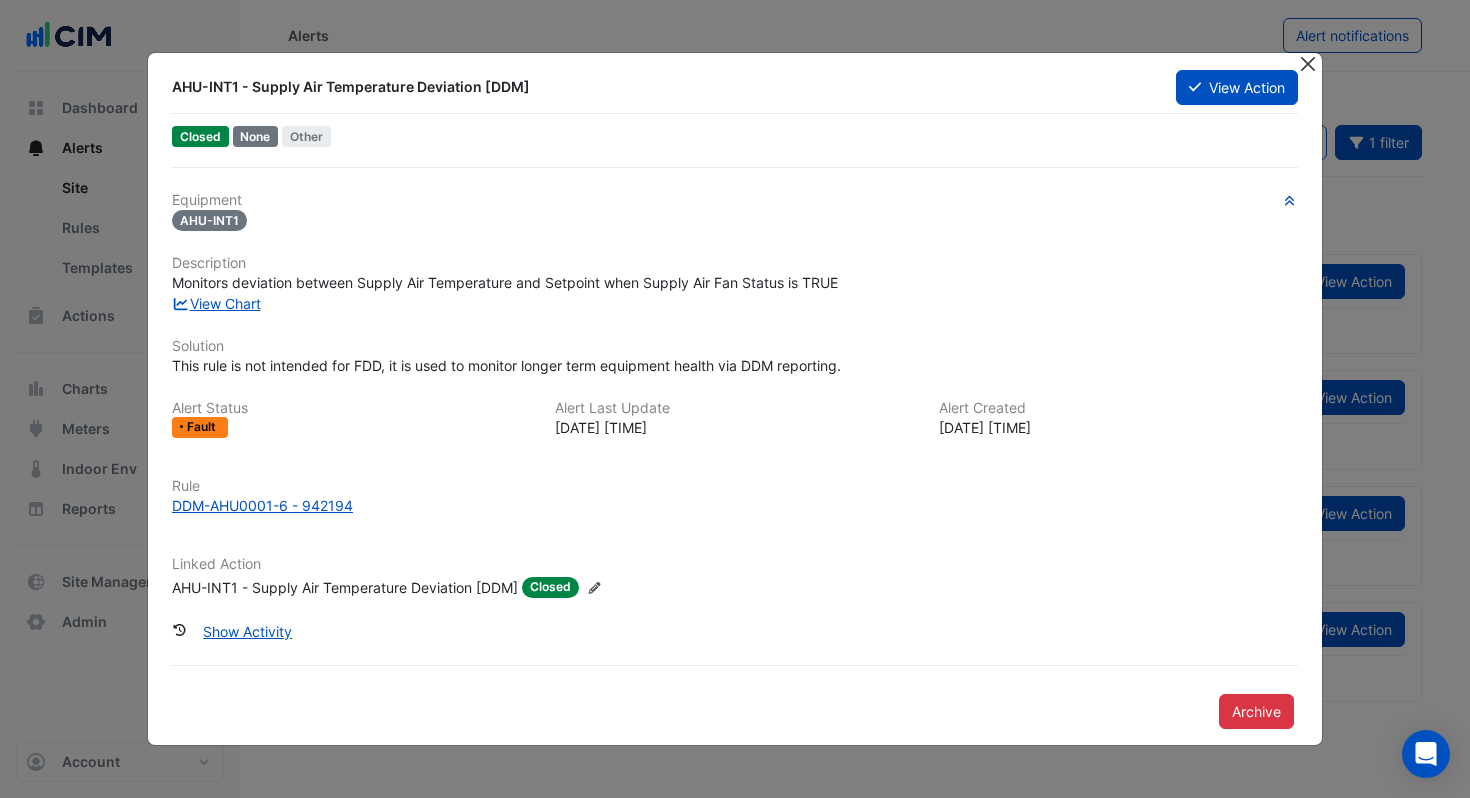 click 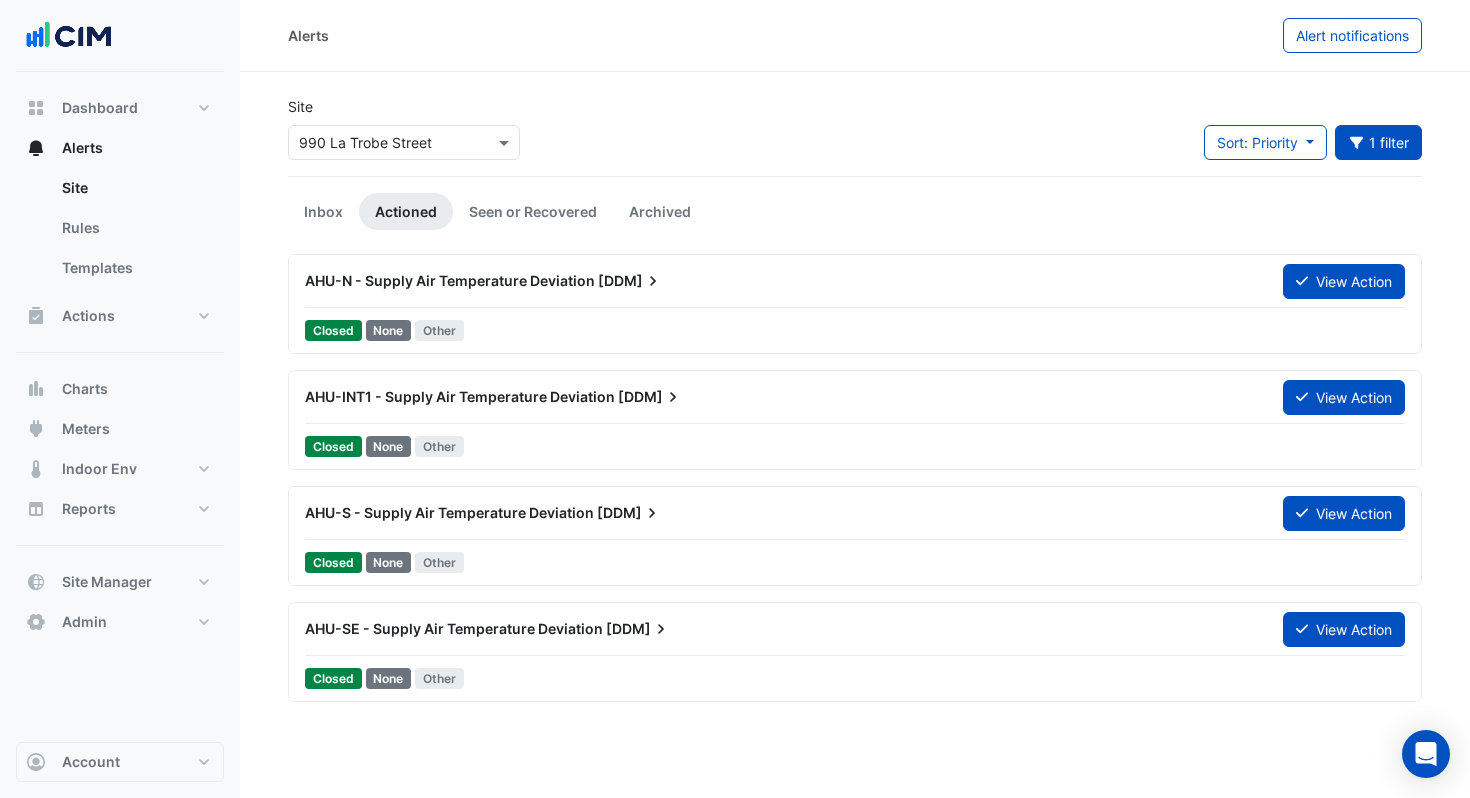 click on "Closed
None
Other" at bounding box center (855, 562) 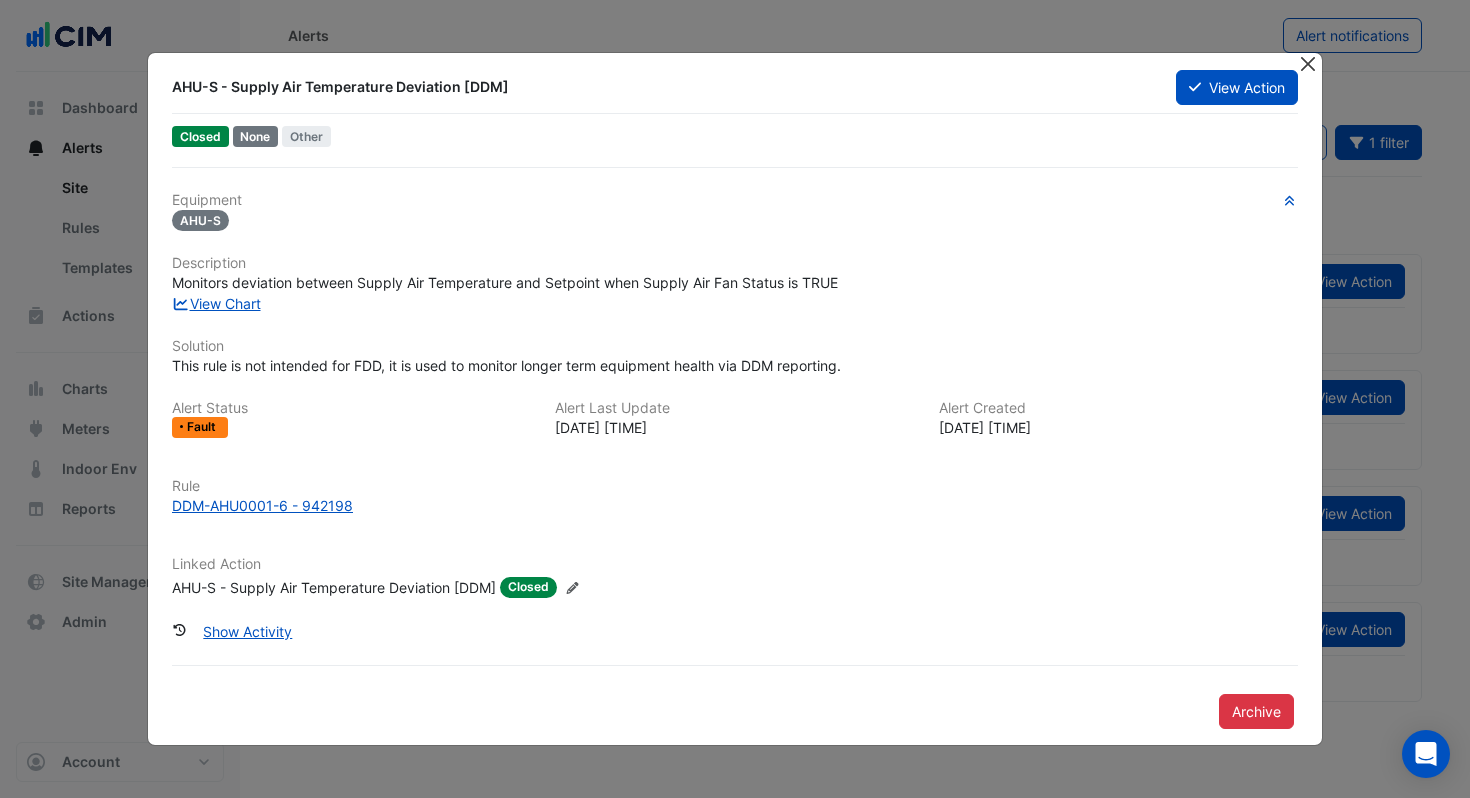 click 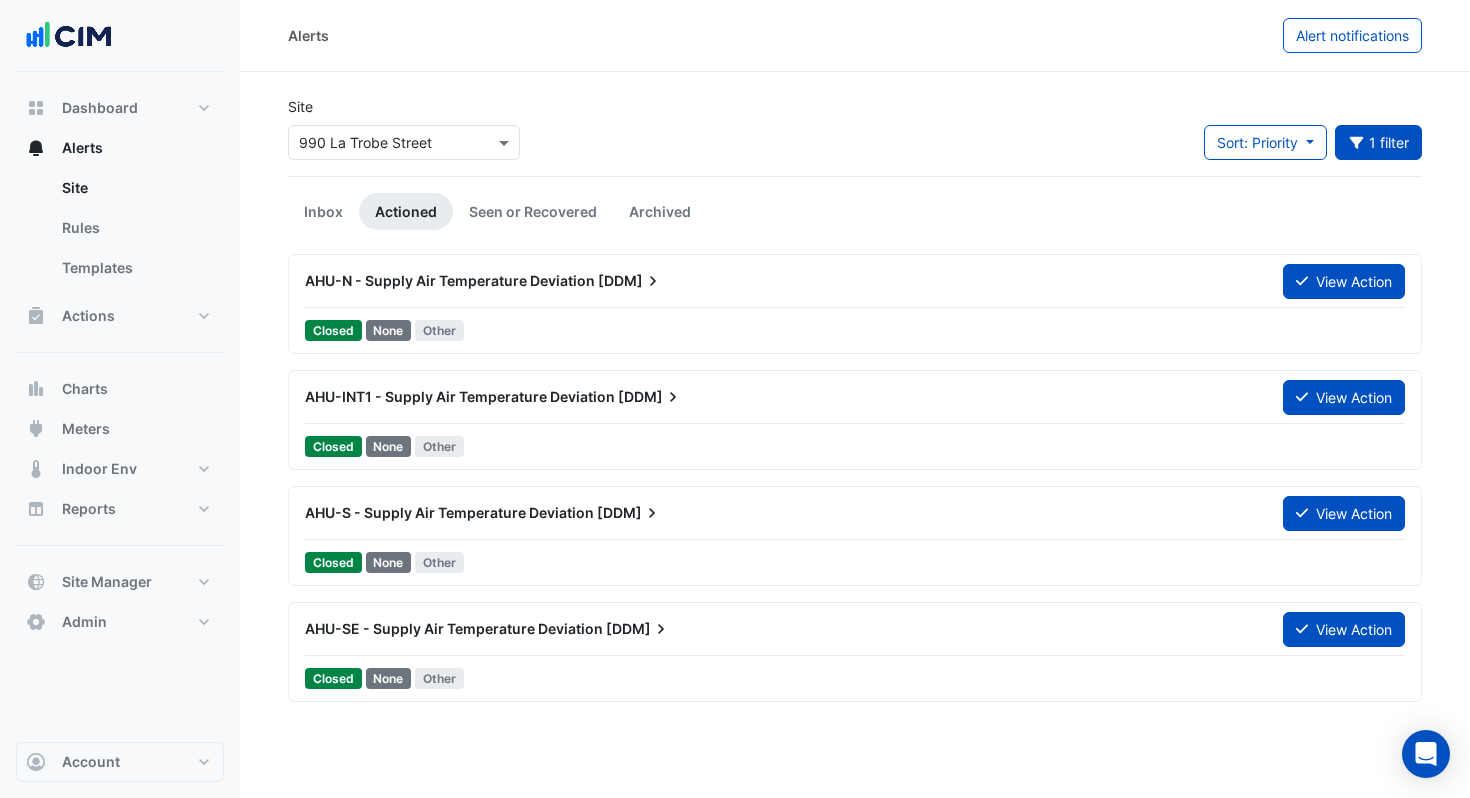 click on "AHU-SE - Supply Air Temperature Deviation
[DDM]" at bounding box center [782, 629] 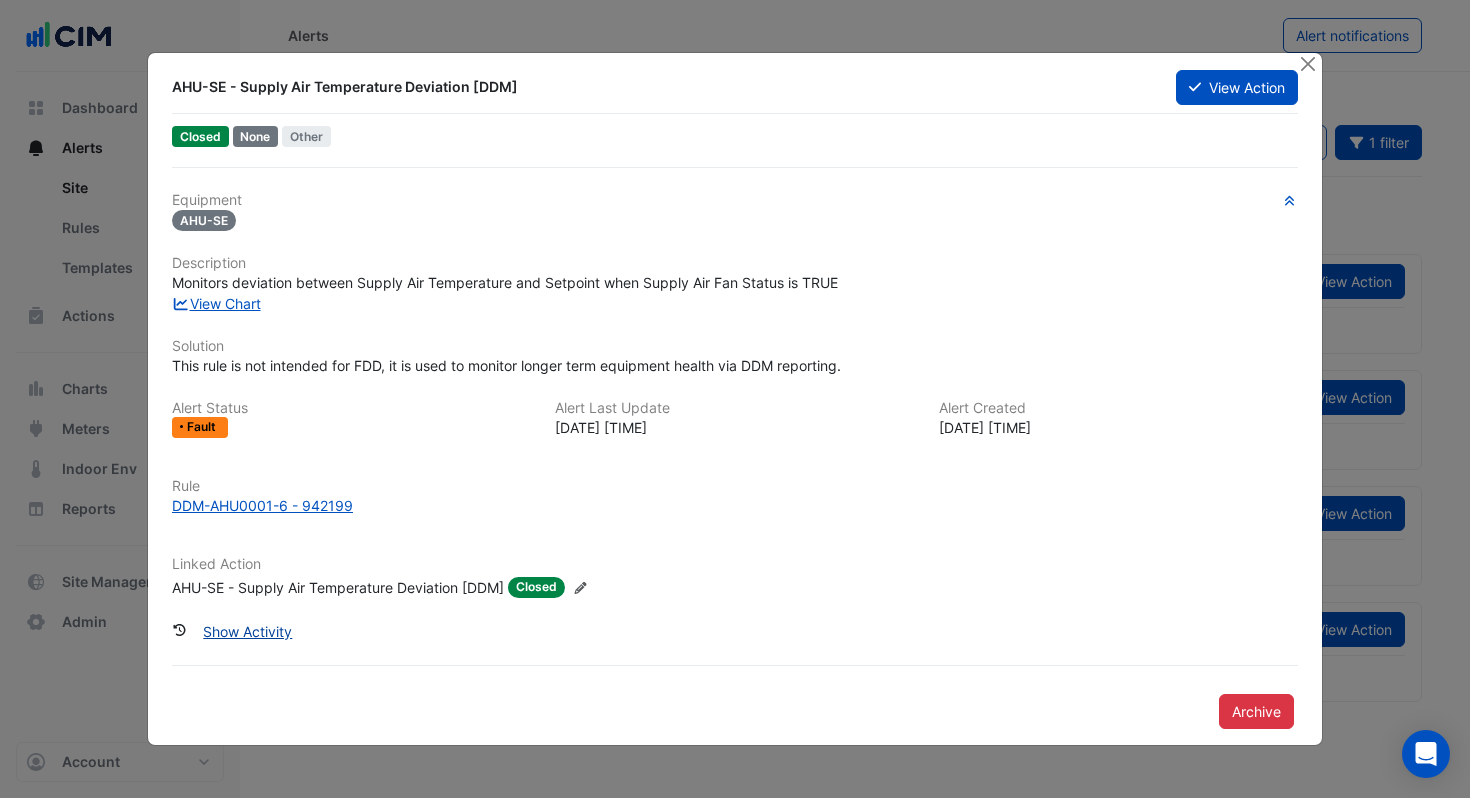 click on "Show Activity" 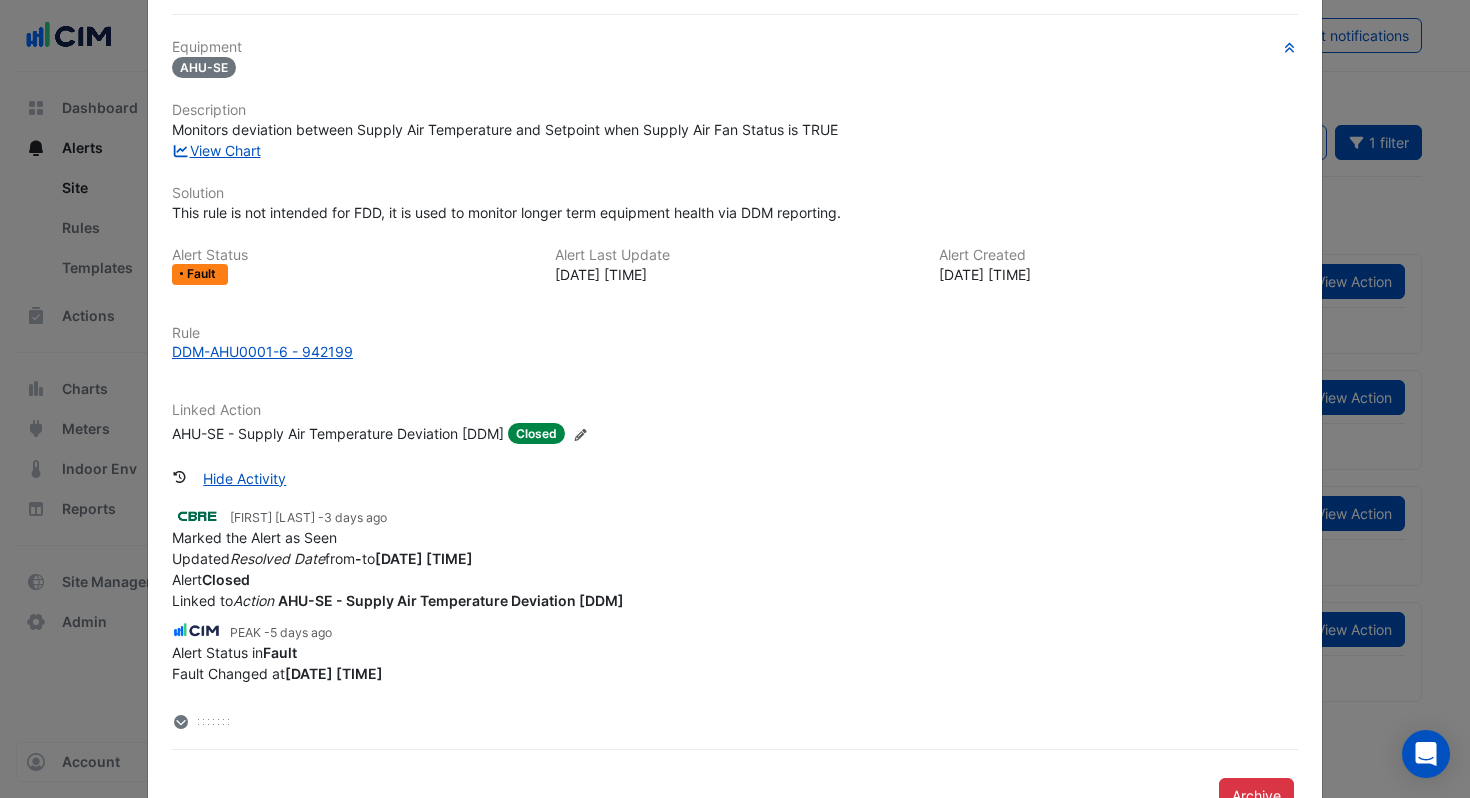scroll, scrollTop: 0, scrollLeft: 0, axis: both 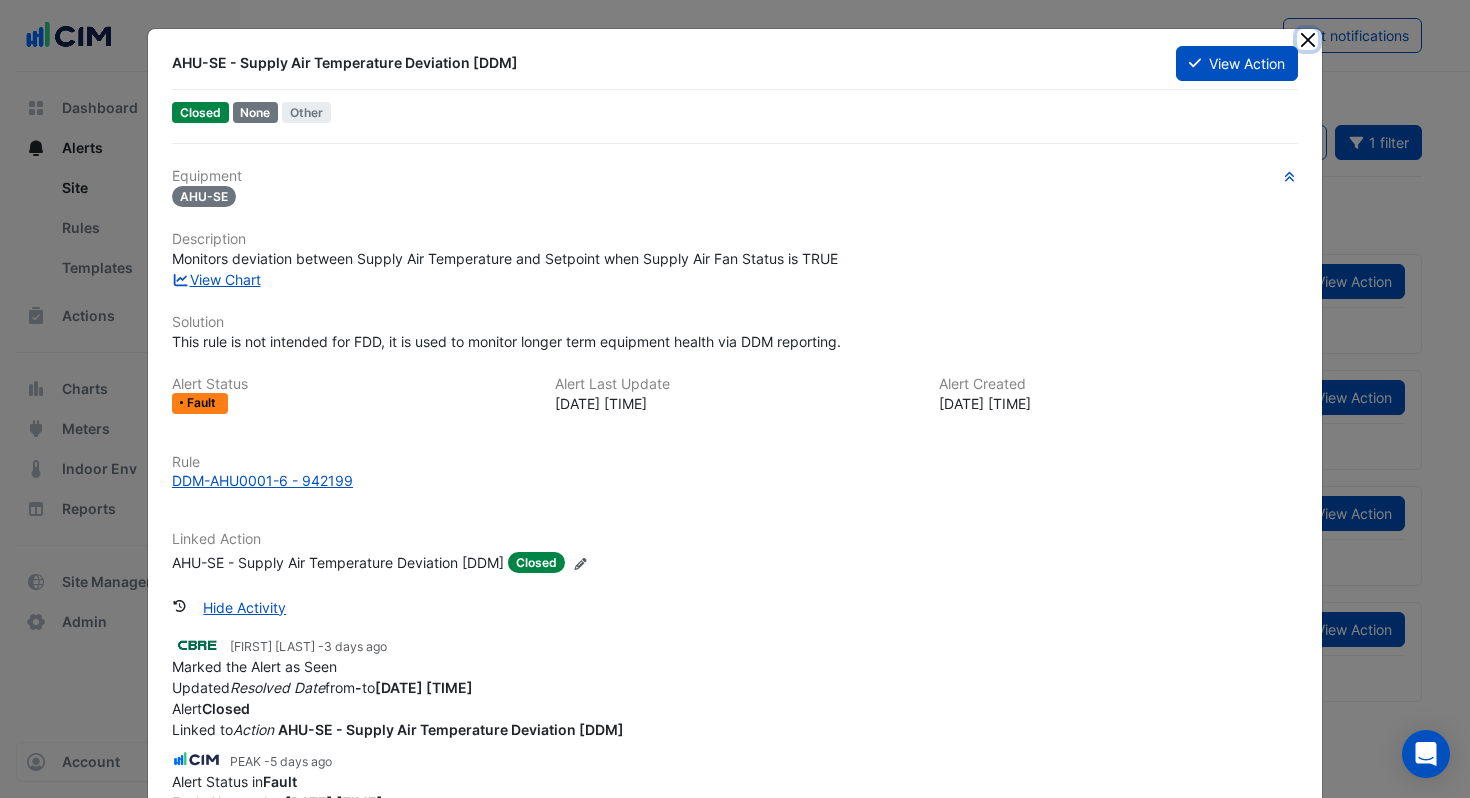 click 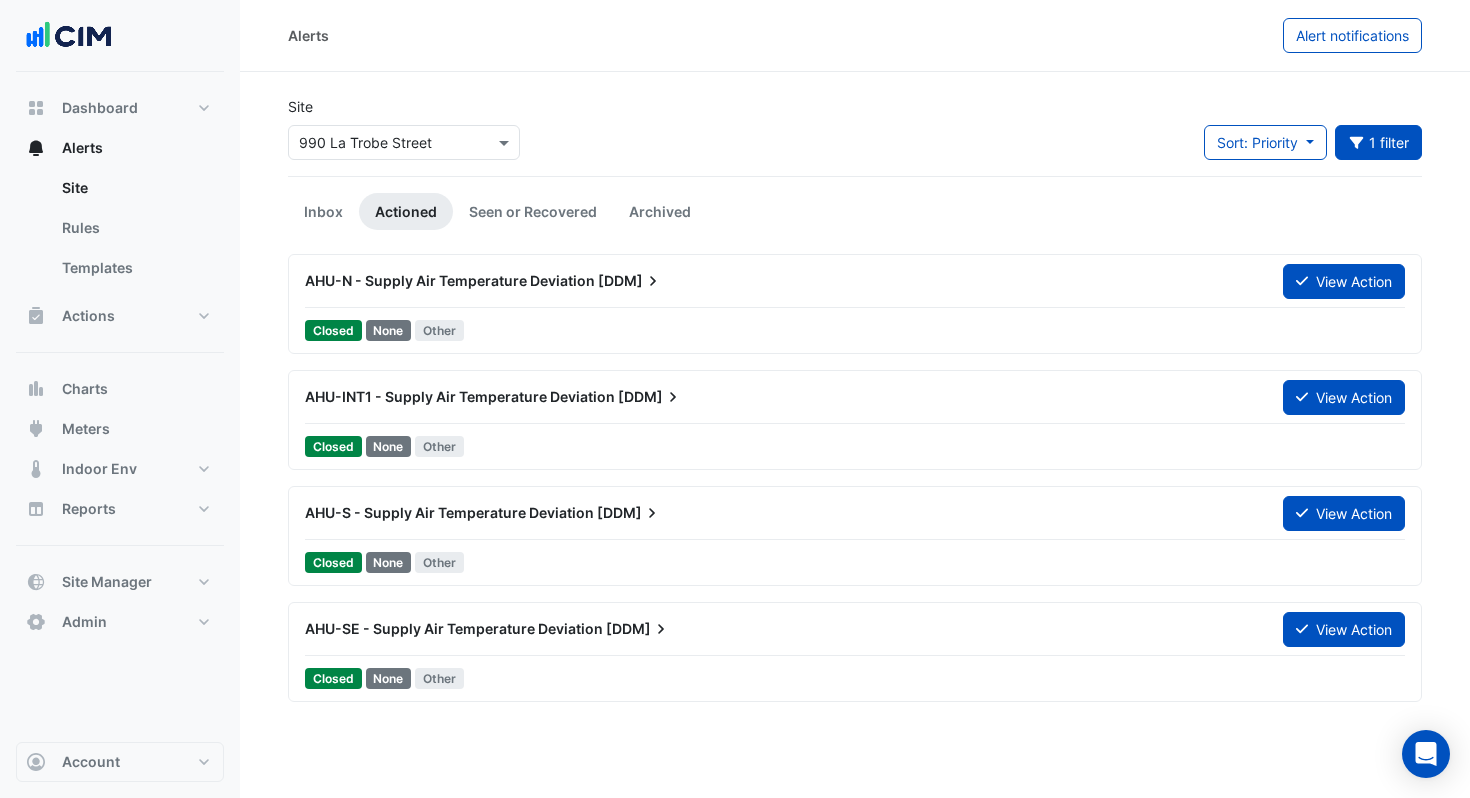 click on "AHU-N - Supply Air Temperature Deviation
[DDM]
View Action
Closed
None
Other" at bounding box center (855, 304) 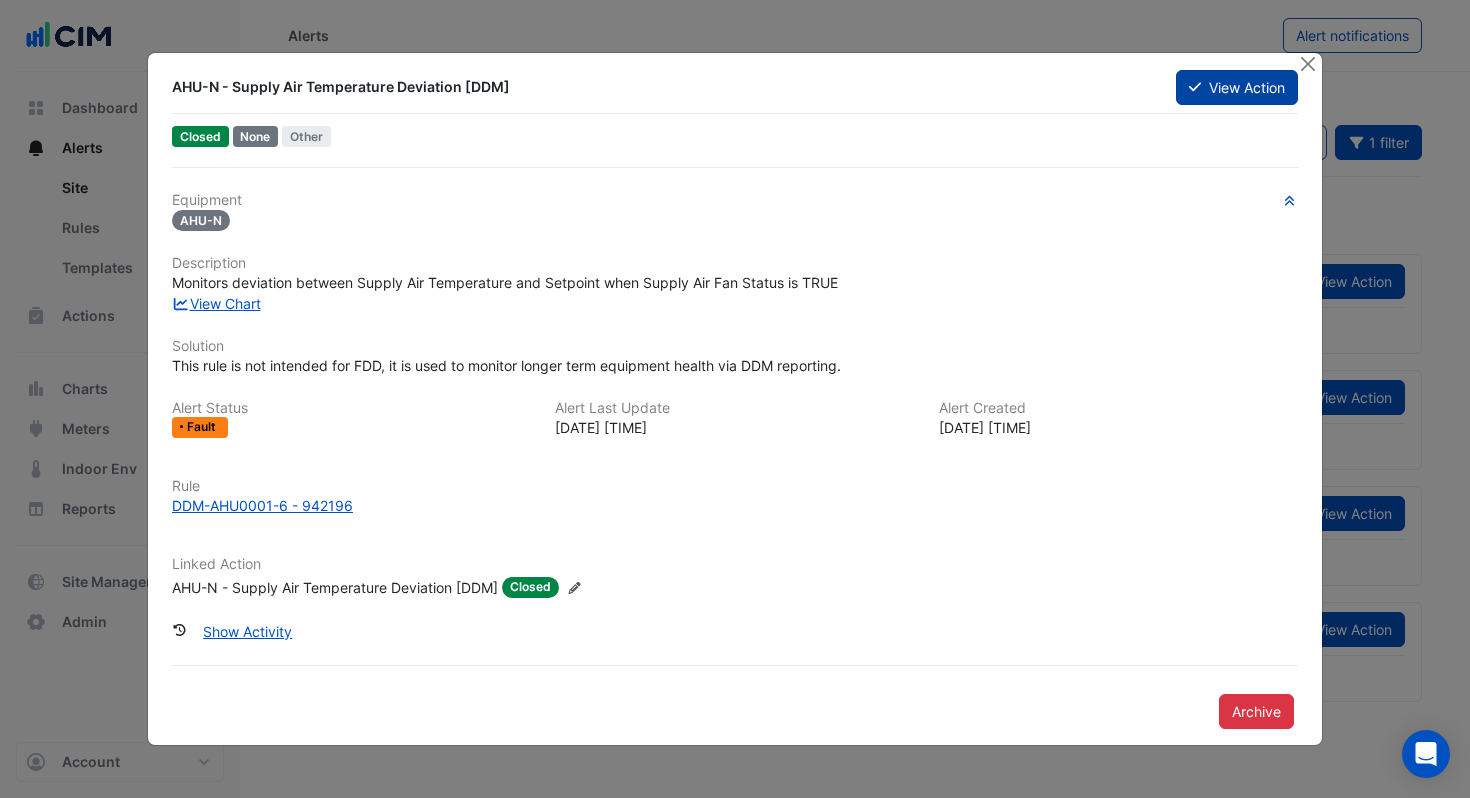 click on "View Action" 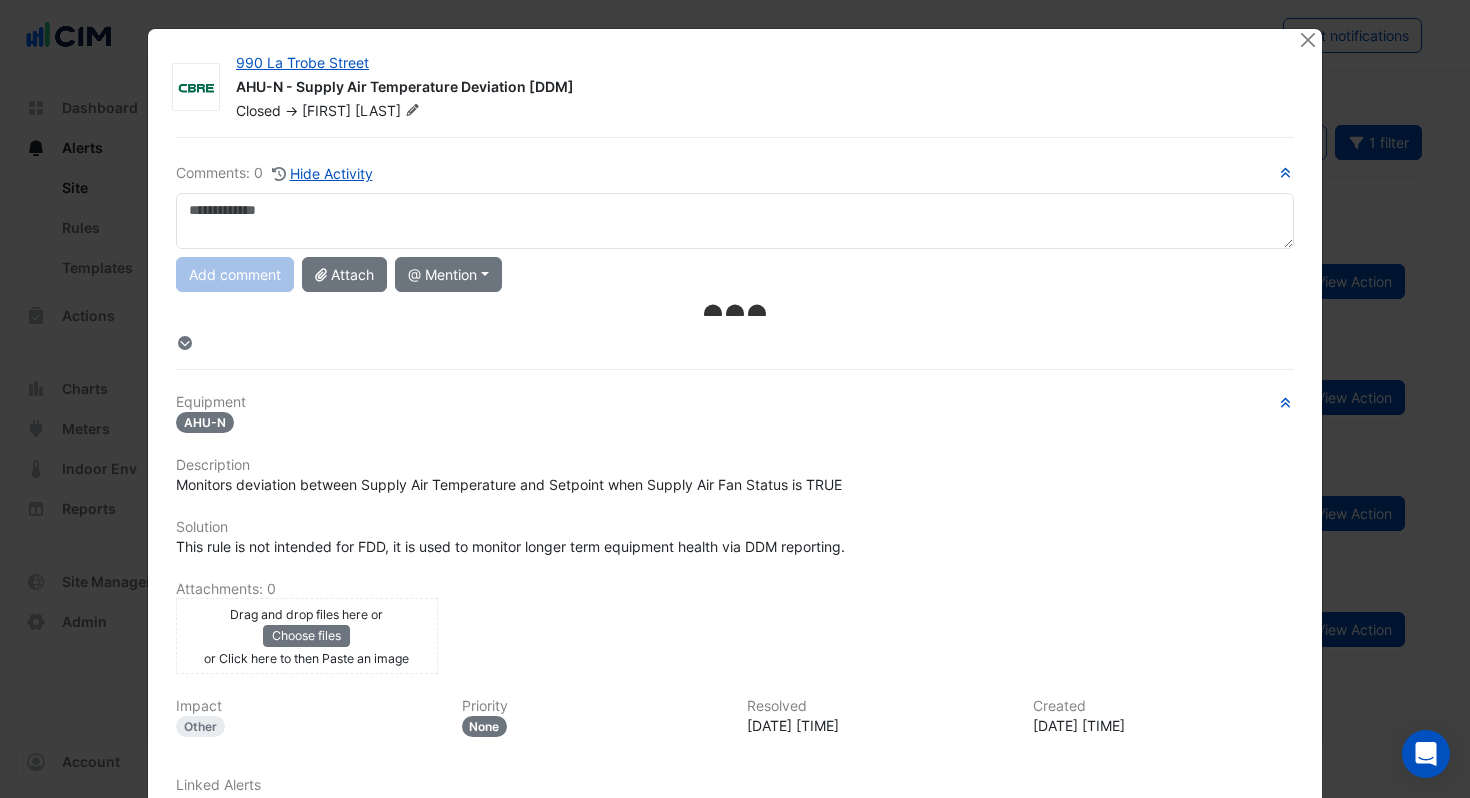 scroll, scrollTop: 180, scrollLeft: 0, axis: vertical 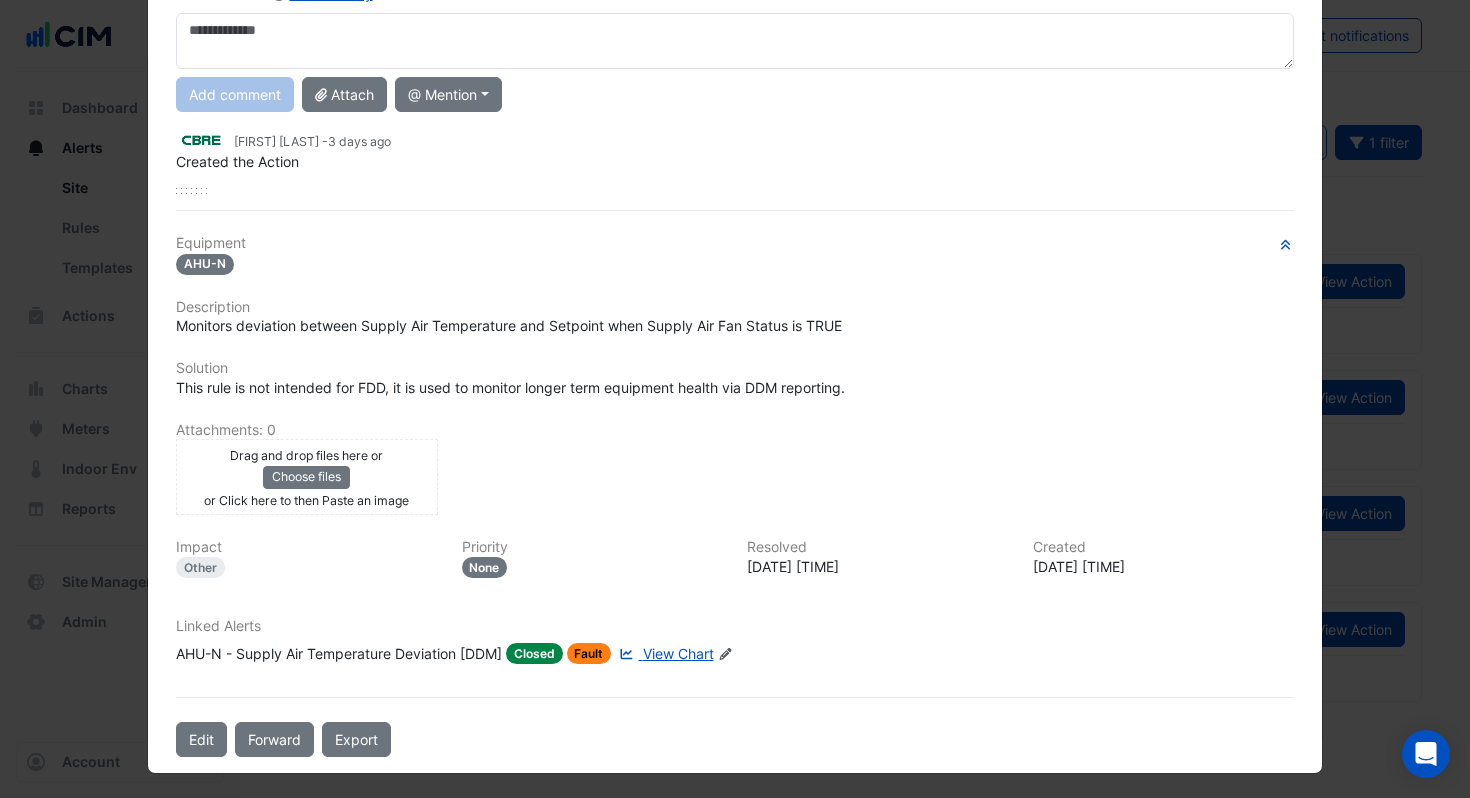 click 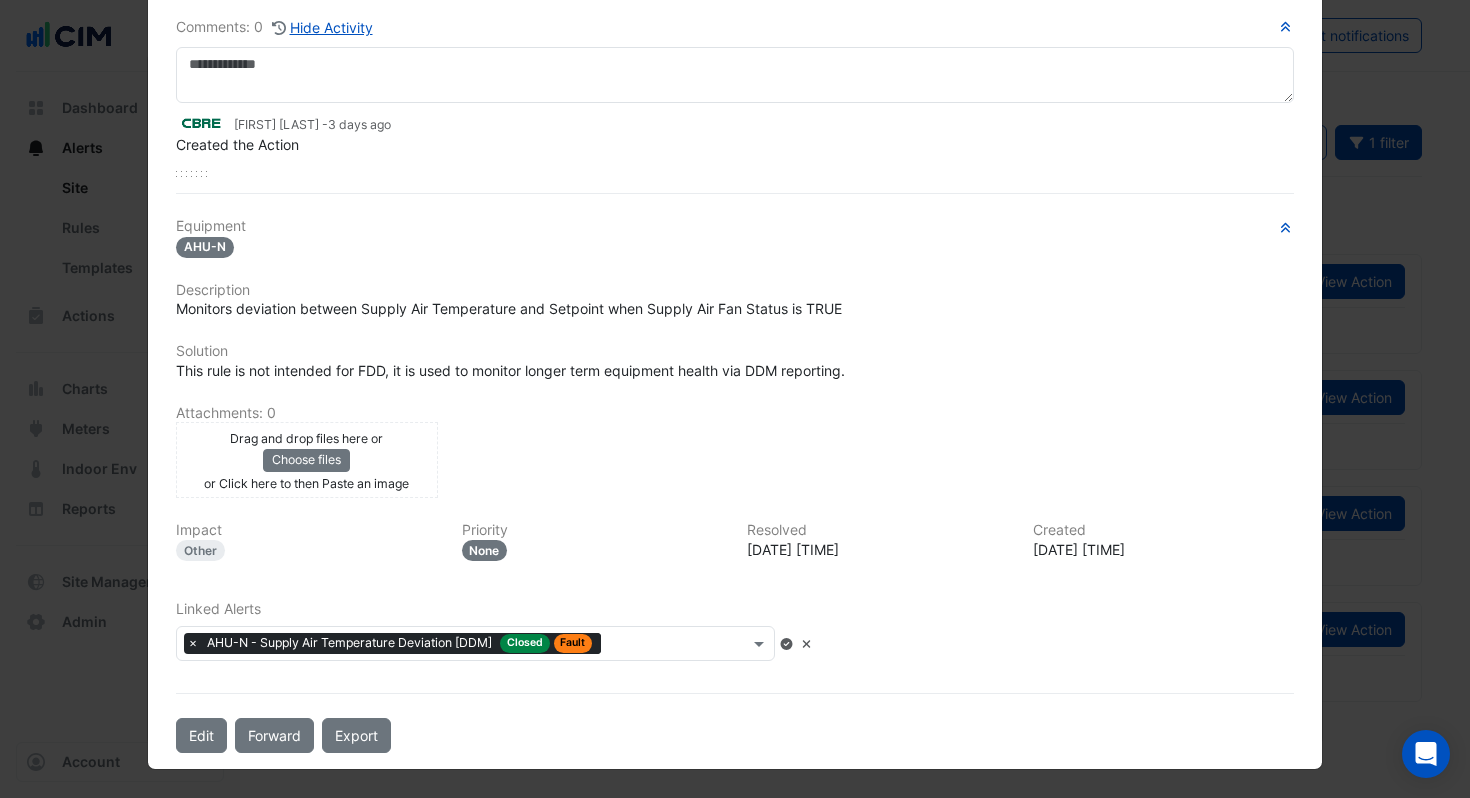scroll, scrollTop: 143, scrollLeft: 0, axis: vertical 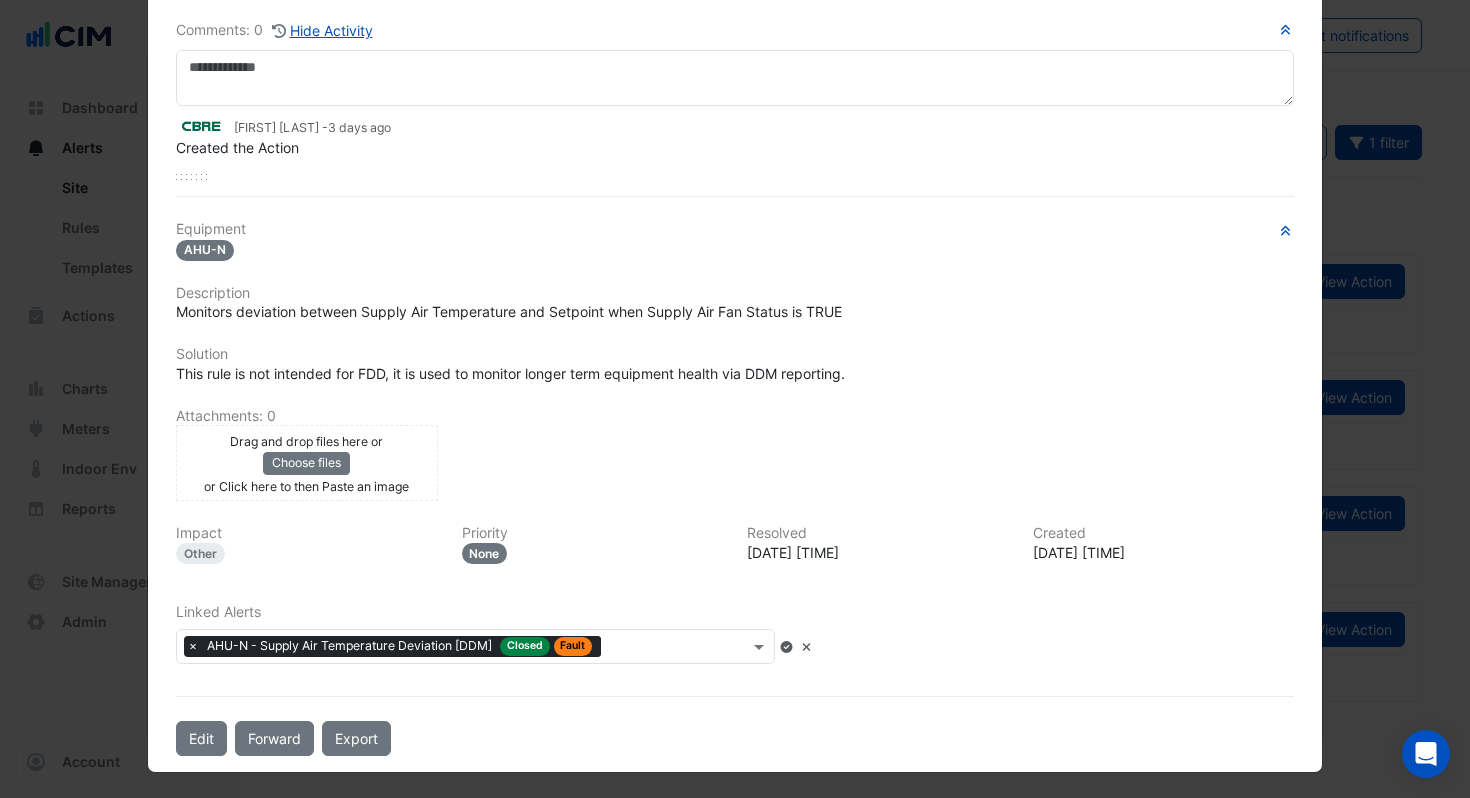 click 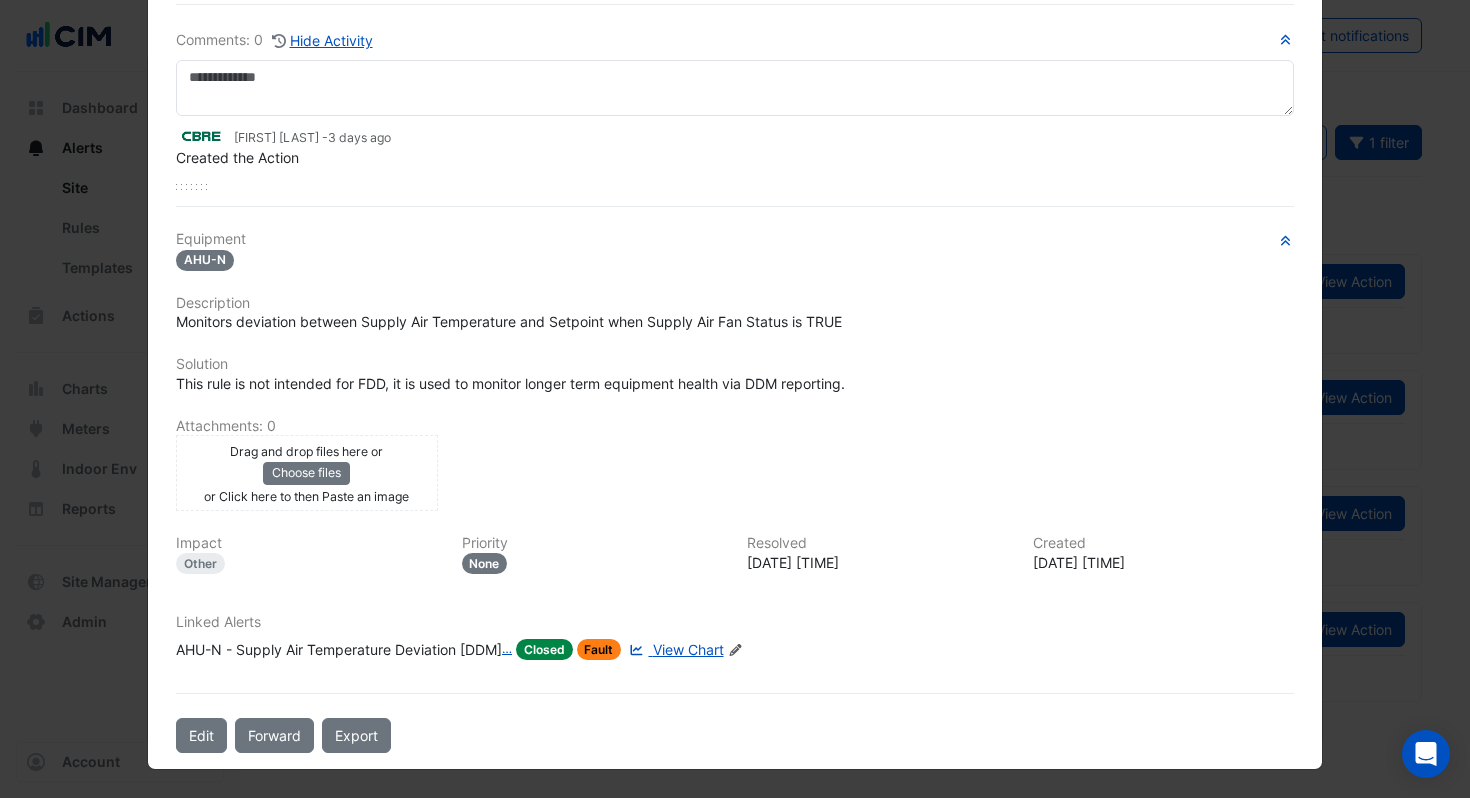 scroll, scrollTop: 129, scrollLeft: 0, axis: vertical 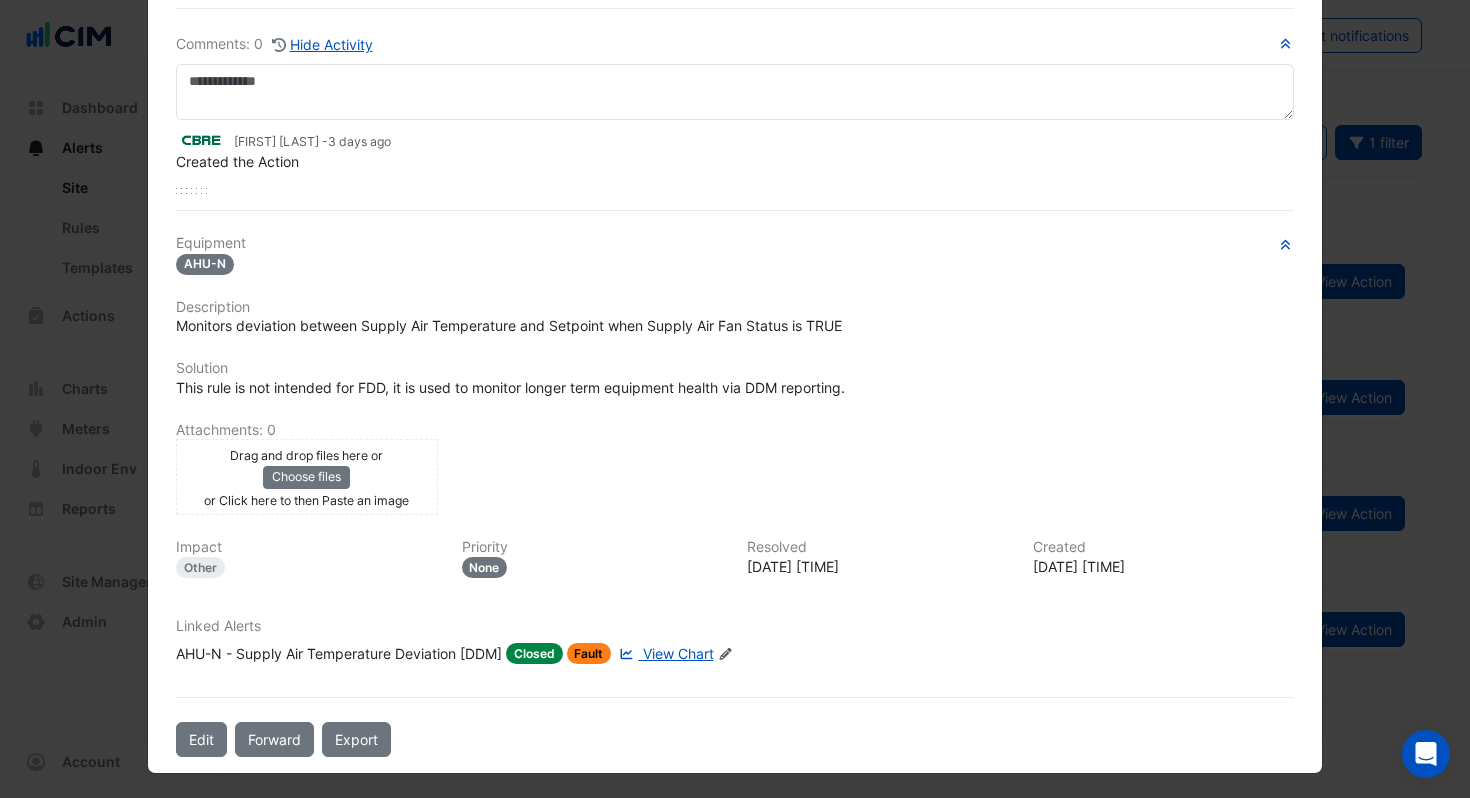 click on "Linked Alerts
AHU-N - Supply Air Temperature Deviation [DDM]
Closed
Fault
View Chart
Edit Linked Alerts" 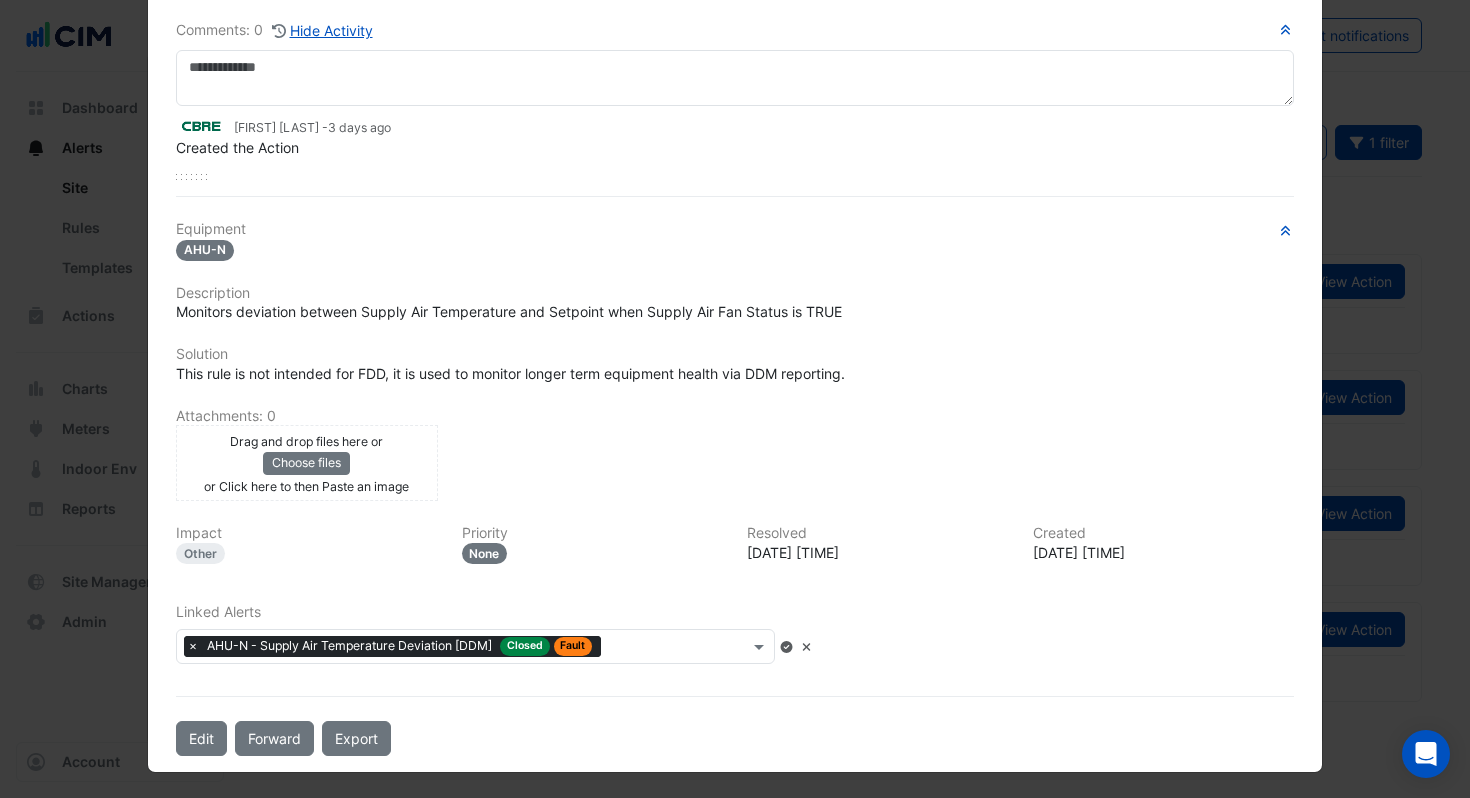 click on "×" 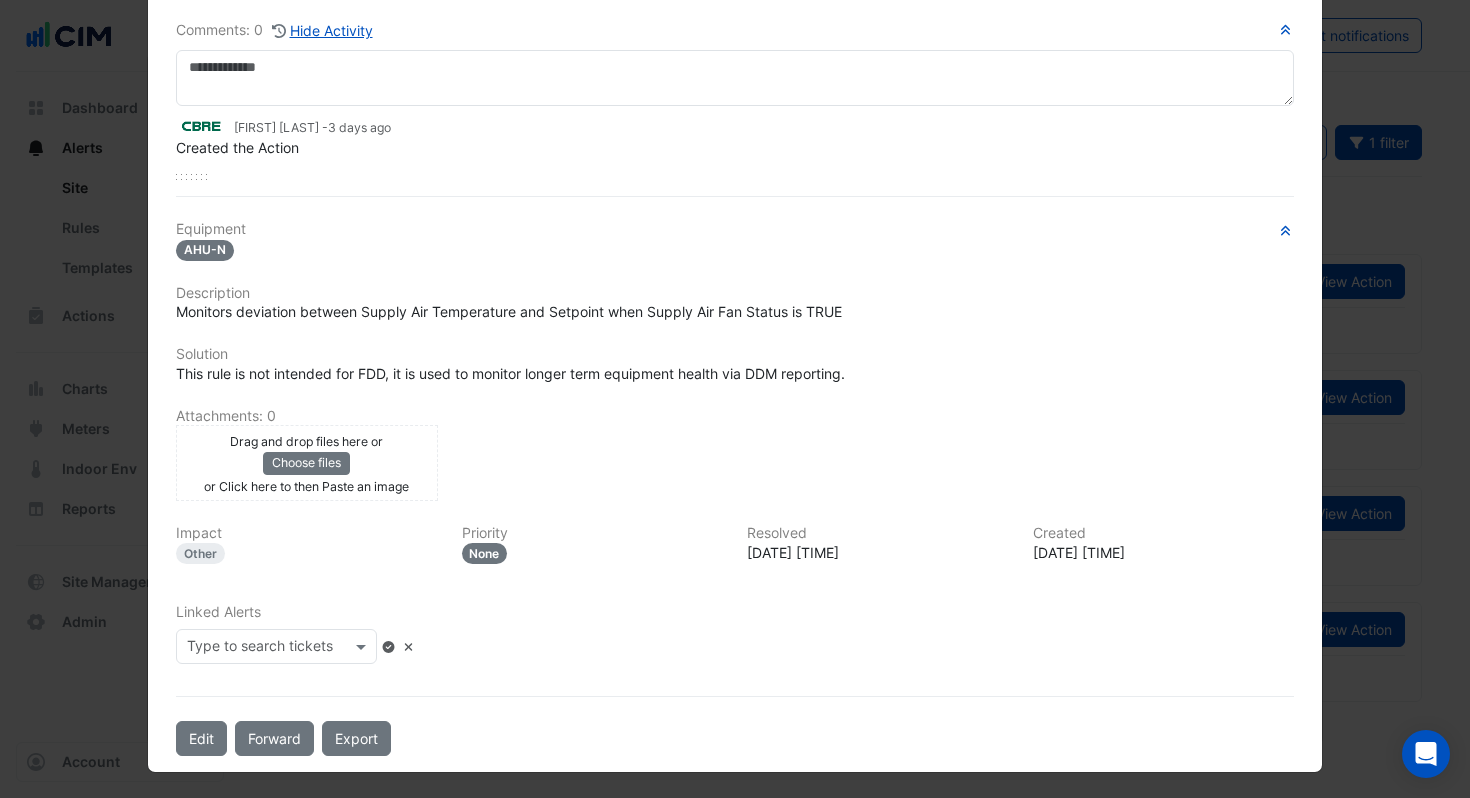 click 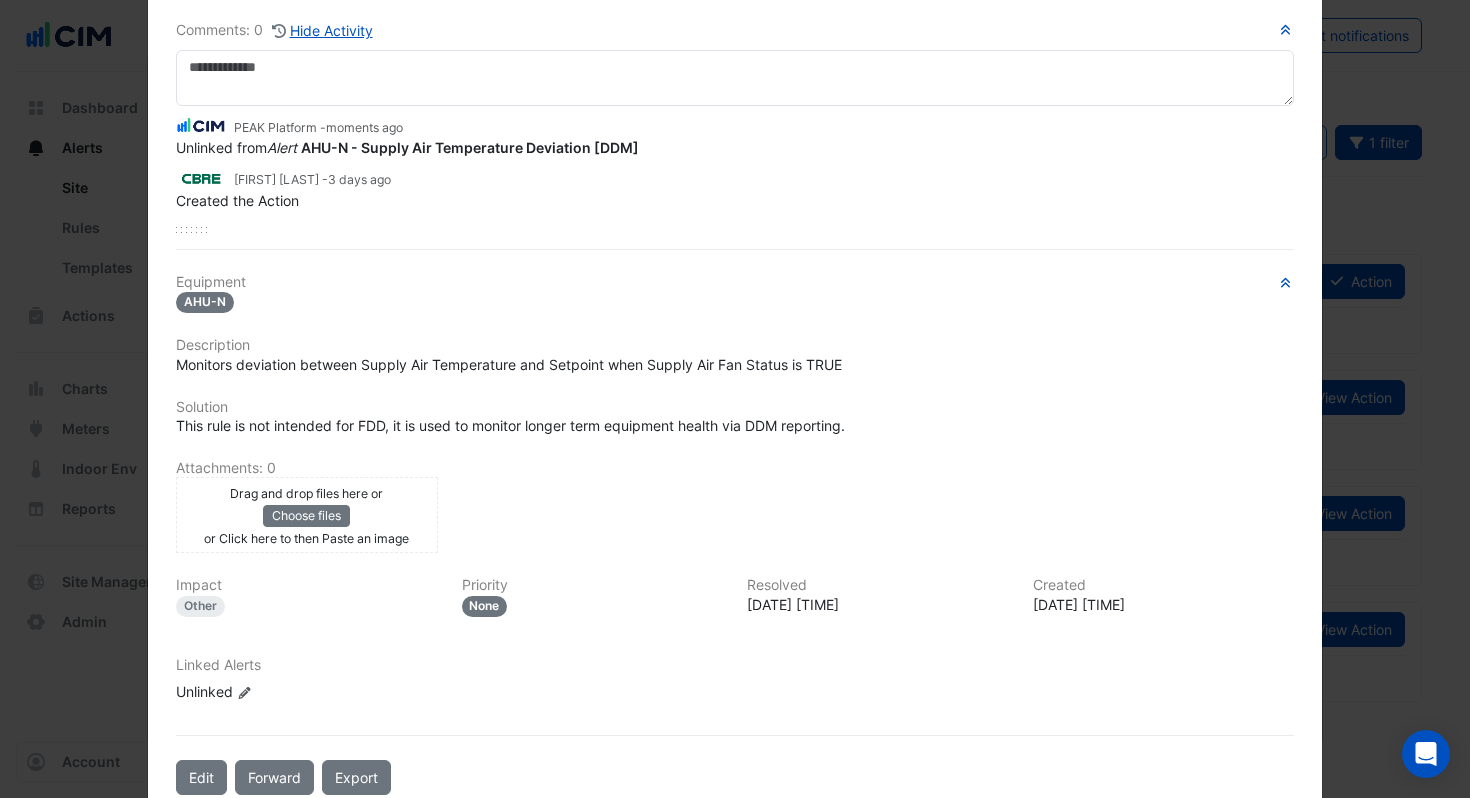scroll, scrollTop: 0, scrollLeft: 0, axis: both 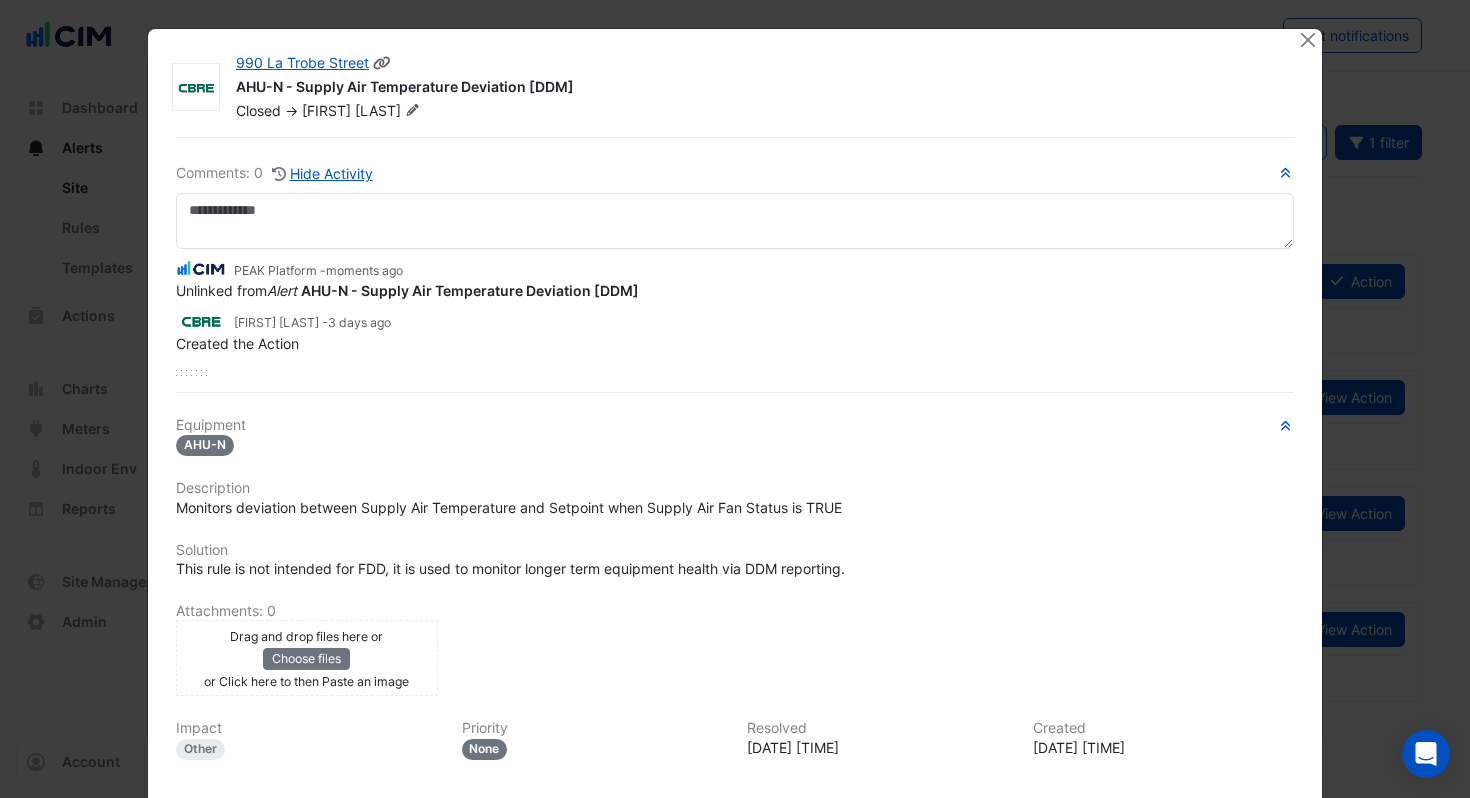 click 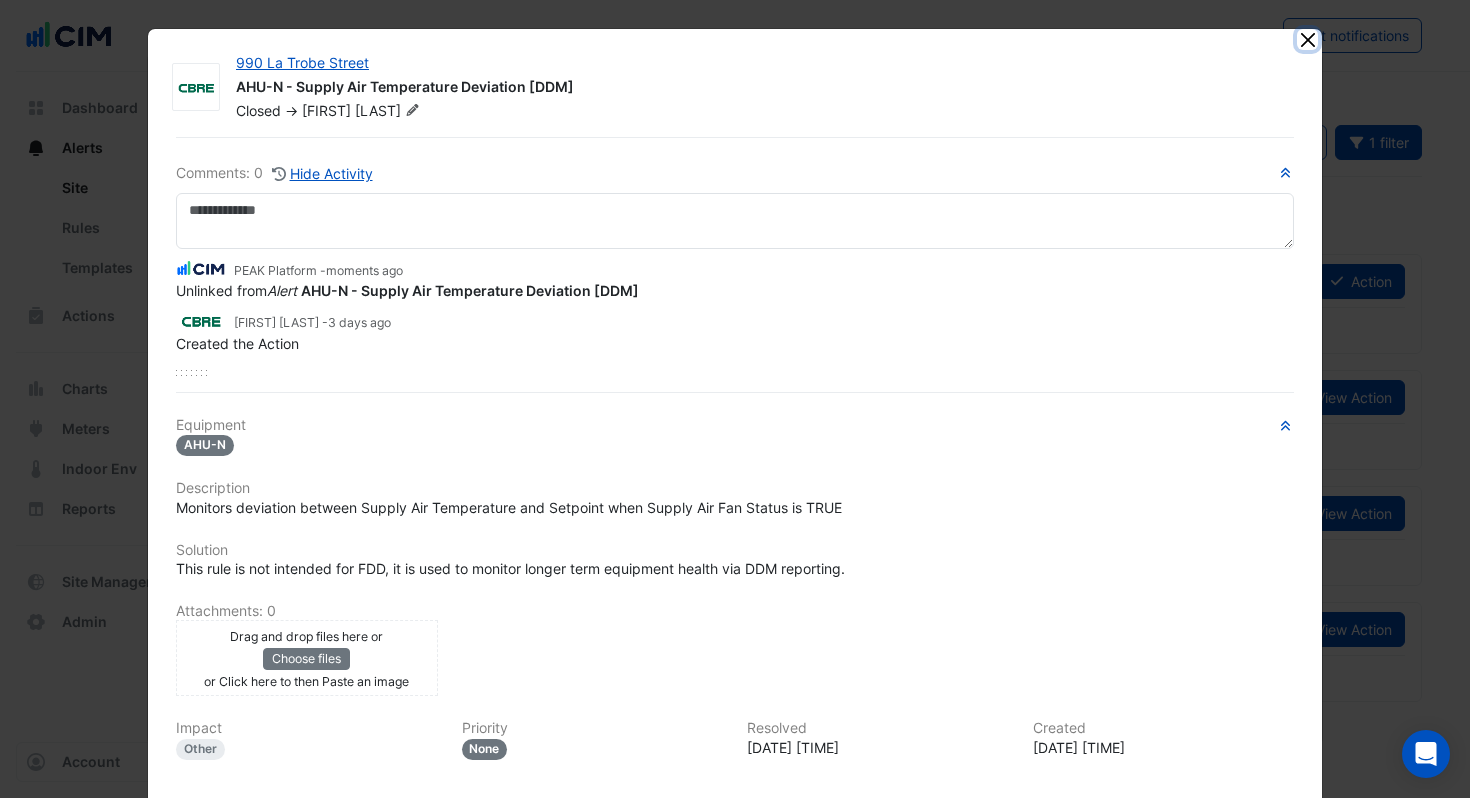 click 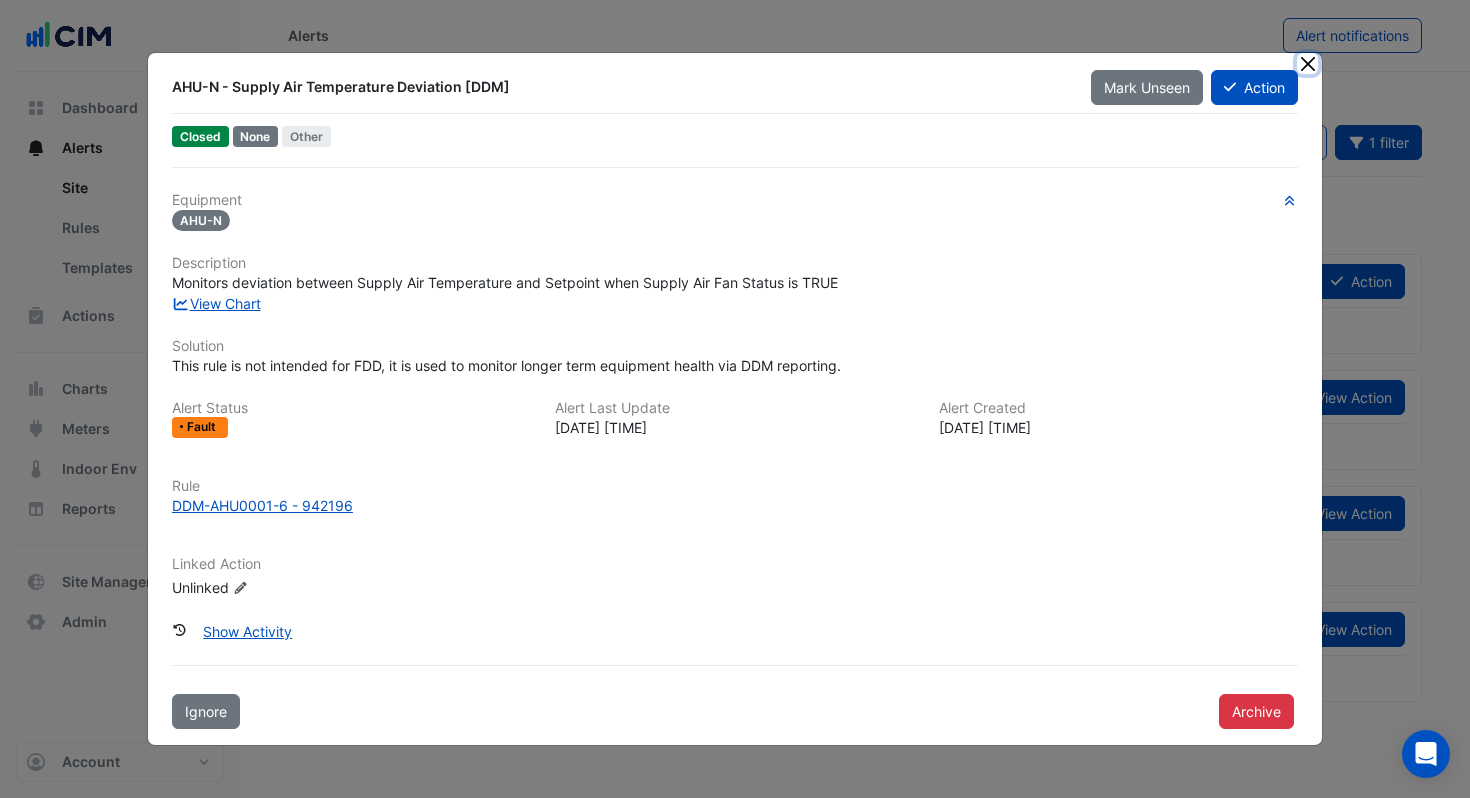 click 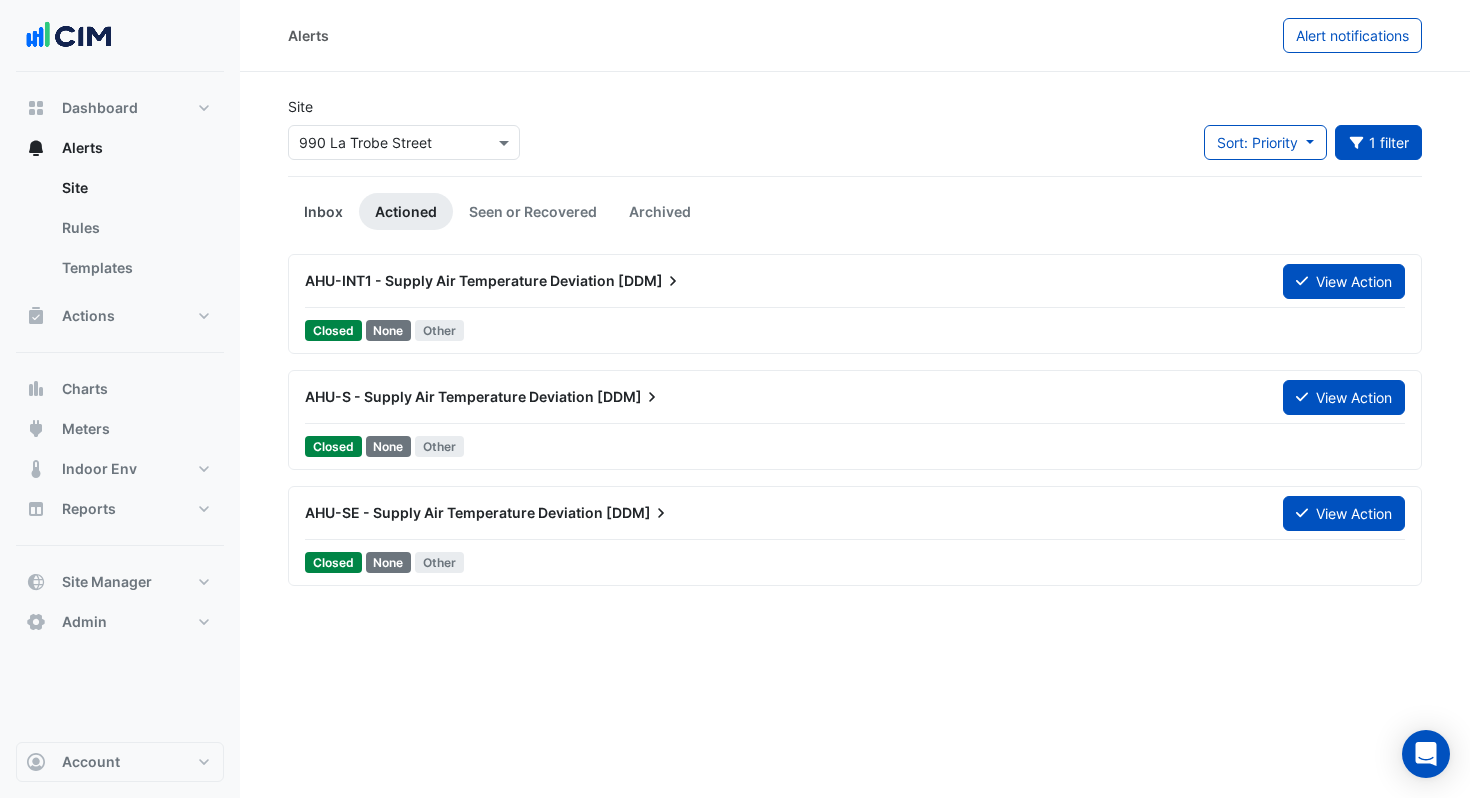 click on "Inbox" 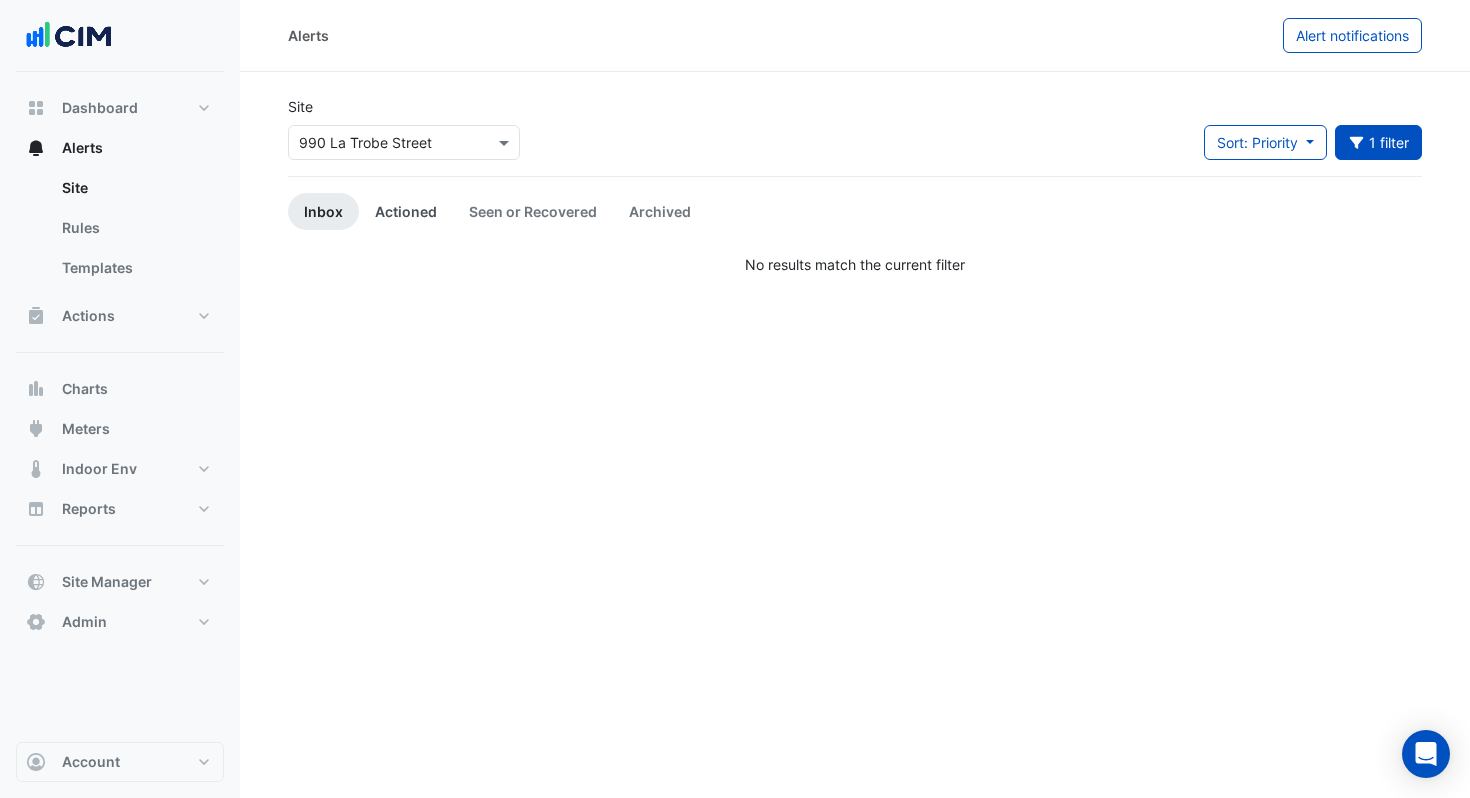 click on "Actioned" 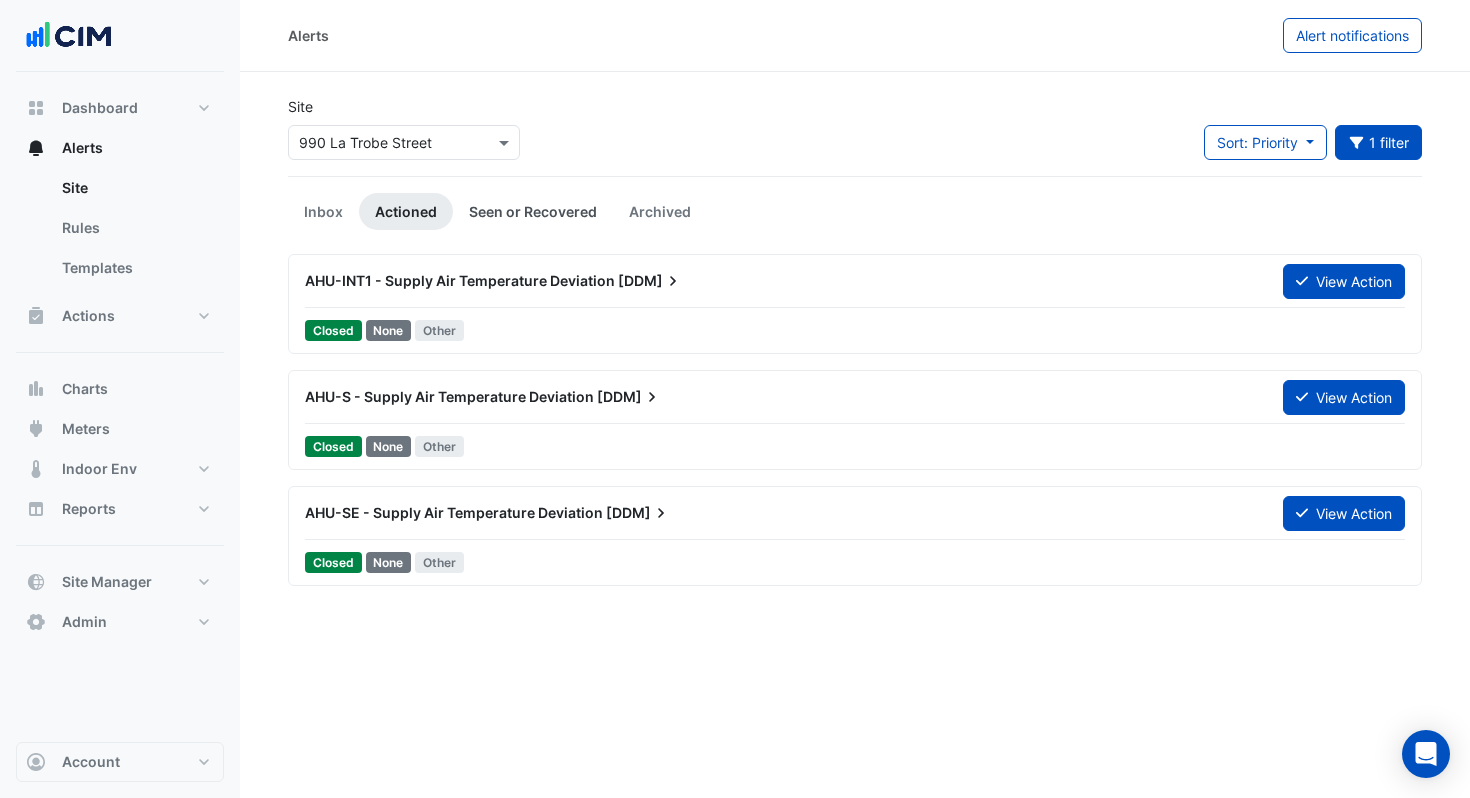 click on "Seen or Recovered" 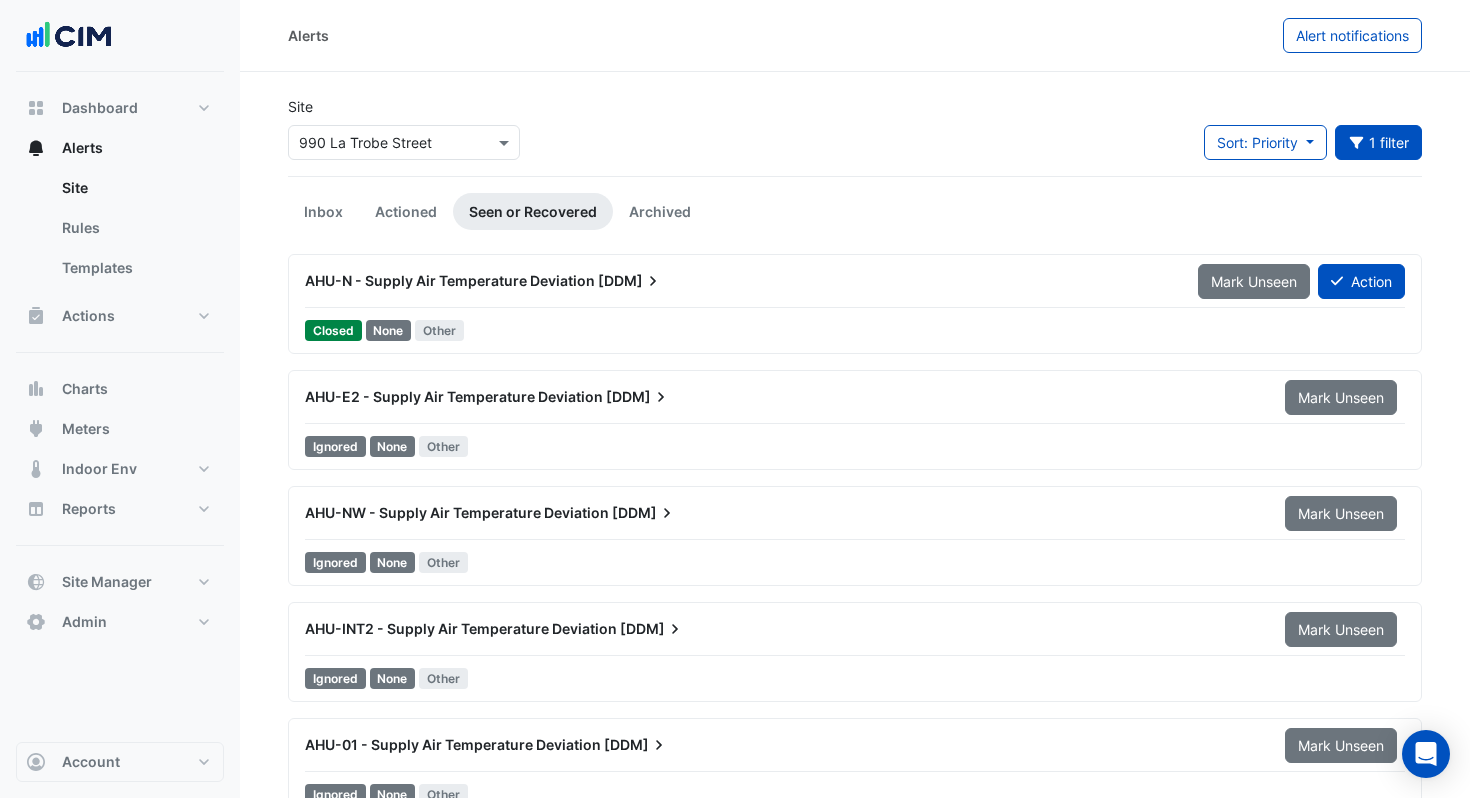 click on "AHU-N - Supply Air Temperature Deviation
[DDM]
Mark Unseen
Action" 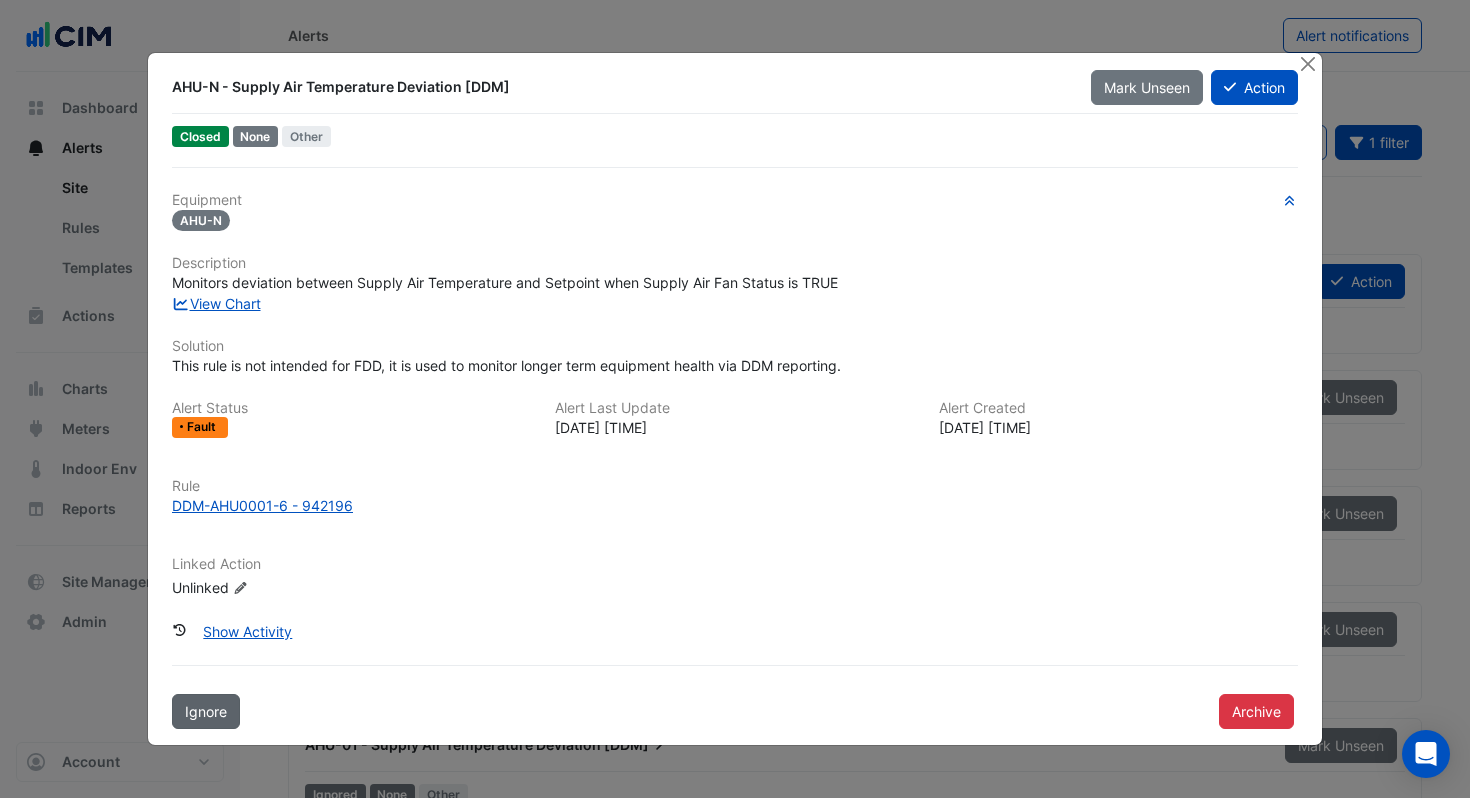 click on "Ignore" 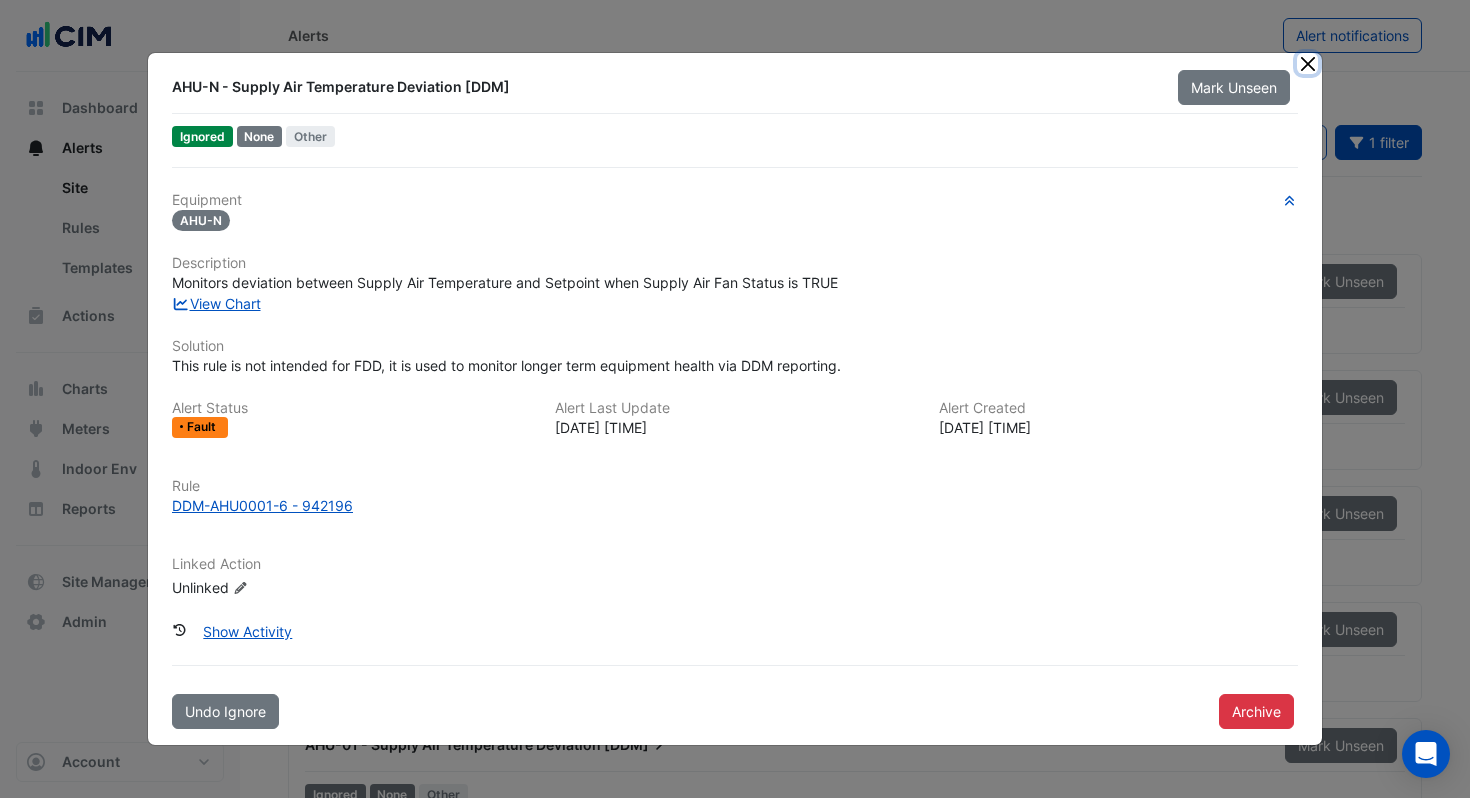click 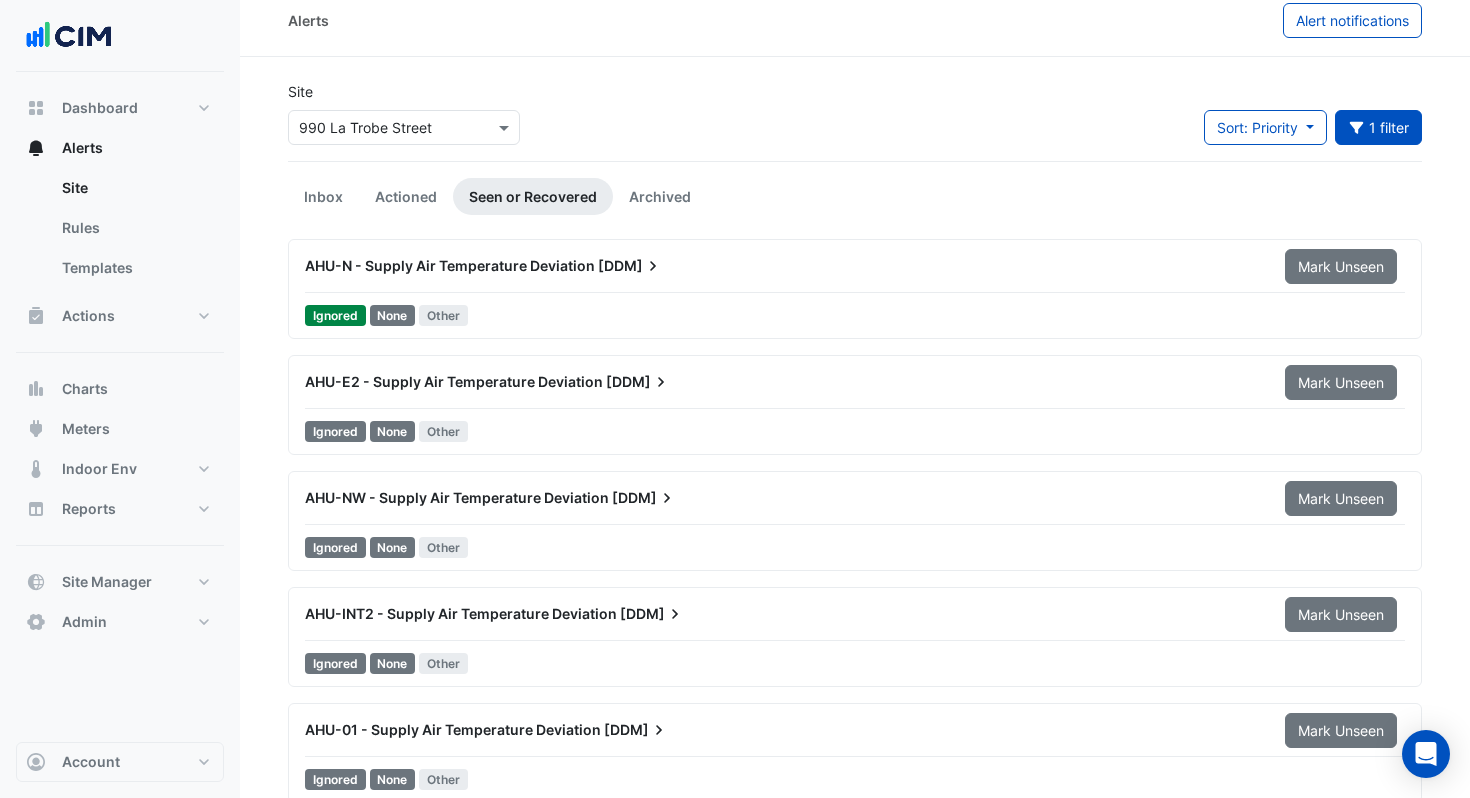 scroll, scrollTop: 40, scrollLeft: 0, axis: vertical 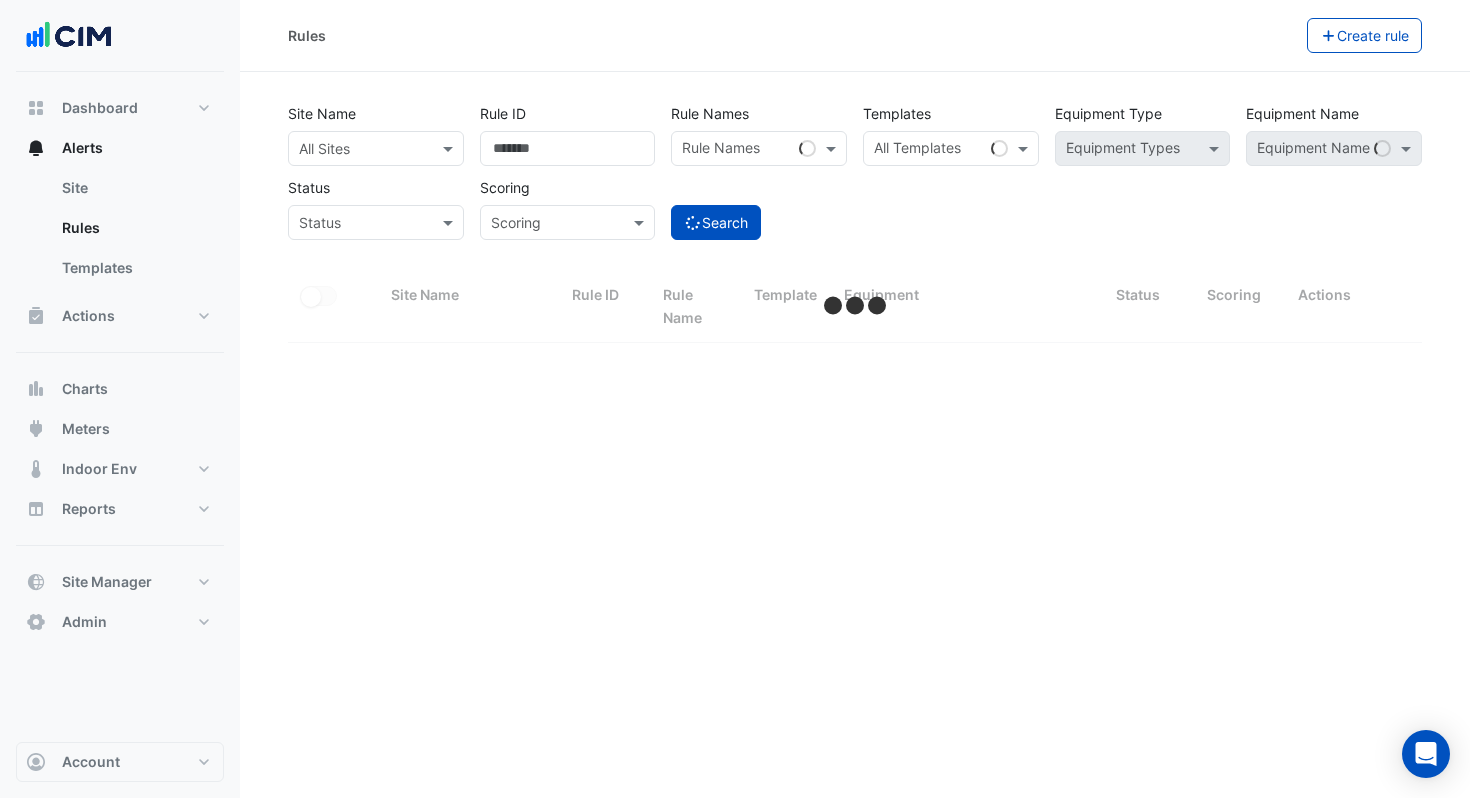 select on "***" 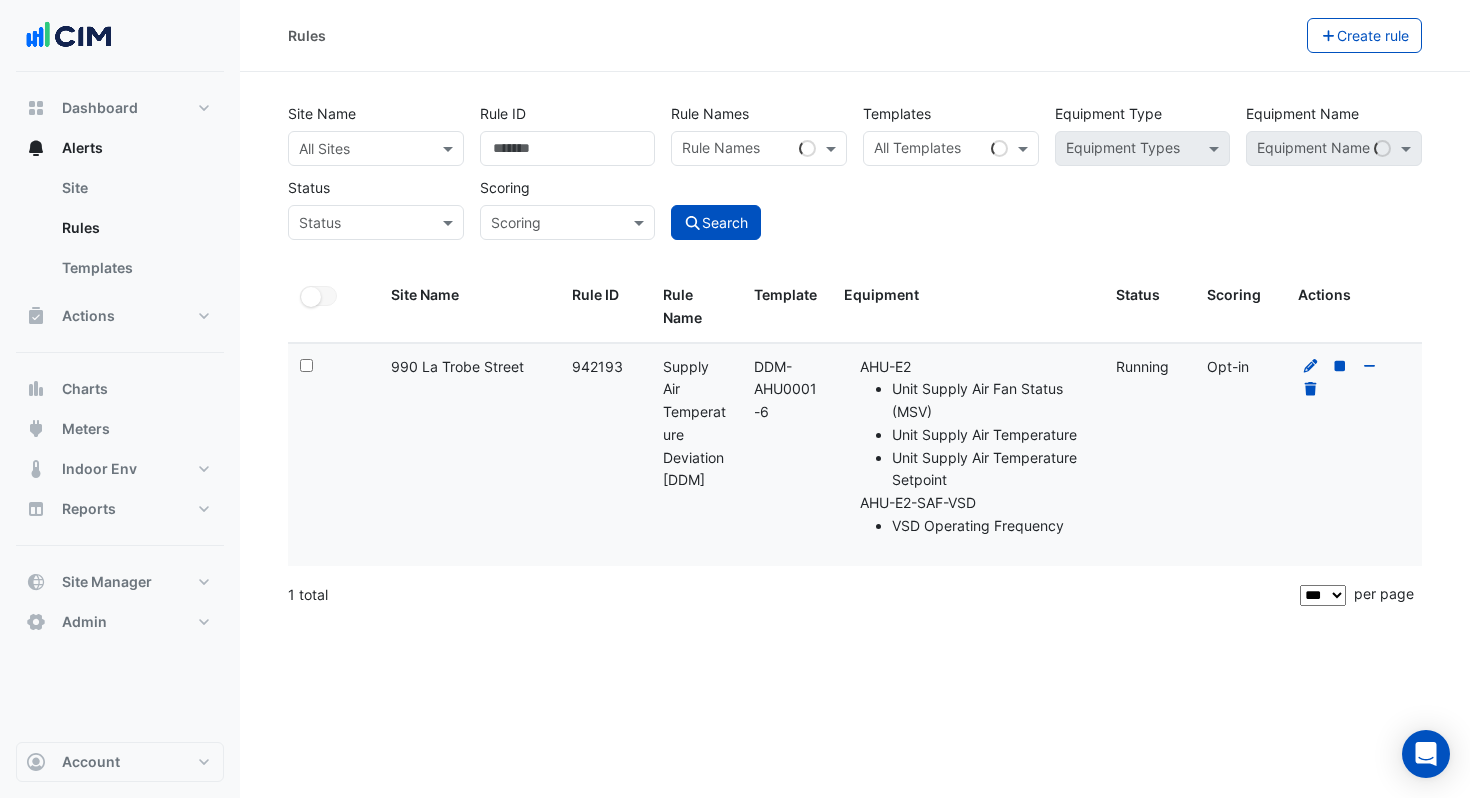 drag, startPoint x: 775, startPoint y: 417, endPoint x: 750, endPoint y: 371, distance: 52.35456 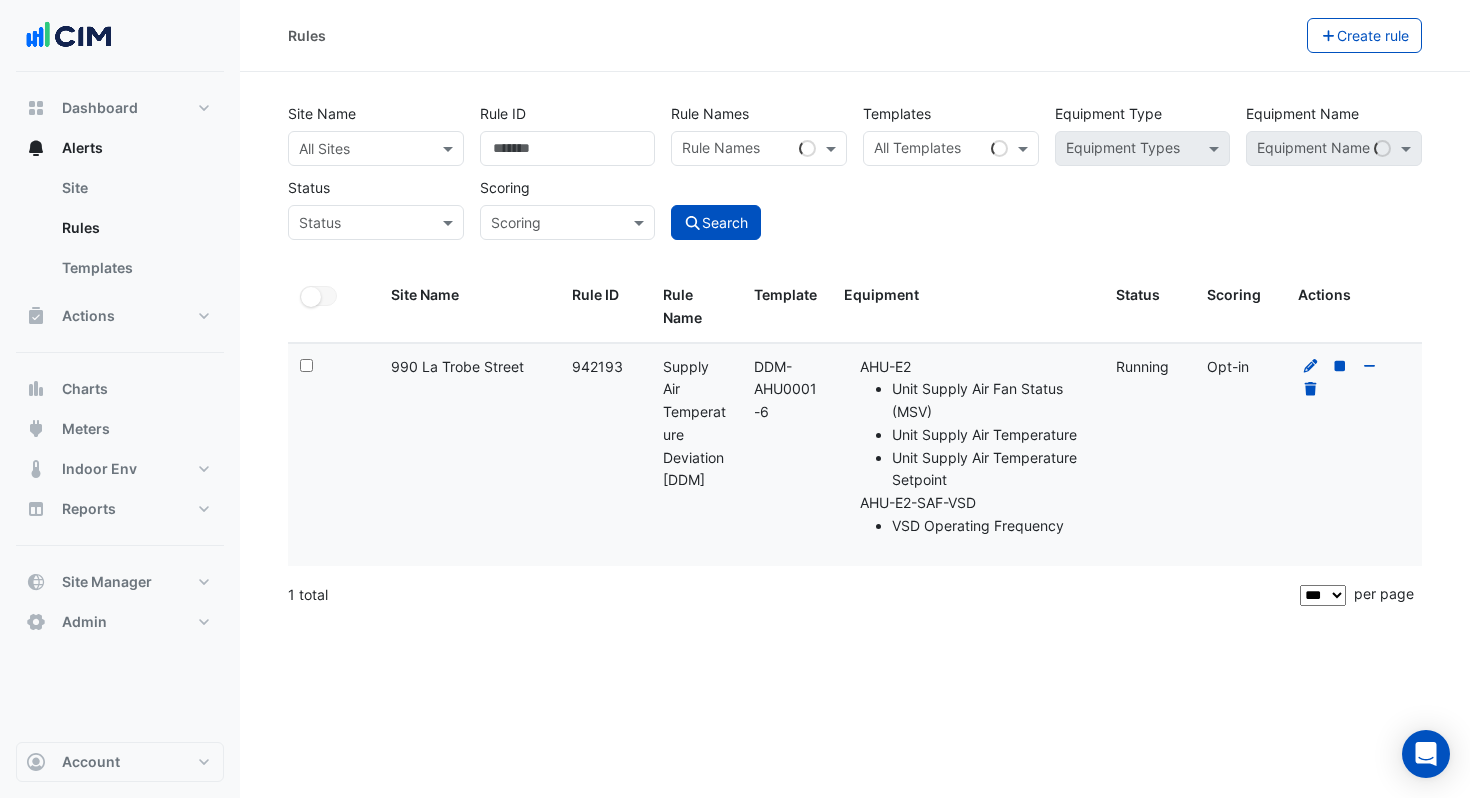 click on "Template:
DDM-AHU0001-6" 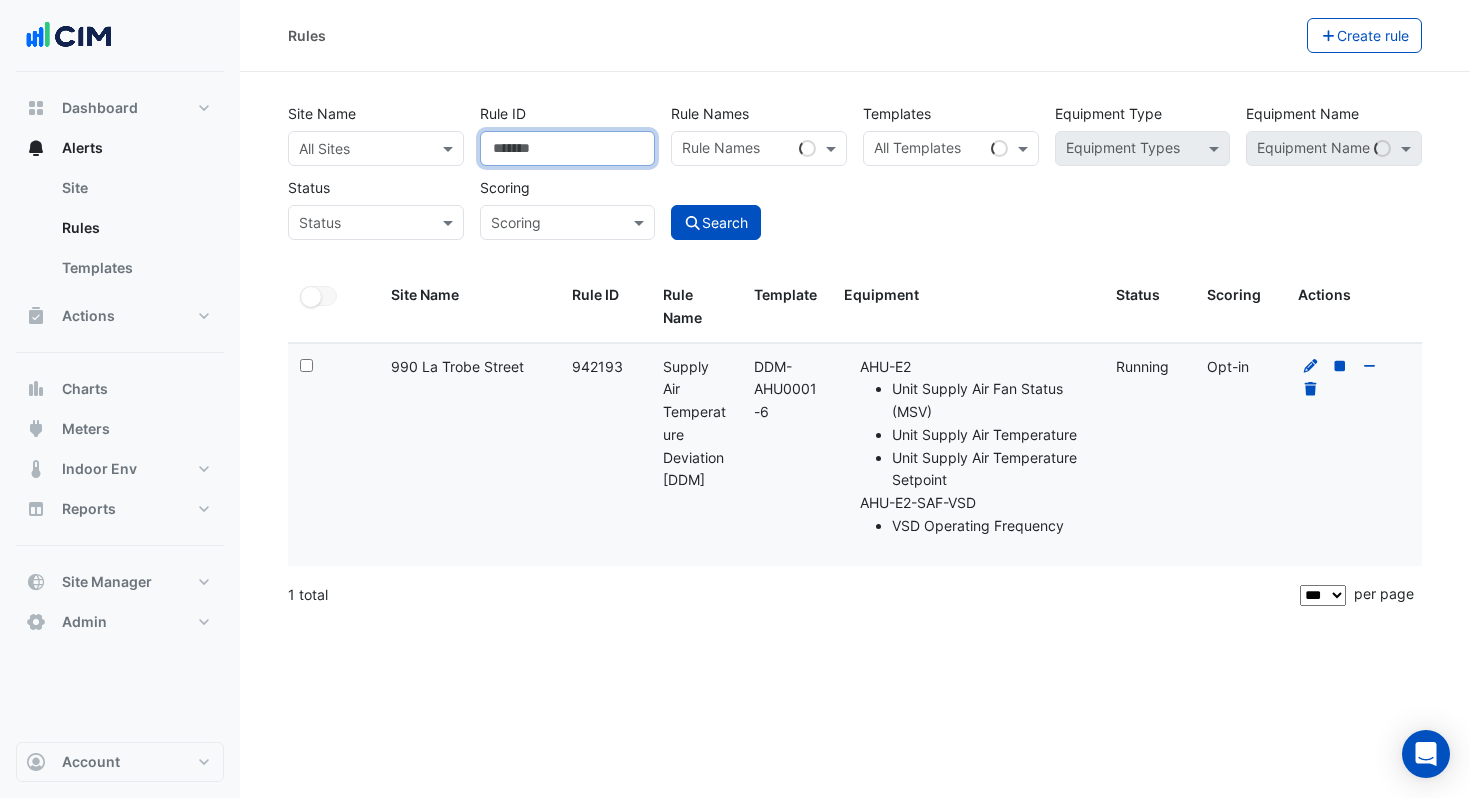 click on "******" at bounding box center [568, 148] 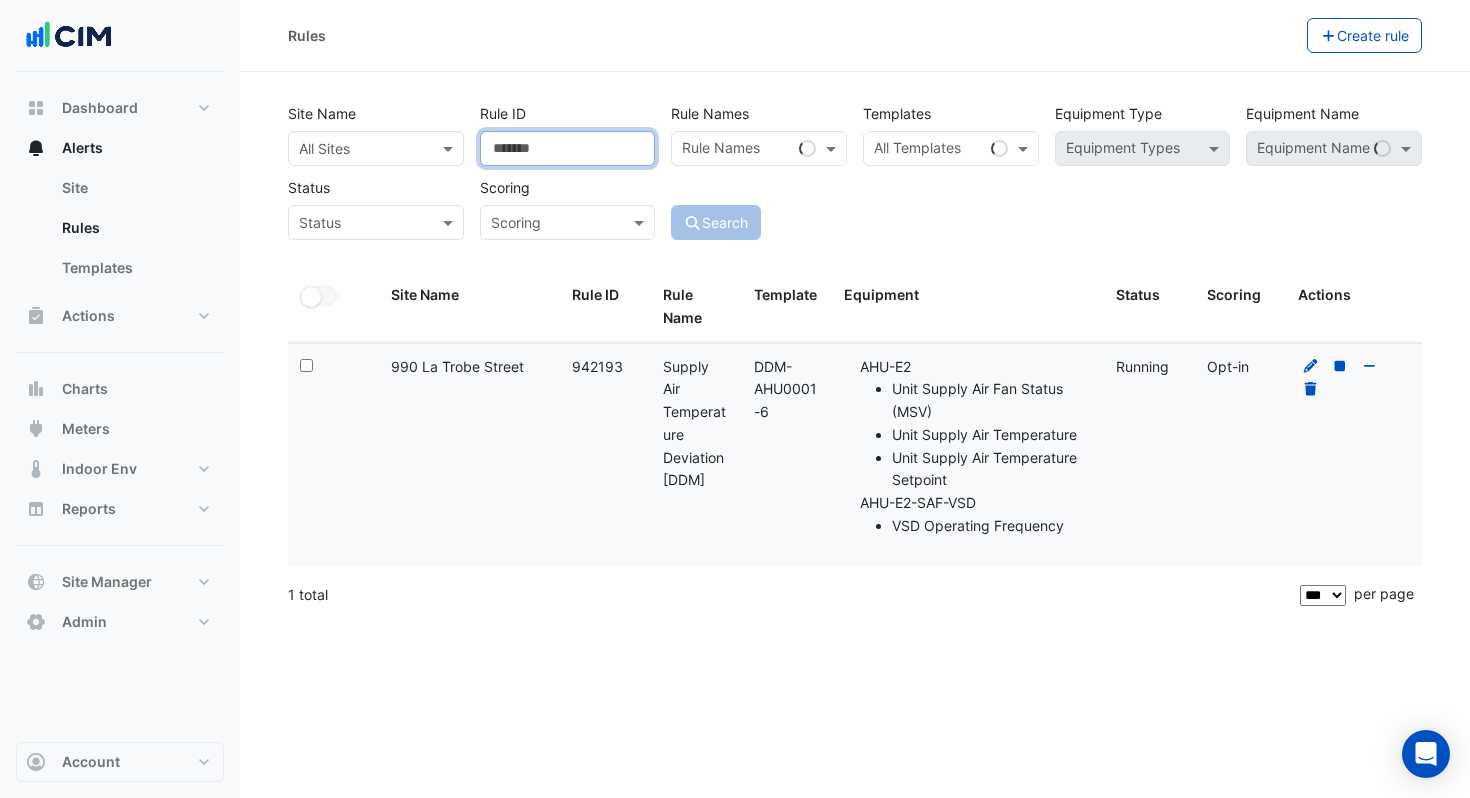type 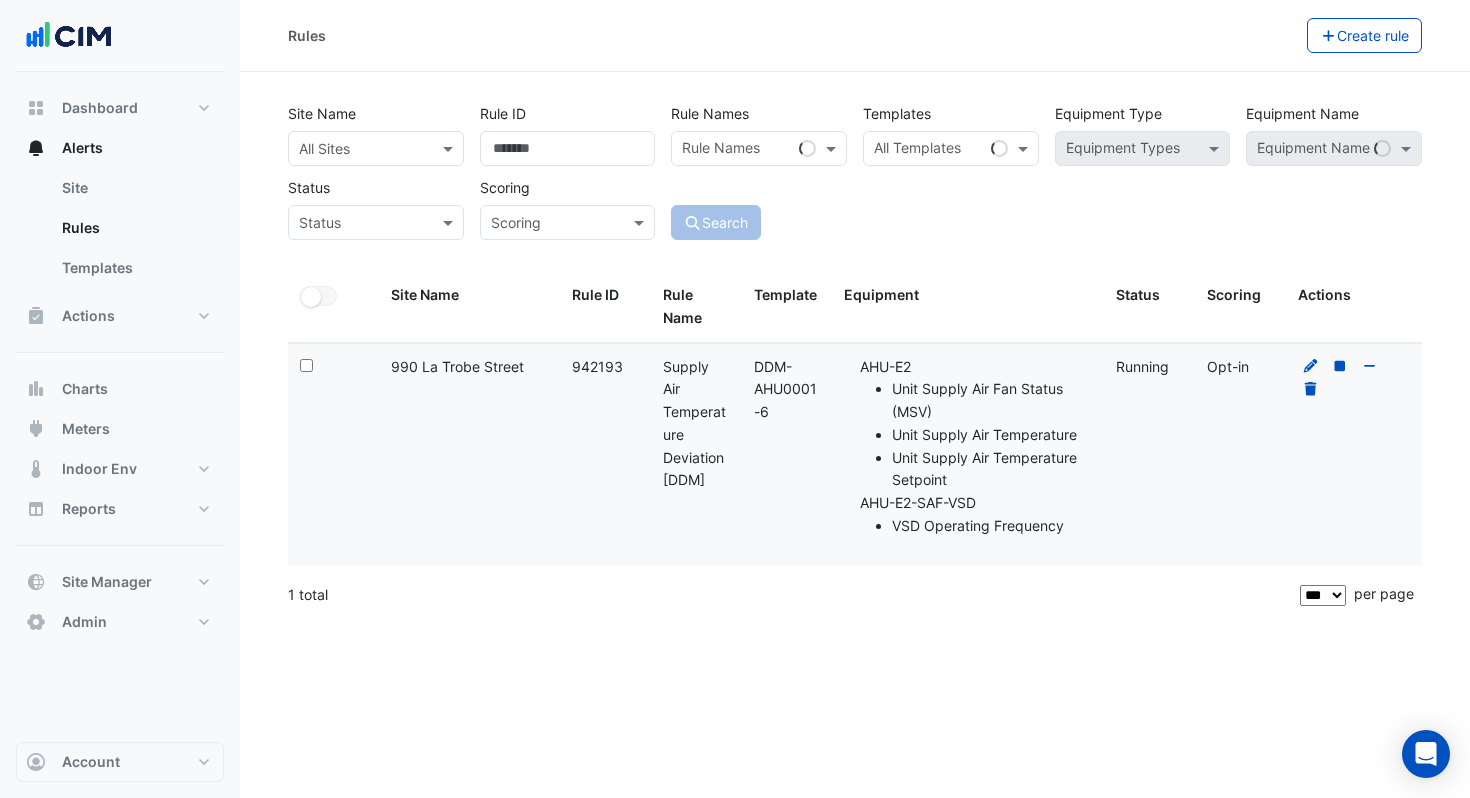 click on "Site Name
All Sites
Rule ID
Rule Names
Rule Names
Templates
All Templates
Equipment Type
Equipment Types
Equipment Name
Equipment Name
Status
Status
Scoring
Scoring
Search
All Selected
All Selected
Site Name
Rule ID
Rule Name
Template
Equipment
Status" 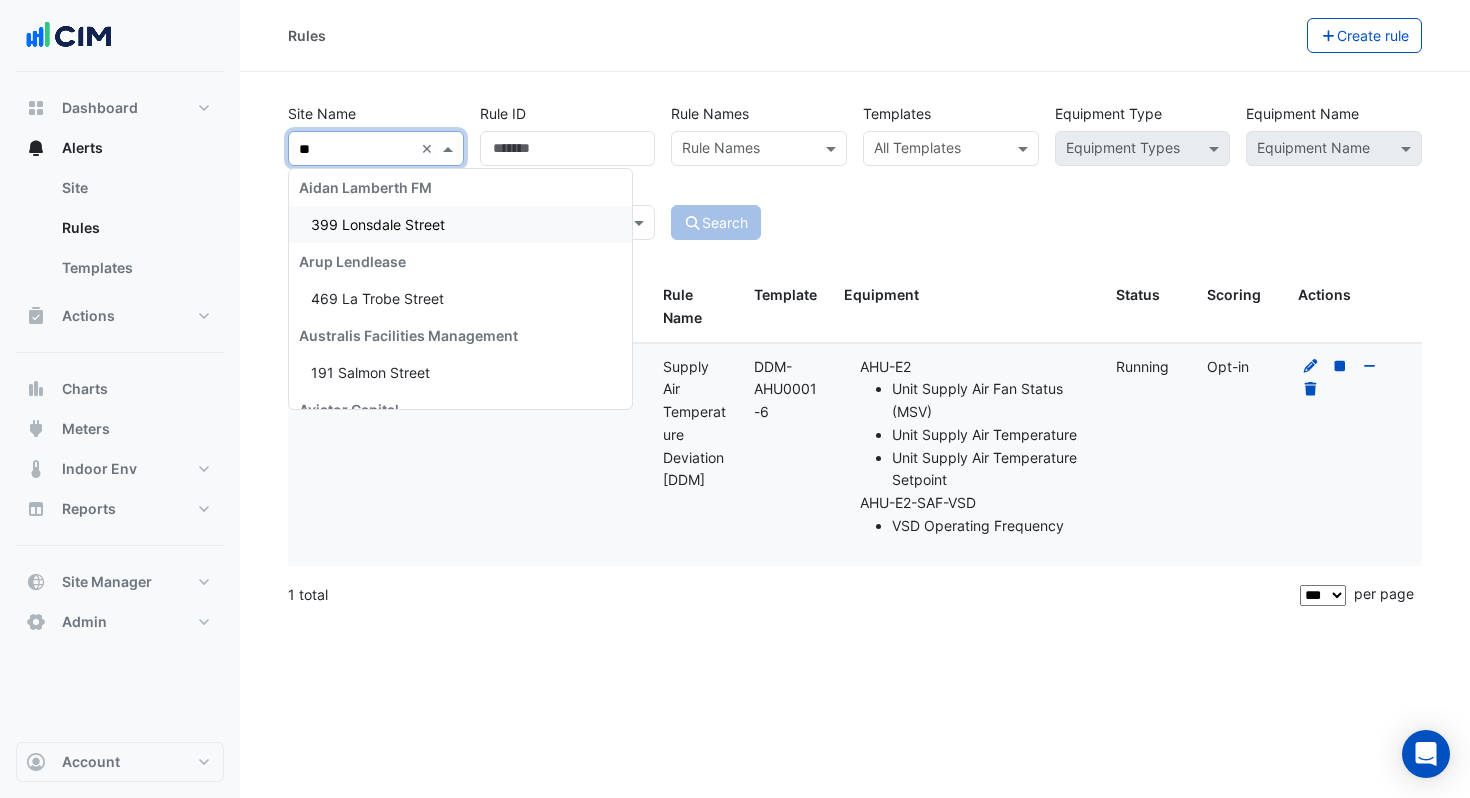 type on "***" 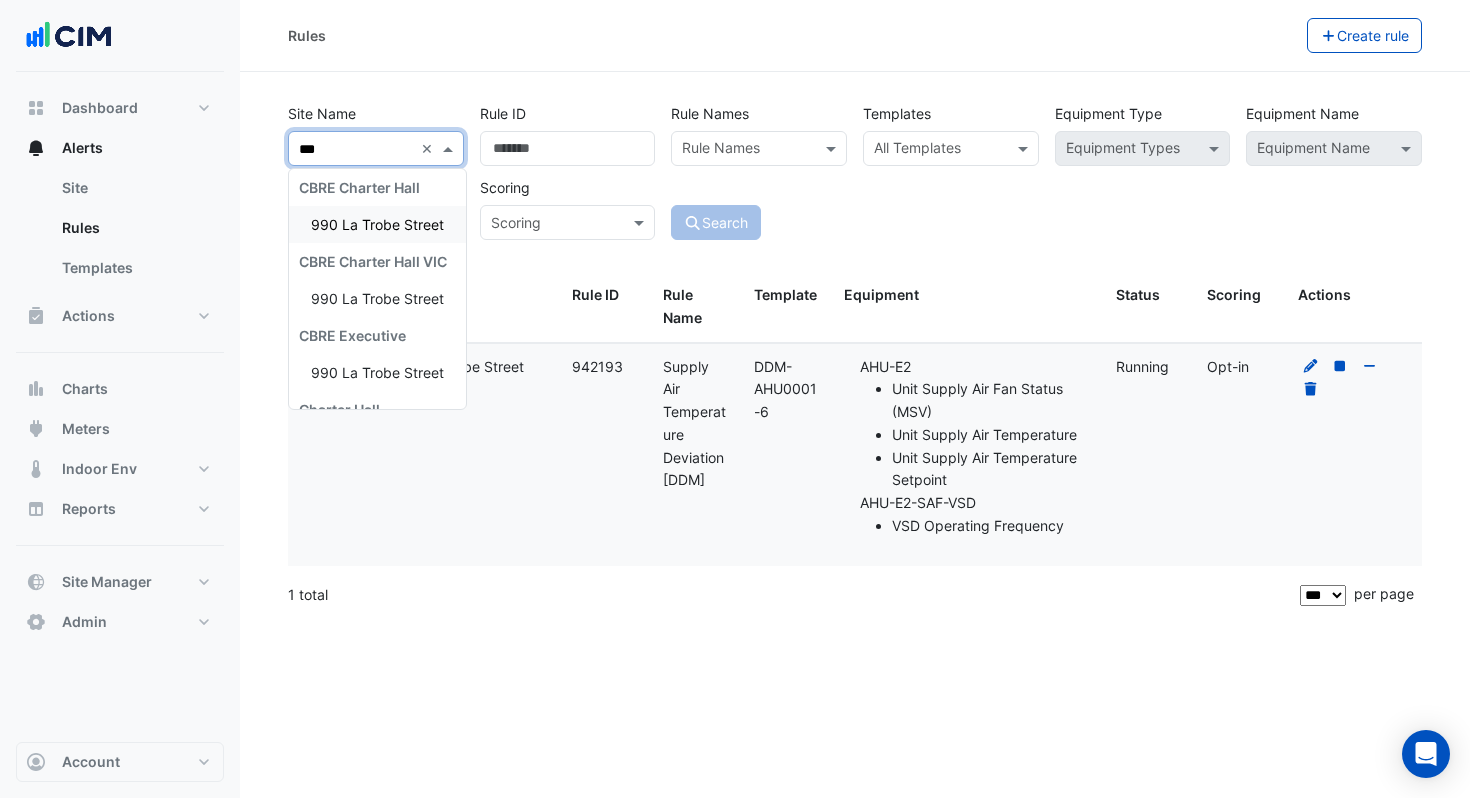 click on "990 La Trobe Street" at bounding box center [377, 224] 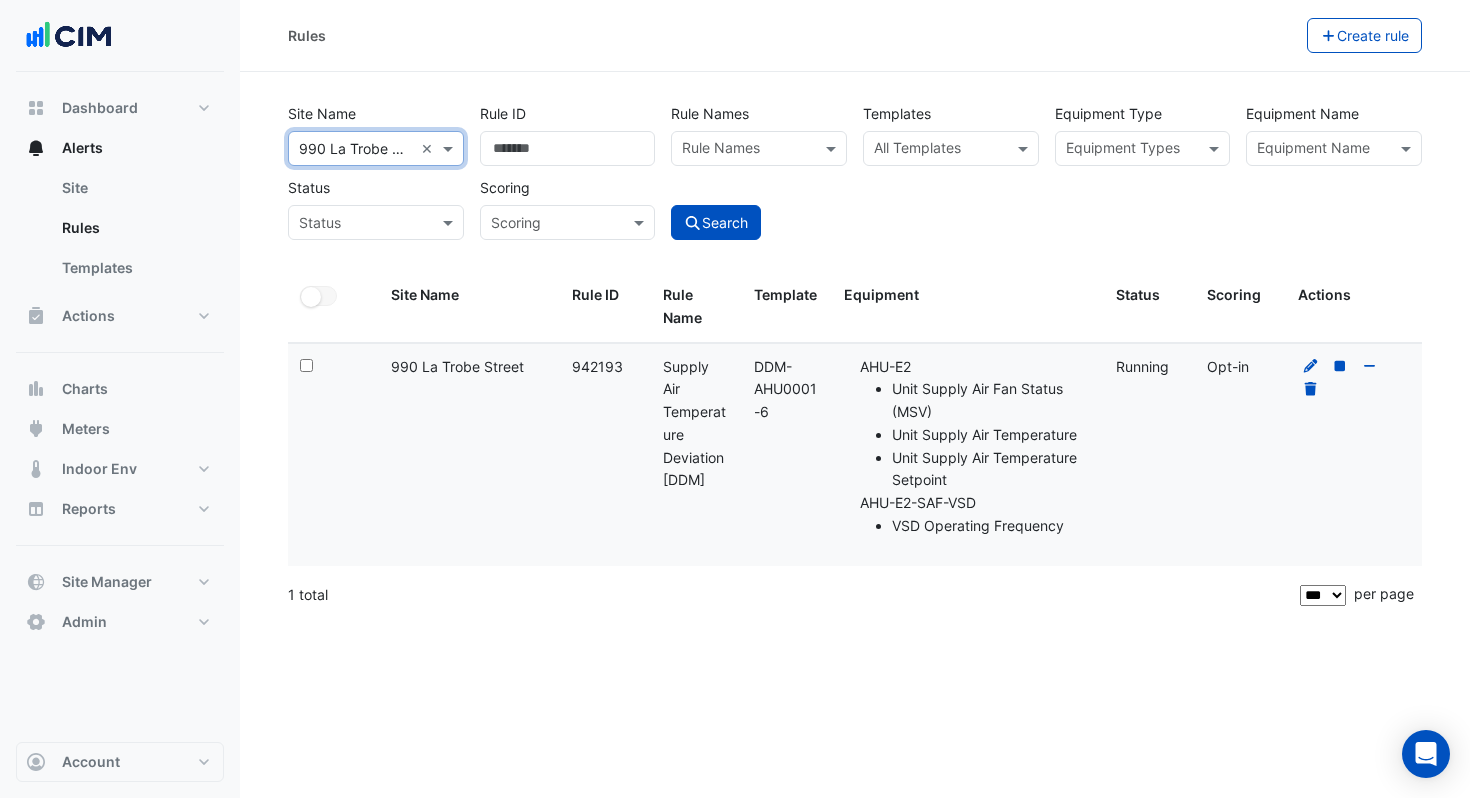 click at bounding box center (939, 150) 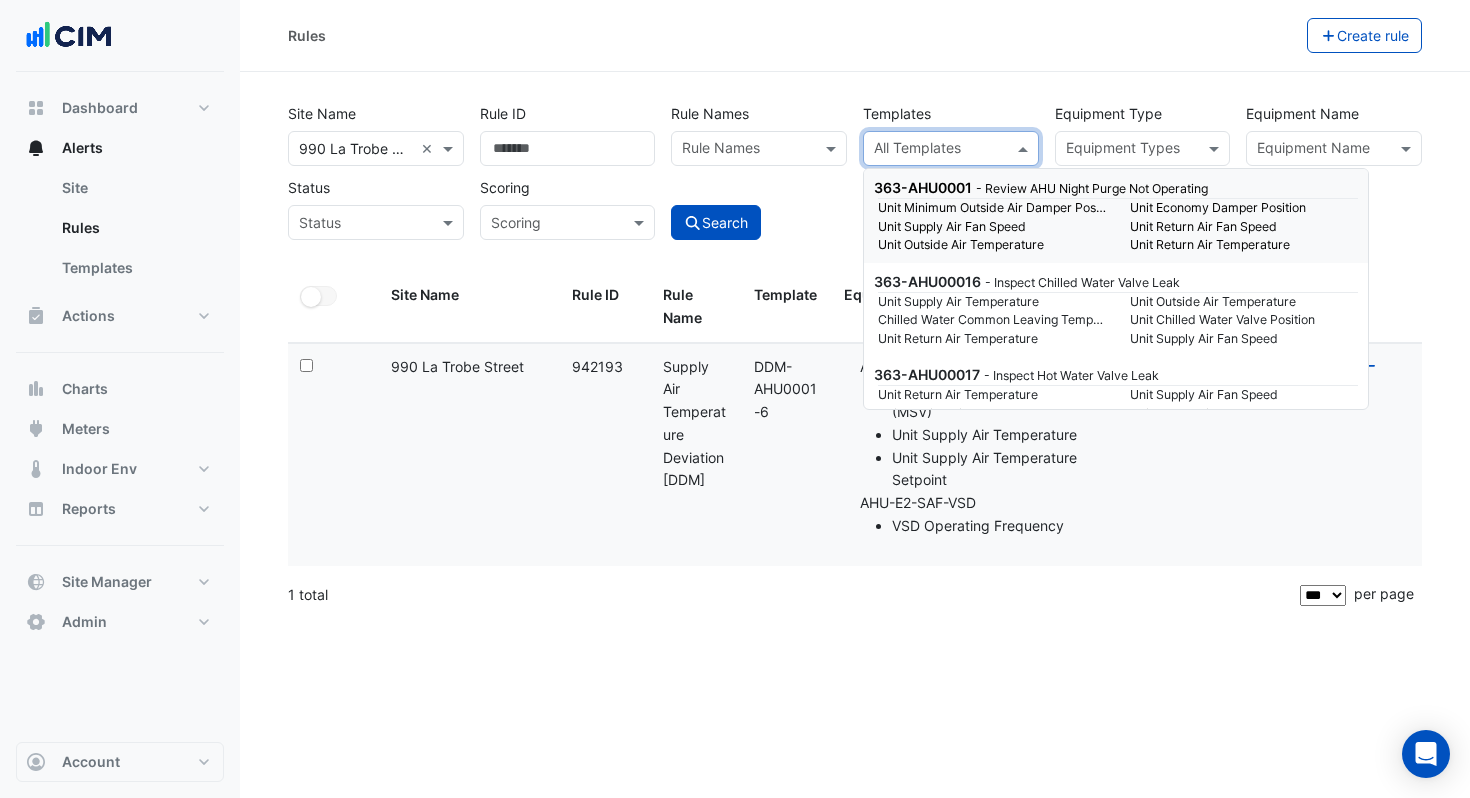 paste on "**********" 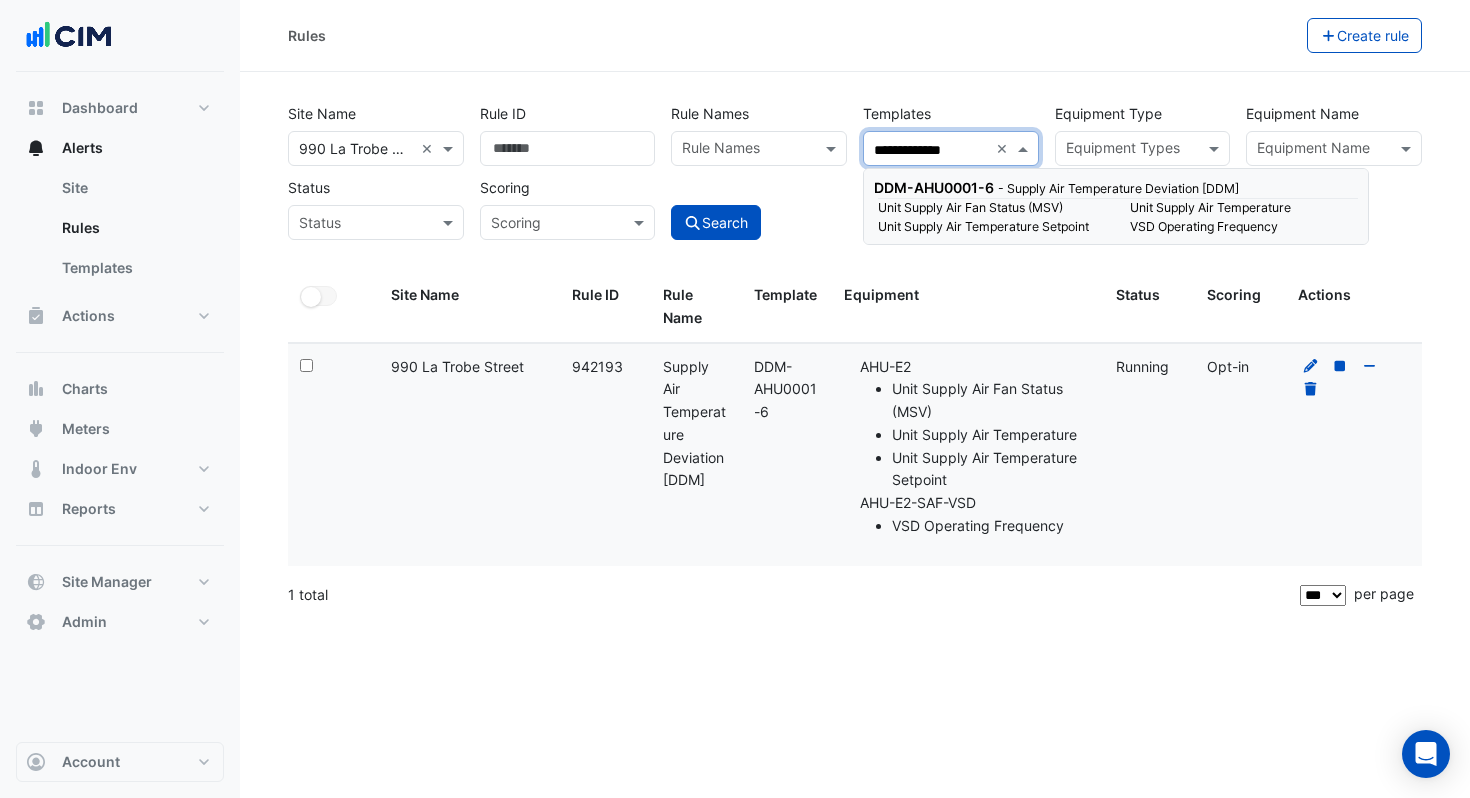 scroll, scrollTop: 0, scrollLeft: 3, axis: horizontal 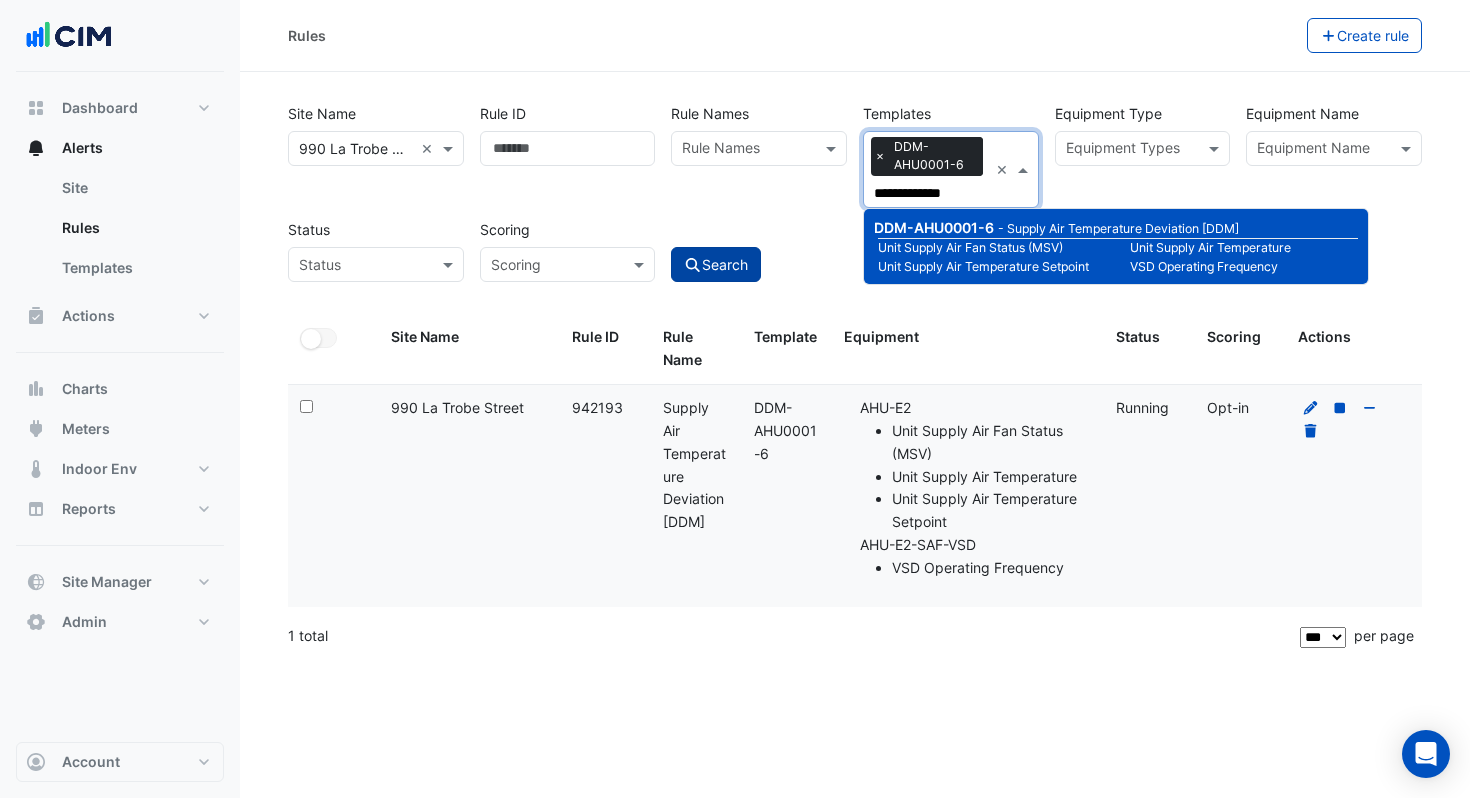type on "**********" 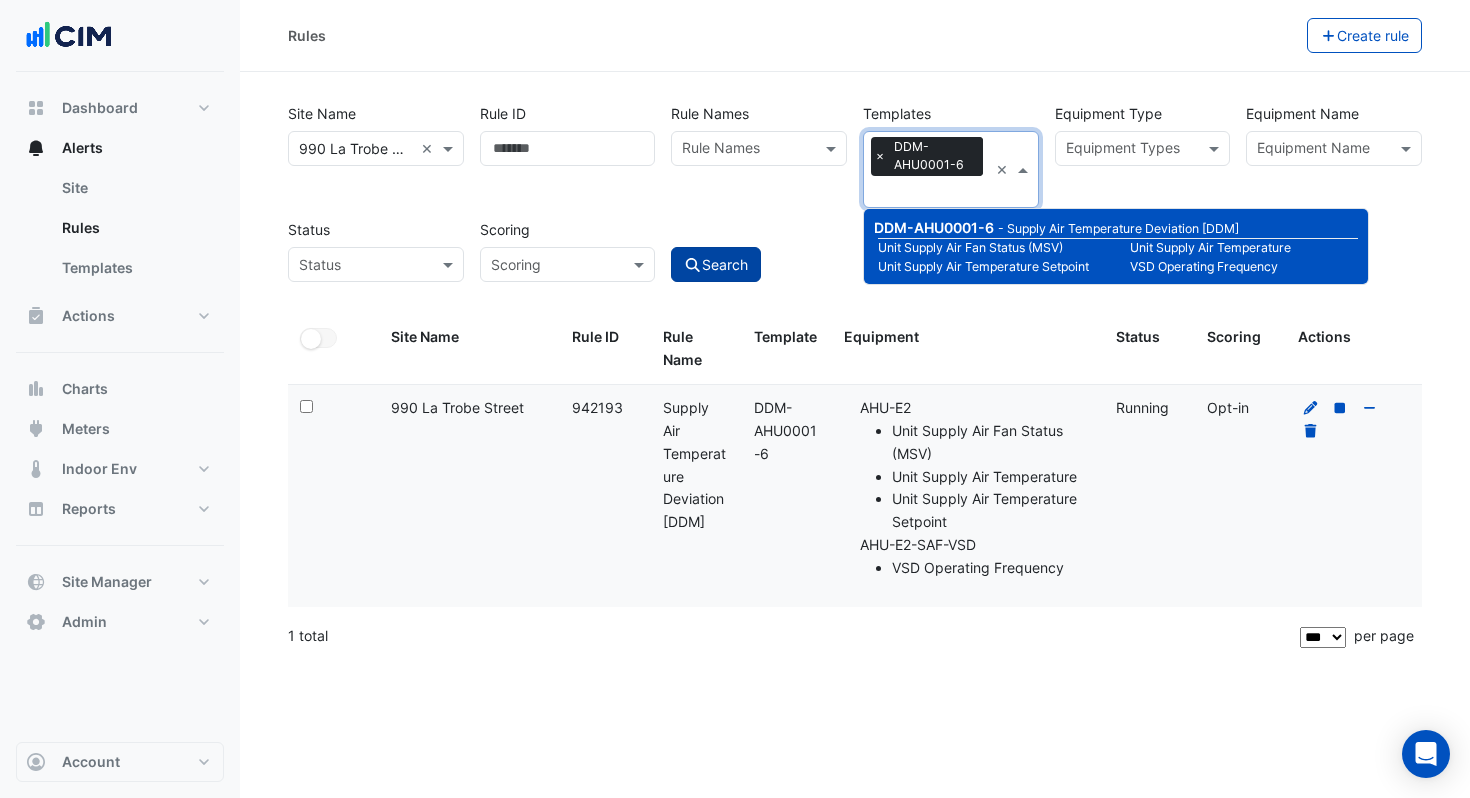scroll, scrollTop: 0, scrollLeft: 0, axis: both 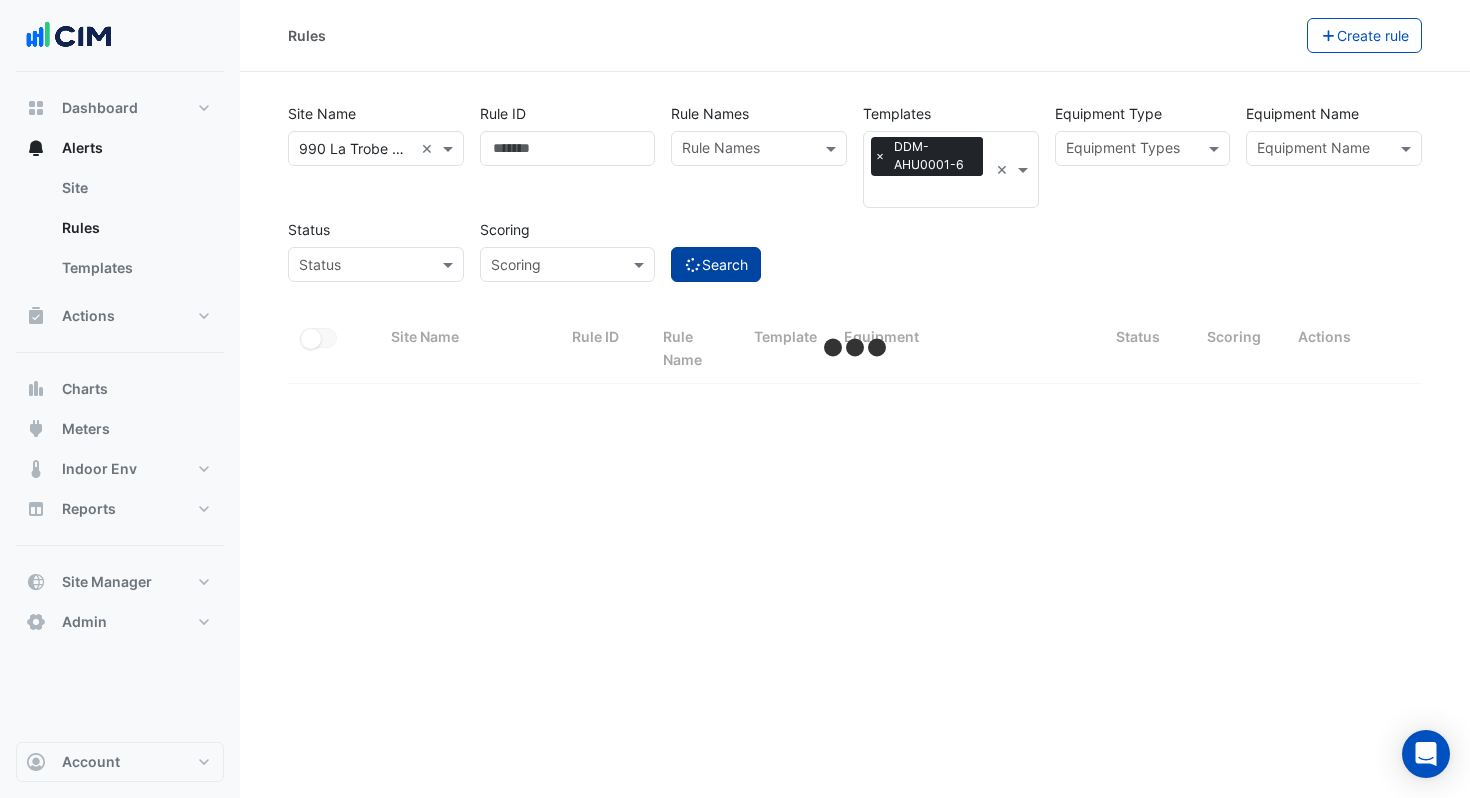 select on "***" 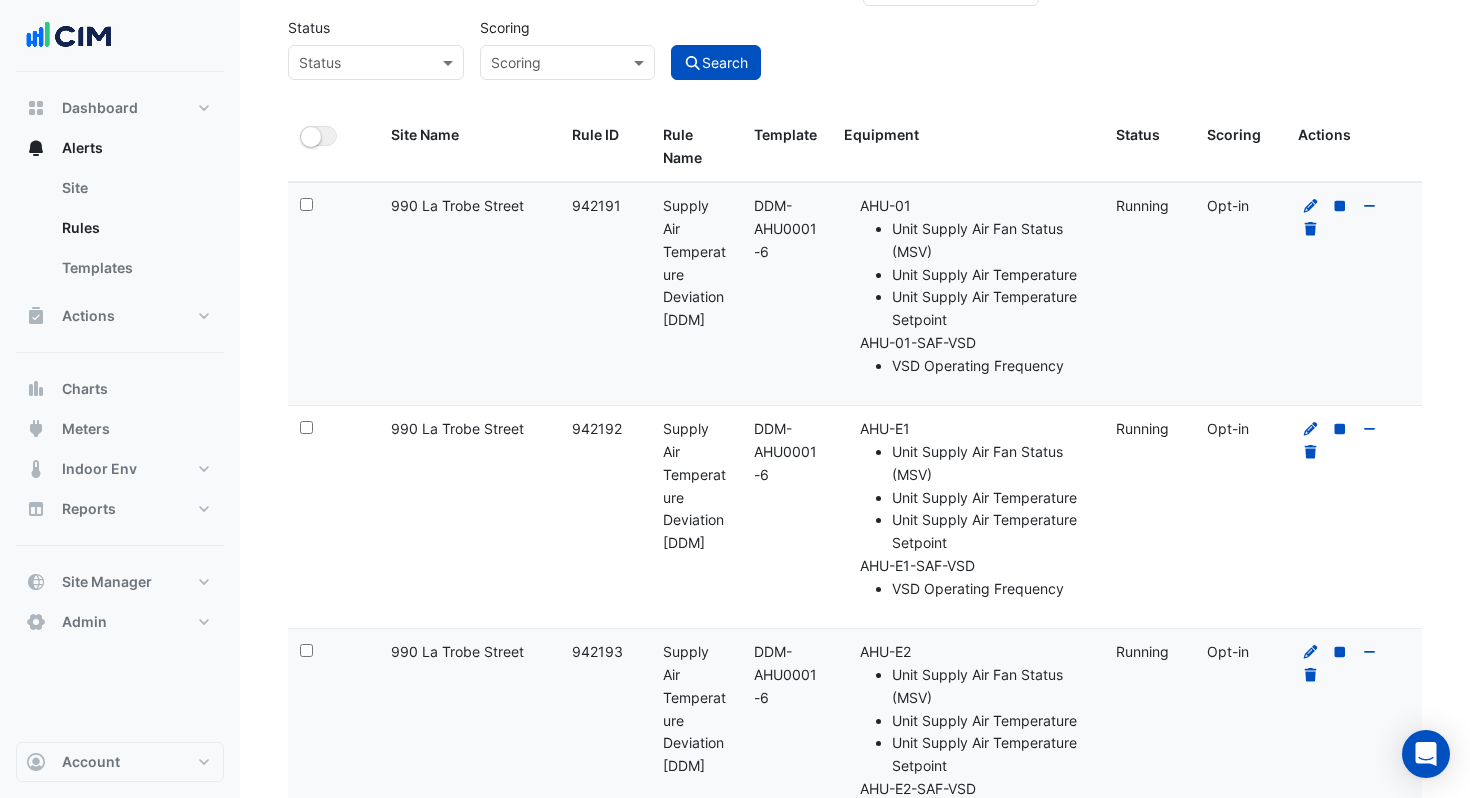 scroll, scrollTop: 130, scrollLeft: 0, axis: vertical 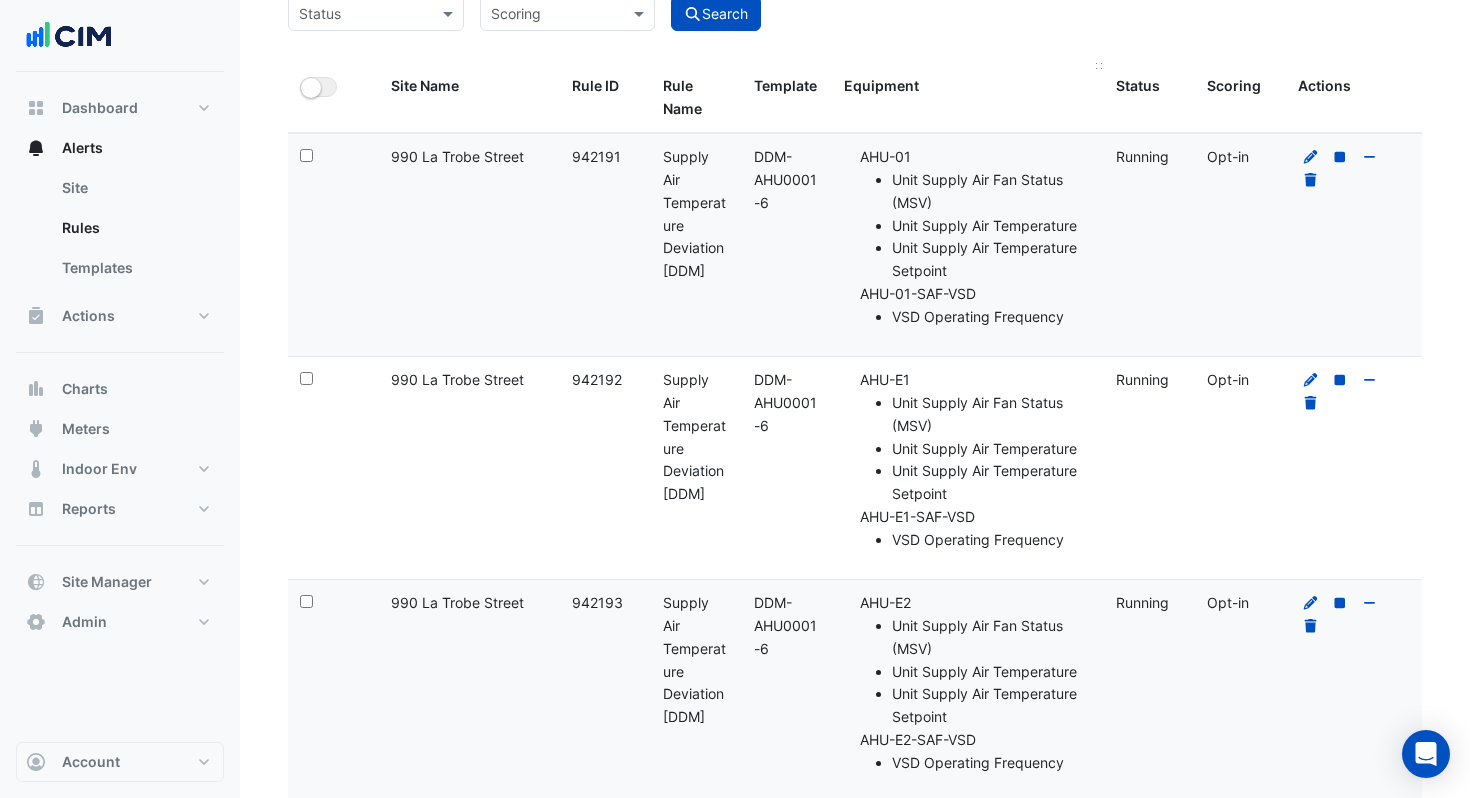 type 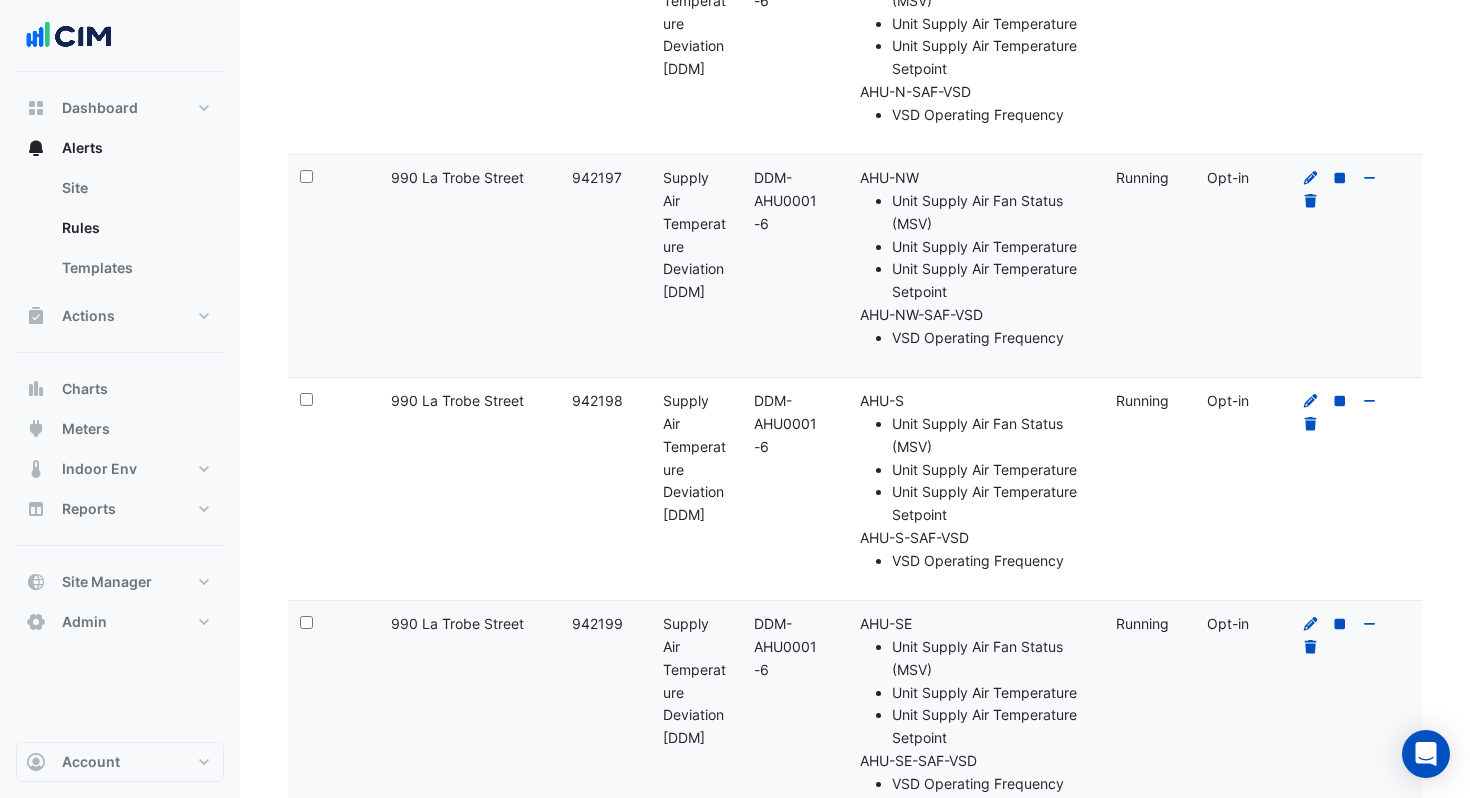 scroll, scrollTop: 1869, scrollLeft: 0, axis: vertical 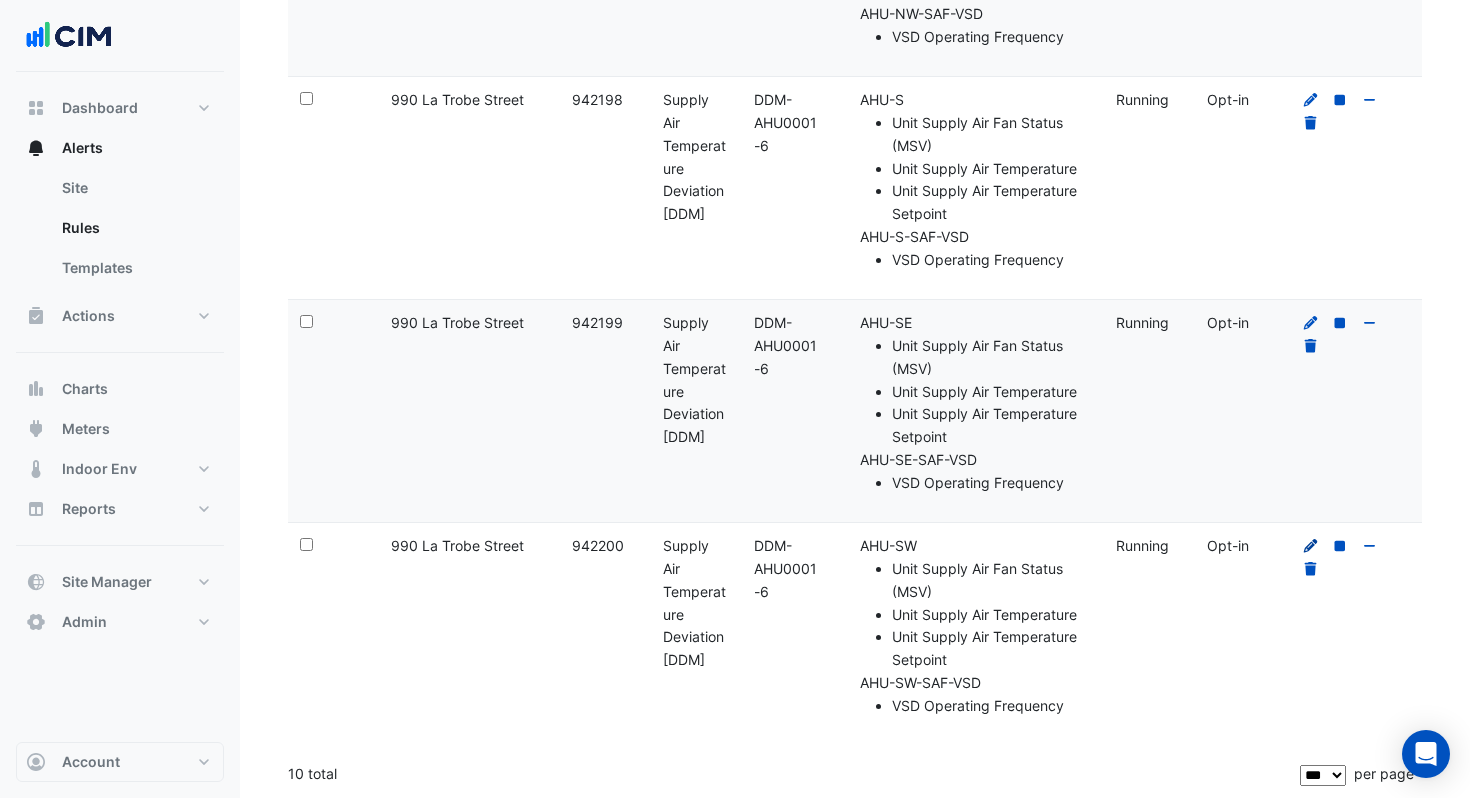 click 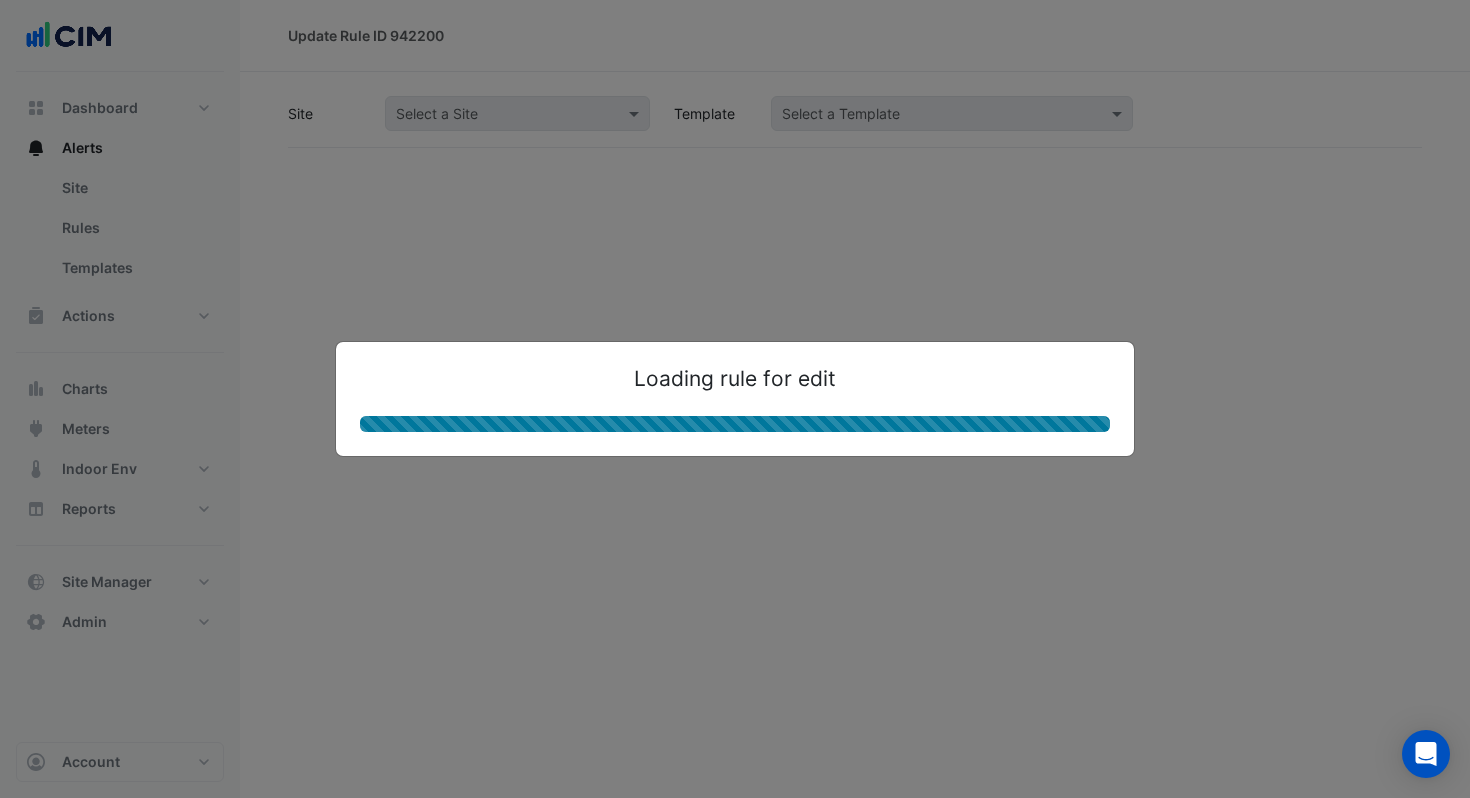 scroll, scrollTop: 0, scrollLeft: 0, axis: both 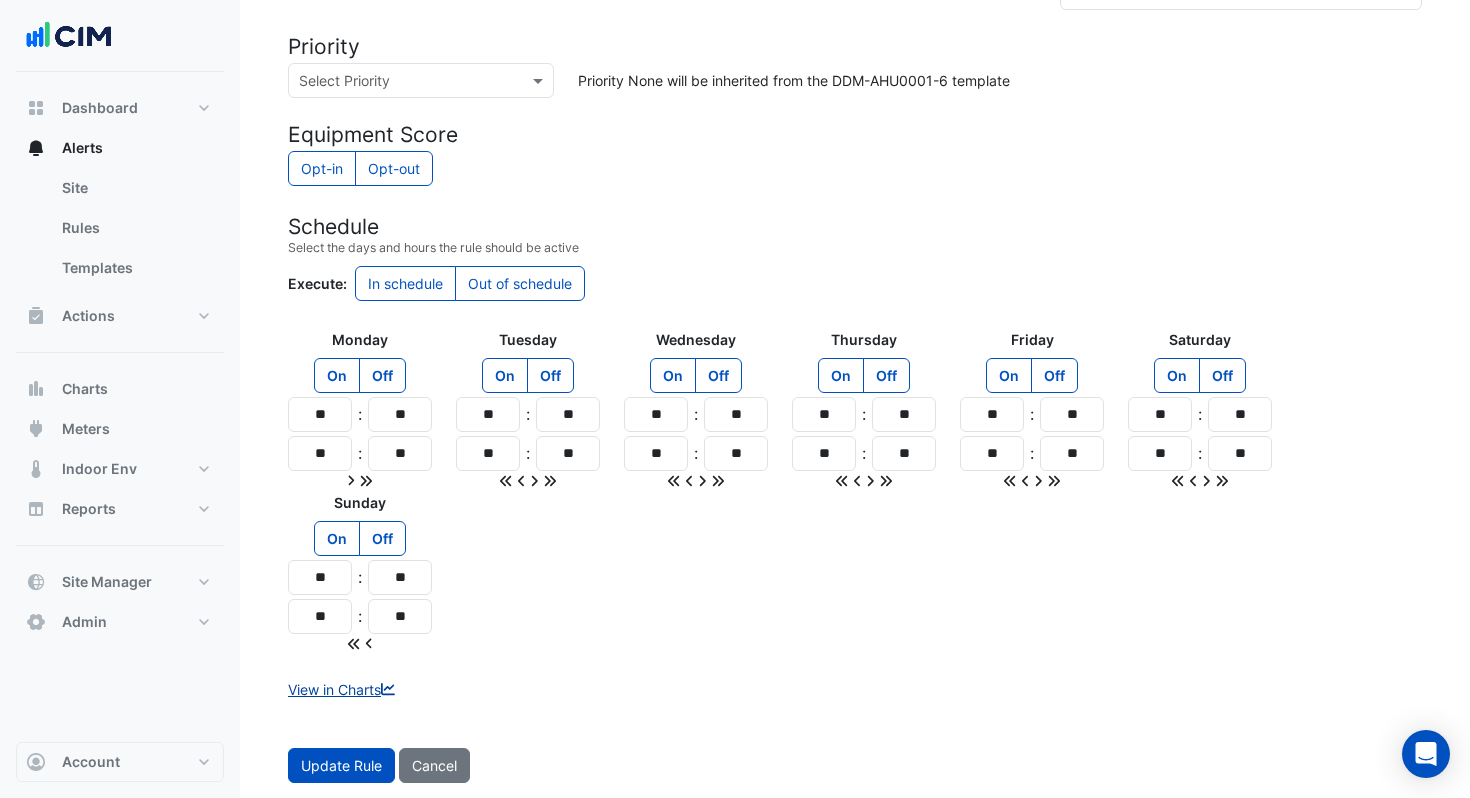 click on "View in Charts" 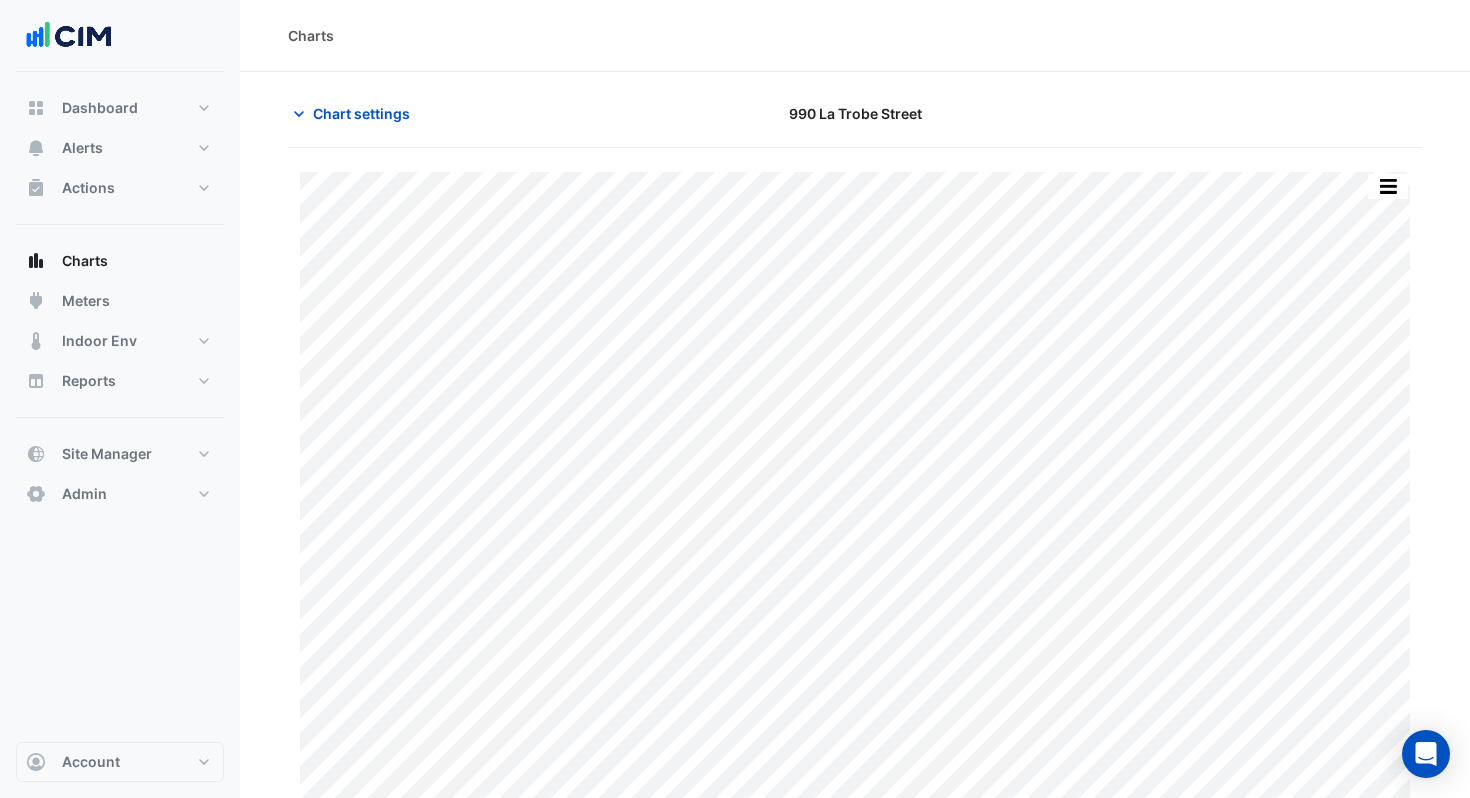 scroll, scrollTop: 30, scrollLeft: 0, axis: vertical 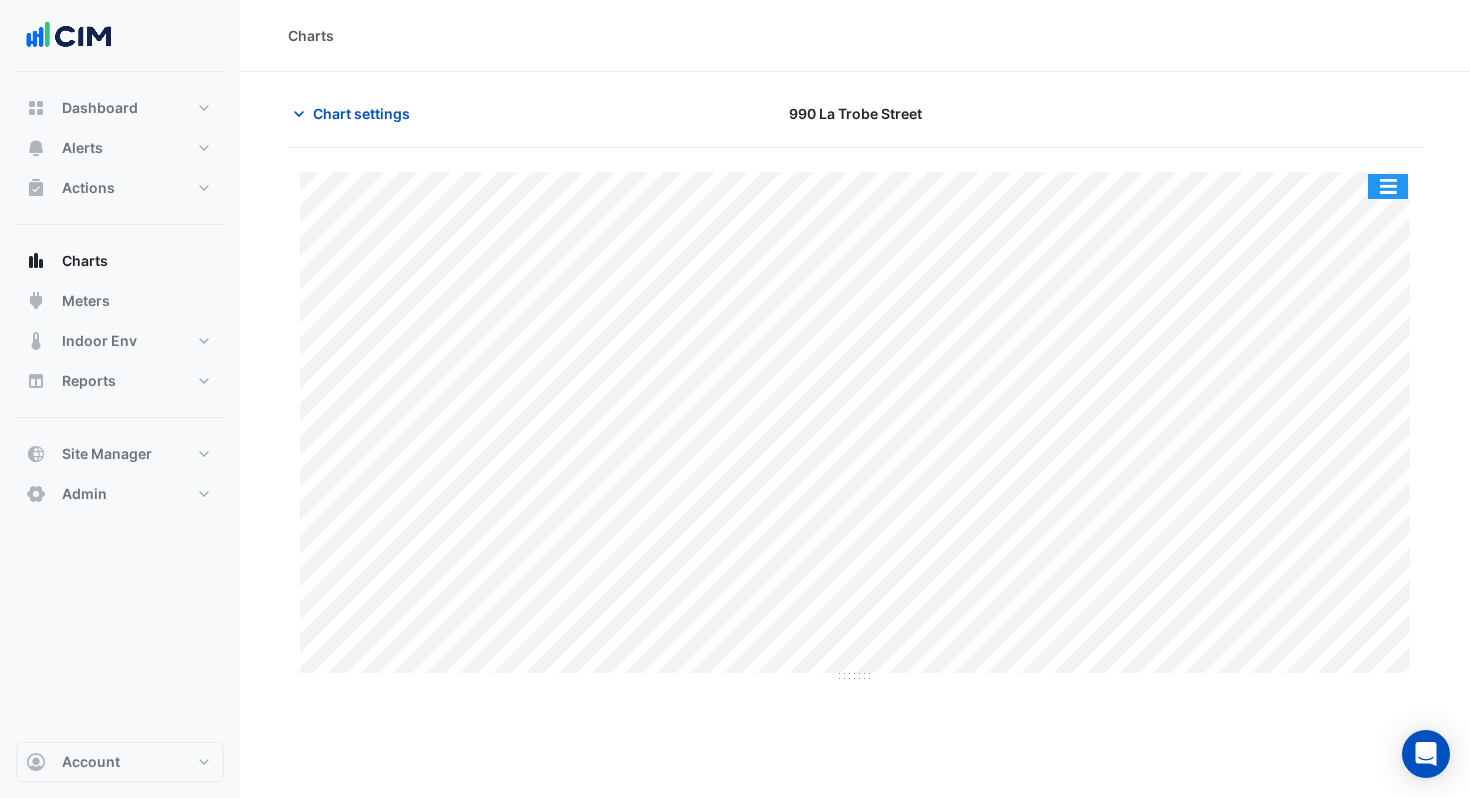 click 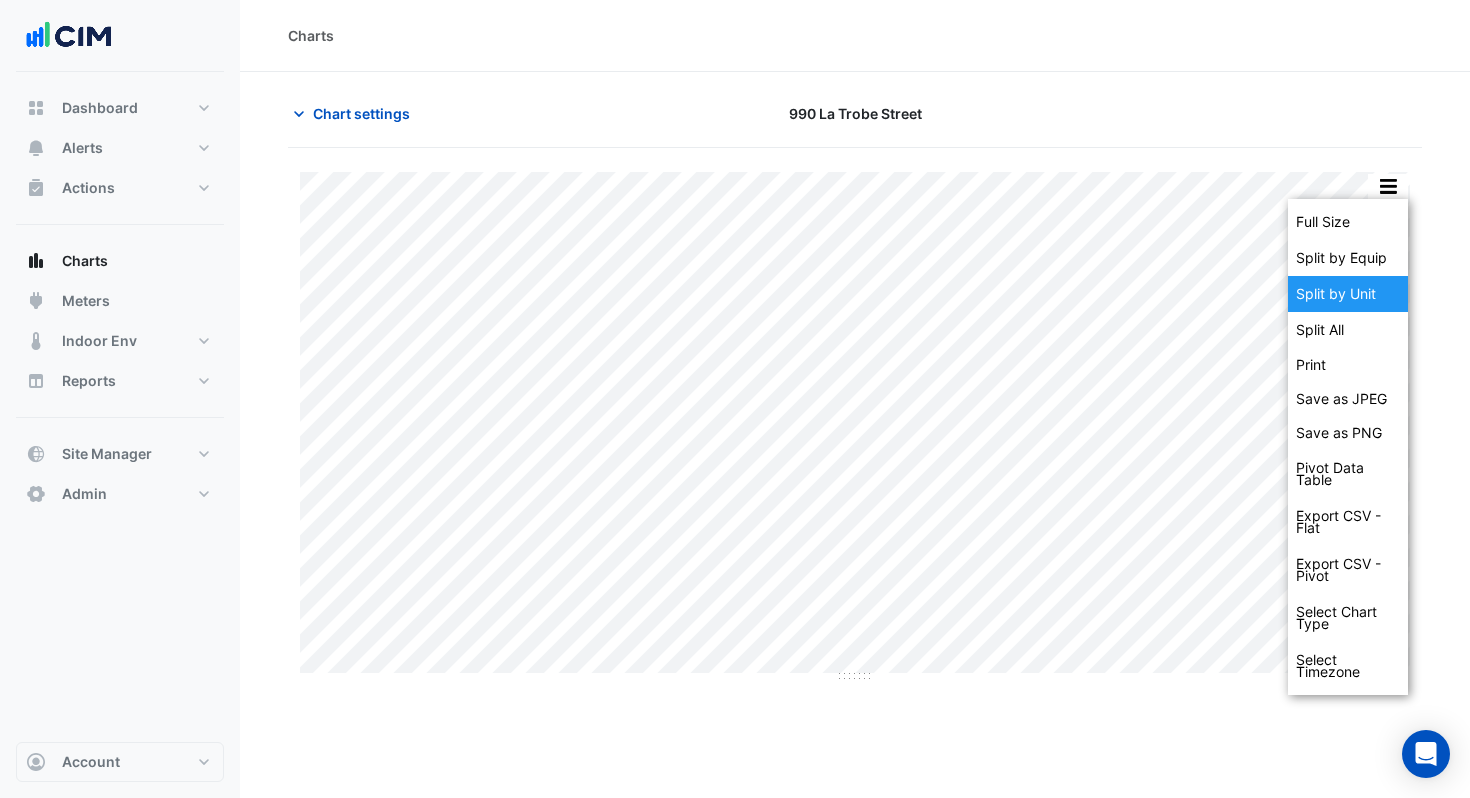 click on "Split by Unit" 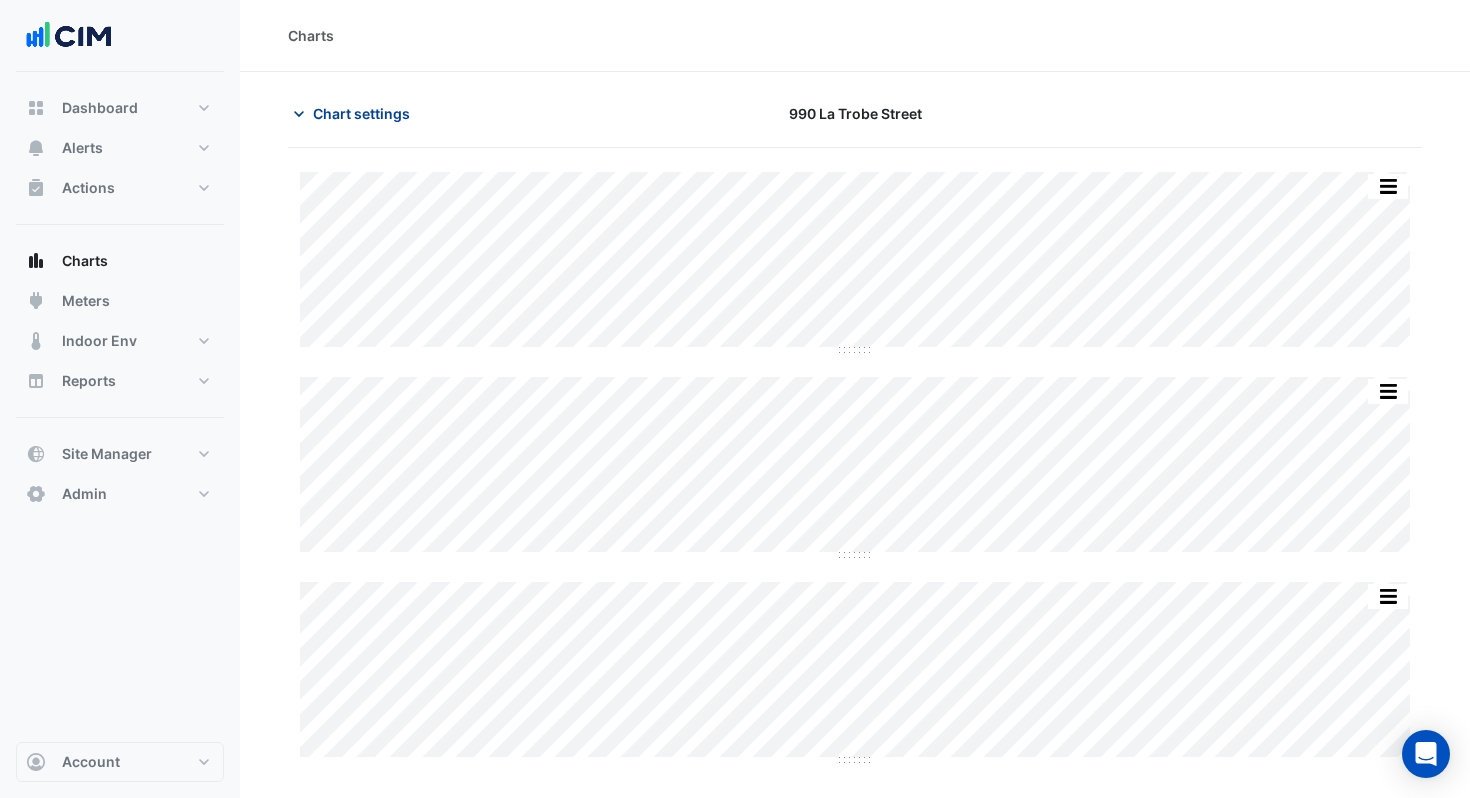 click on "Chart settings" 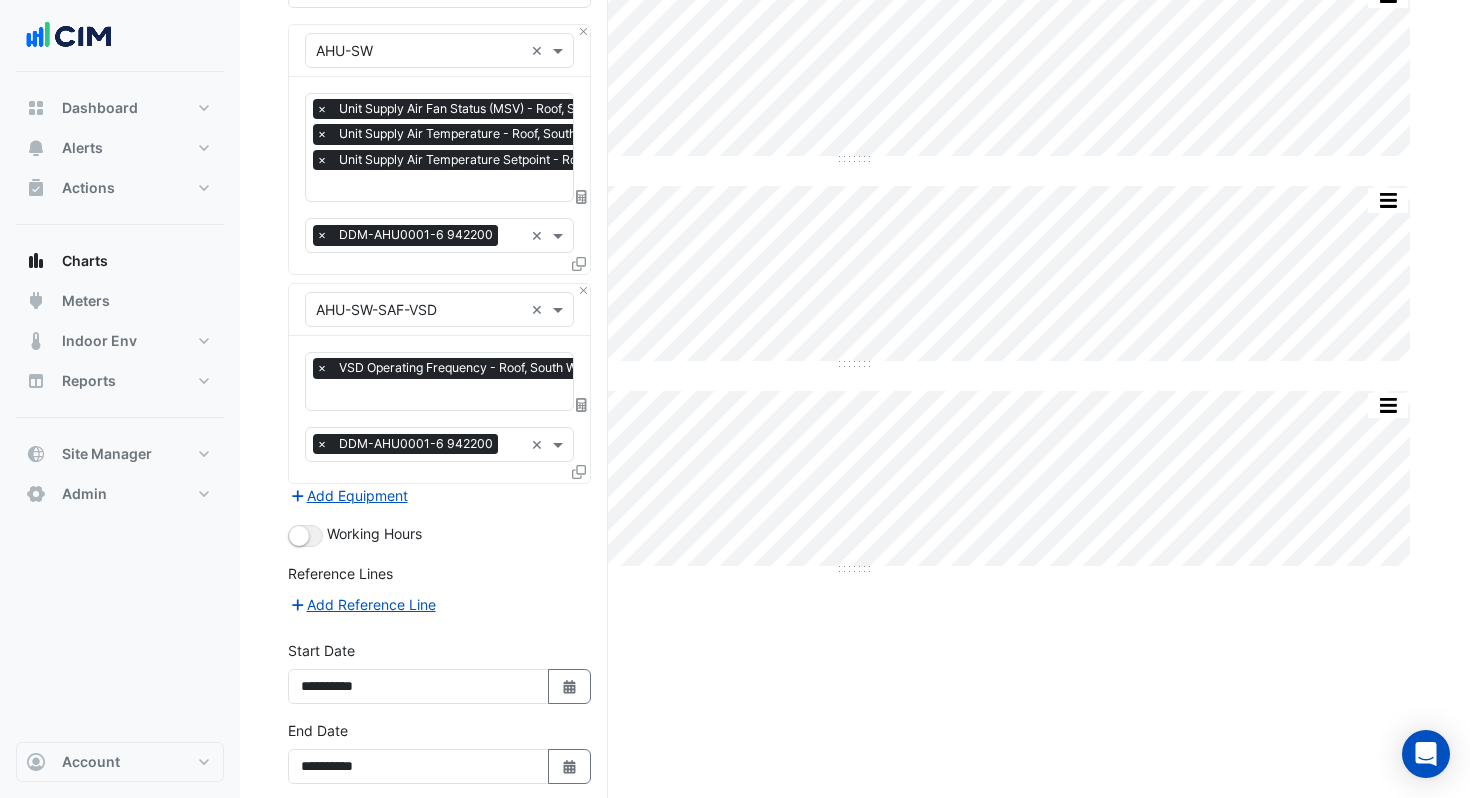 scroll, scrollTop: 227, scrollLeft: 0, axis: vertical 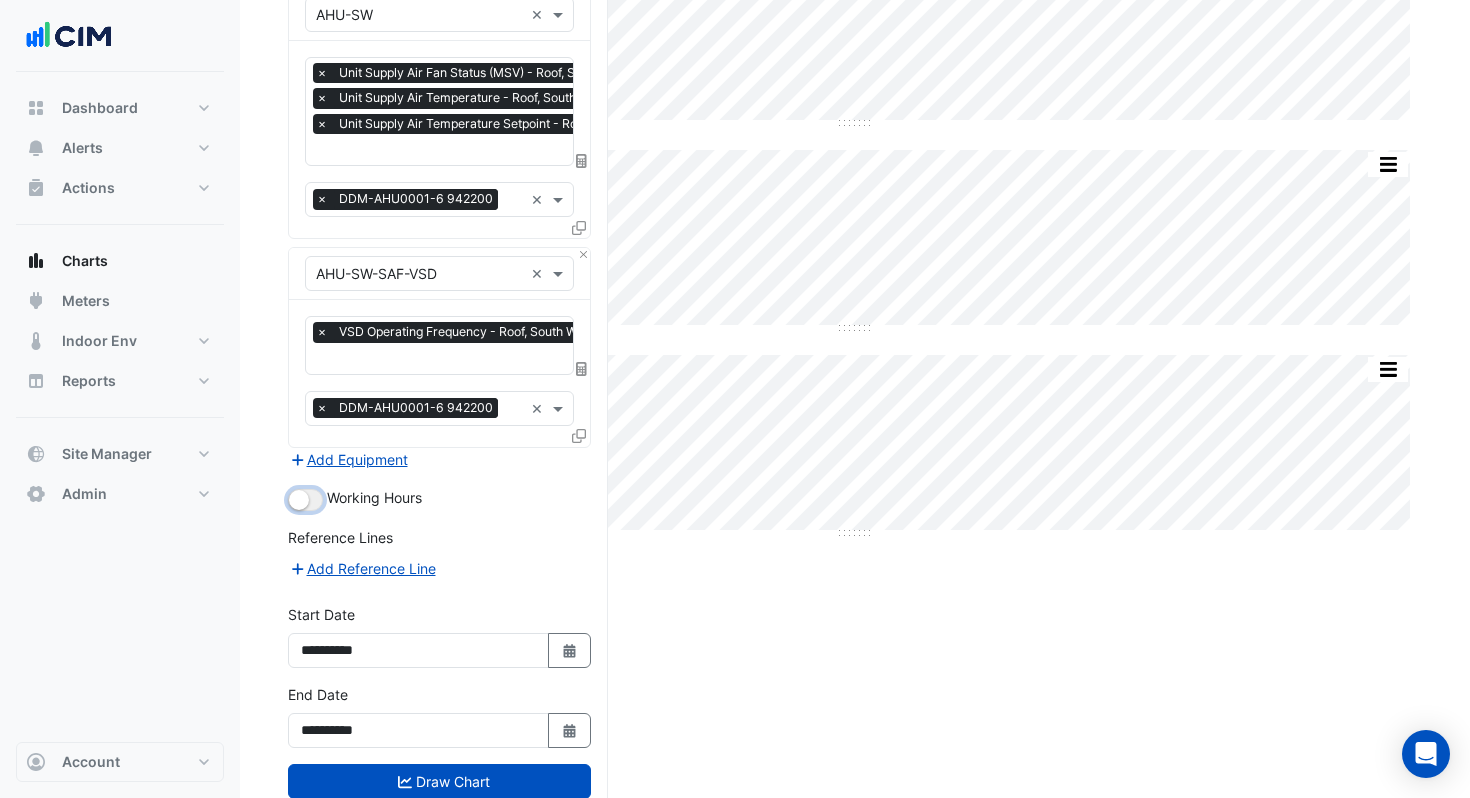 click at bounding box center [299, 500] 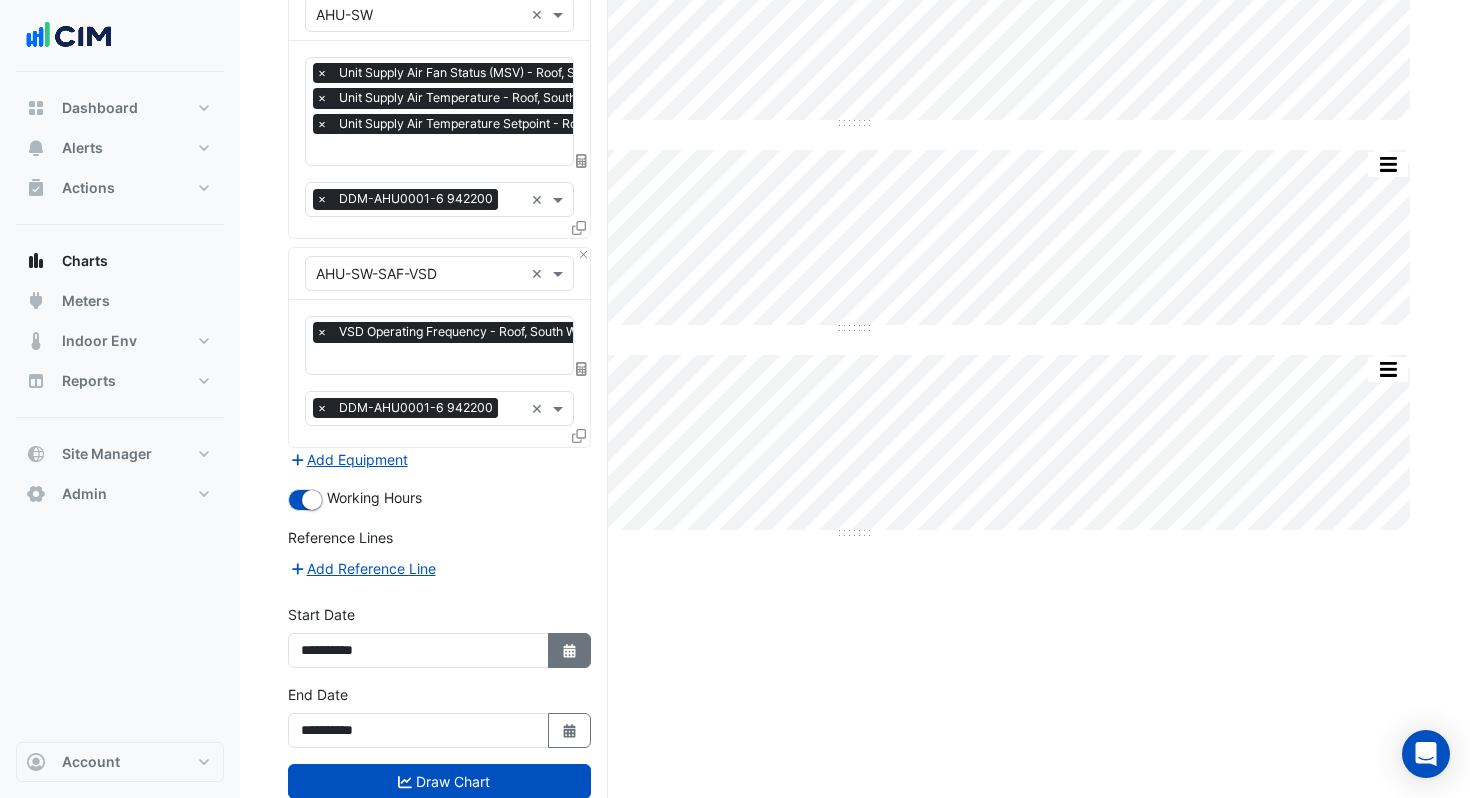 click on "Select Date" at bounding box center [570, 650] 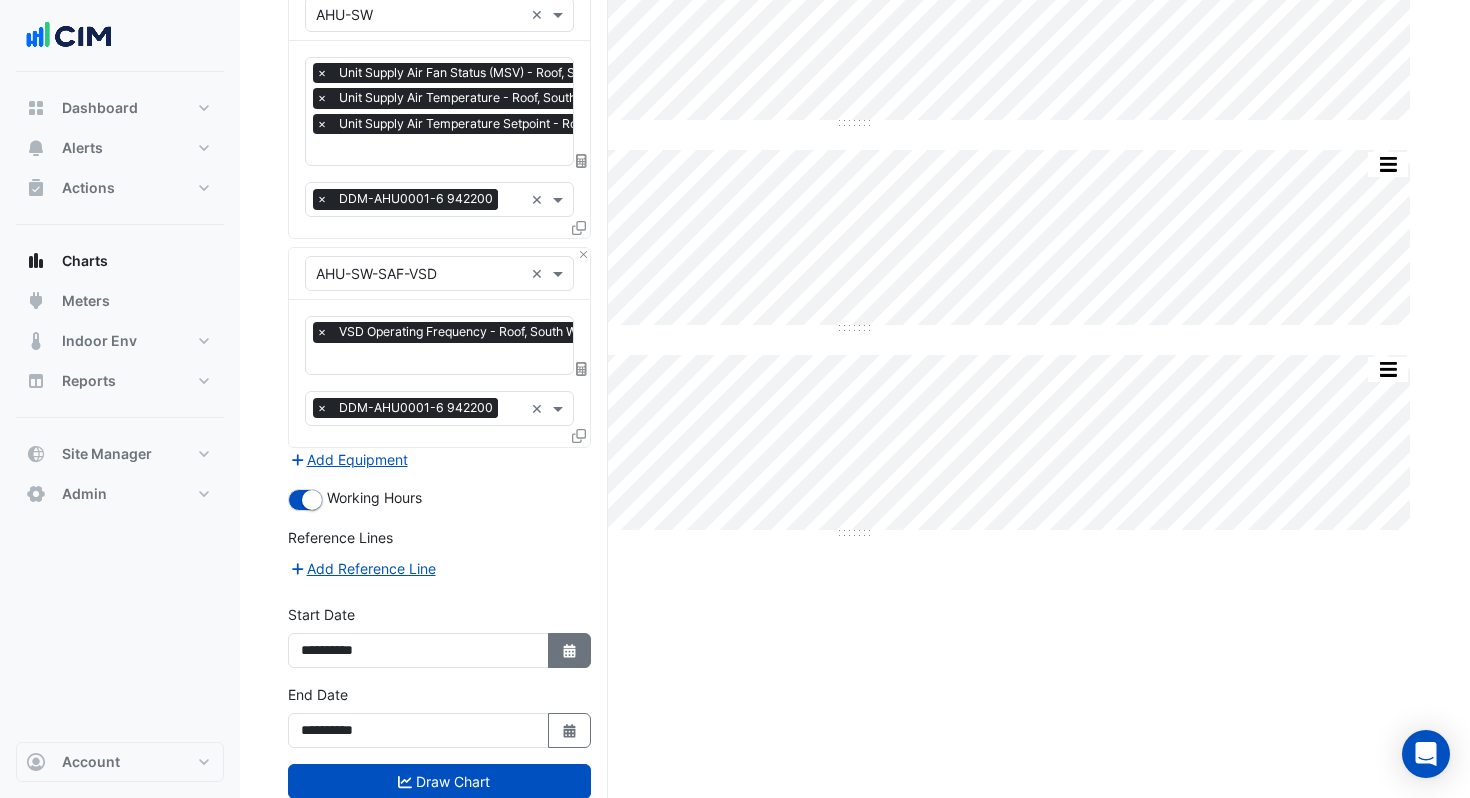 select on "*" 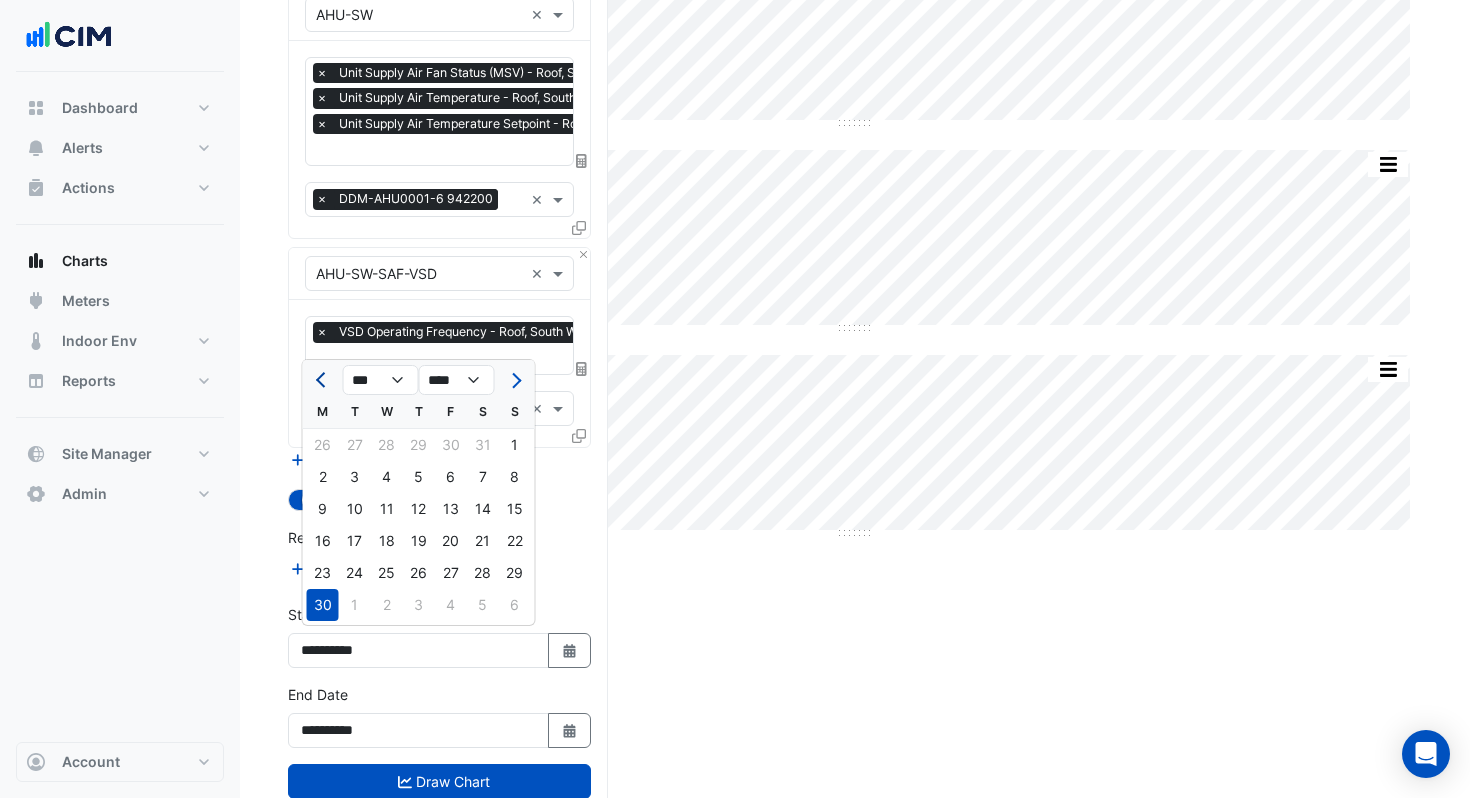 click 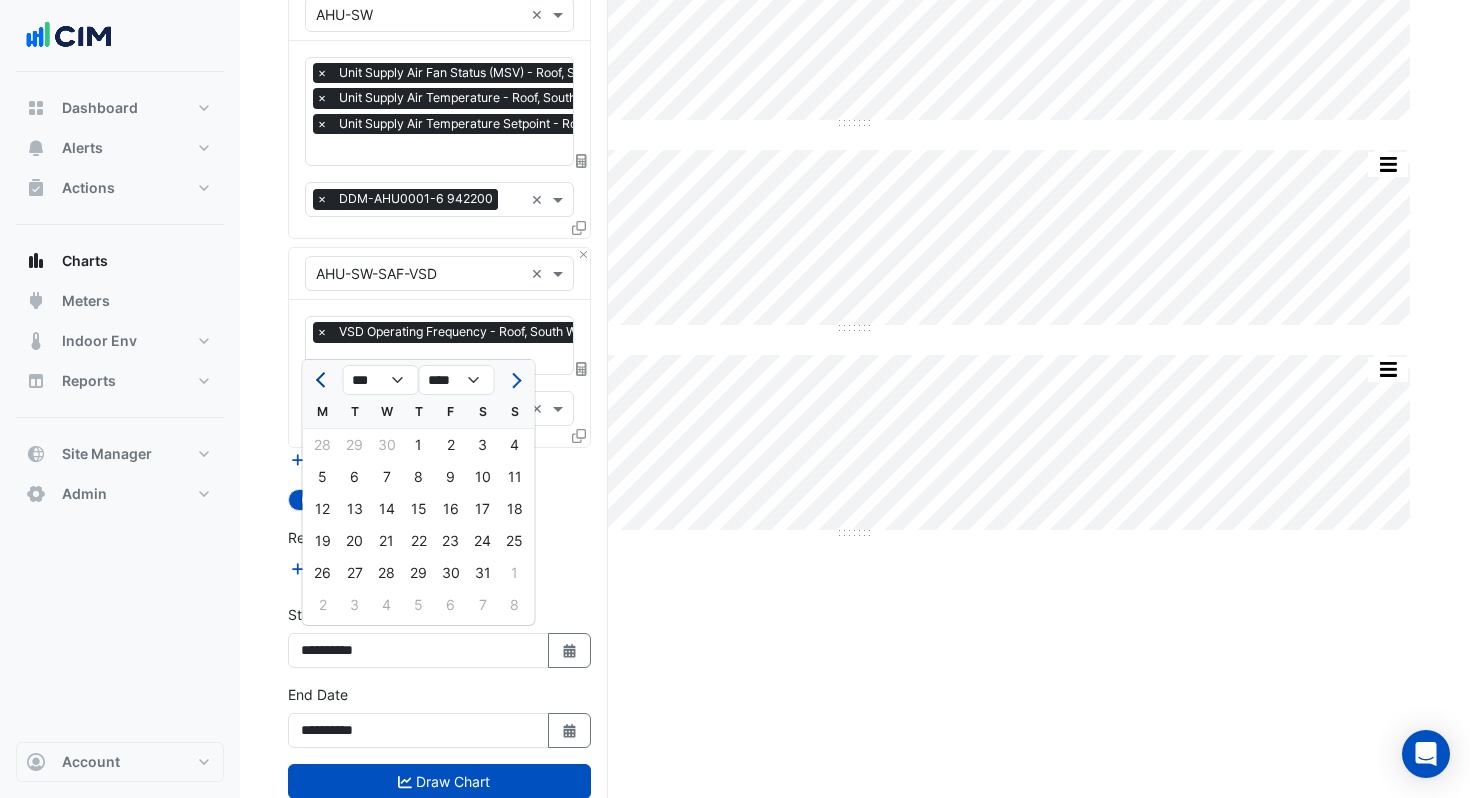 click 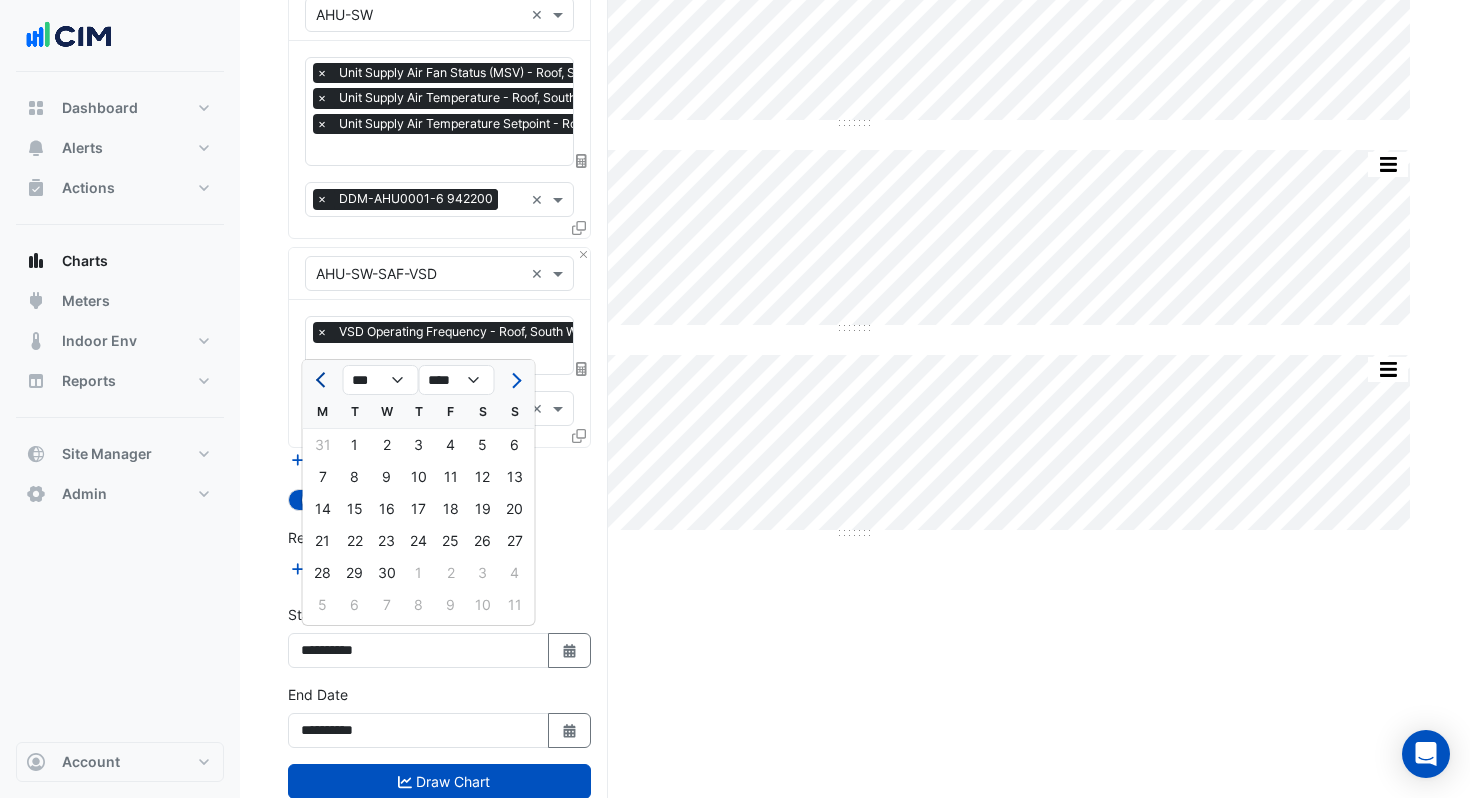 click 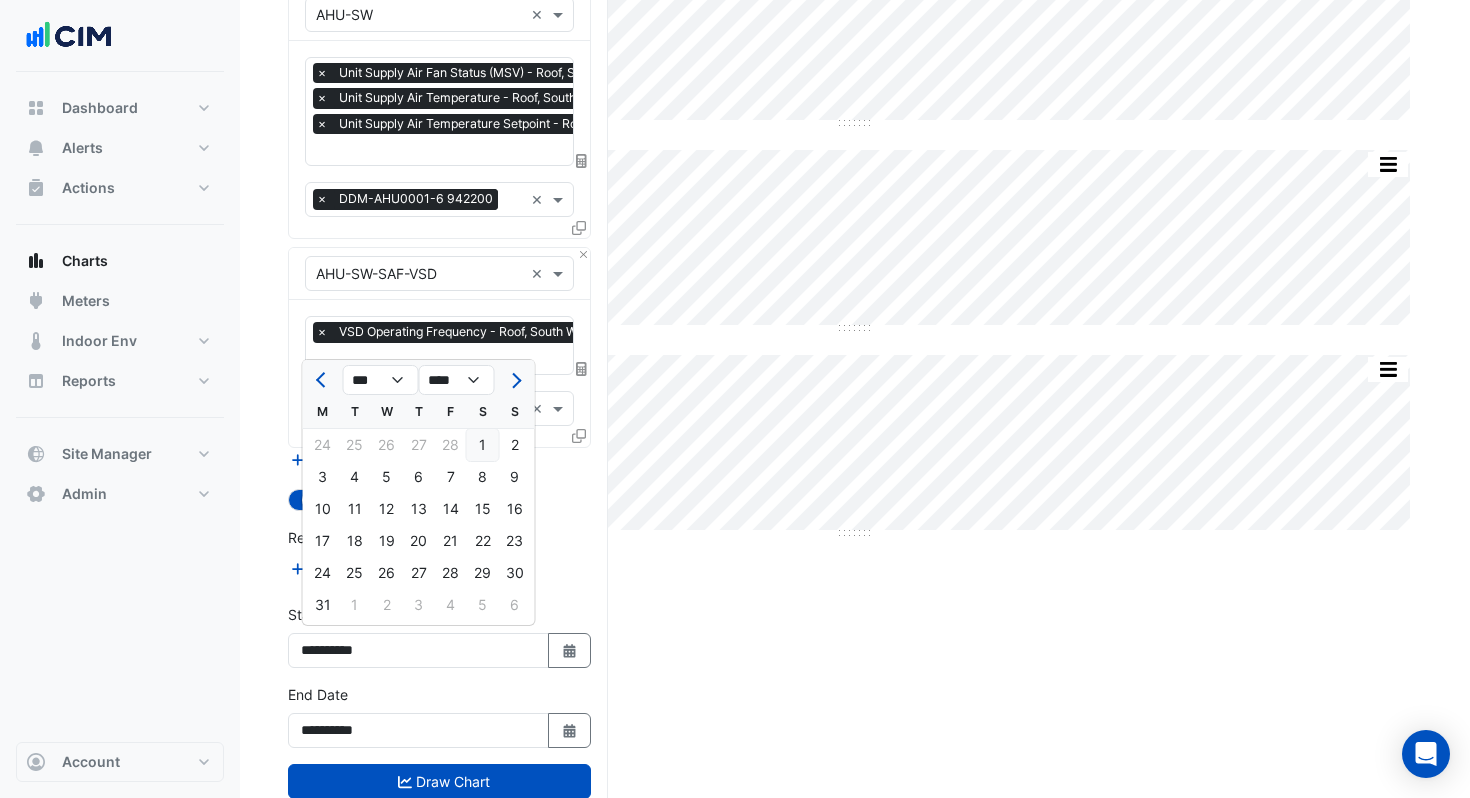 click on "1" 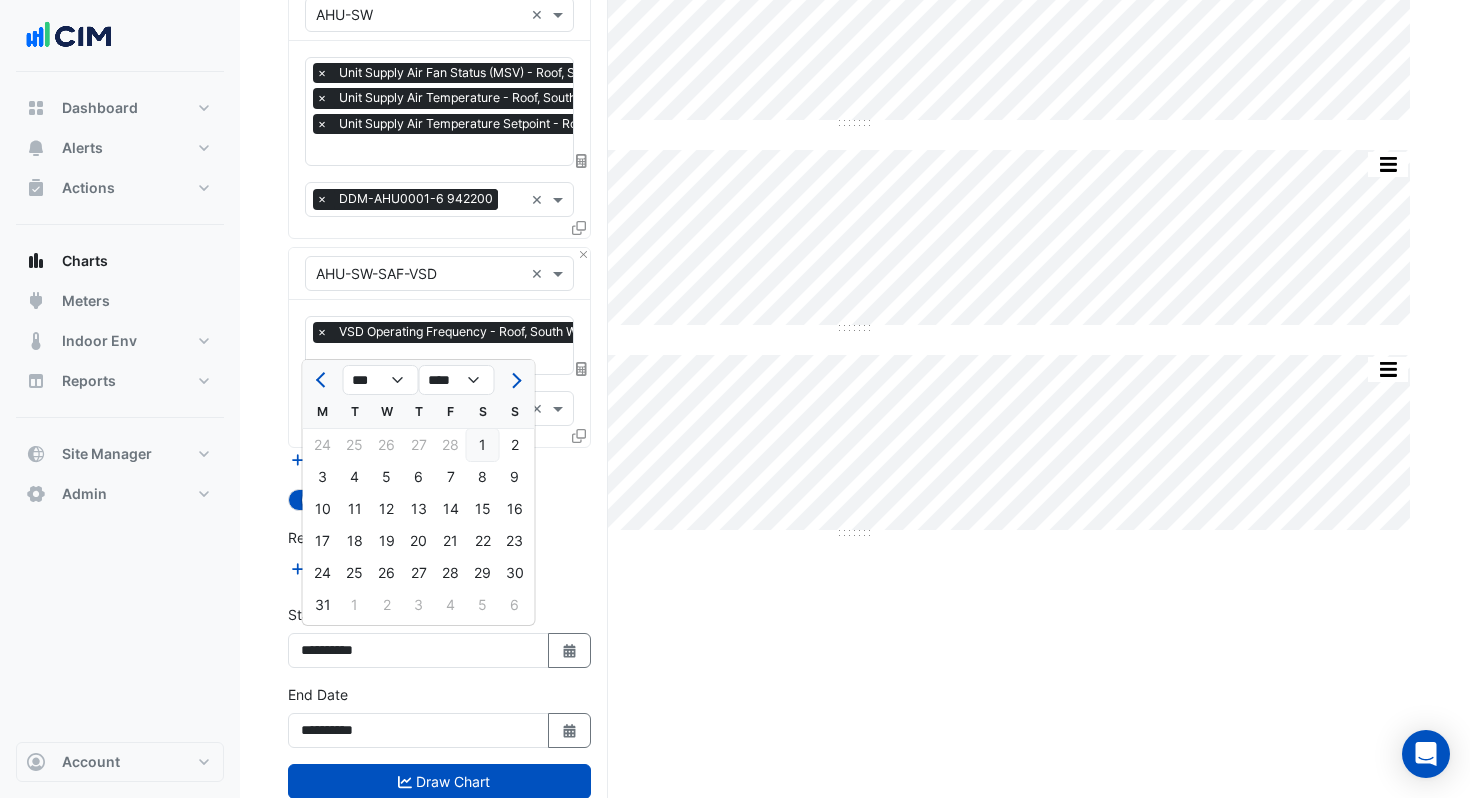 type on "**********" 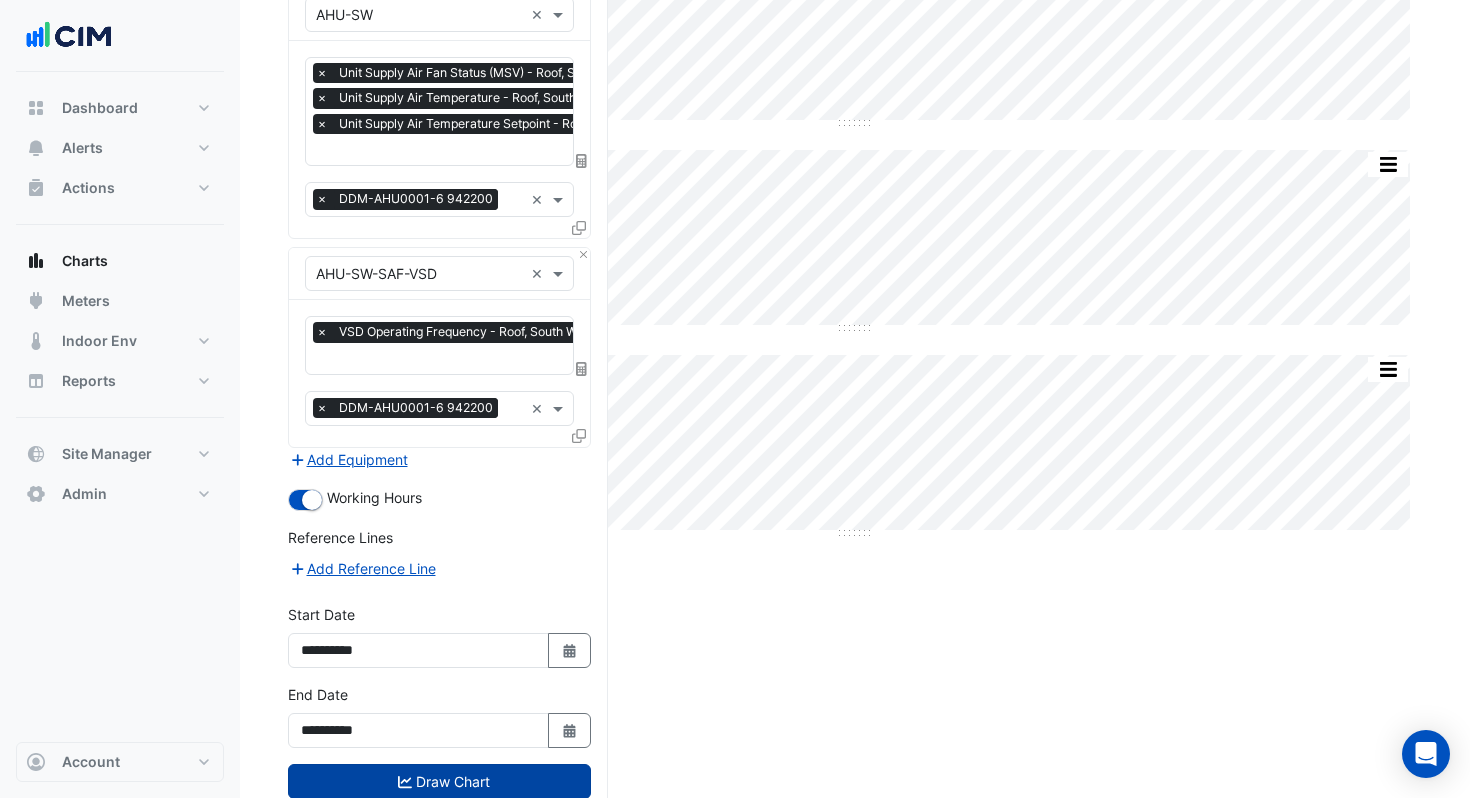 click on "Draw Chart" at bounding box center [439, 781] 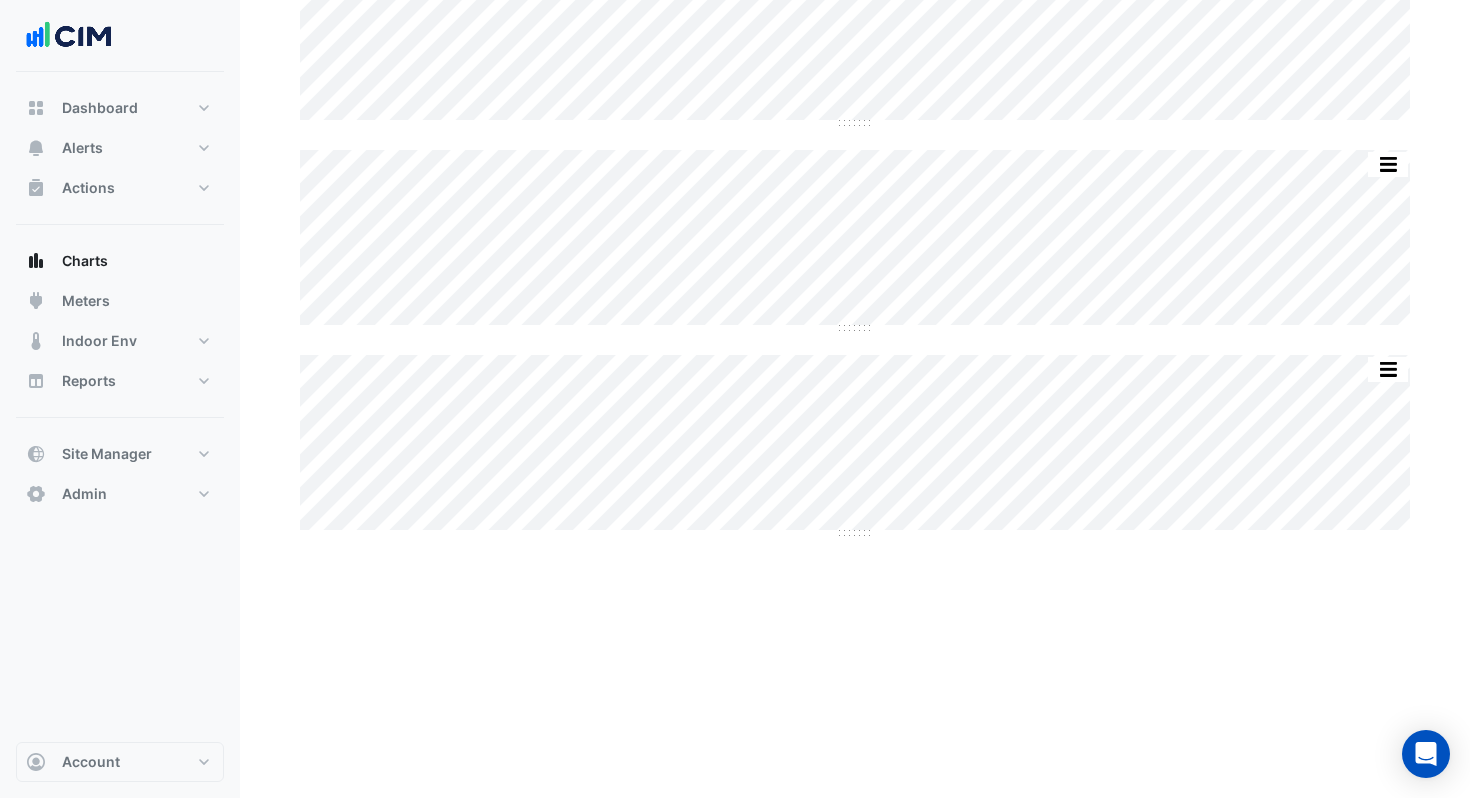 scroll, scrollTop: 0, scrollLeft: 0, axis: both 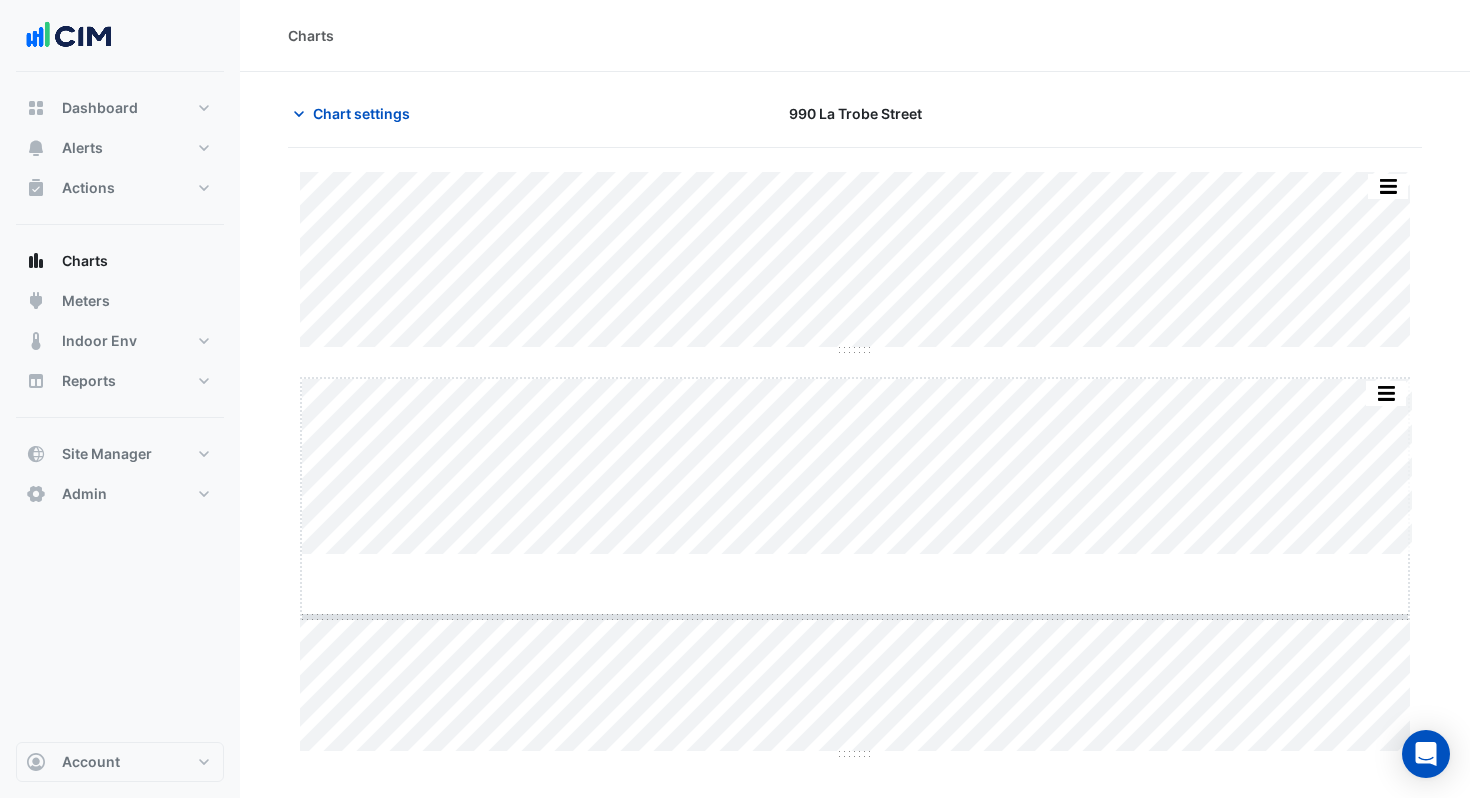 drag, startPoint x: 854, startPoint y: 555, endPoint x: 846, endPoint y: 617, distance: 62.514 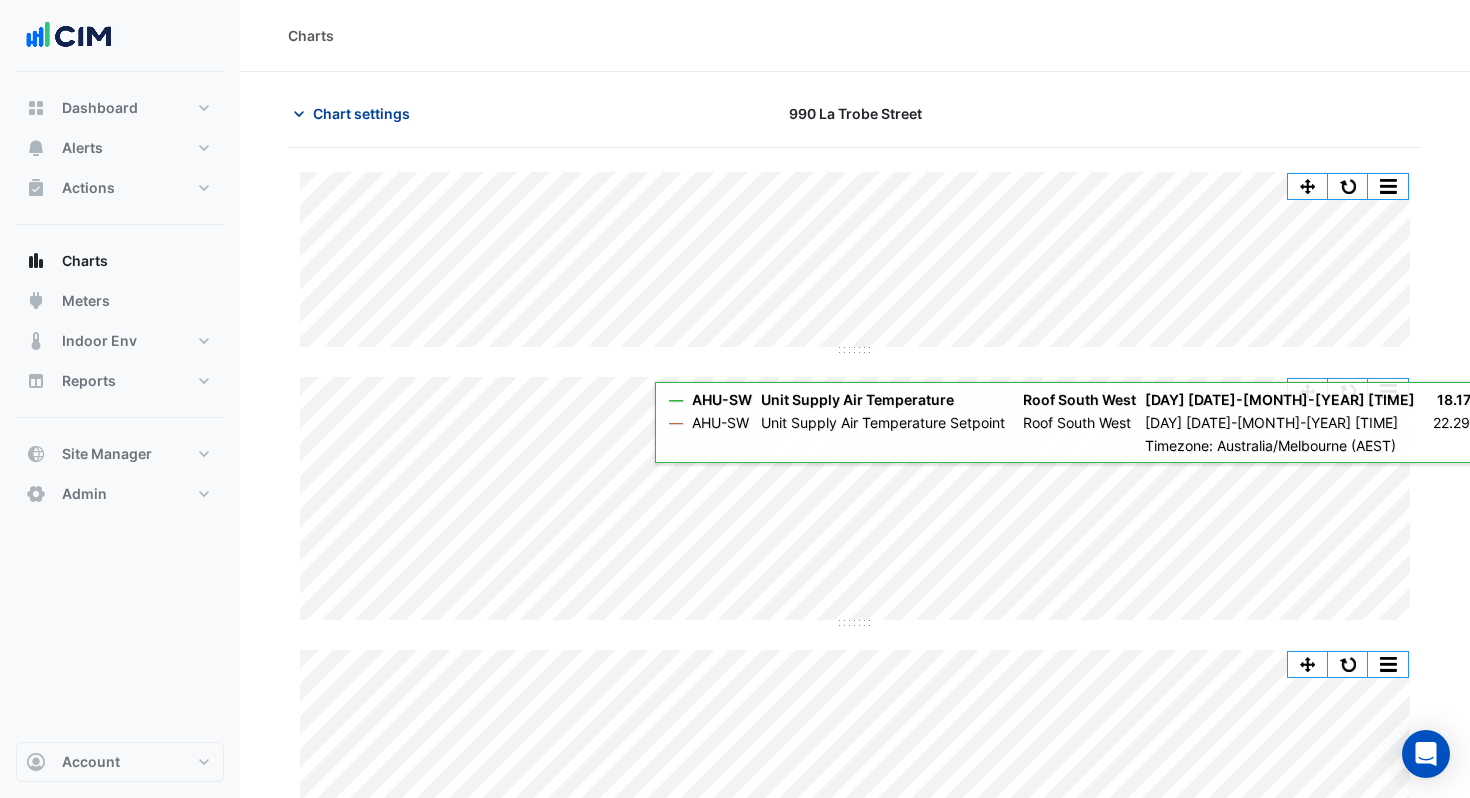 click on "Chart settings" 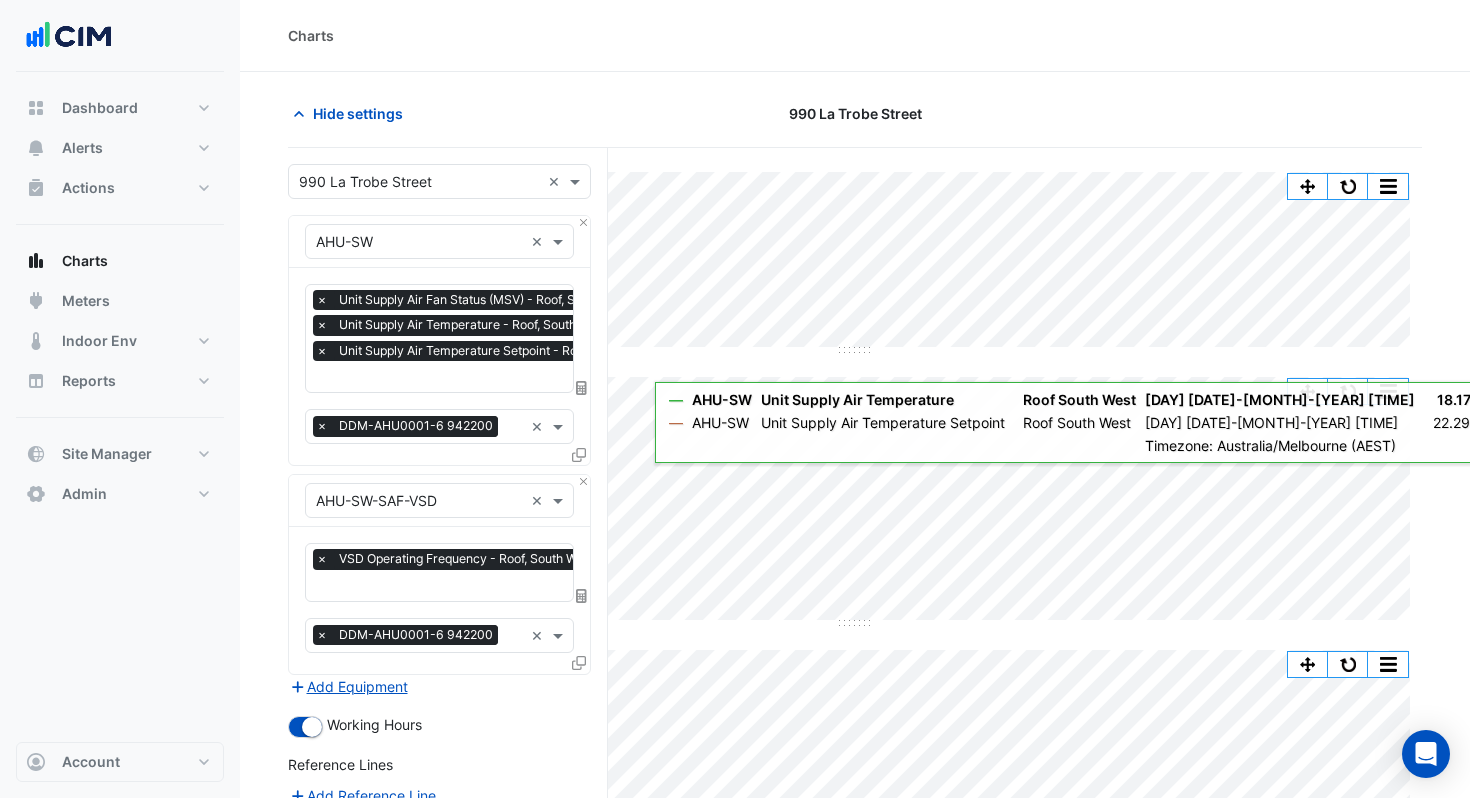 click at bounding box center [491, 378] 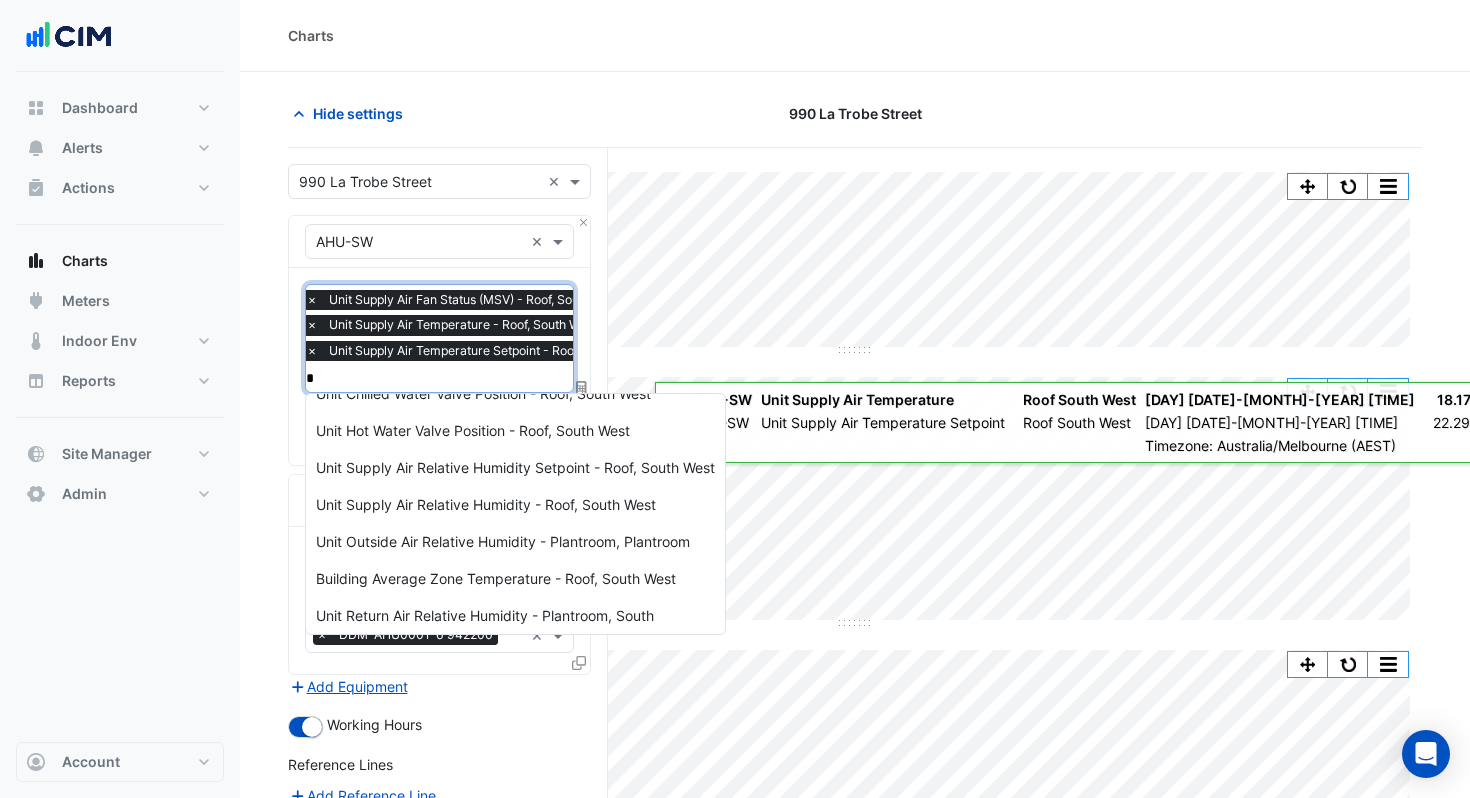 scroll, scrollTop: 0, scrollLeft: 0, axis: both 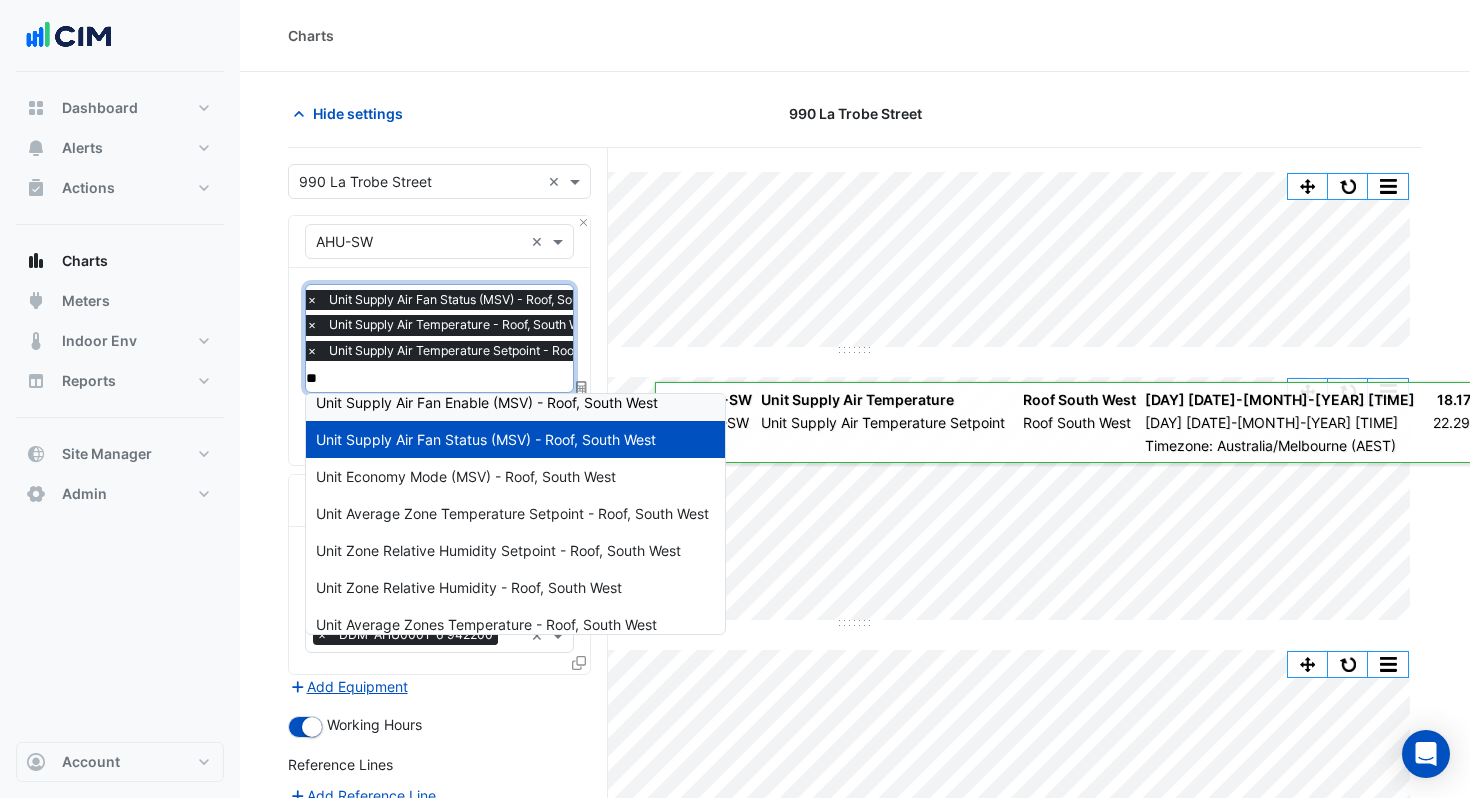 type on "***" 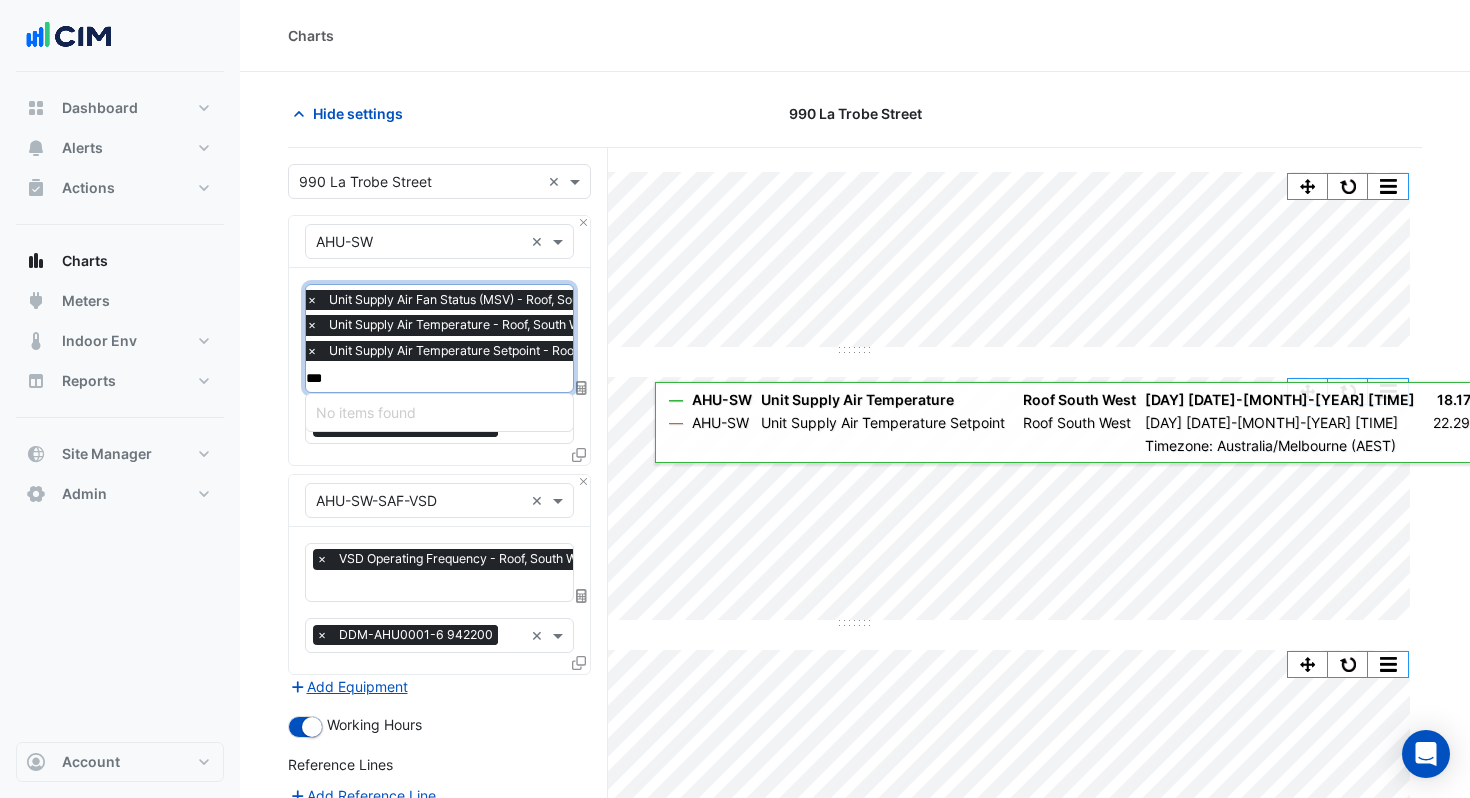 type 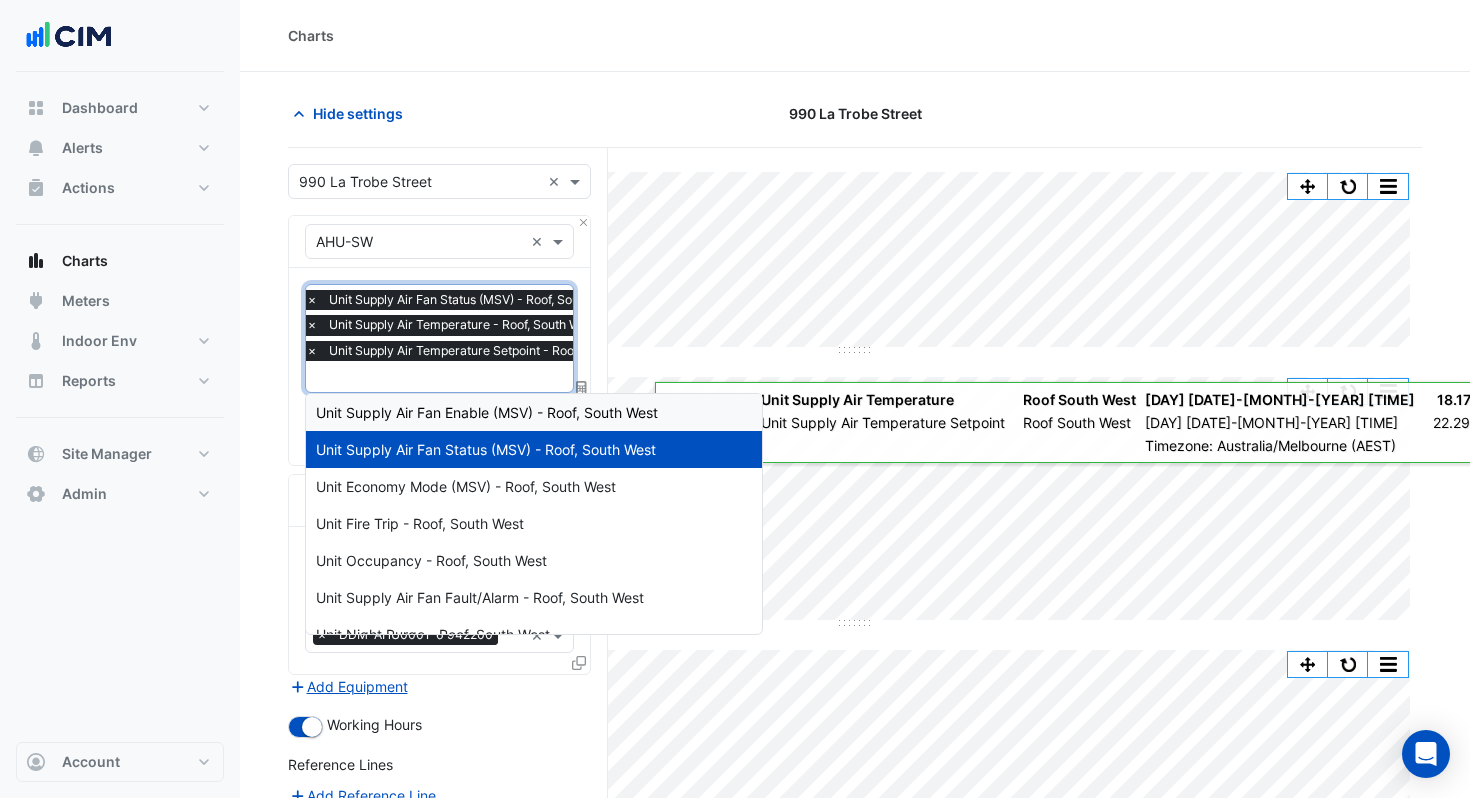 click on "Hide settings
990 La Trobe Street
Split by Equip Split All Split None Print Save as JPEG Save as PNG Pivot Data Table Export CSV - Flat Export CSV - Pivot Select Chart Type Select Timezone    —    AHU-SW    Unit Supply Air Fan Status (MSV)       Roof South West    Thu 03-Jul-2025 05:45       1 N/A    Timezone: Australia/Melbourne (AEST)
Split by Equip Split All Split None Print Save as JPEG Save as PNG Pivot Data Table Export CSV - Flat Export CSV - Pivot Select Chart Type Select Timezone    —    AHU-SW    Unit Supply Air Temperature       Roof South West    Thu 03-Jul-2025 05:30       18.17 °C       —    AHU-SW    Unit Supply Air Temperature Setpoint       Roof South West    Thu 03-Jul-2025 05:30       22.29 °C    Timezone: Australia/Melbourne (AEST)
Split by Equip Split All Split None Print Save as JPEG" 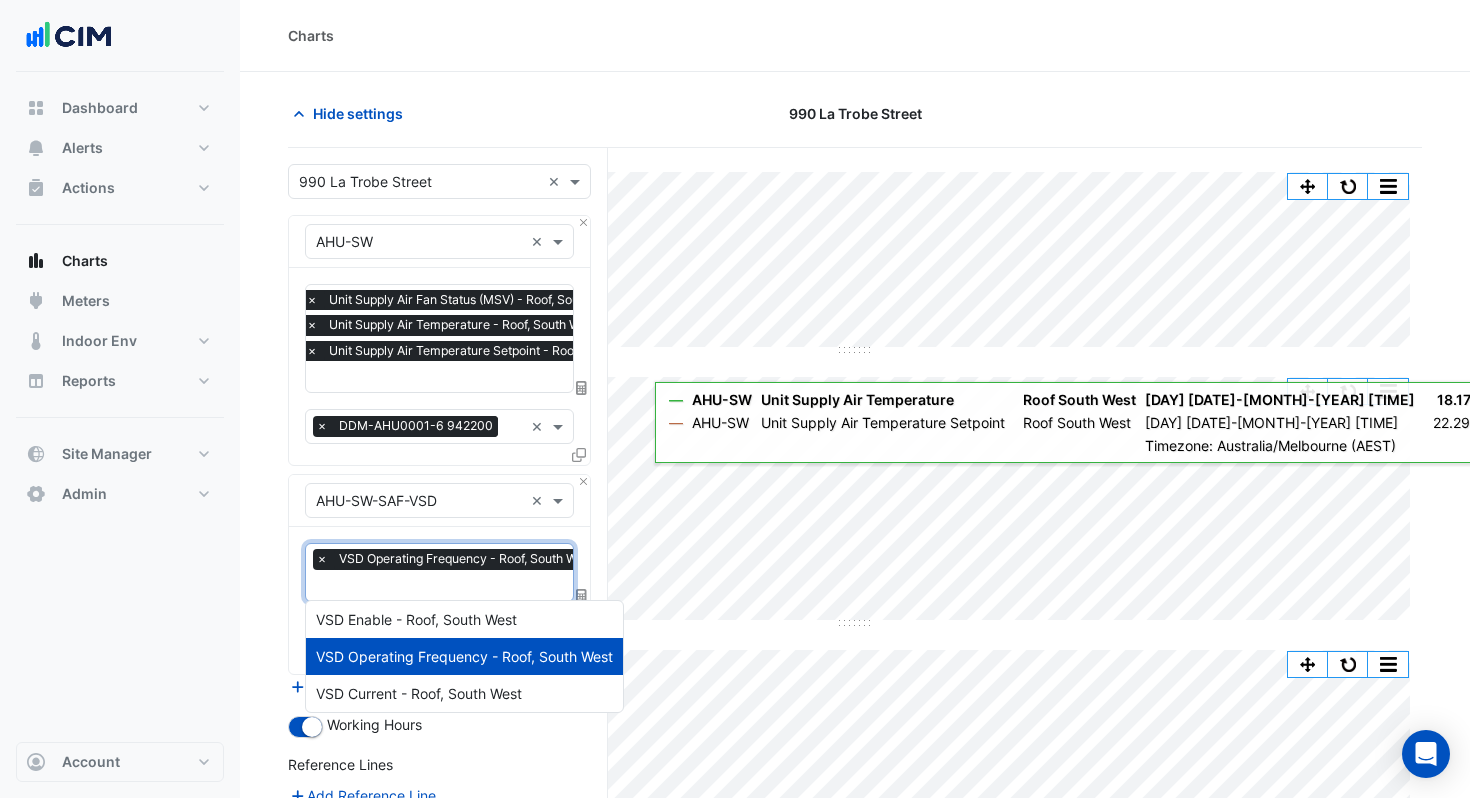 click at bounding box center (460, 587) 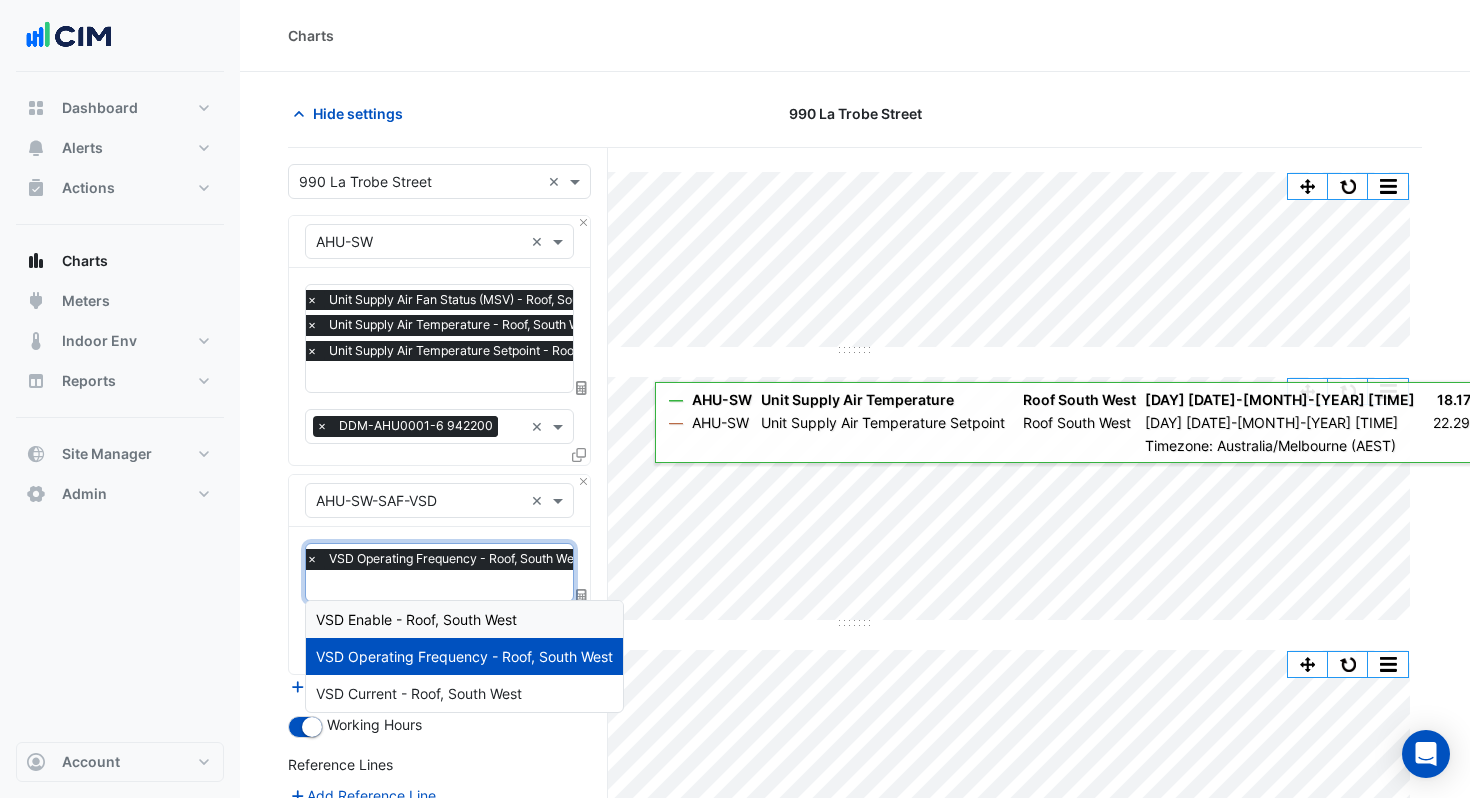 scroll, scrollTop: 26, scrollLeft: 0, axis: vertical 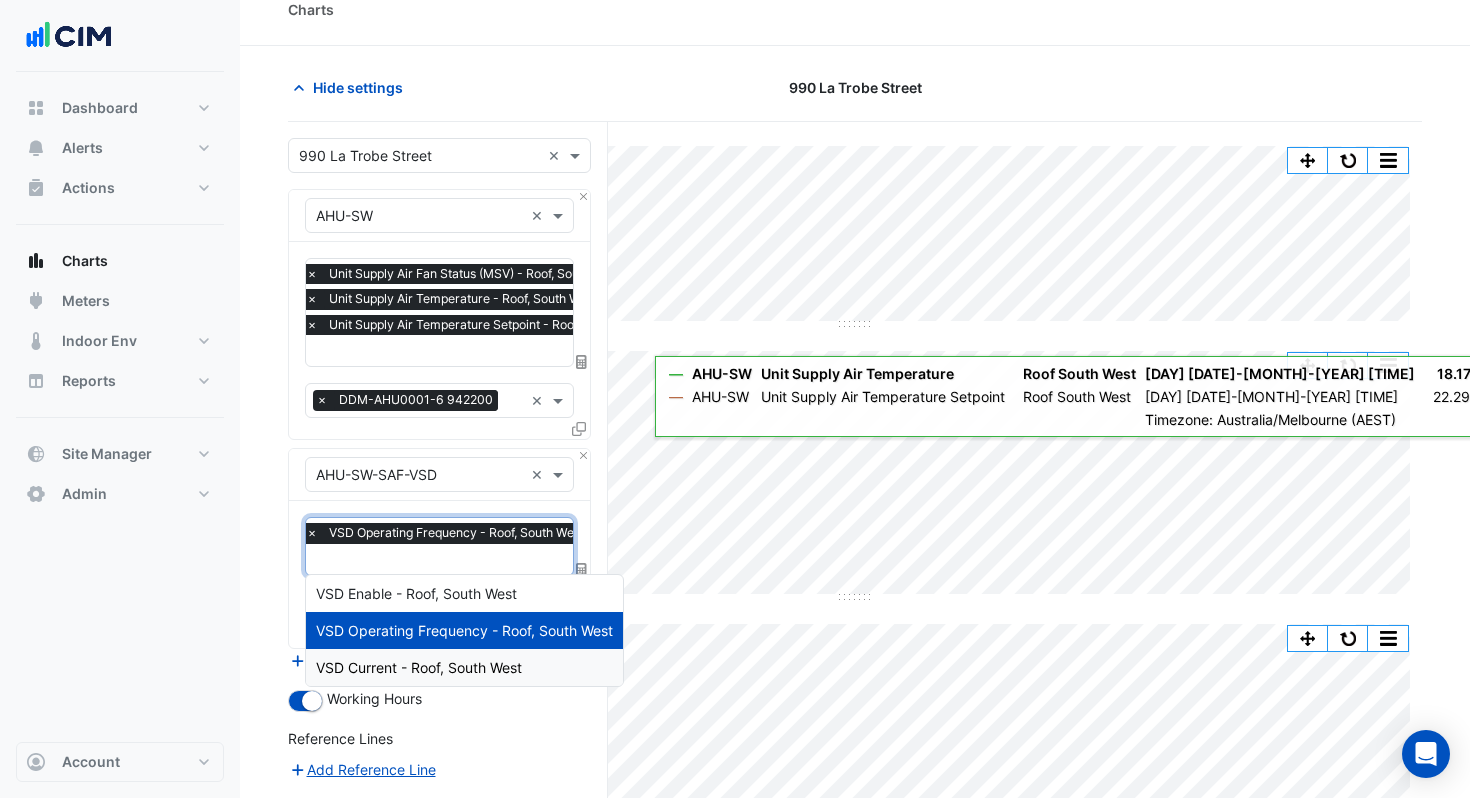 click on "VSD Current - Roof, South West" at bounding box center [419, 667] 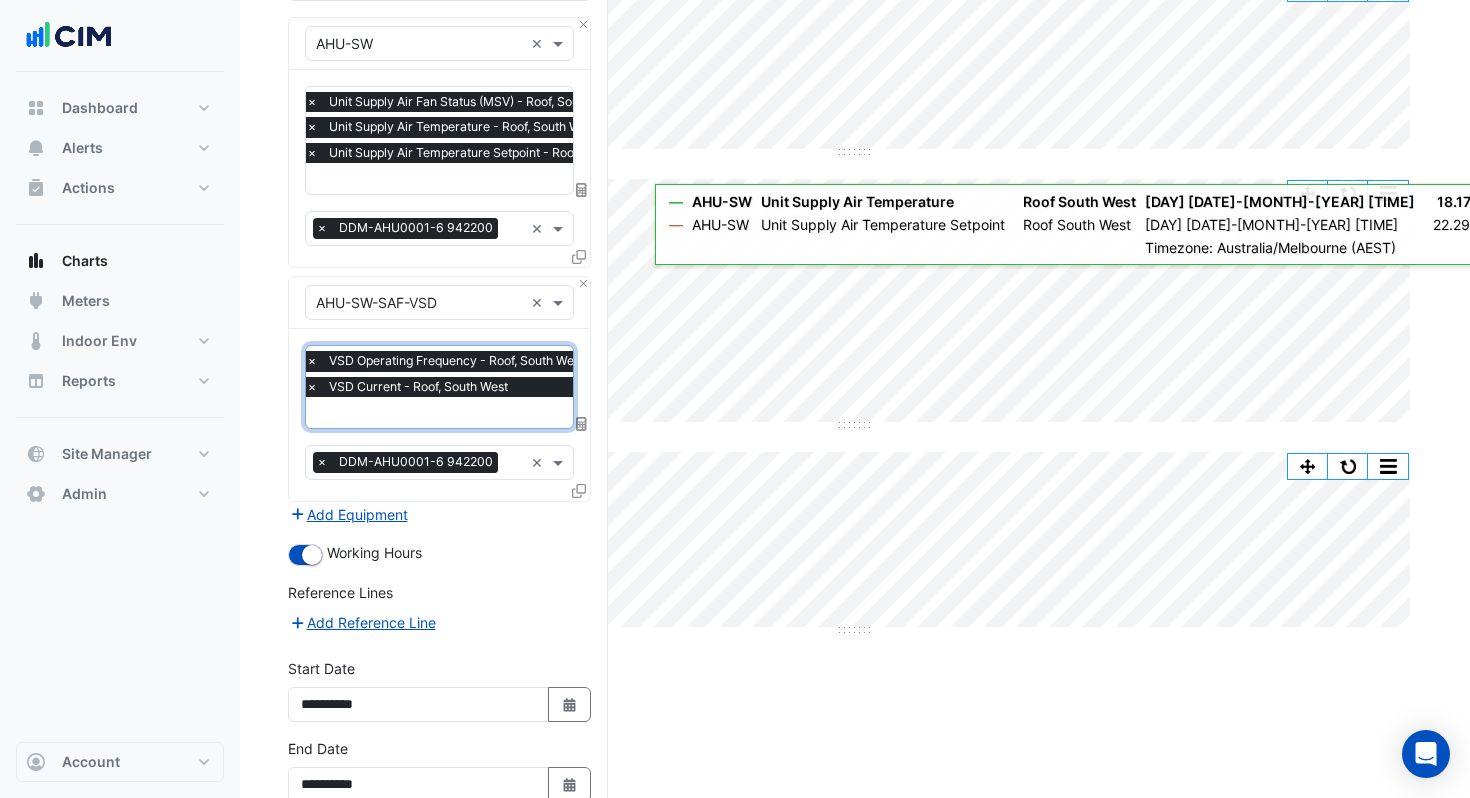 scroll, scrollTop: 303, scrollLeft: 0, axis: vertical 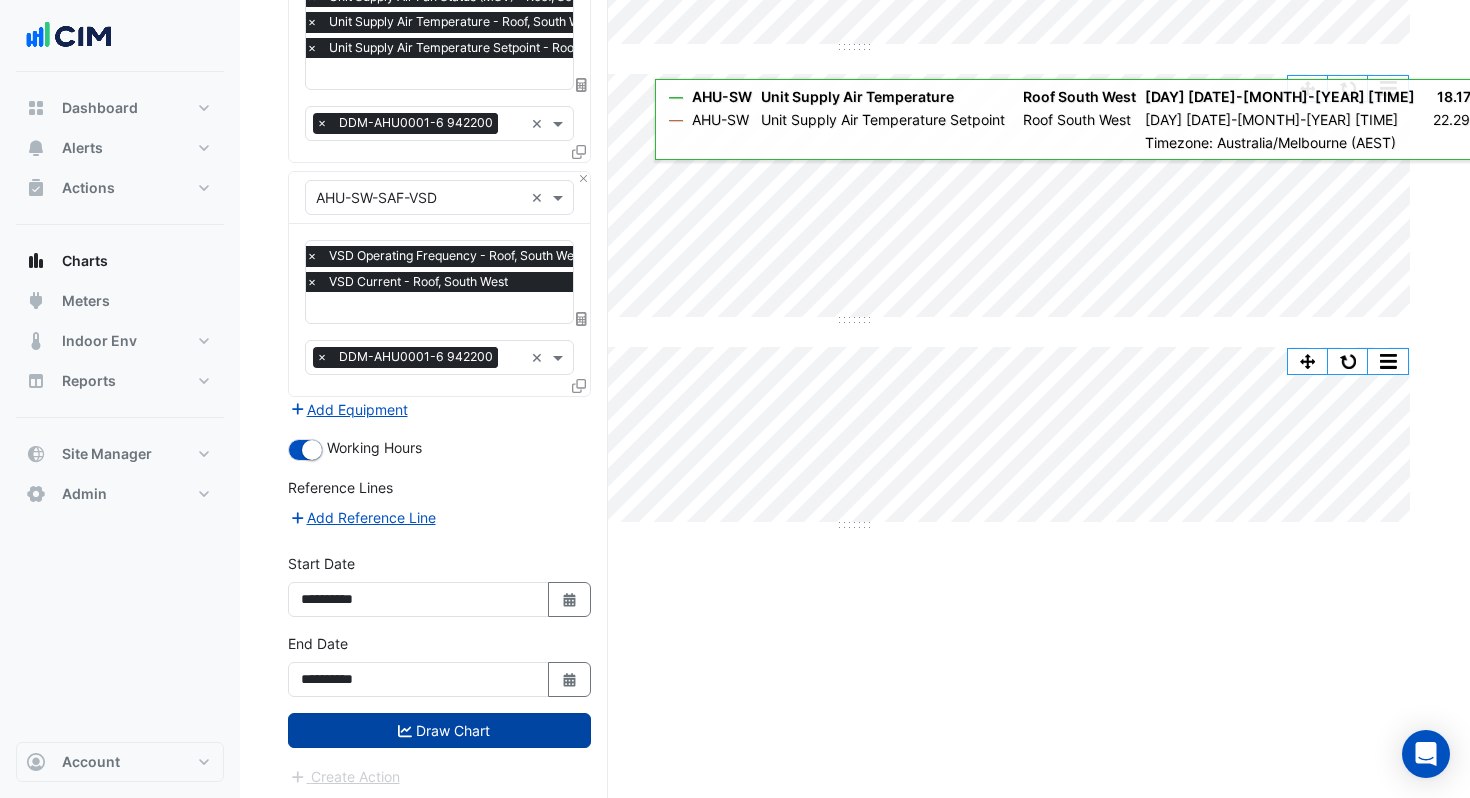 click on "Draw Chart" at bounding box center [439, 730] 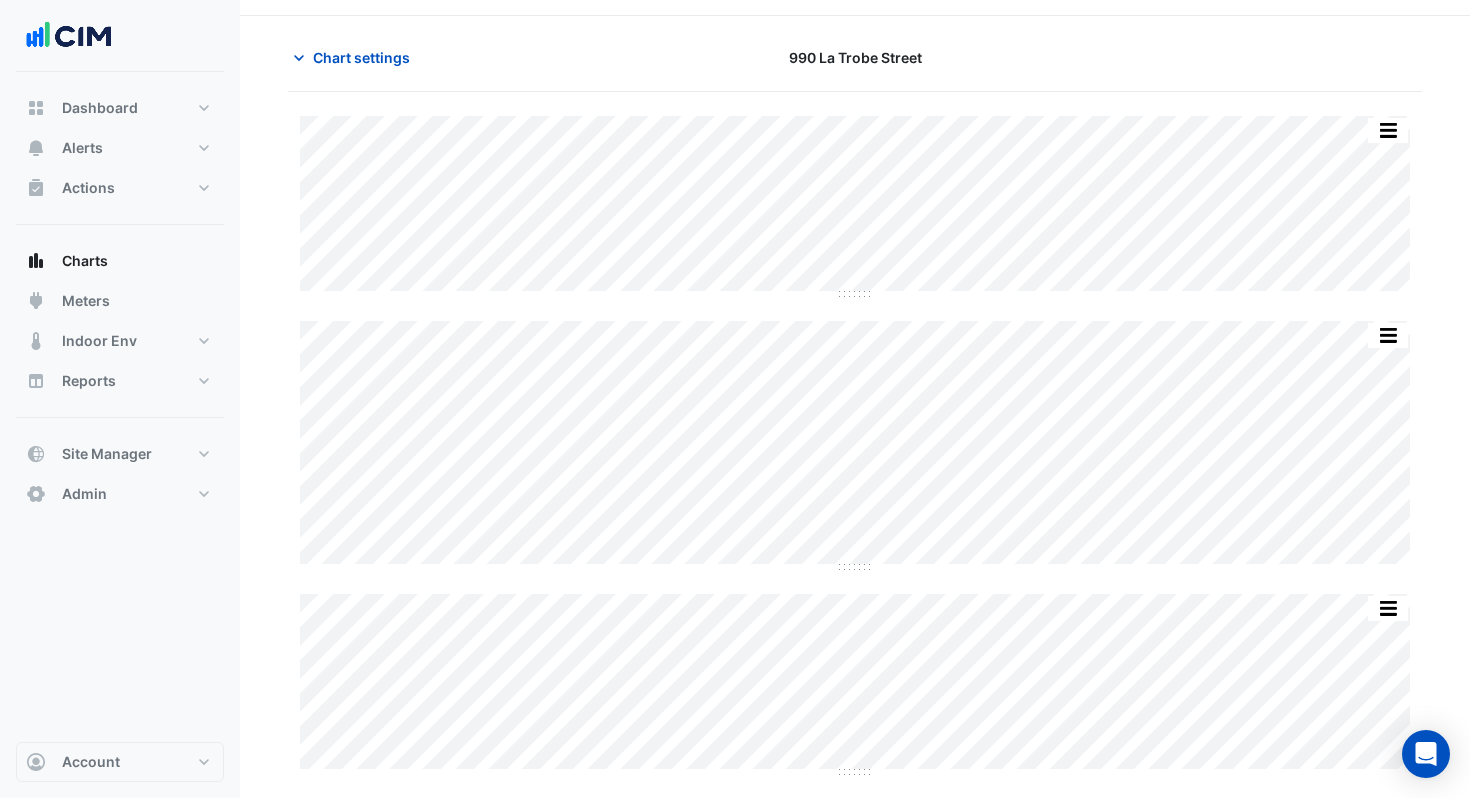 scroll, scrollTop: 0, scrollLeft: 0, axis: both 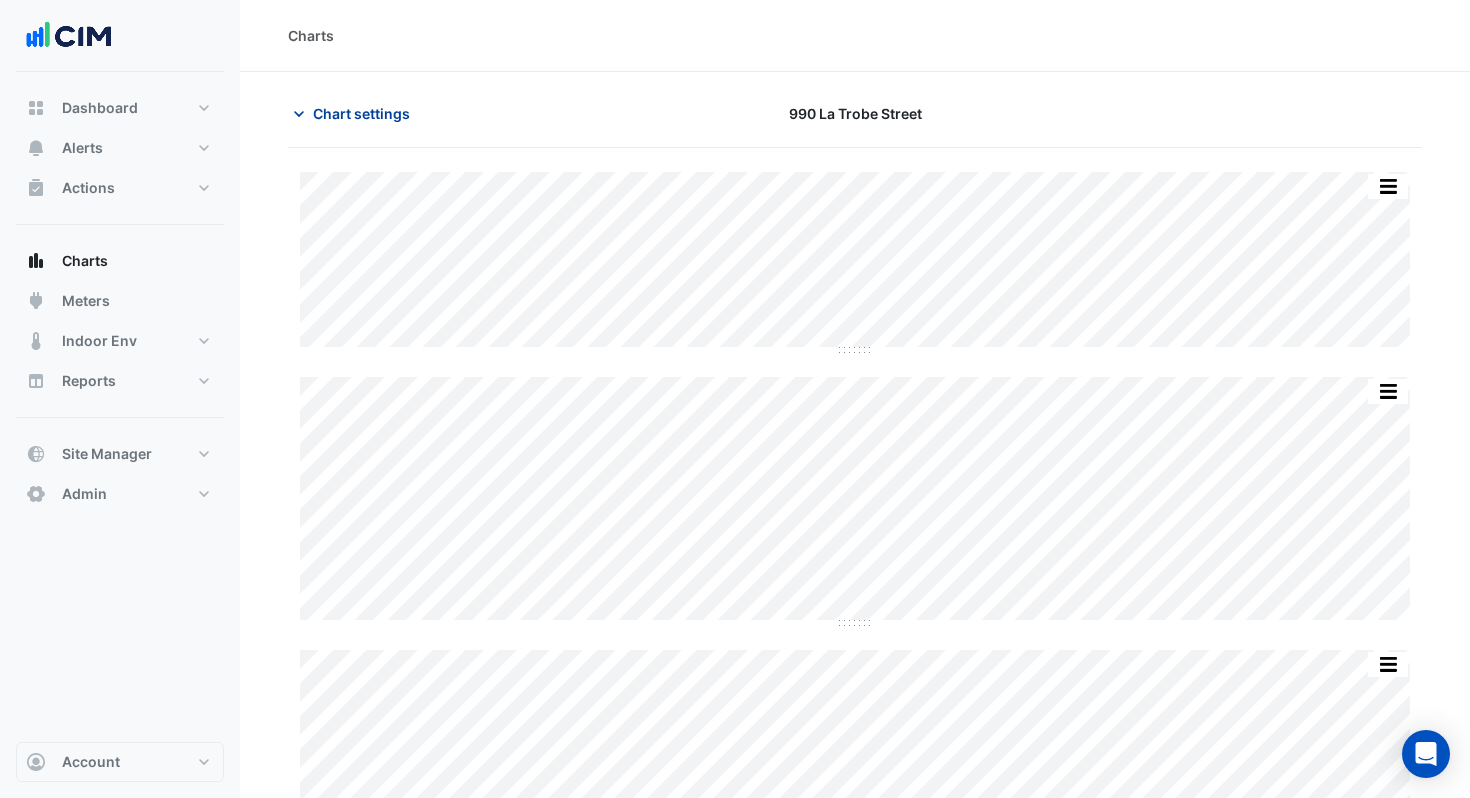 click on "Chart settings" 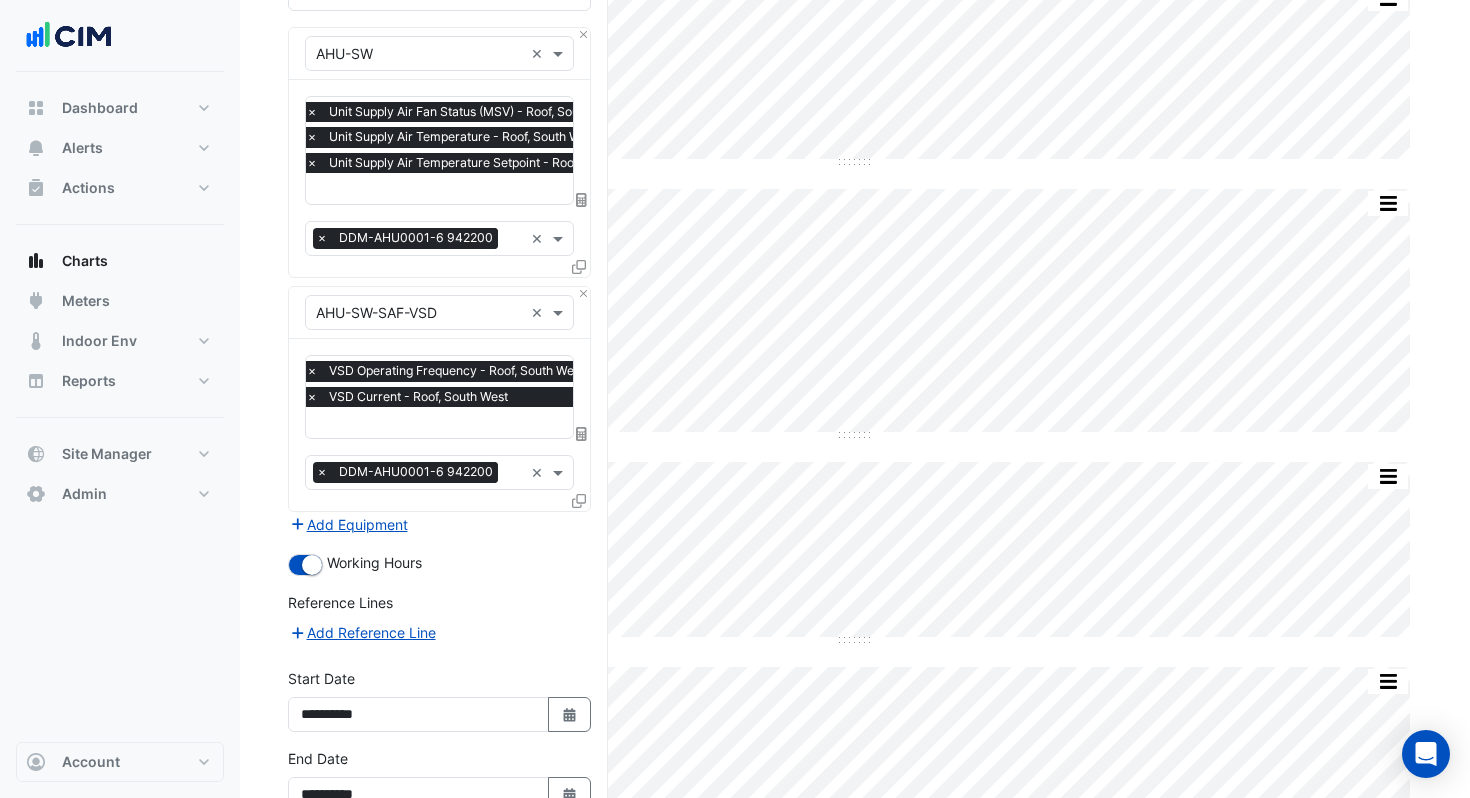 scroll, scrollTop: 303, scrollLeft: 0, axis: vertical 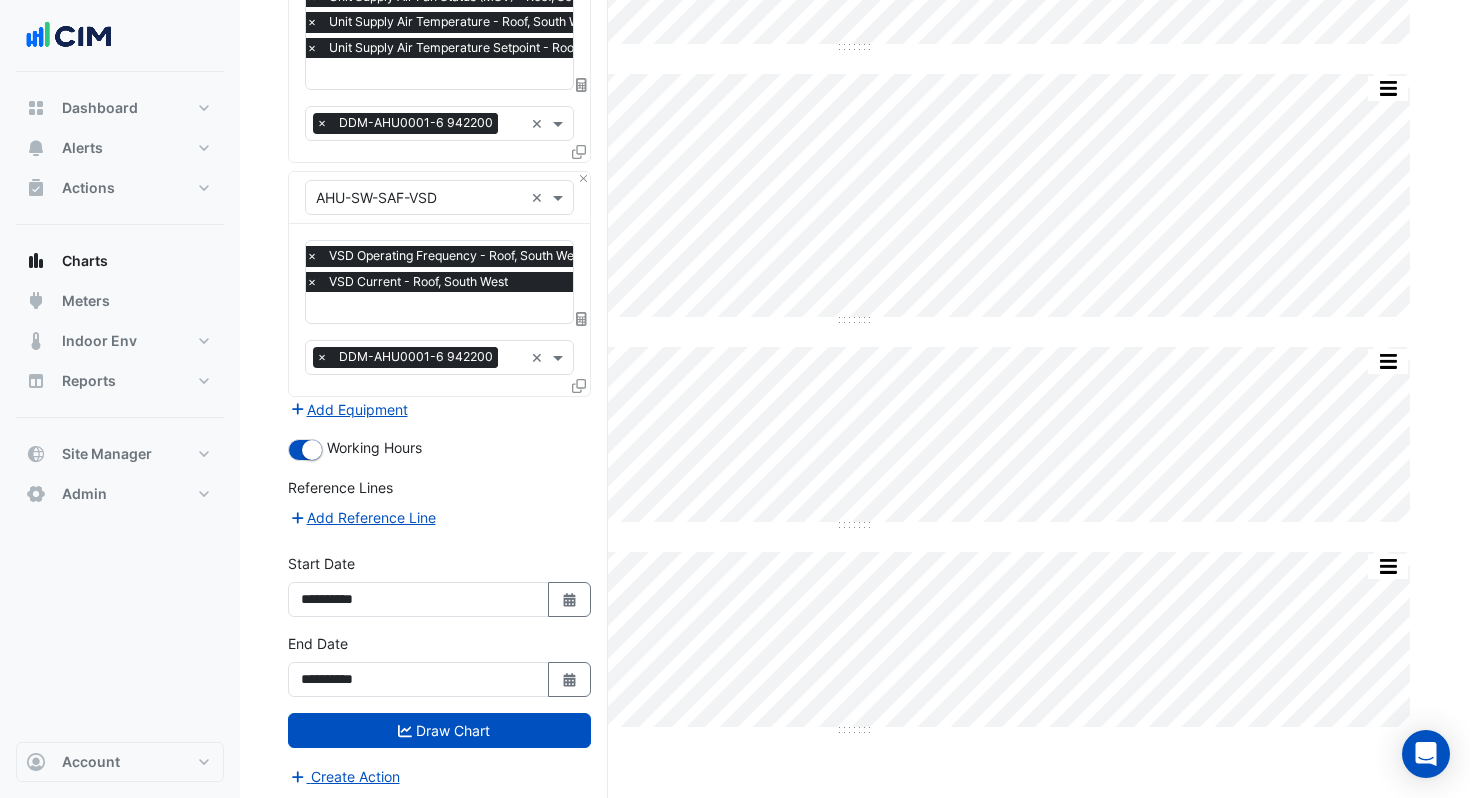 click at bounding box center [450, 309] 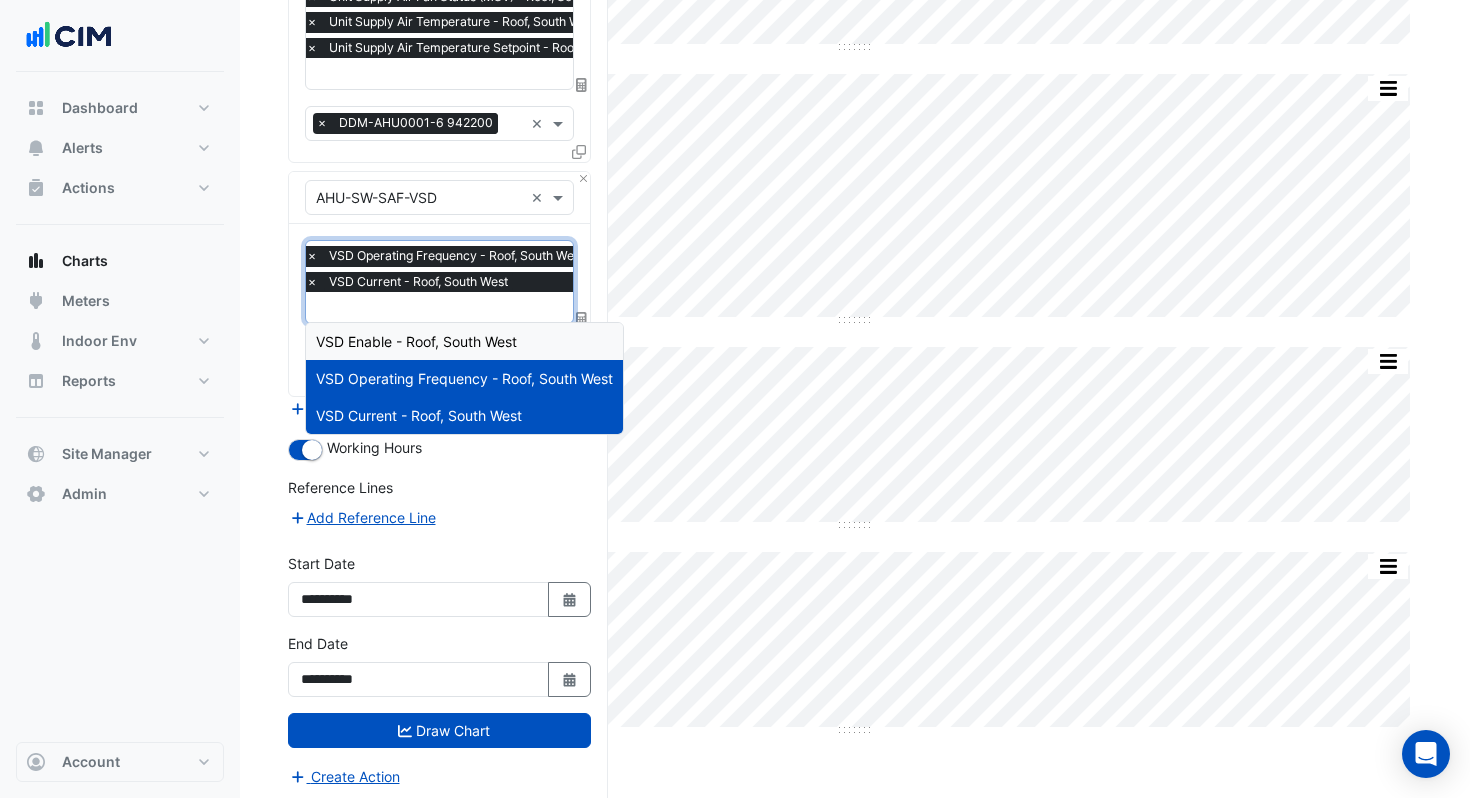 click on "VSD Enable - Roof, South West" at bounding box center (416, 341) 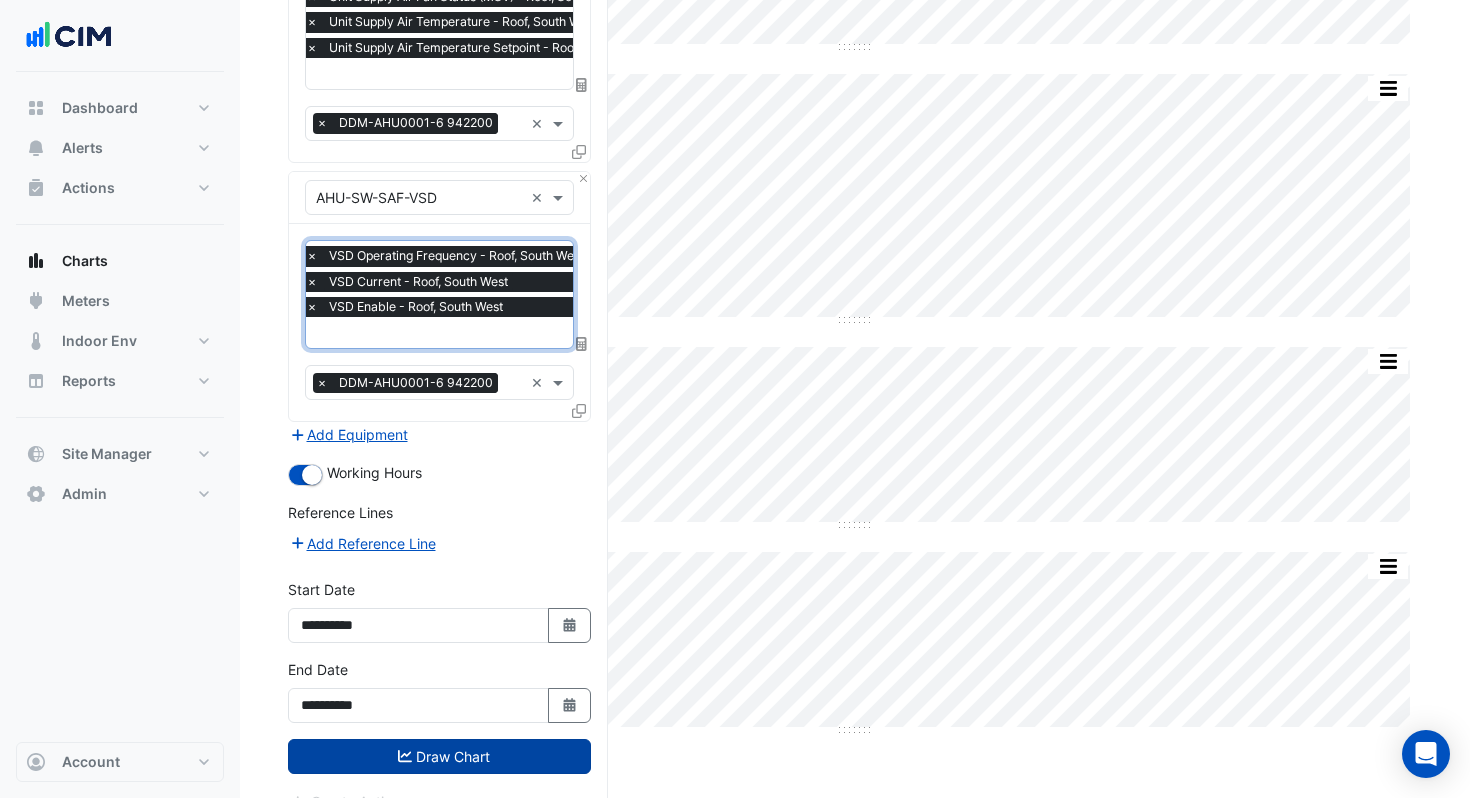 click on "Draw Chart" at bounding box center (439, 756) 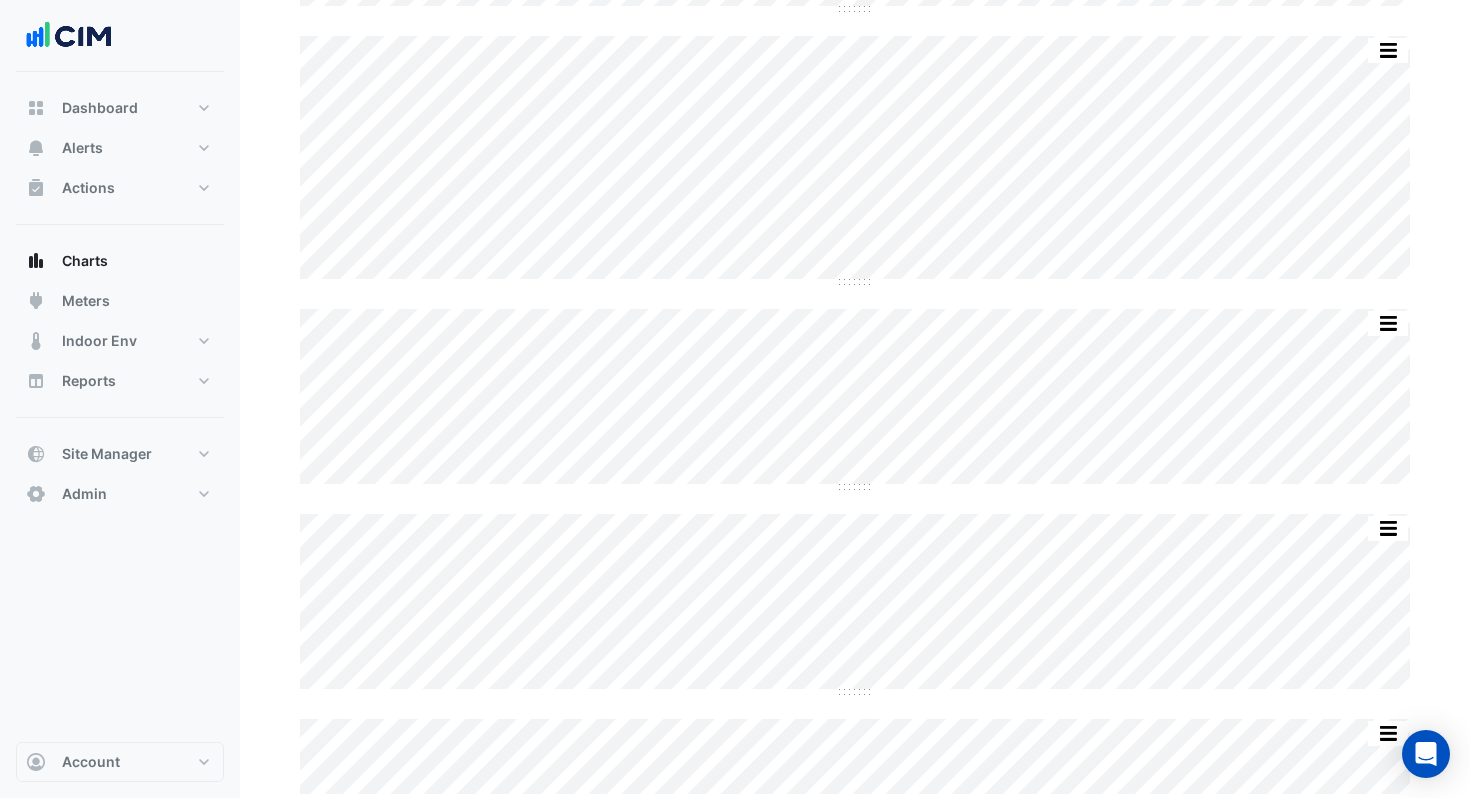 scroll, scrollTop: 41, scrollLeft: 0, axis: vertical 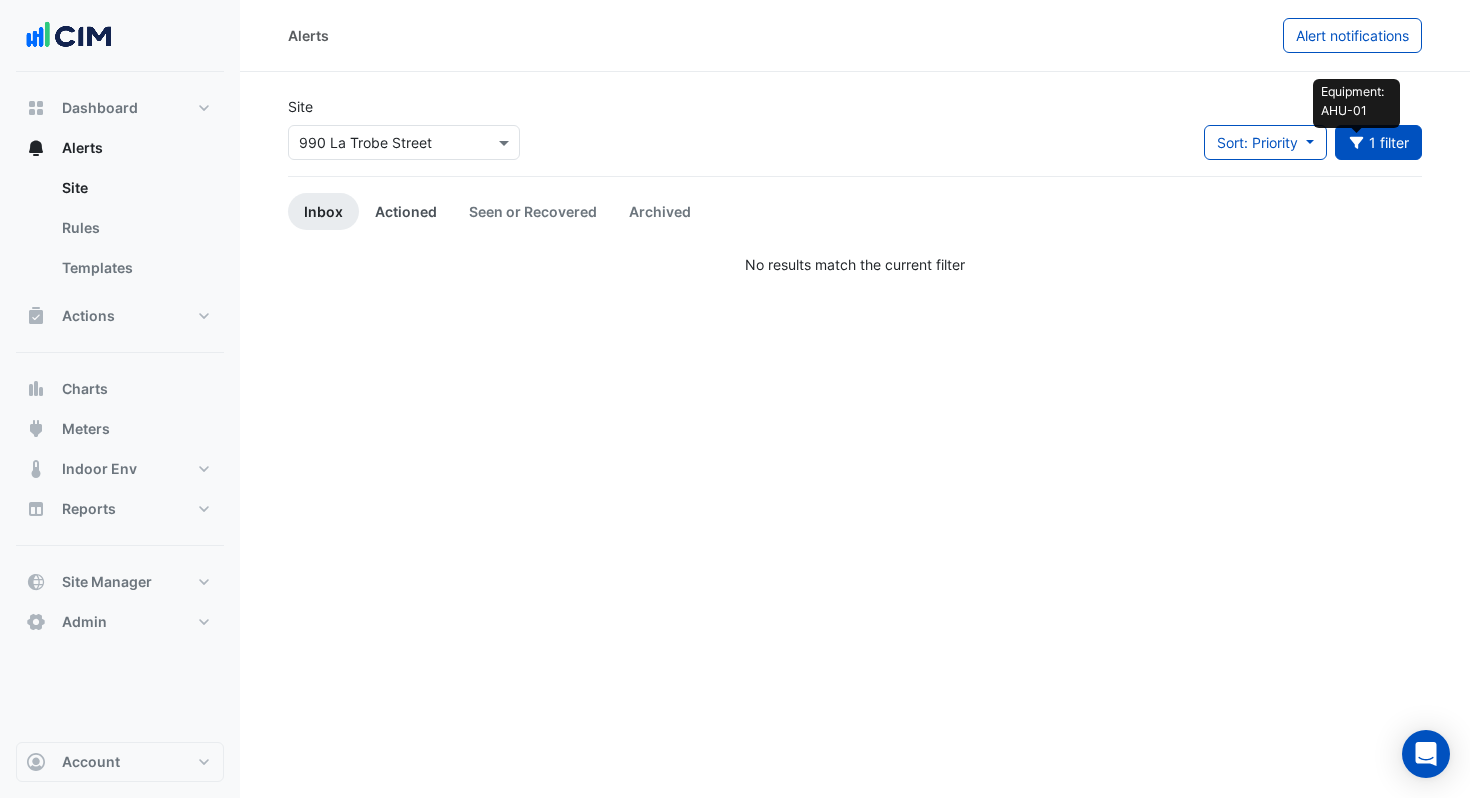 click on "Actioned" at bounding box center (406, 211) 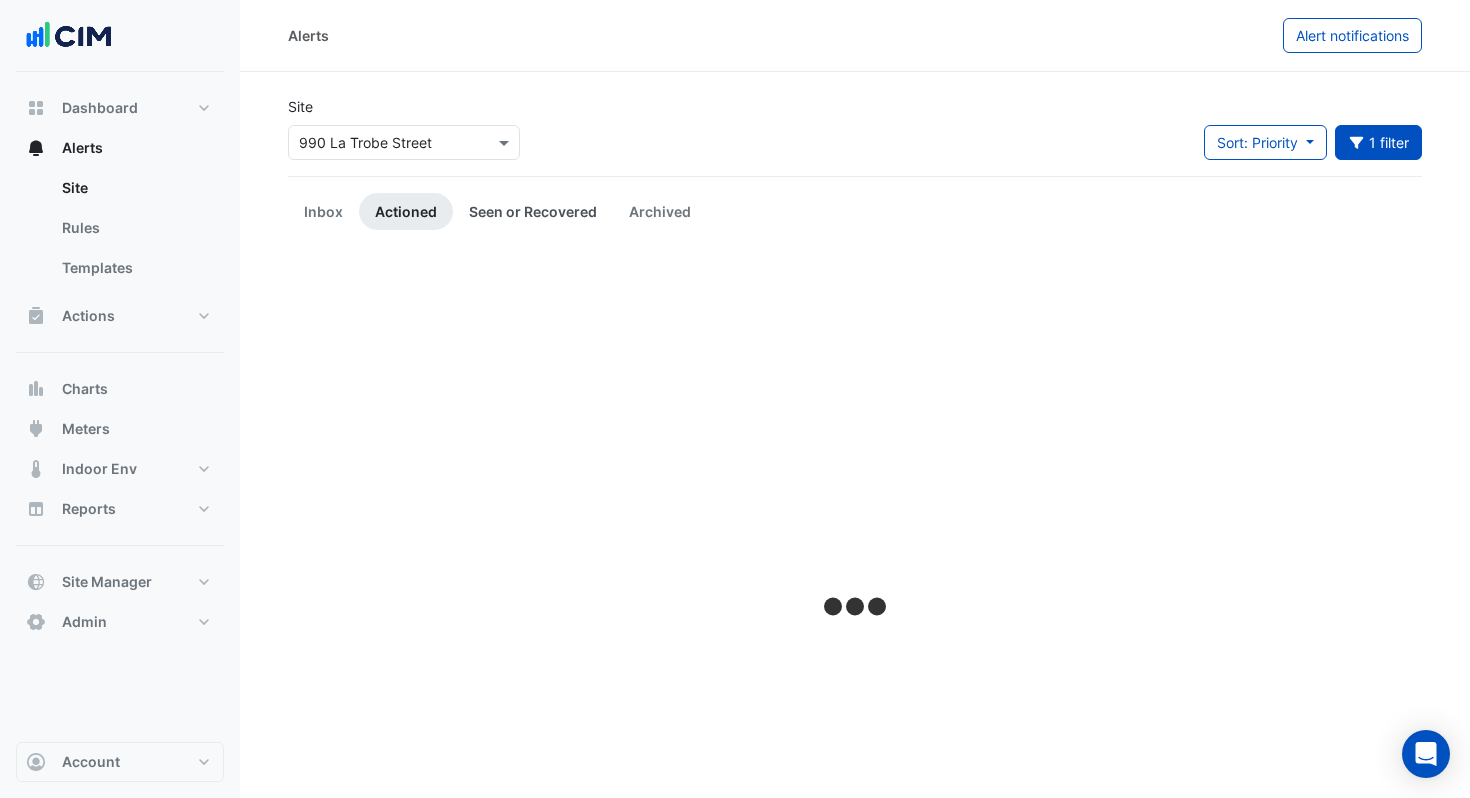 click on "Seen or Recovered" at bounding box center [533, 211] 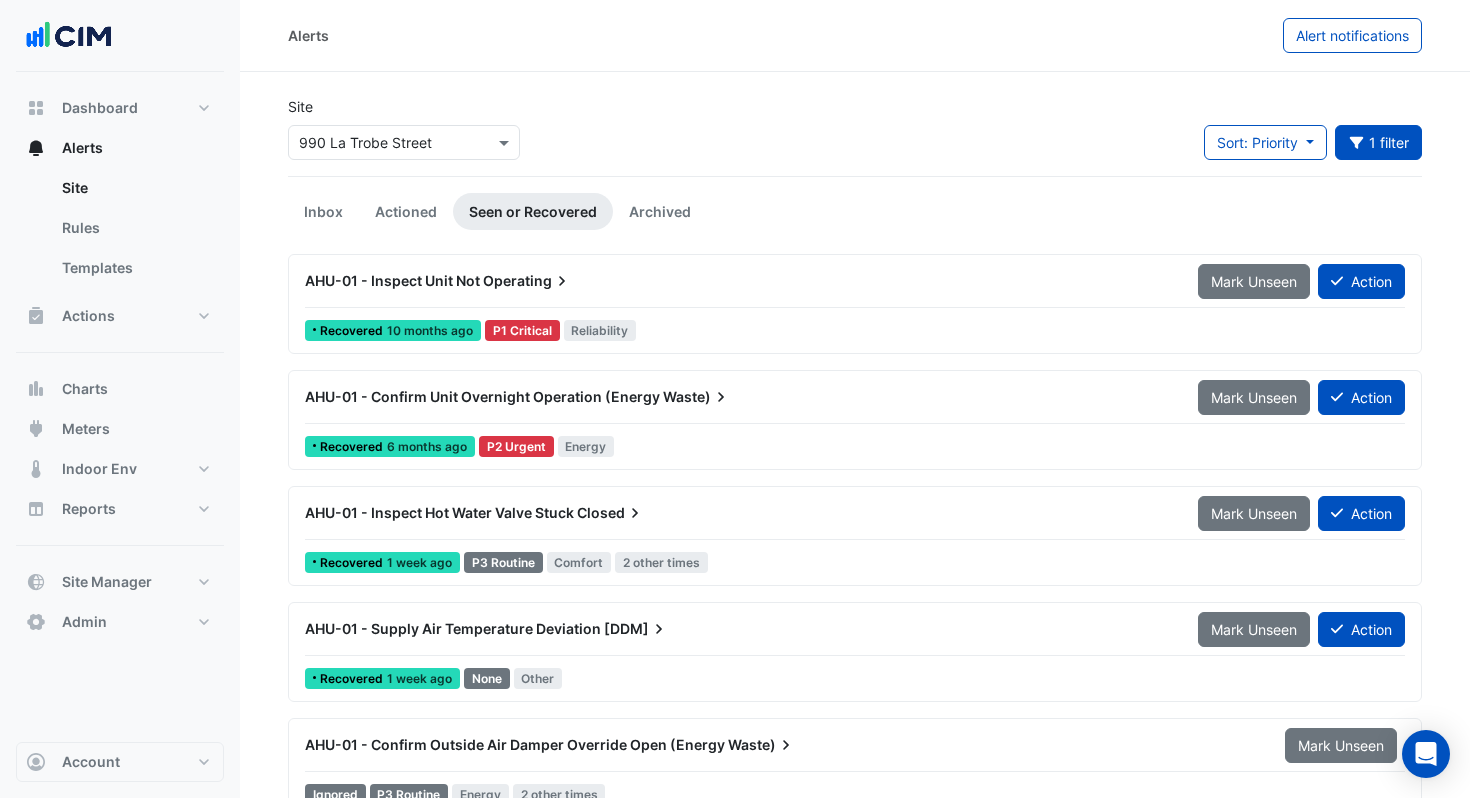 scroll, scrollTop: 152, scrollLeft: 0, axis: vertical 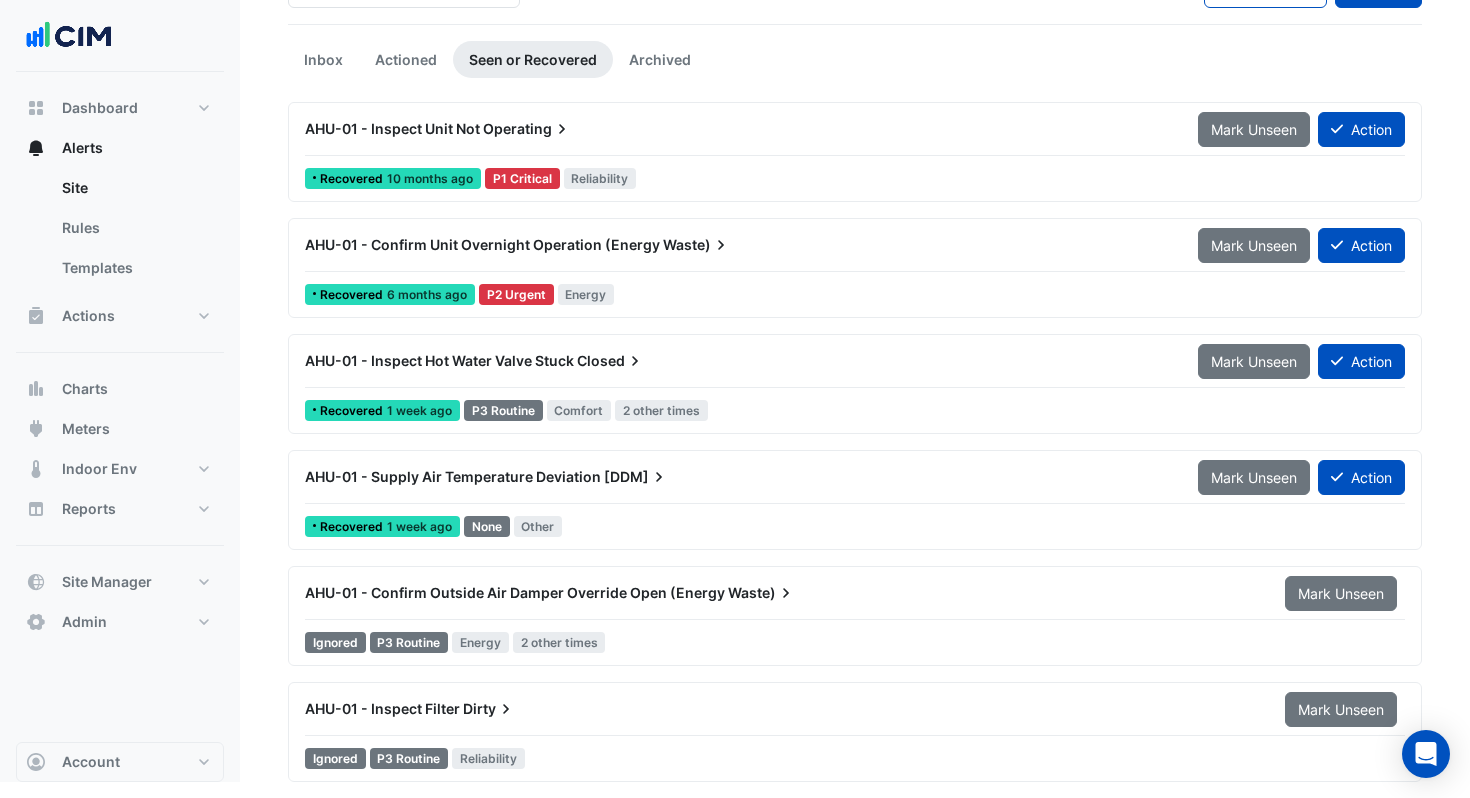click on "AHU-01 - Supply Air Temperature Deviation" at bounding box center (453, 476) 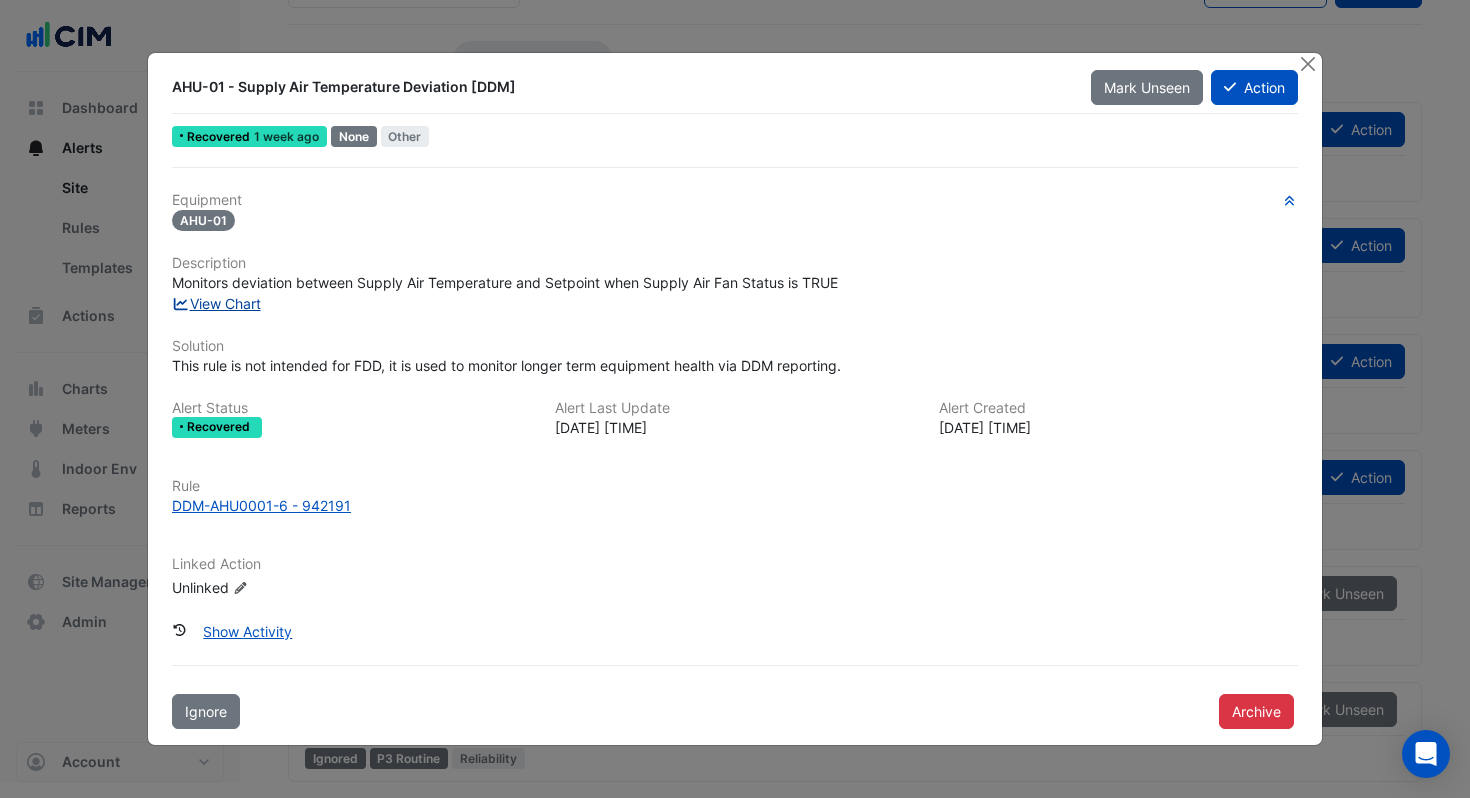 click on "View Chart" 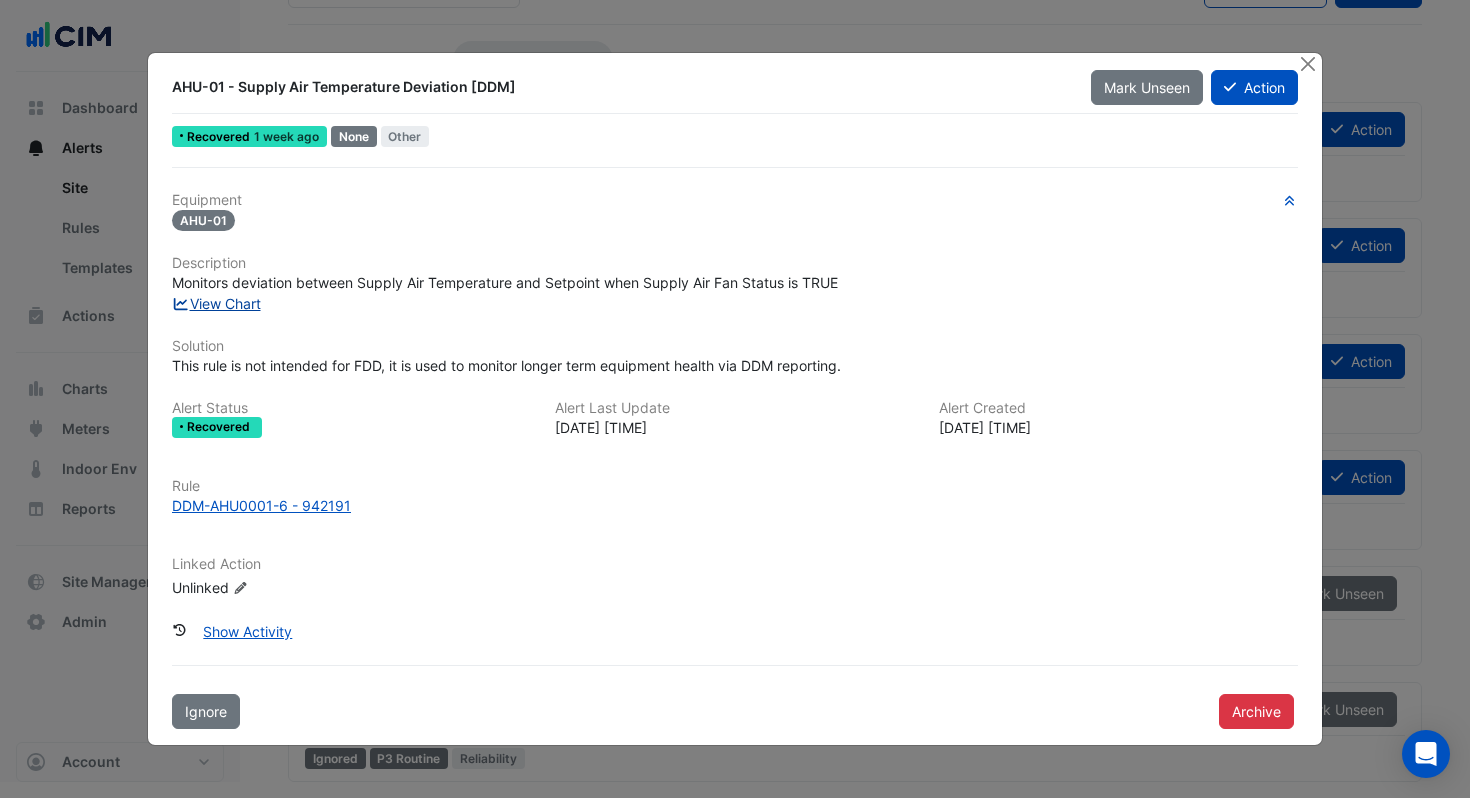 click on "View Chart" 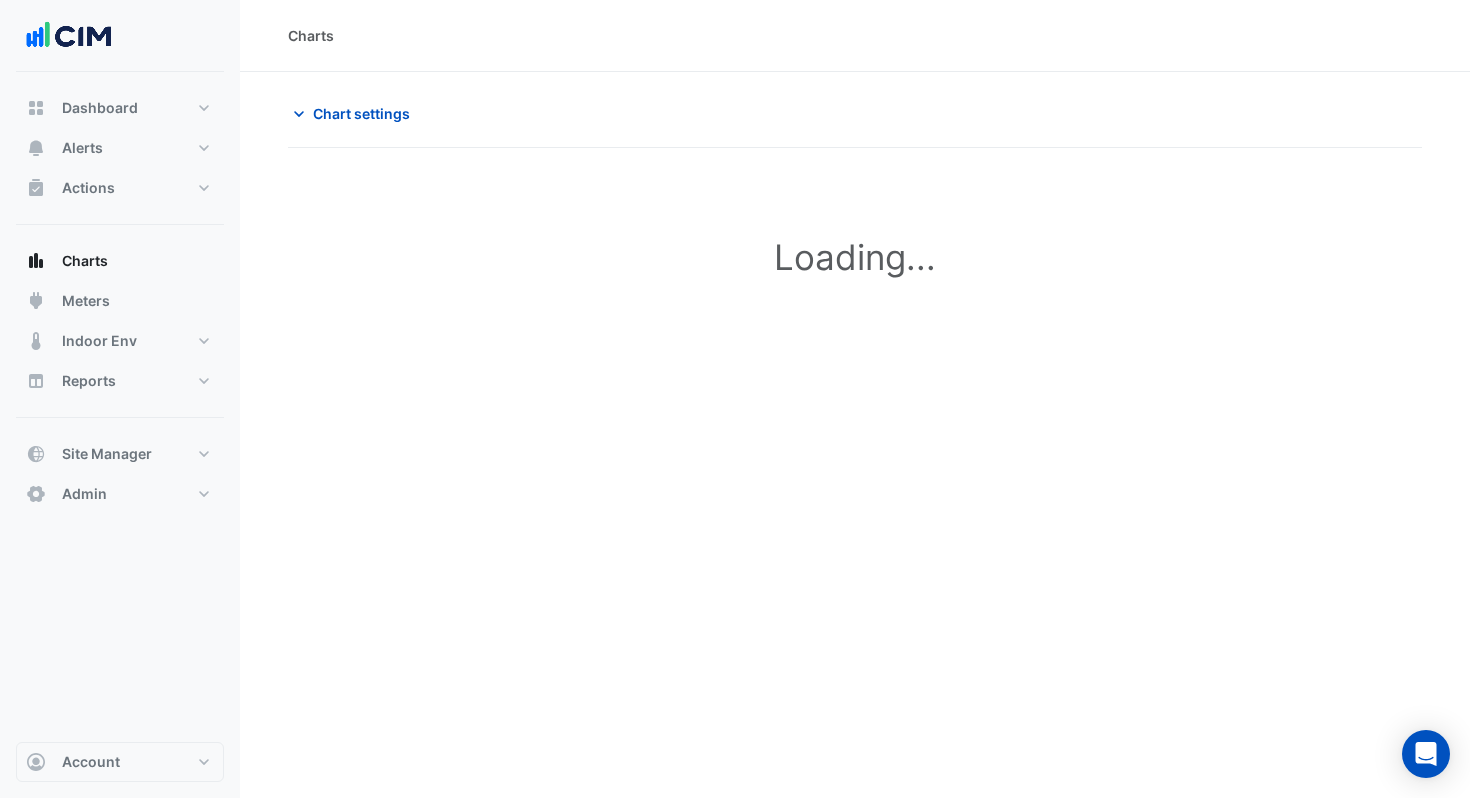 scroll, scrollTop: 0, scrollLeft: 0, axis: both 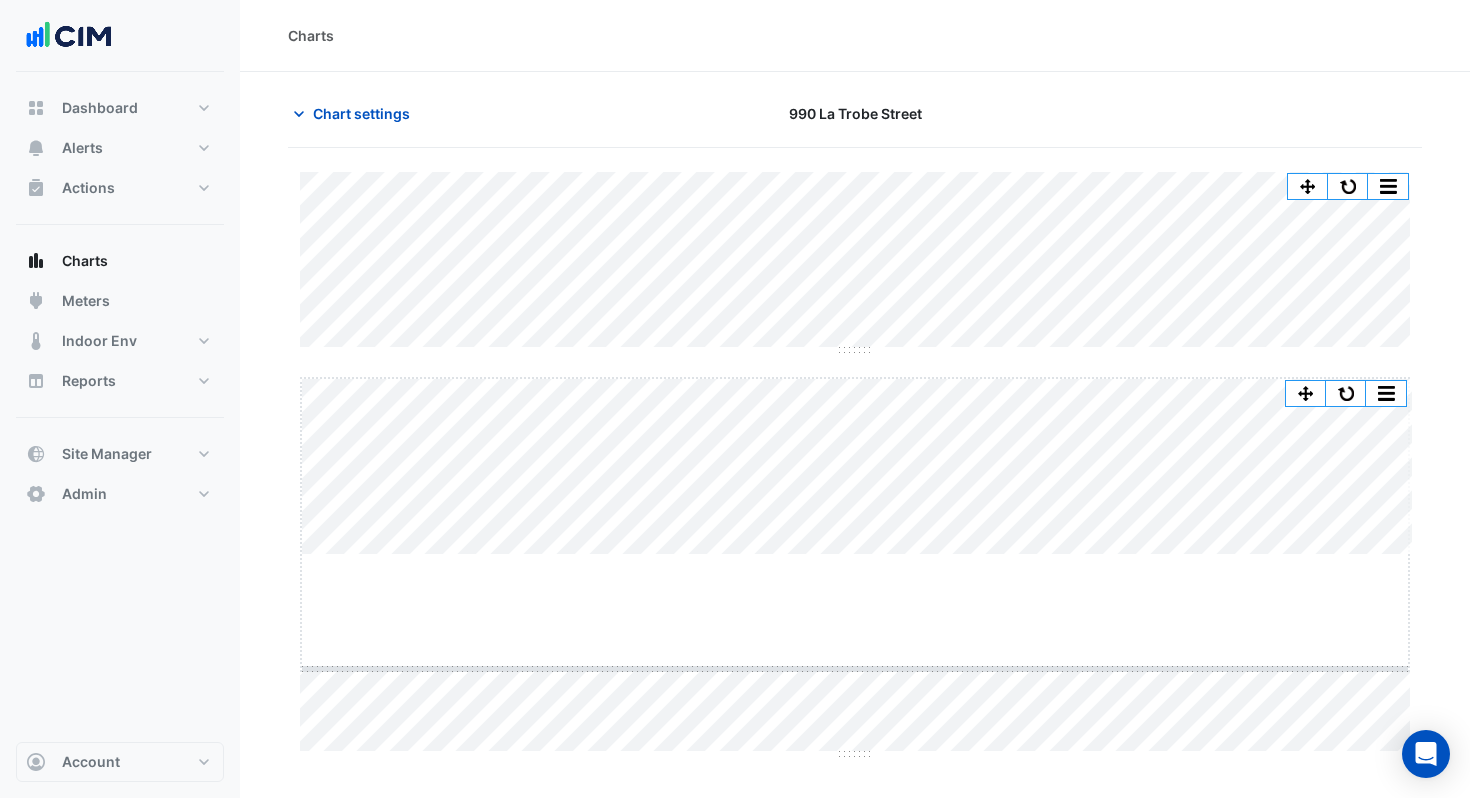 drag, startPoint x: 856, startPoint y: 553, endPoint x: 838, endPoint y: 672, distance: 120.353645 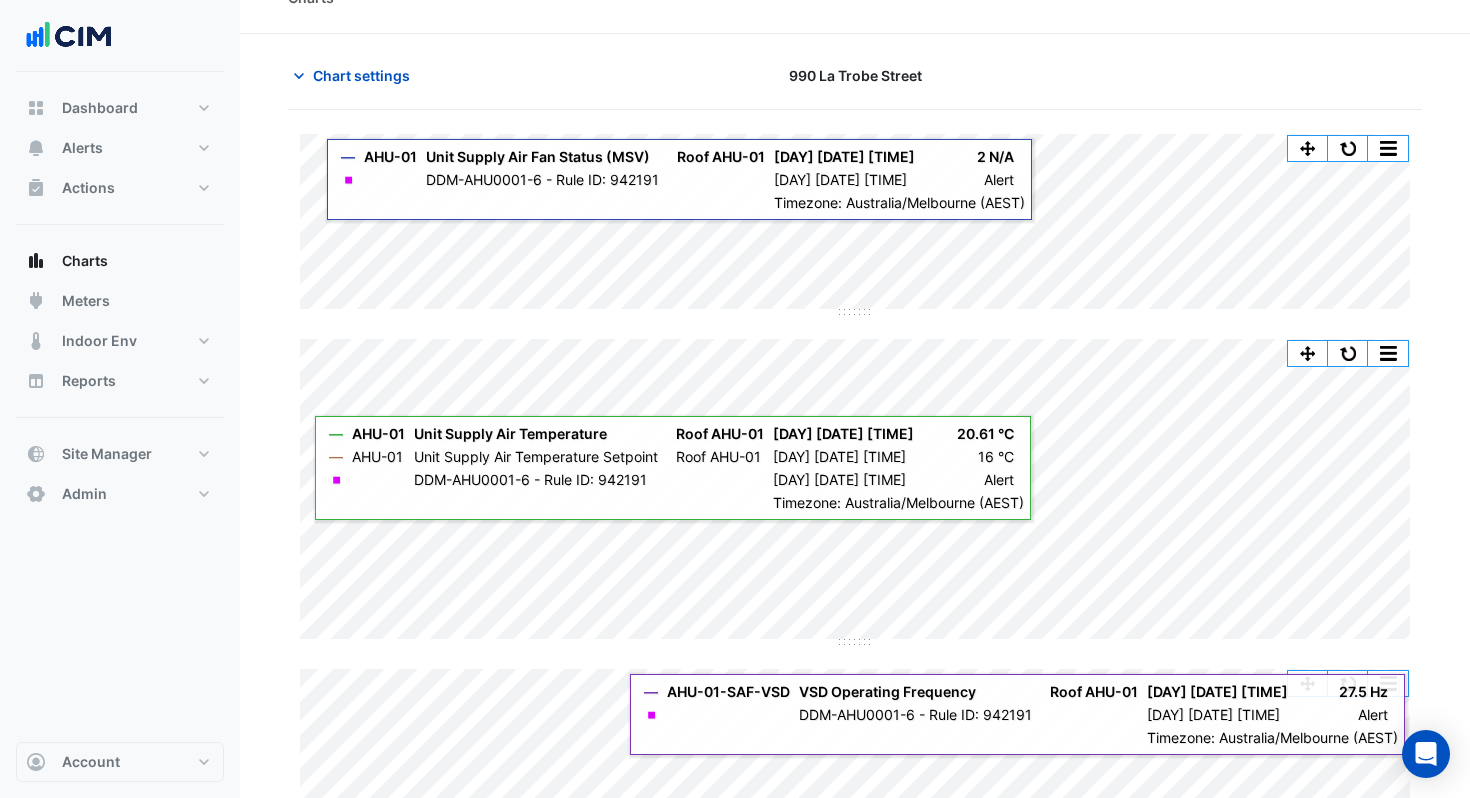 scroll, scrollTop: 26, scrollLeft: 0, axis: vertical 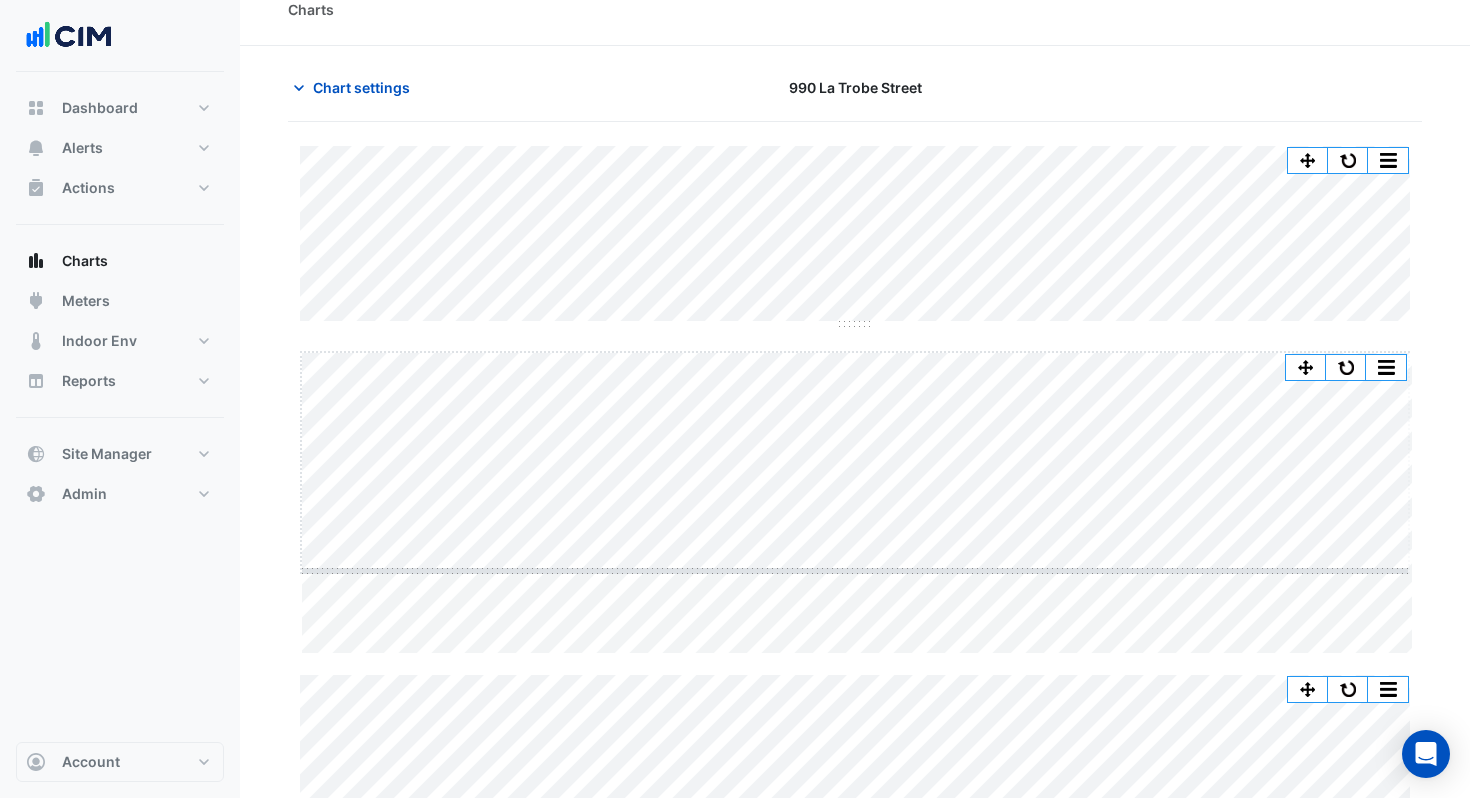 drag, startPoint x: 854, startPoint y: 654, endPoint x: 858, endPoint y: 571, distance: 83.09633 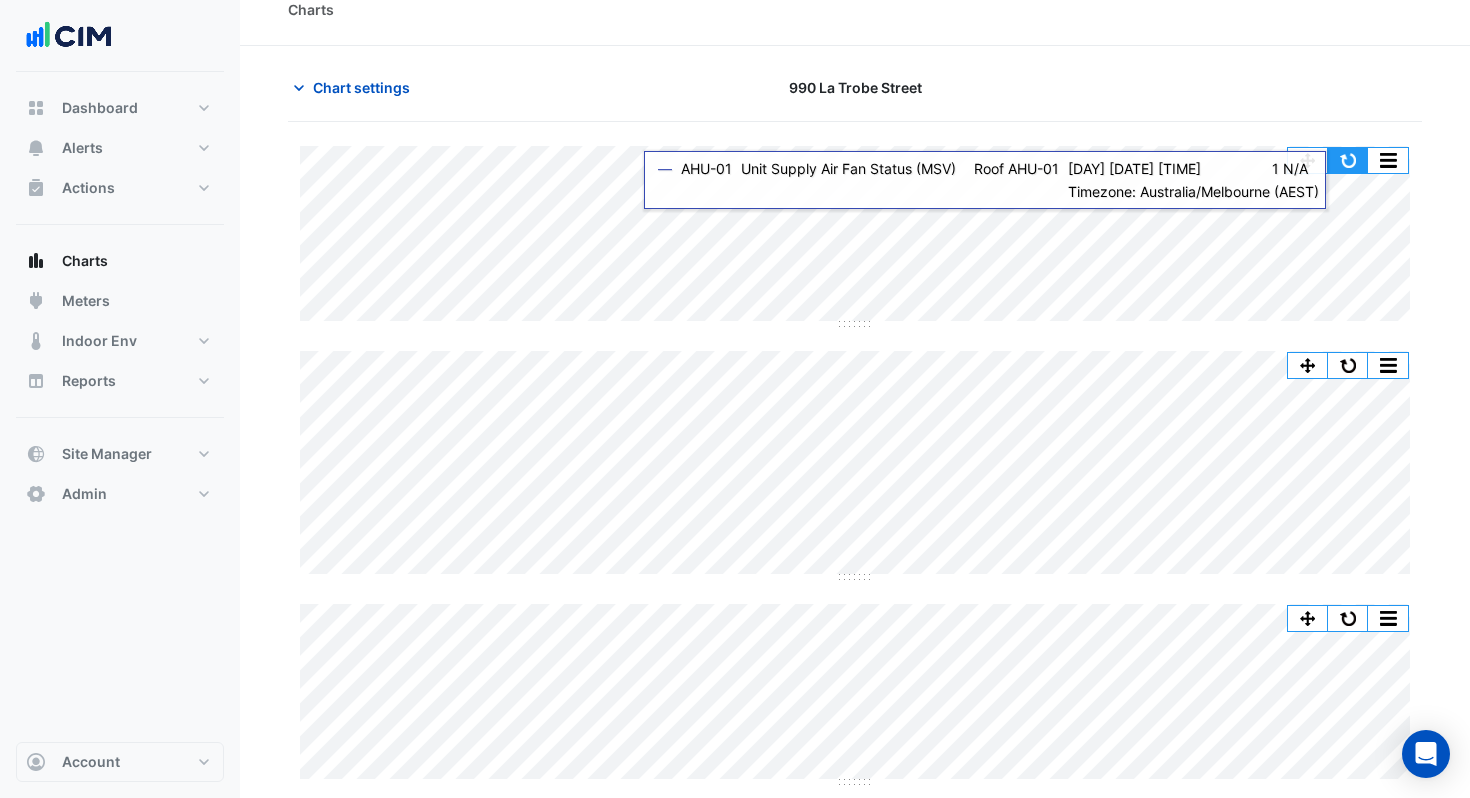 click 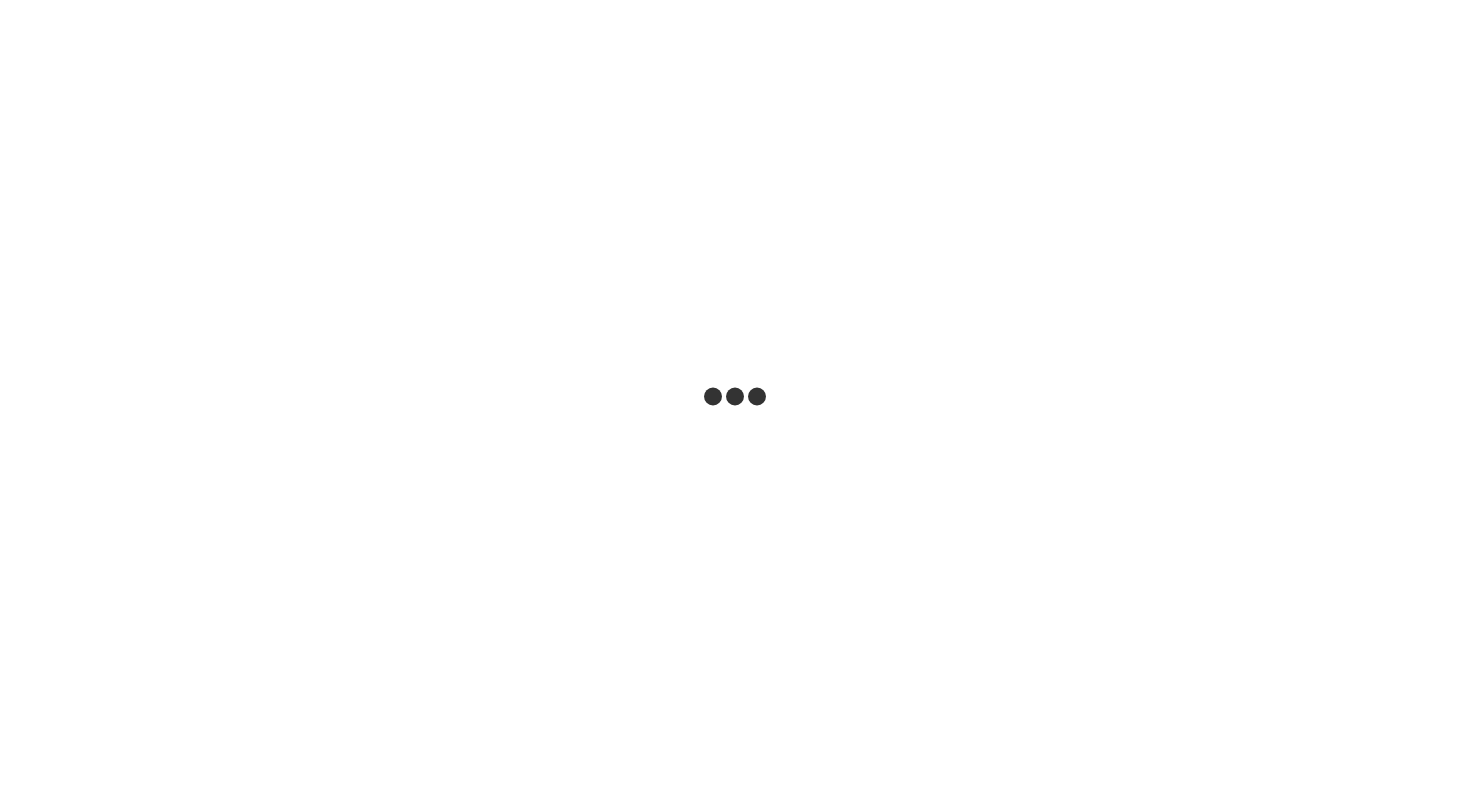 scroll, scrollTop: 0, scrollLeft: 0, axis: both 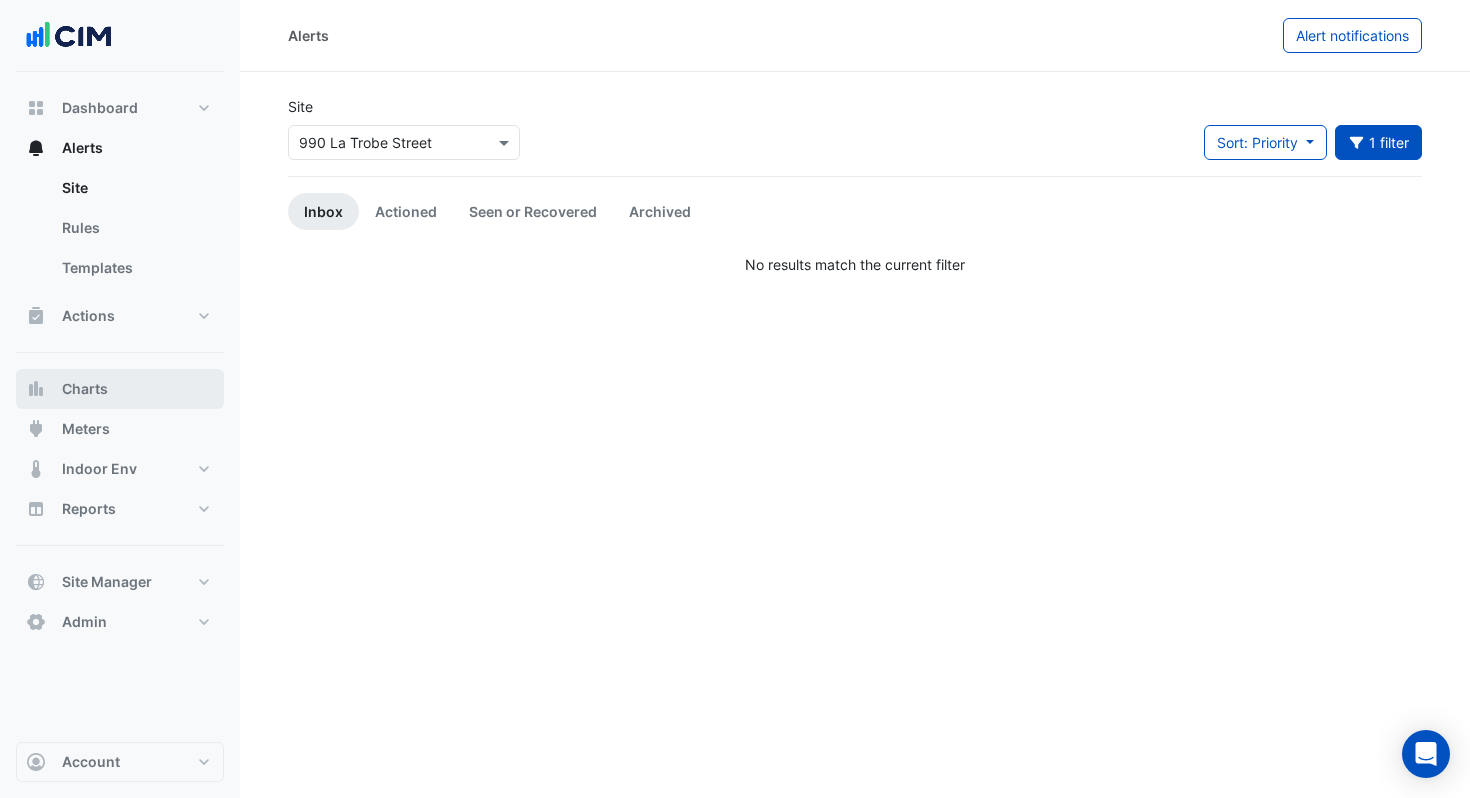 click on "Charts" at bounding box center [120, 389] 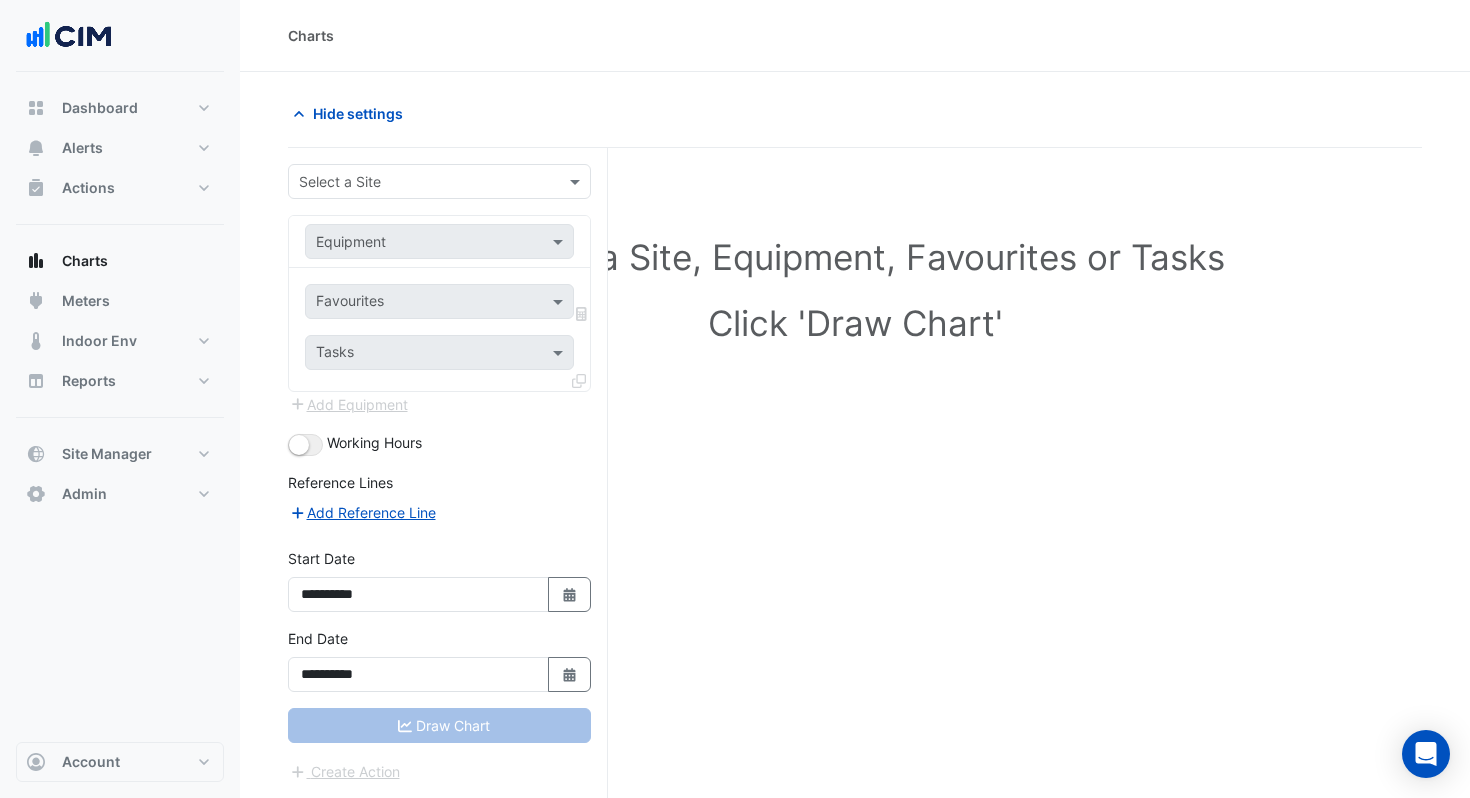 click at bounding box center (419, 182) 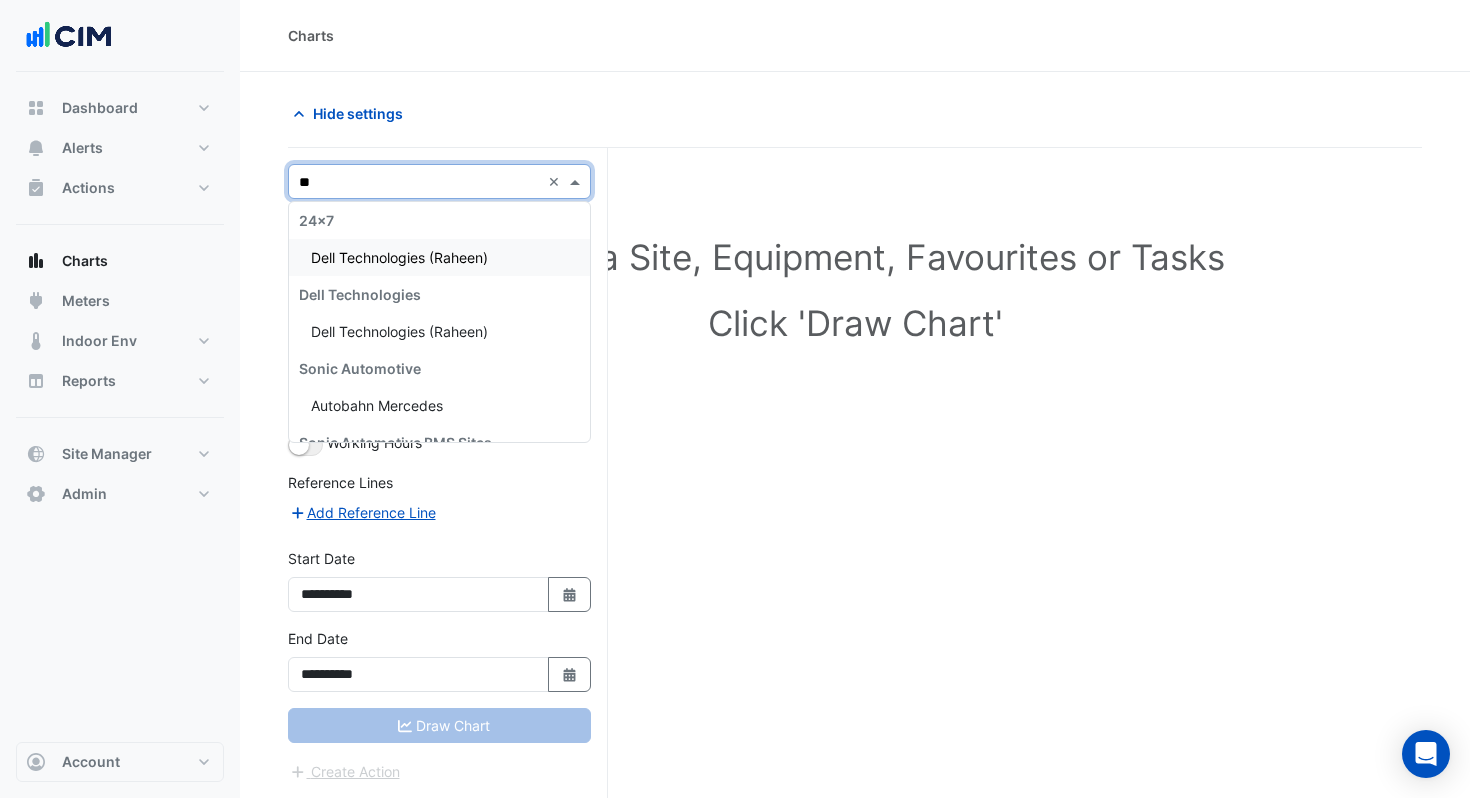type on "***" 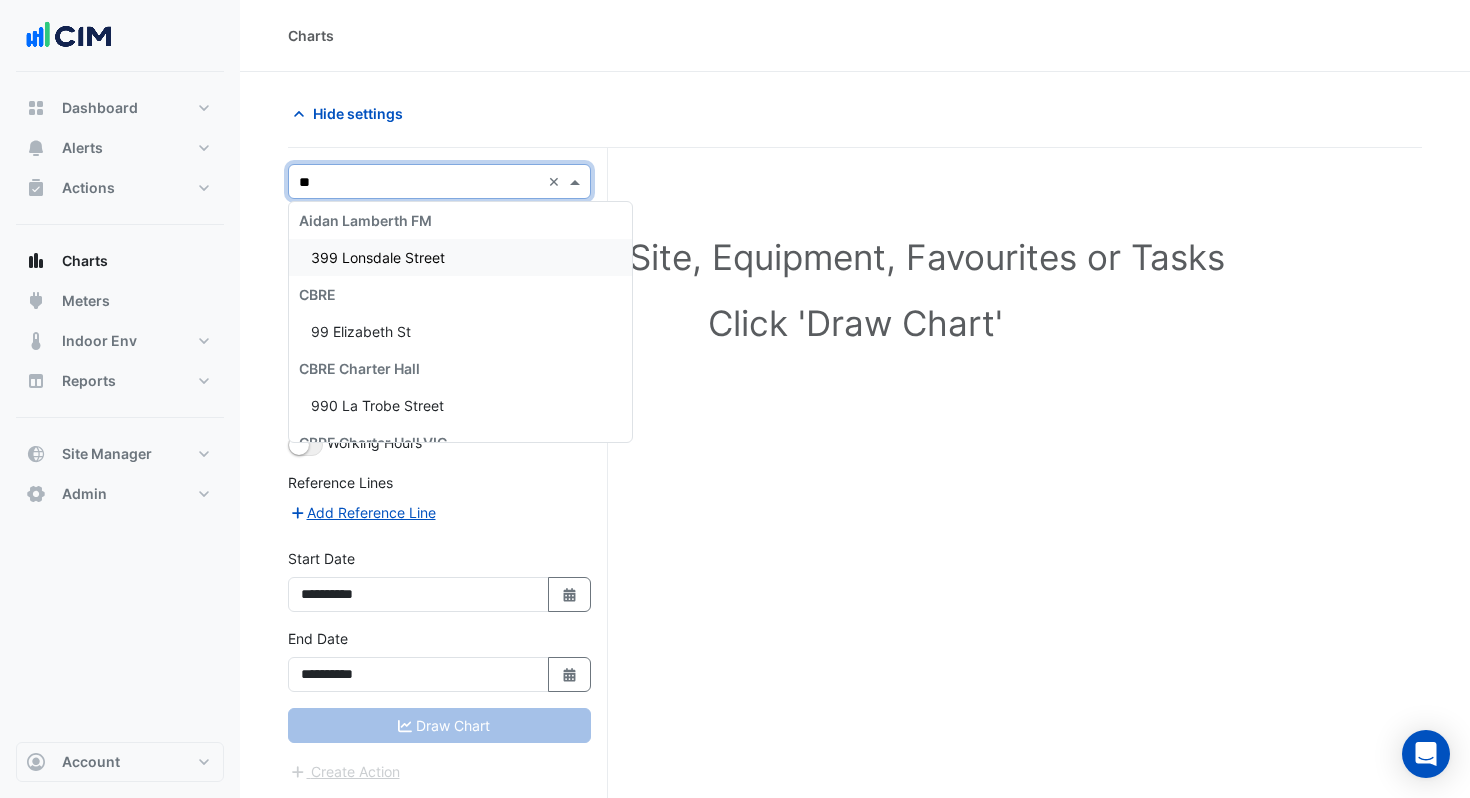 type on "***" 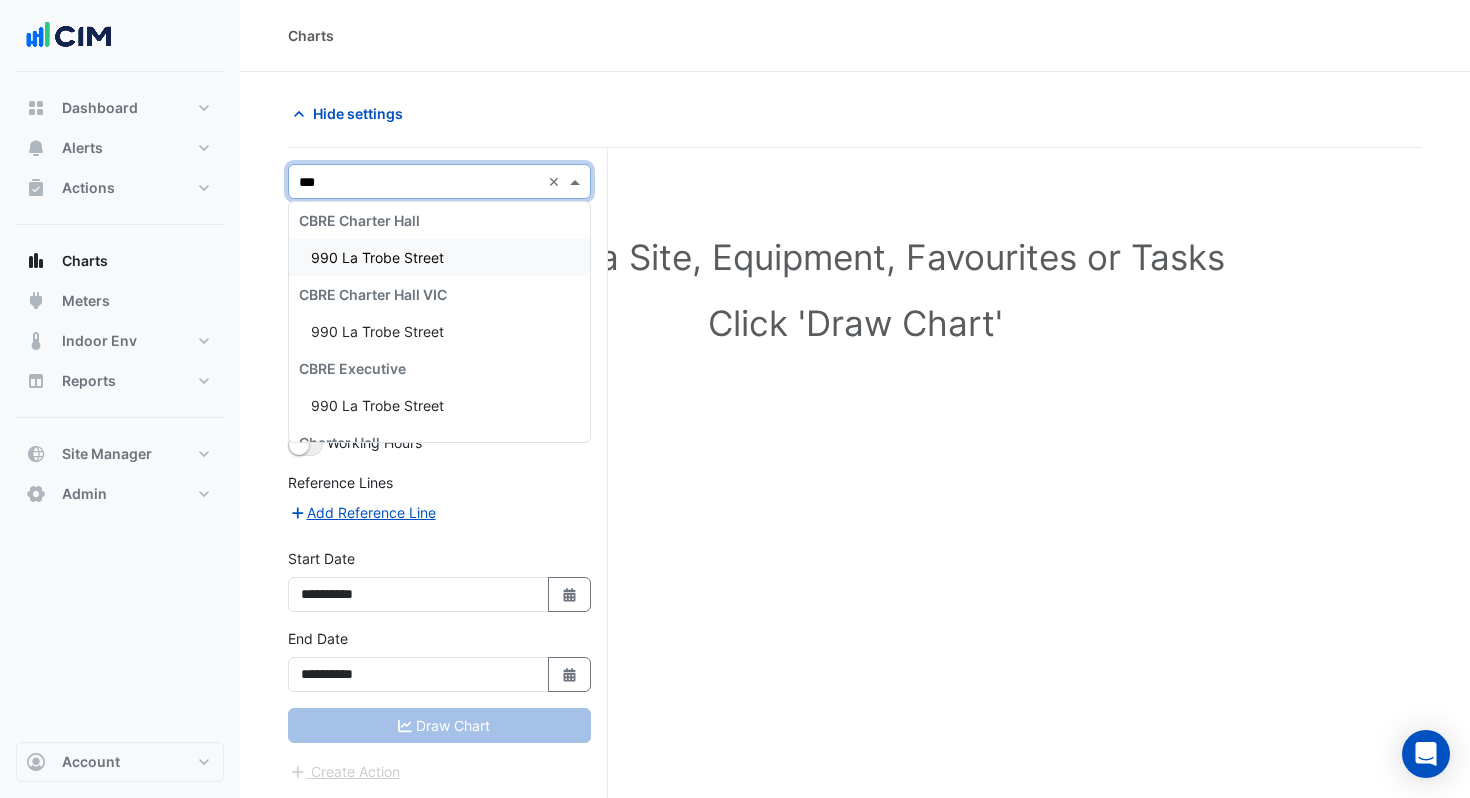click on "990 La Trobe Street" at bounding box center [377, 257] 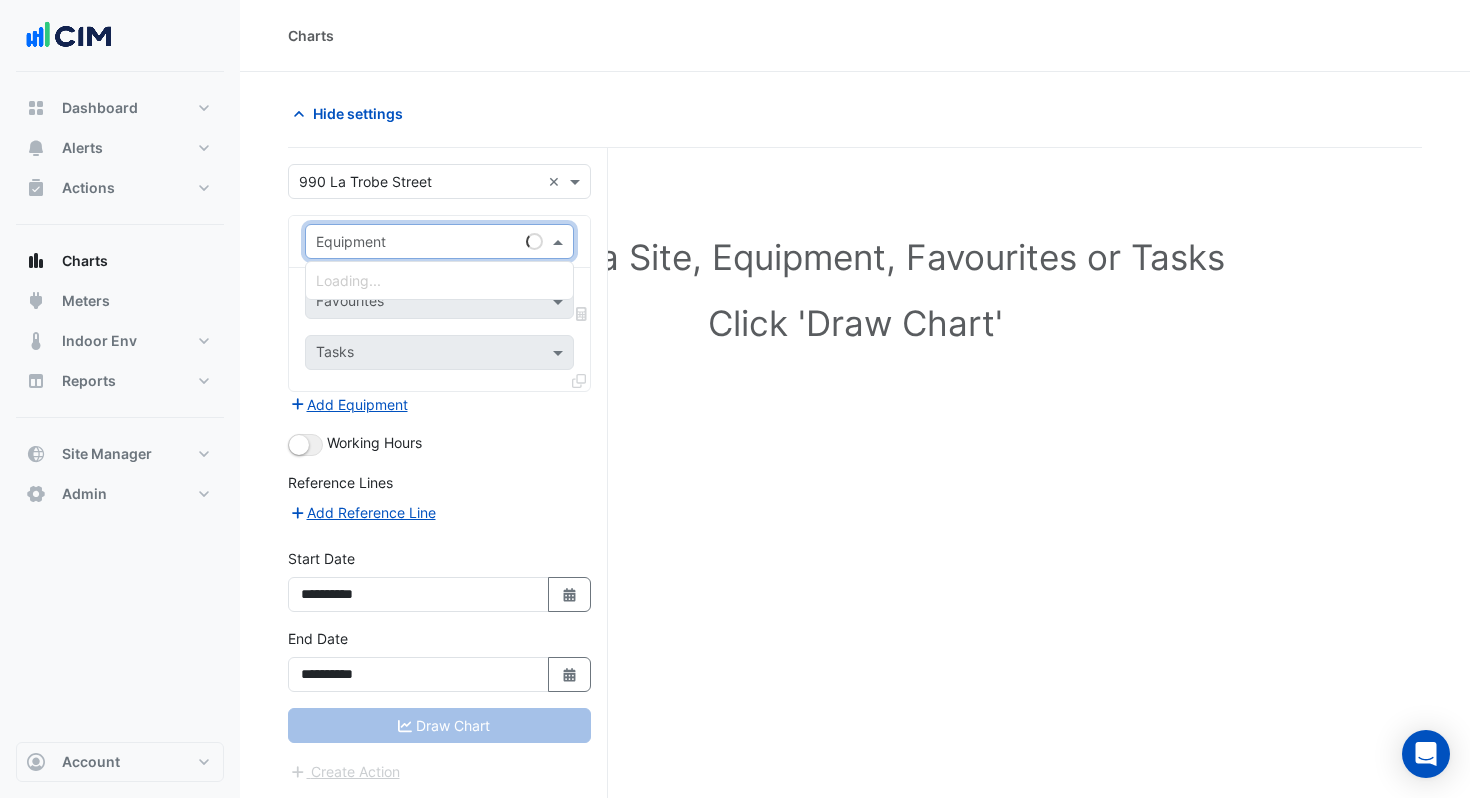 click at bounding box center [419, 242] 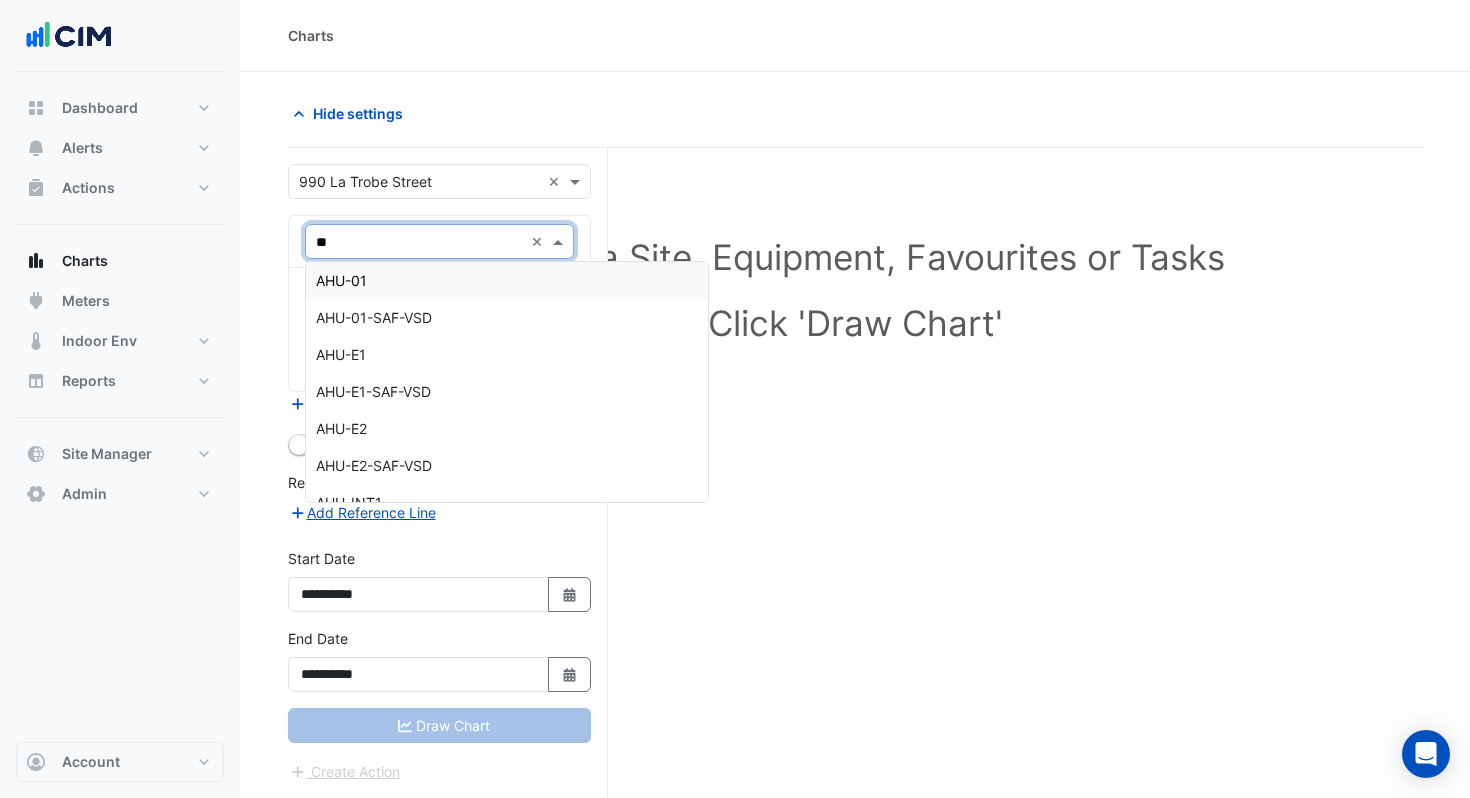 type on "***" 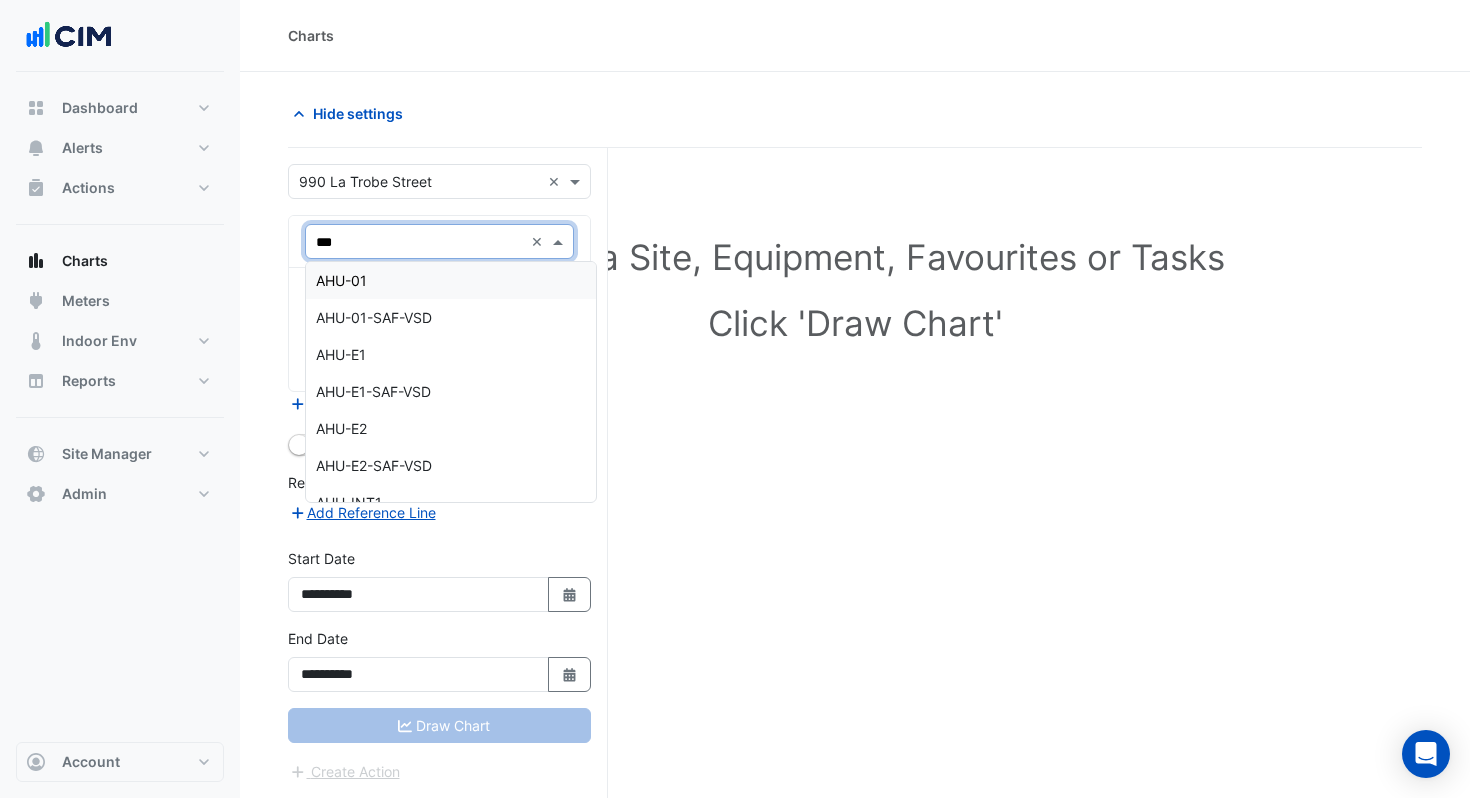 click on "AHU-01" at bounding box center [451, 280] 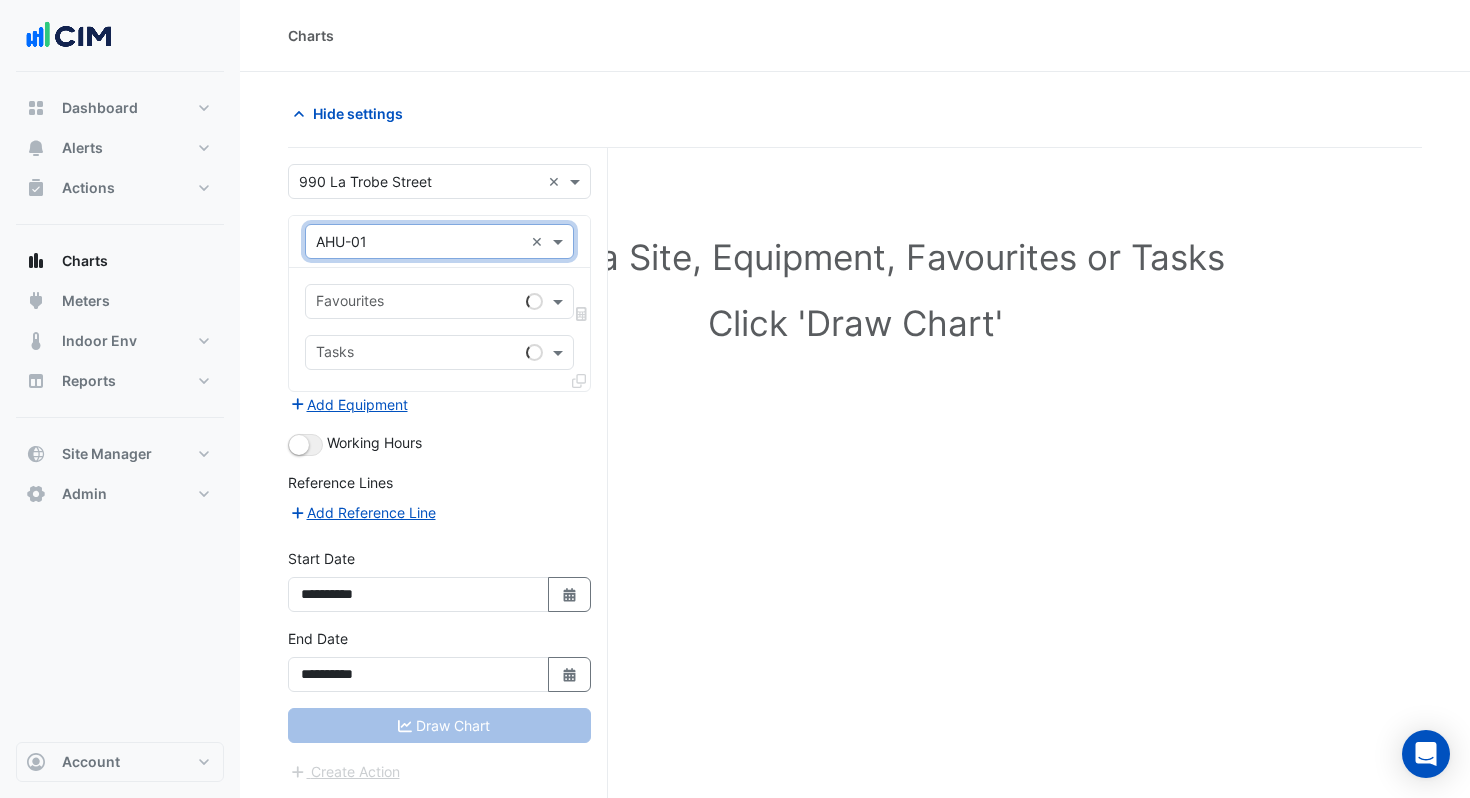 click at bounding box center (417, 303) 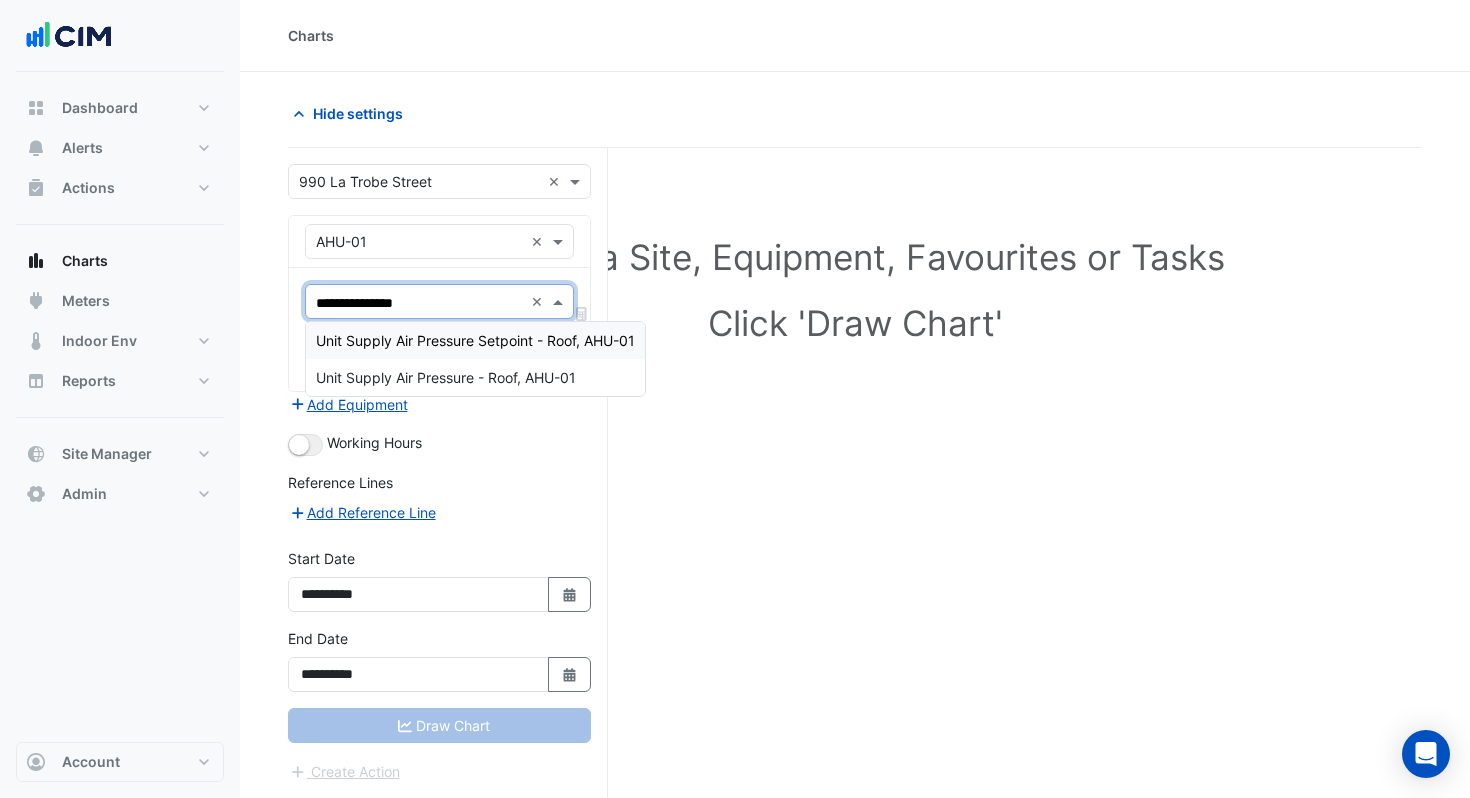 type on "**********" 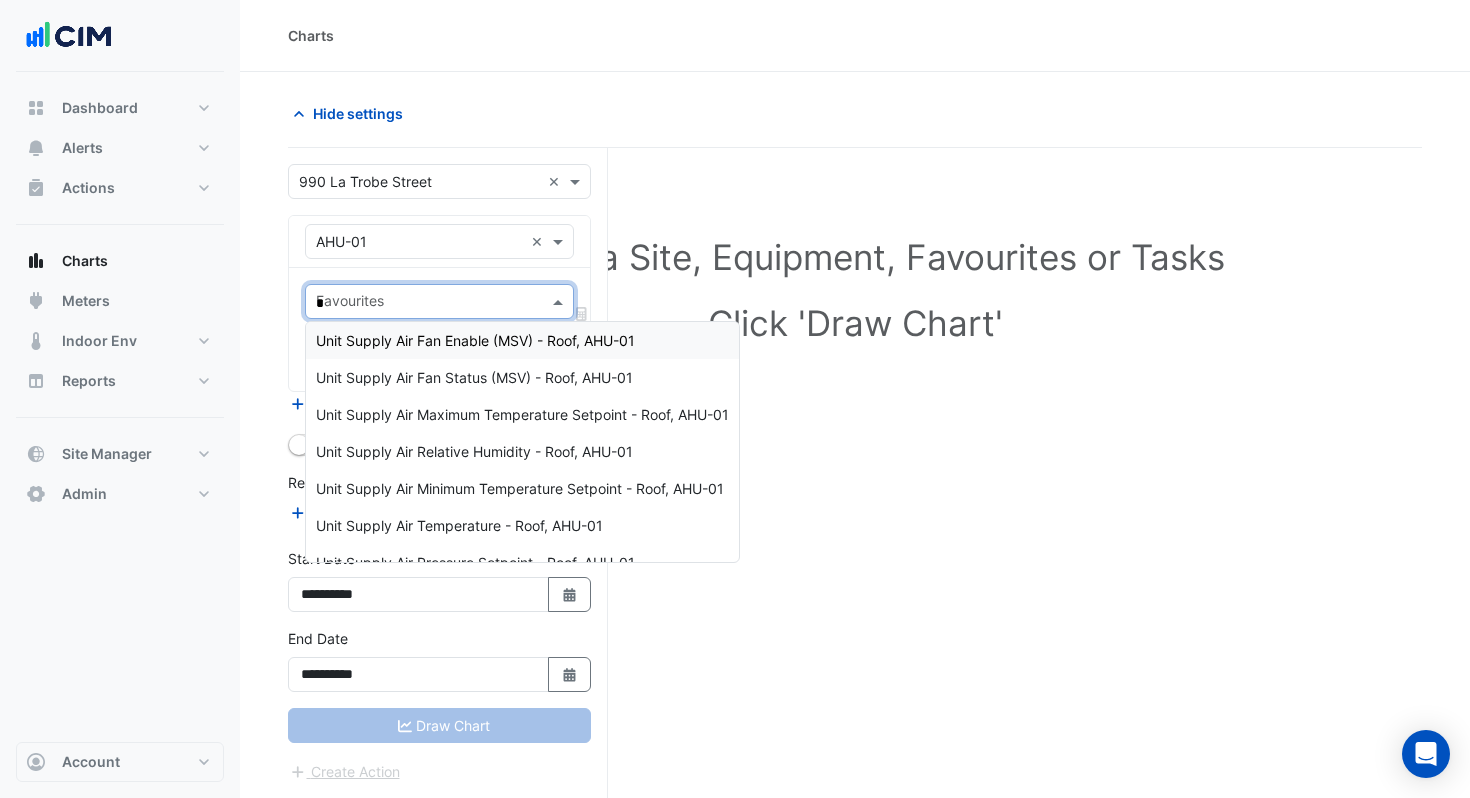 type on "**" 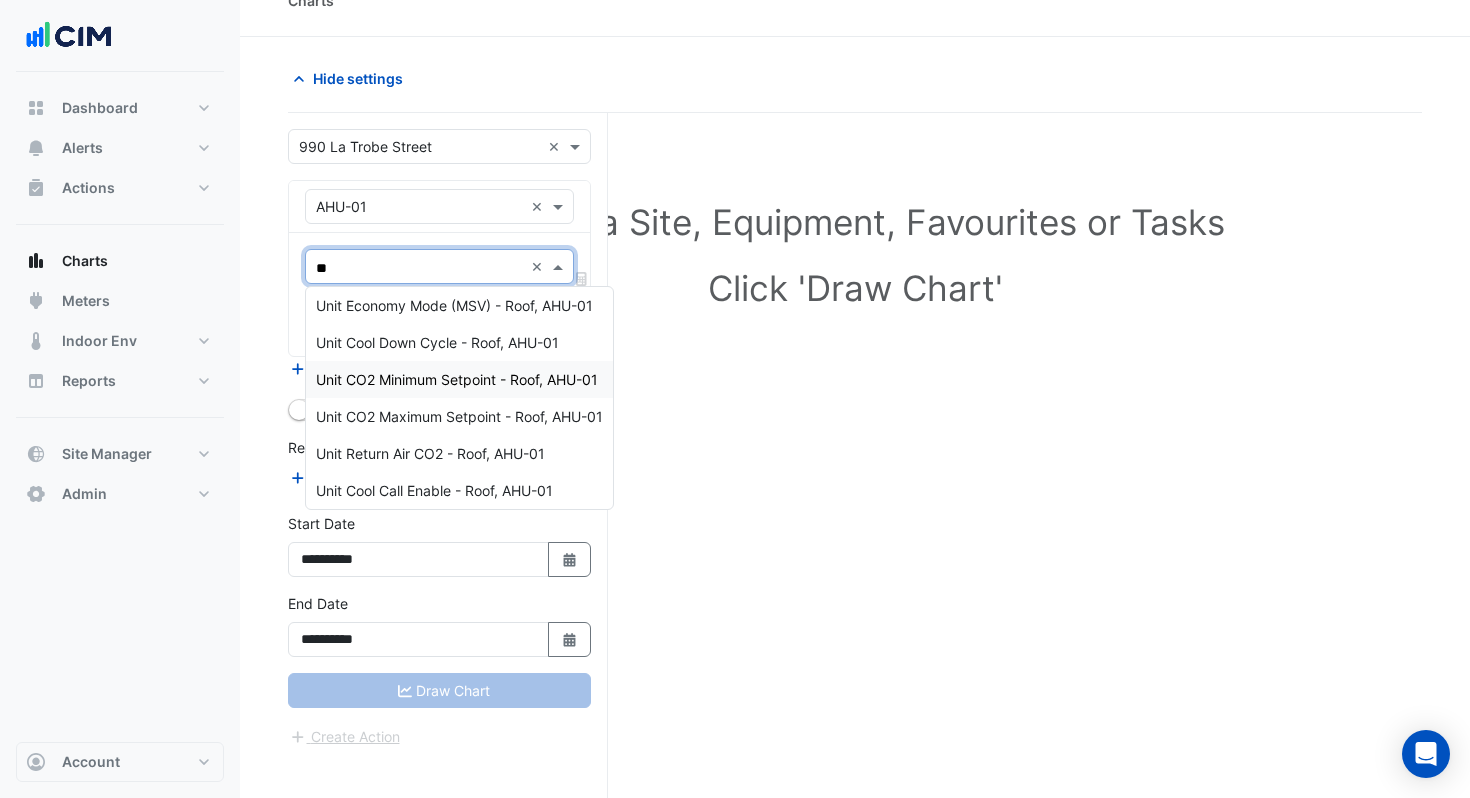 scroll, scrollTop: 36, scrollLeft: 0, axis: vertical 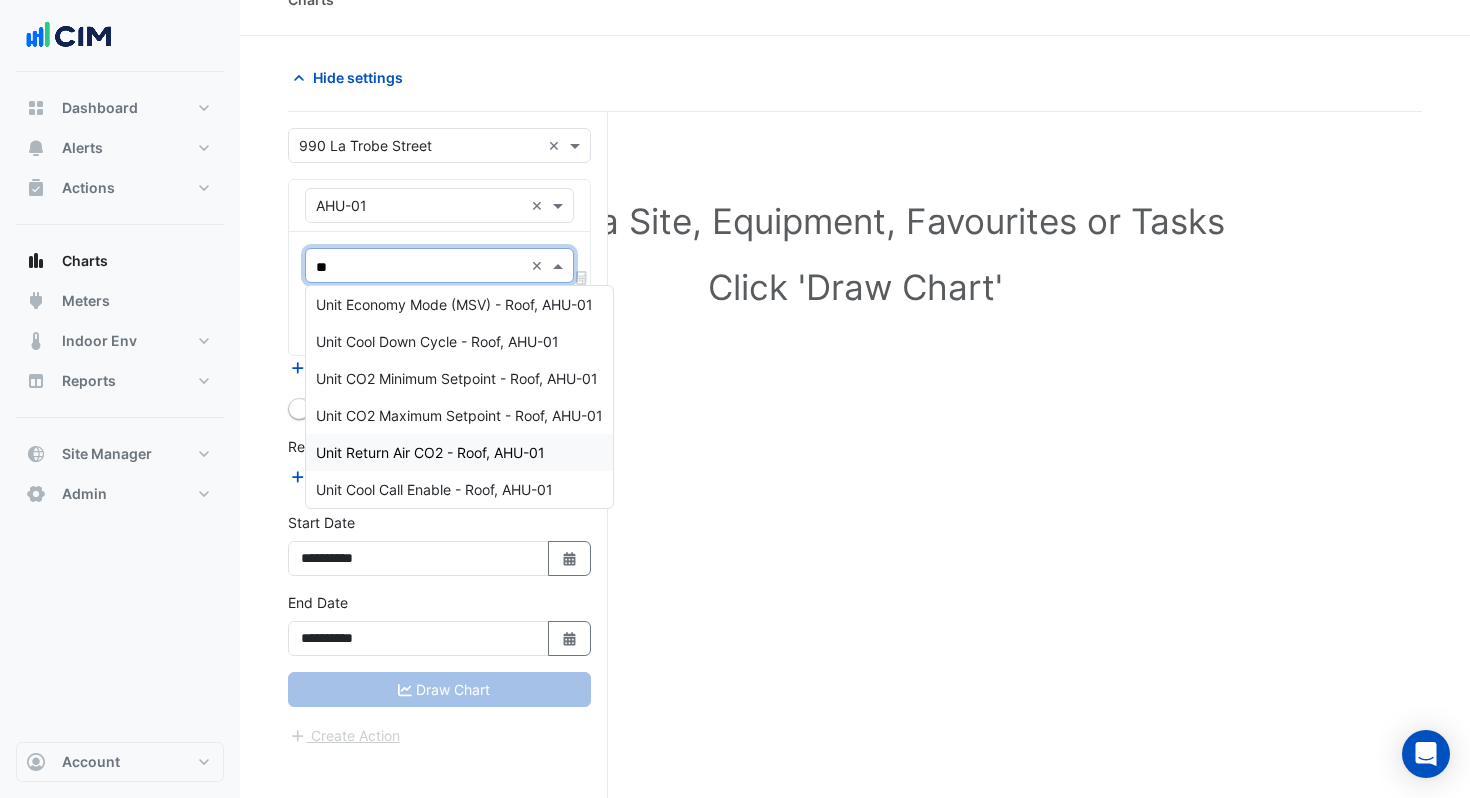 click on "Unit Return Air CO2 - Roof, AHU-01" at bounding box center [430, 452] 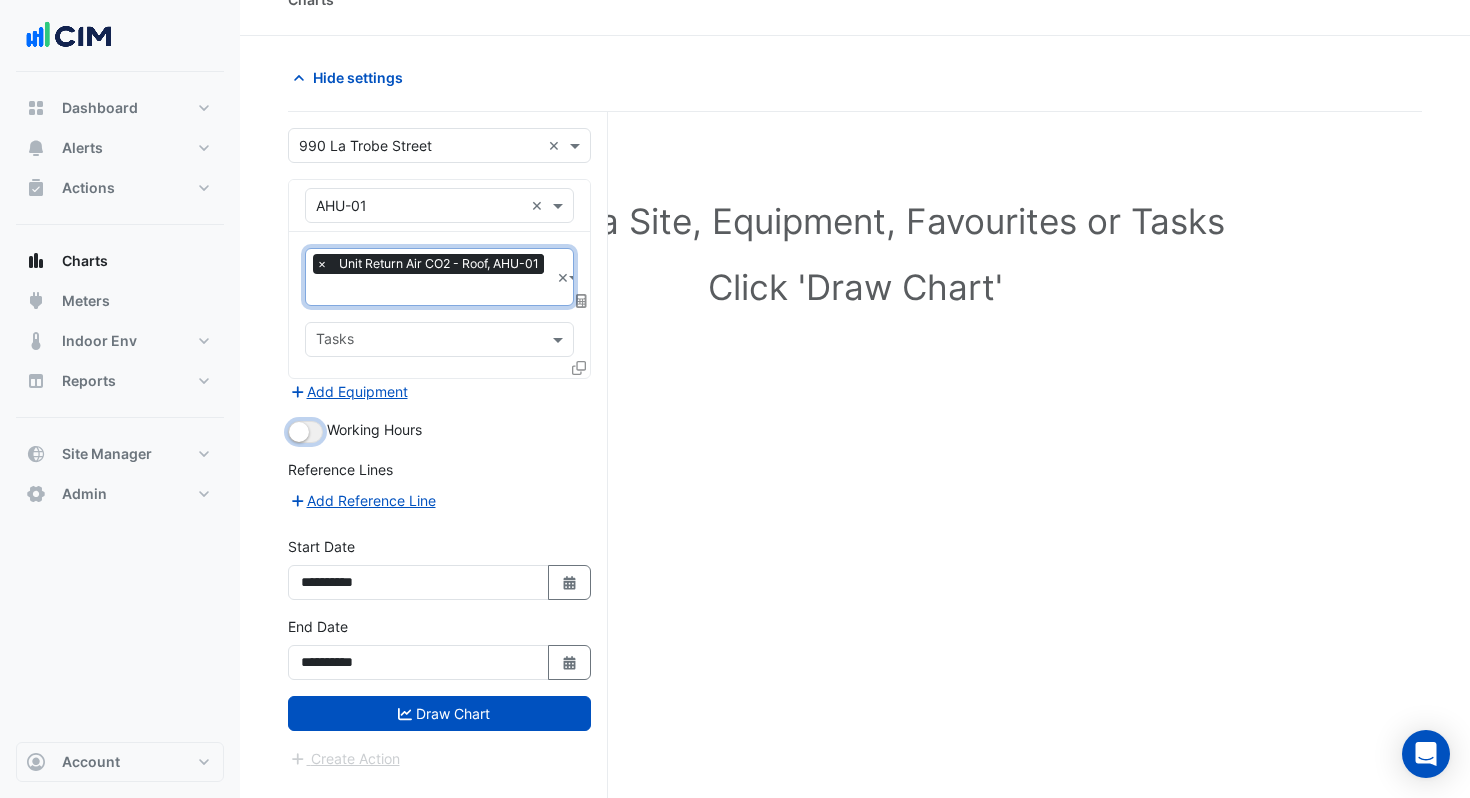 click at bounding box center [299, 432] 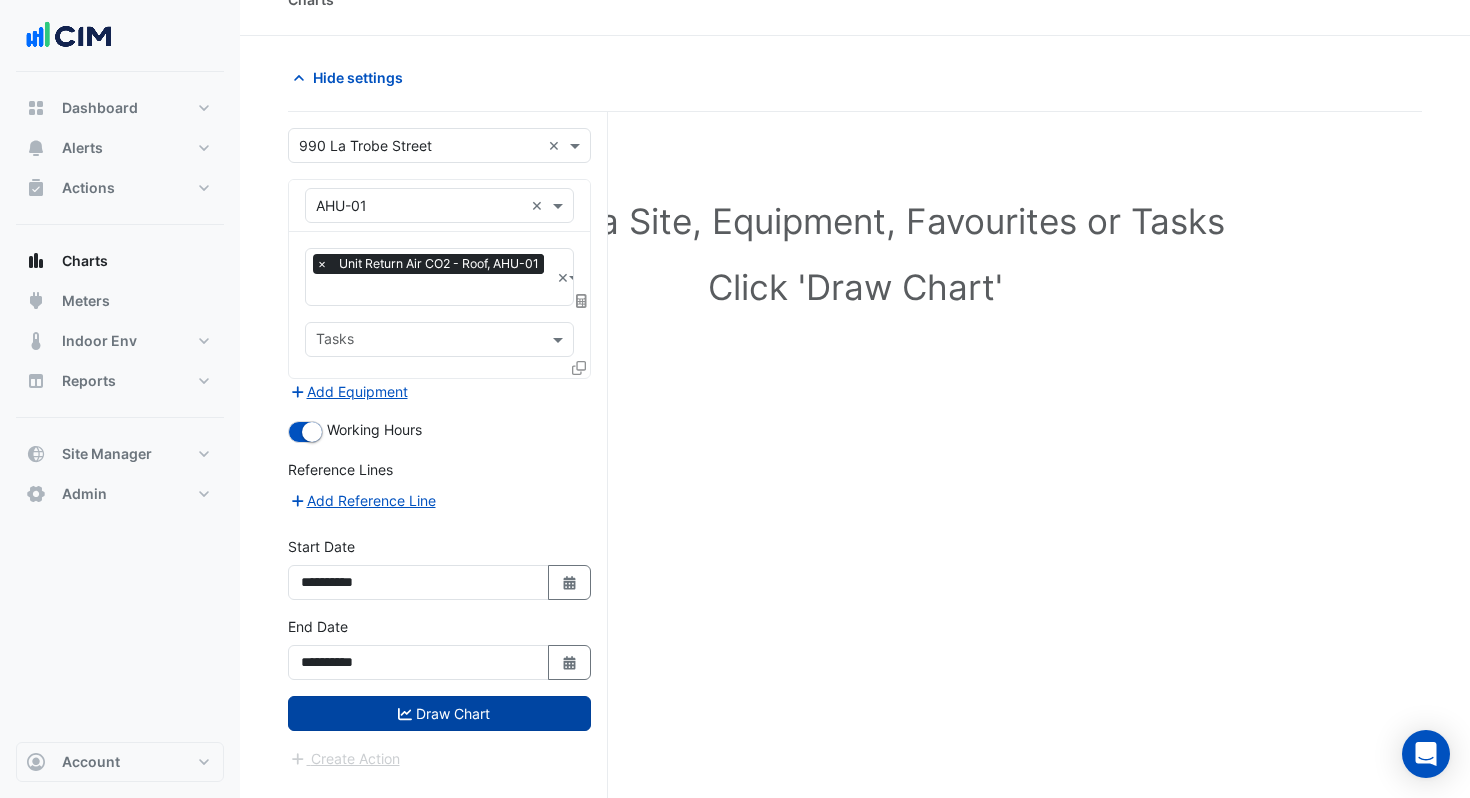 click on "Draw Chart" at bounding box center (439, 713) 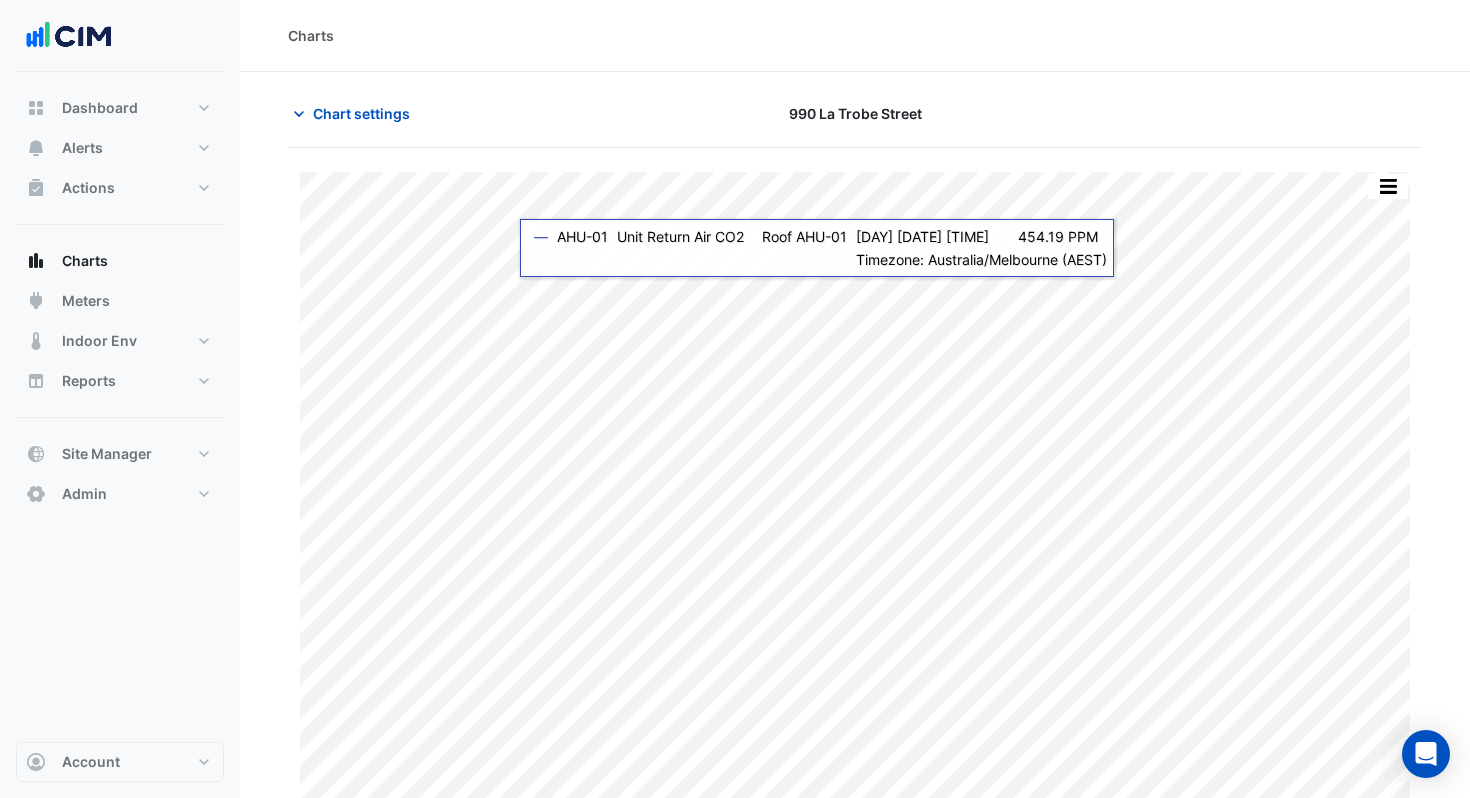 scroll, scrollTop: 30, scrollLeft: 0, axis: vertical 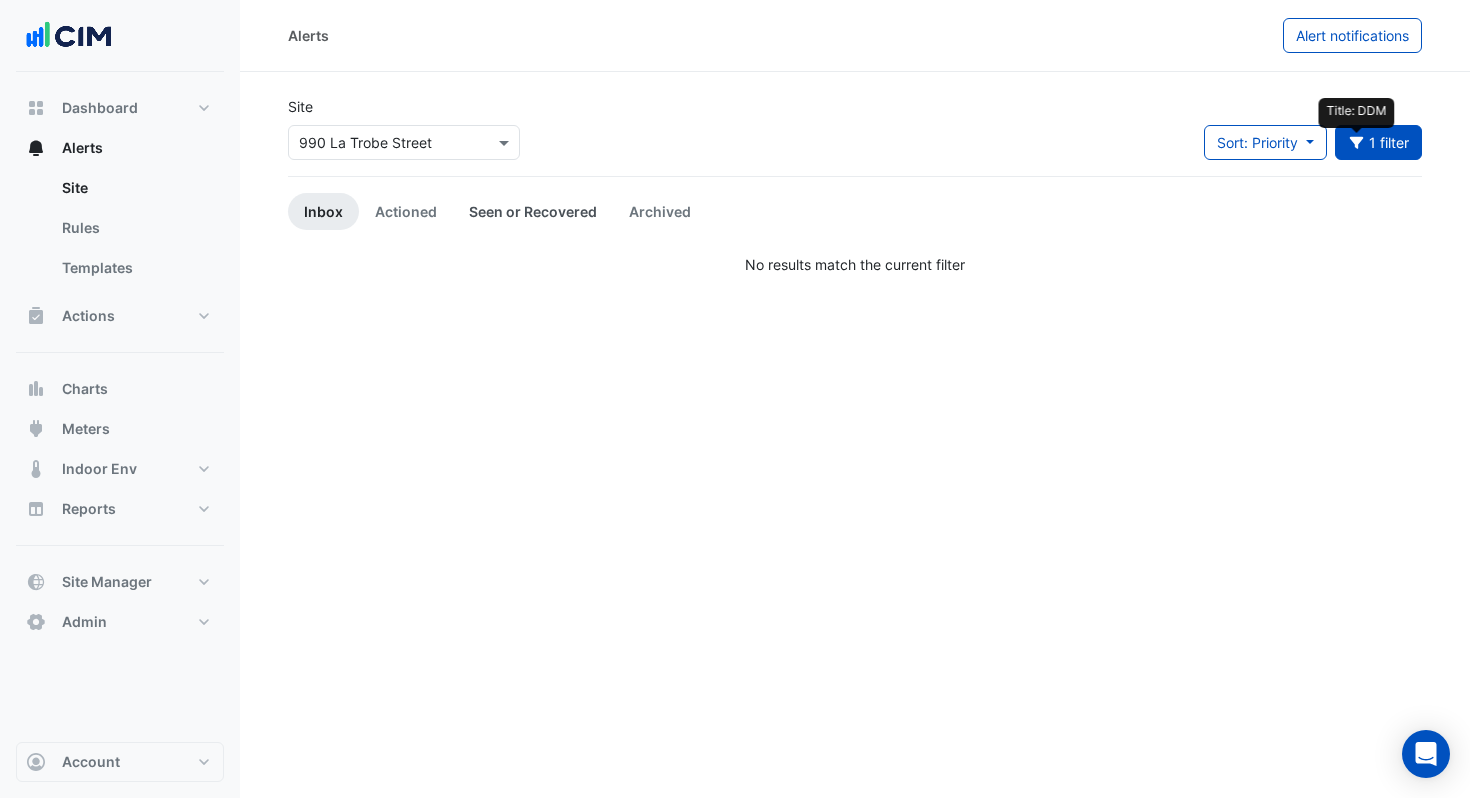click on "Seen or Recovered" at bounding box center (533, 211) 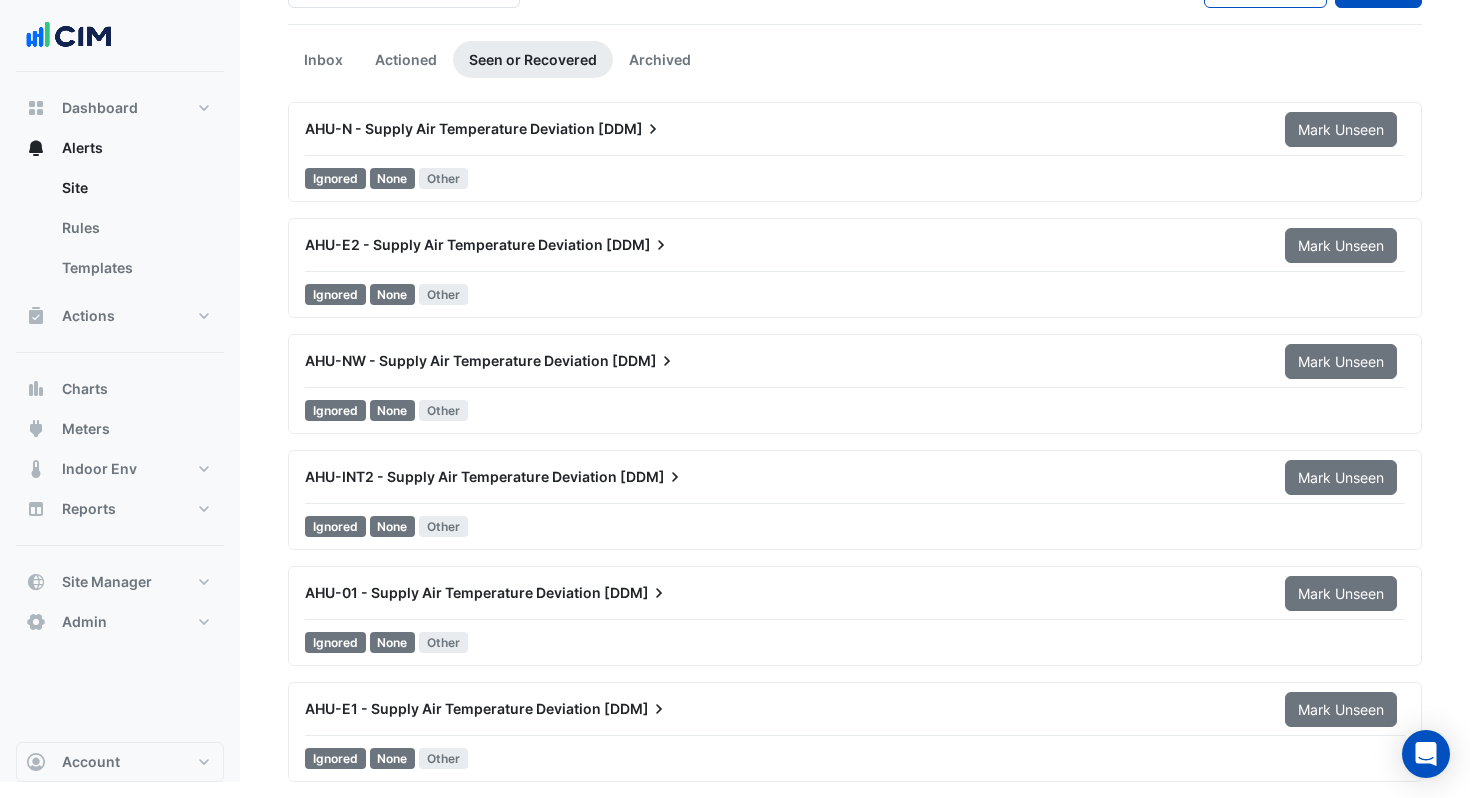 scroll, scrollTop: 0, scrollLeft: 0, axis: both 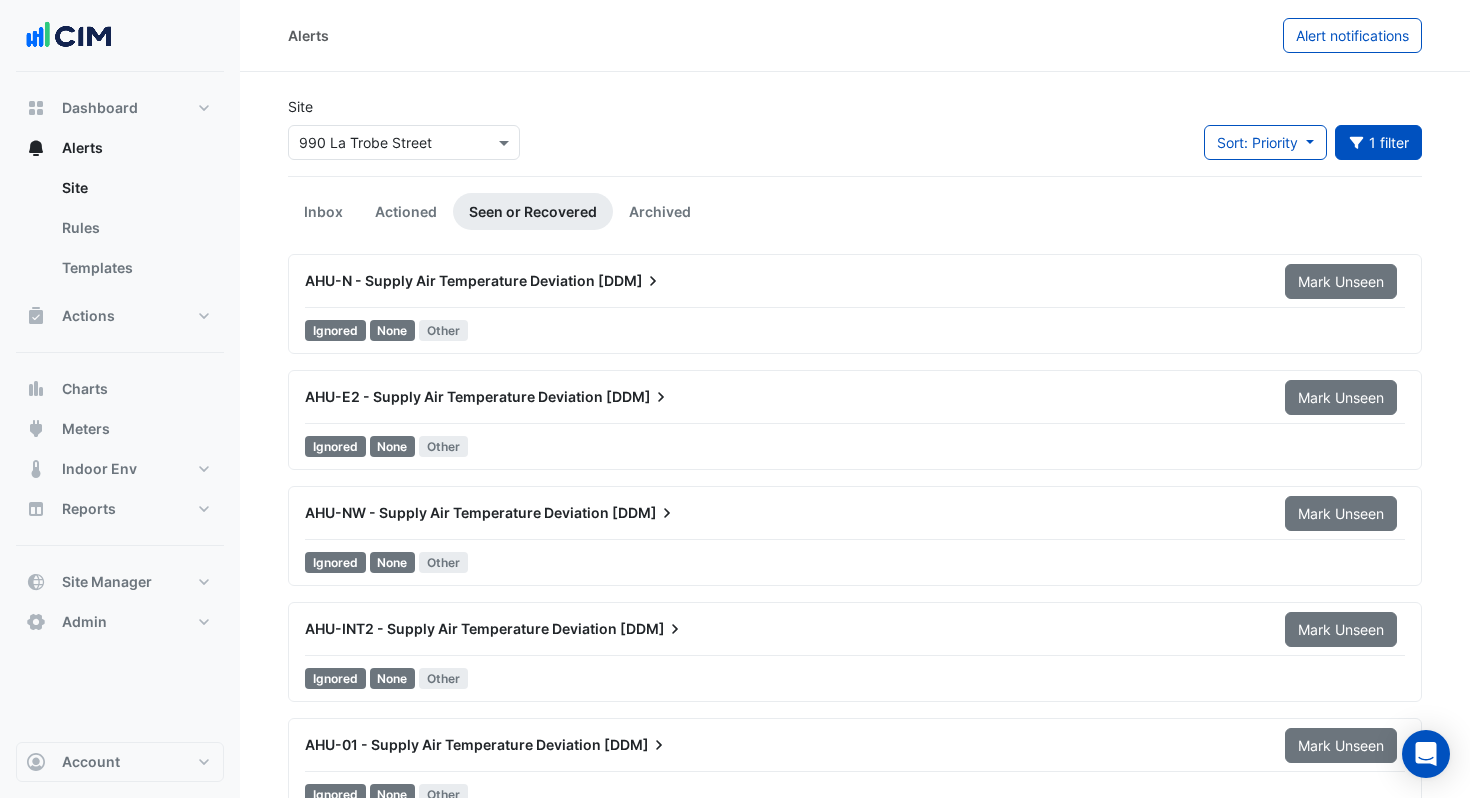 click on "Ignored
None
Other" at bounding box center [855, 330] 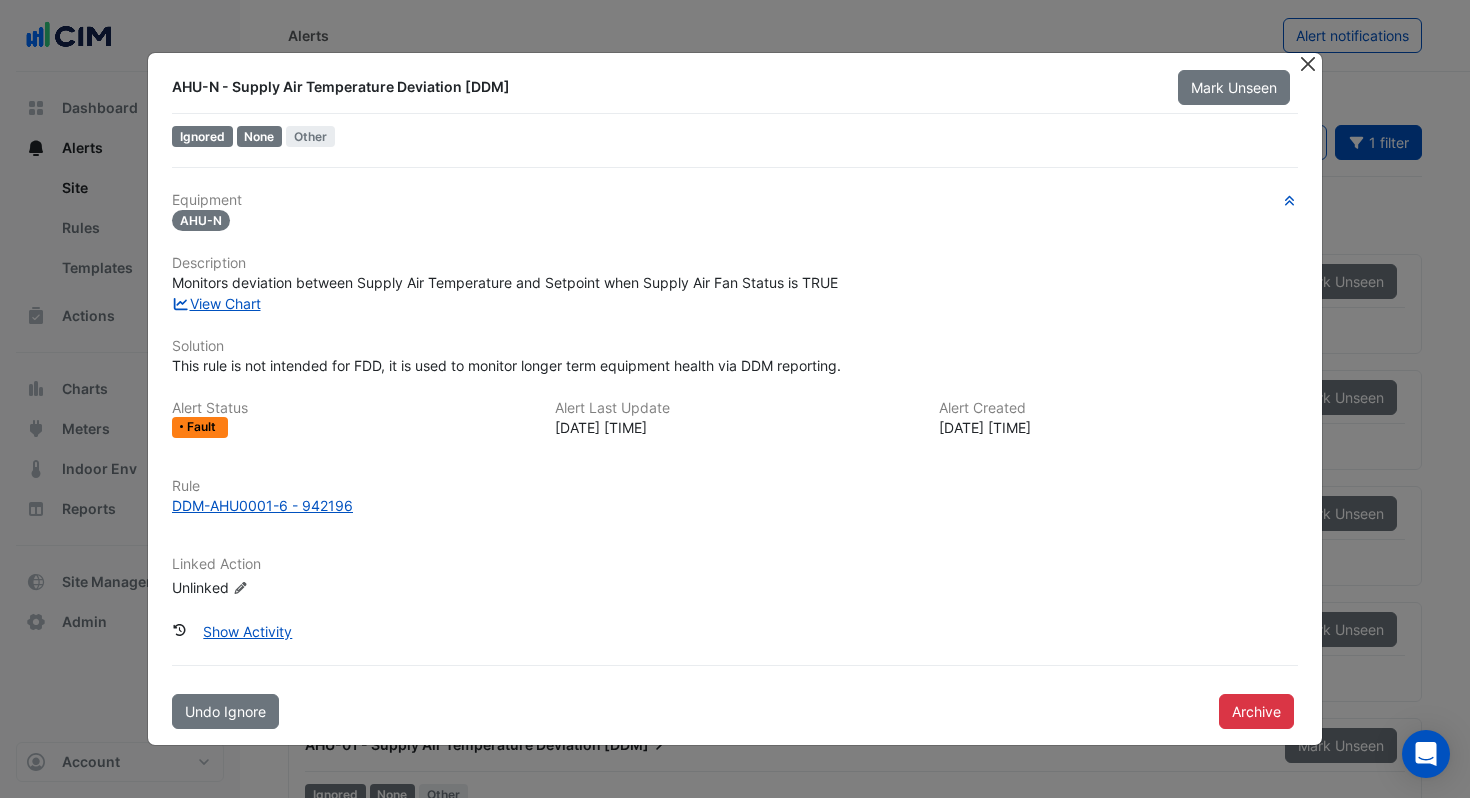 click 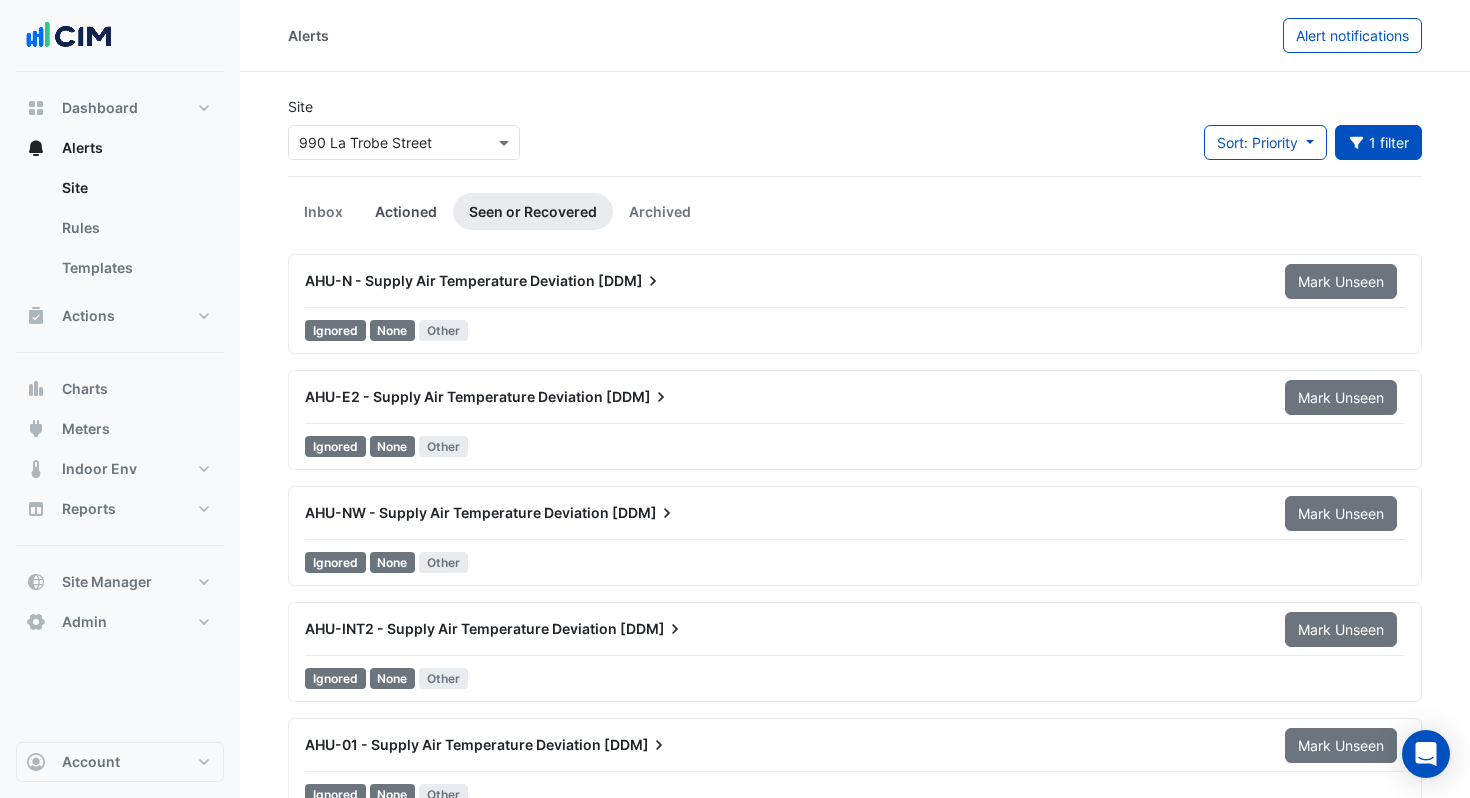 click on "Actioned" at bounding box center (406, 211) 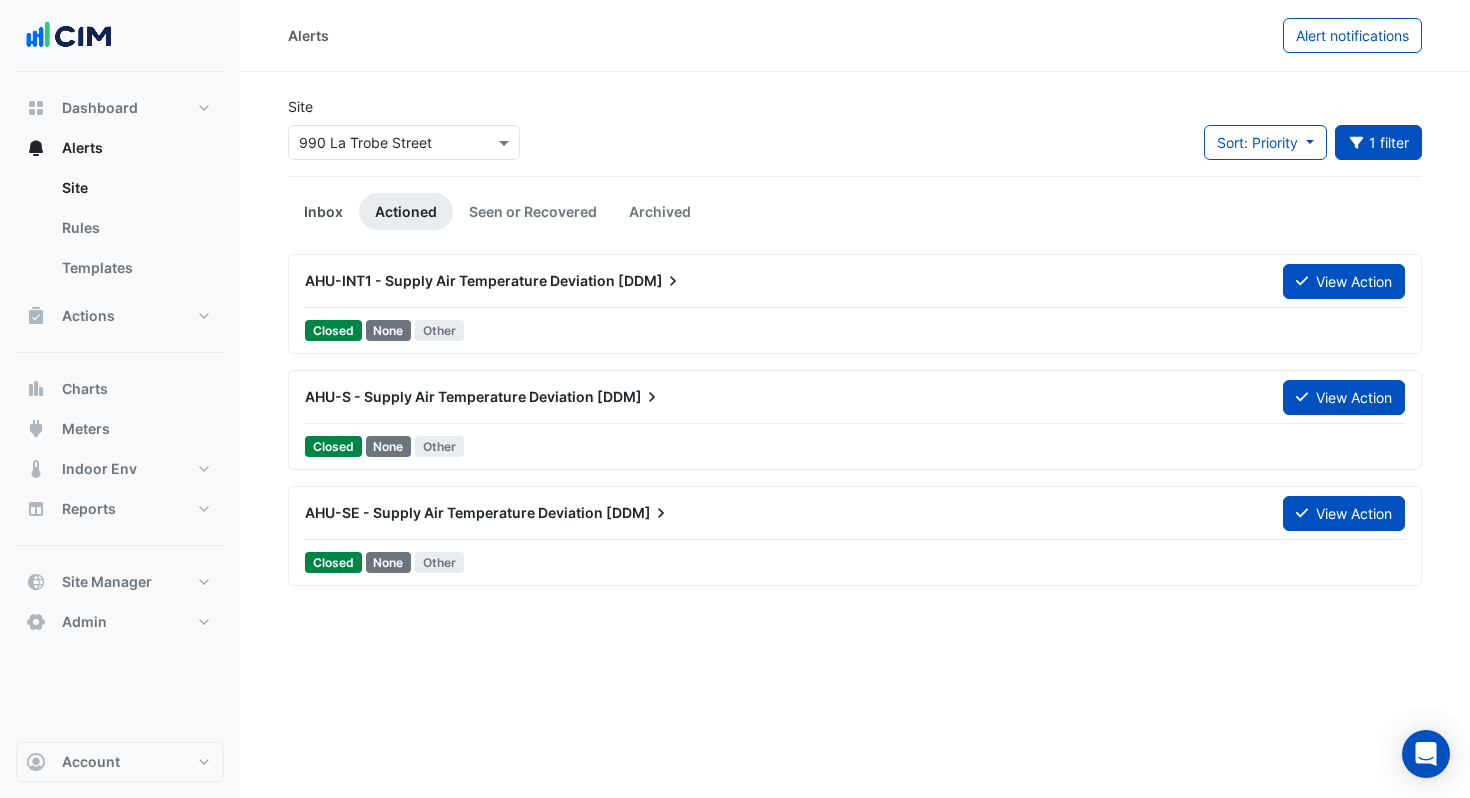 click on "Inbox" at bounding box center (323, 211) 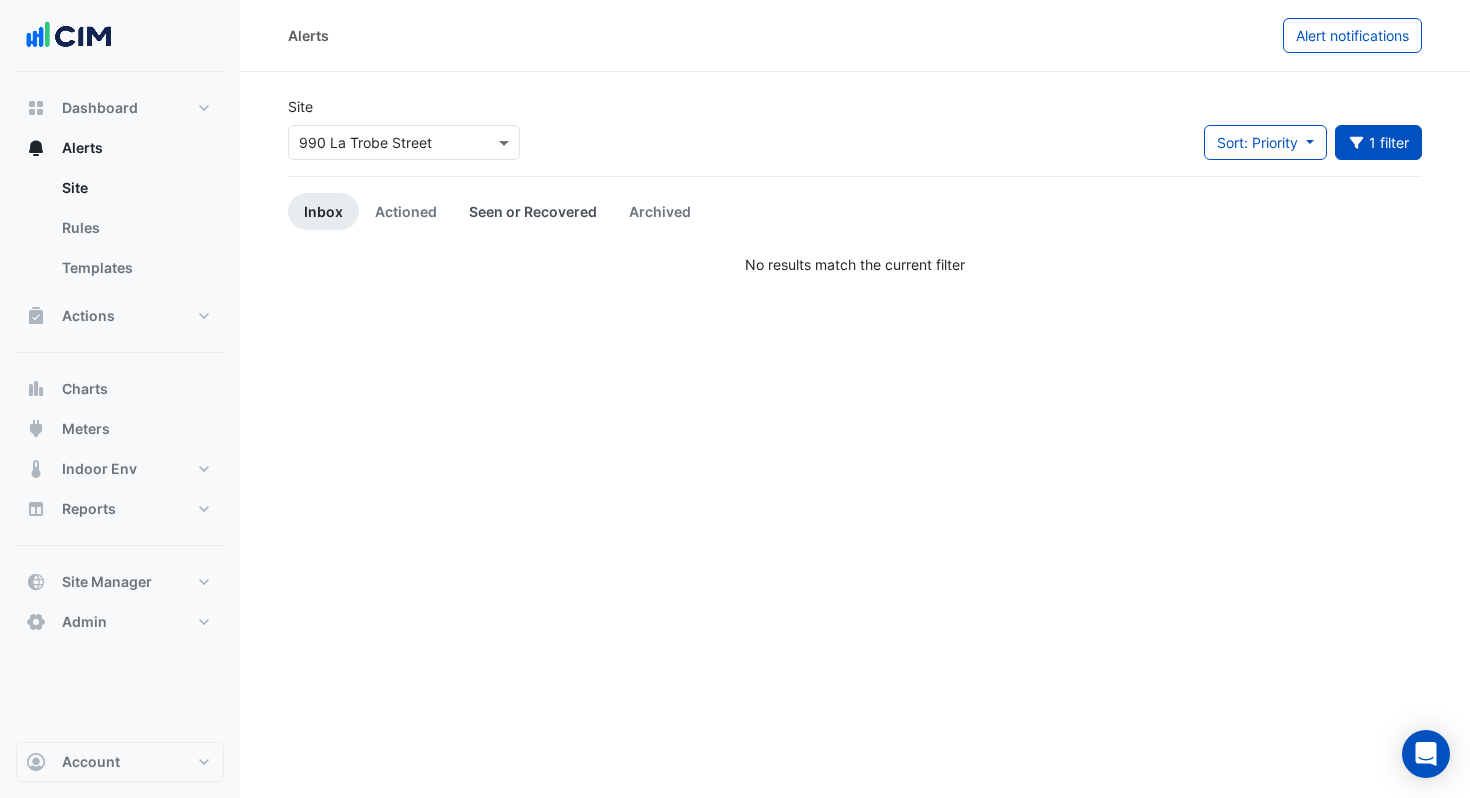 click on "Seen or Recovered" at bounding box center (533, 211) 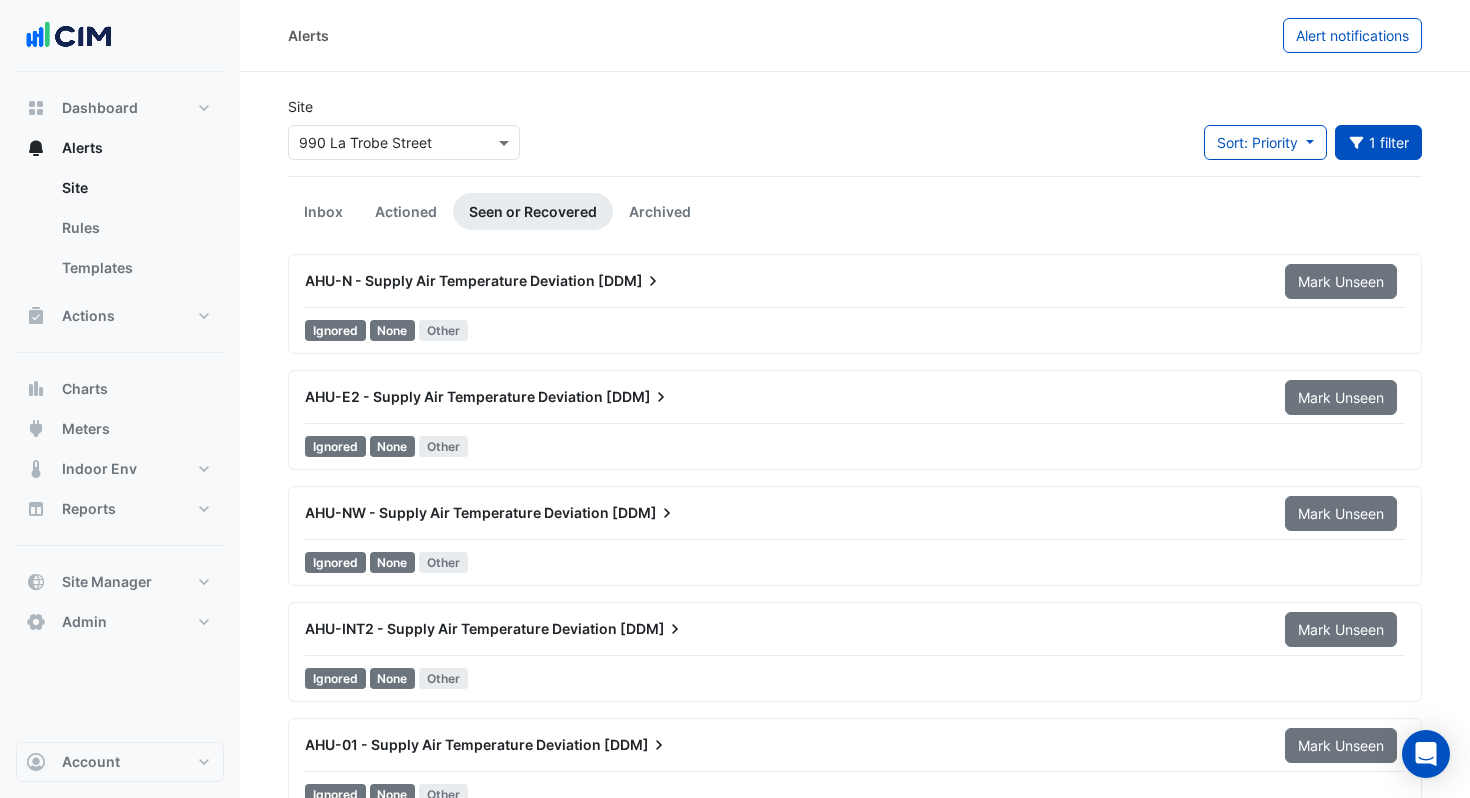 scroll, scrollTop: 152, scrollLeft: 0, axis: vertical 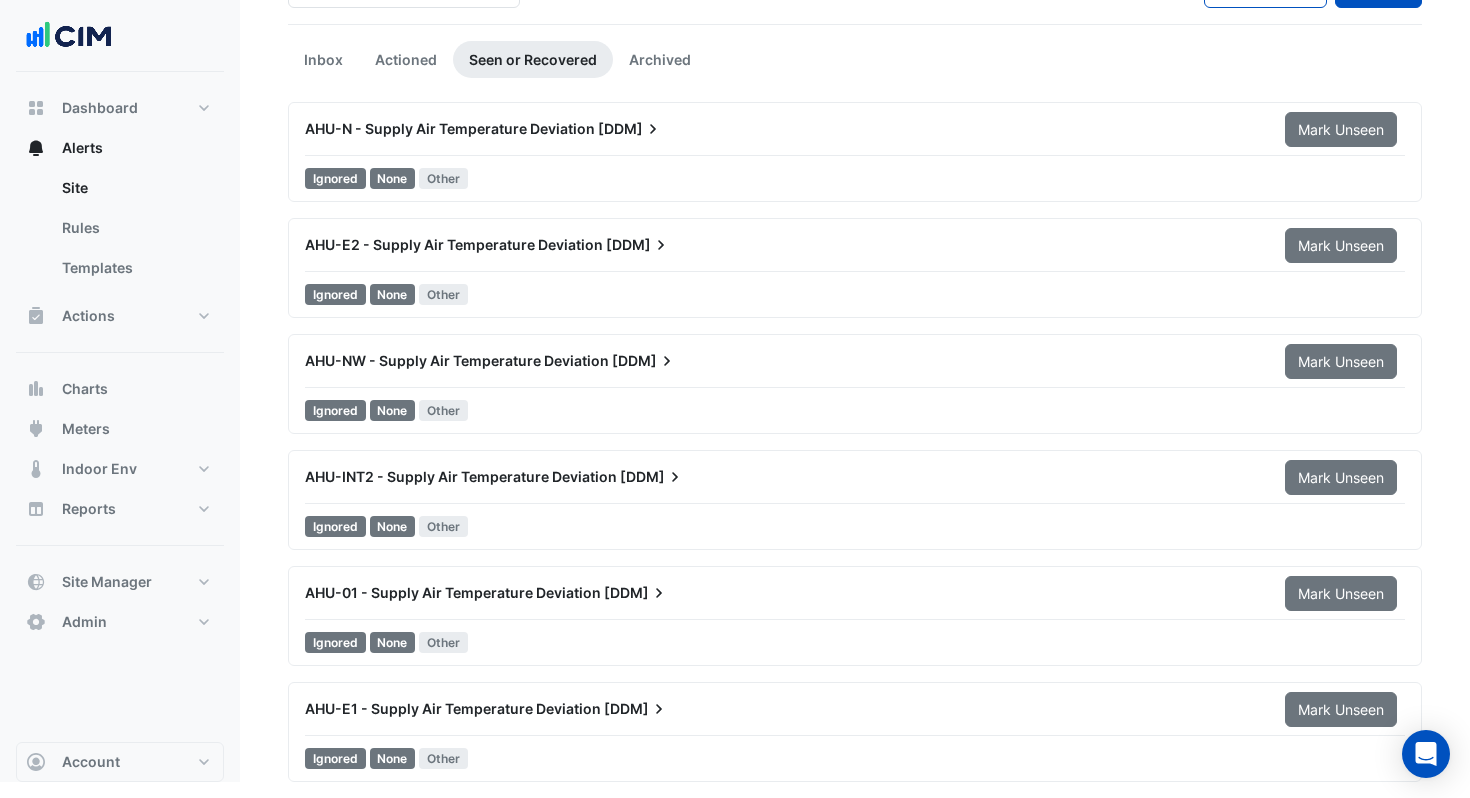 click on "AHU-INT2 - Supply Air Temperature Deviation
[DDM]" at bounding box center (783, 477) 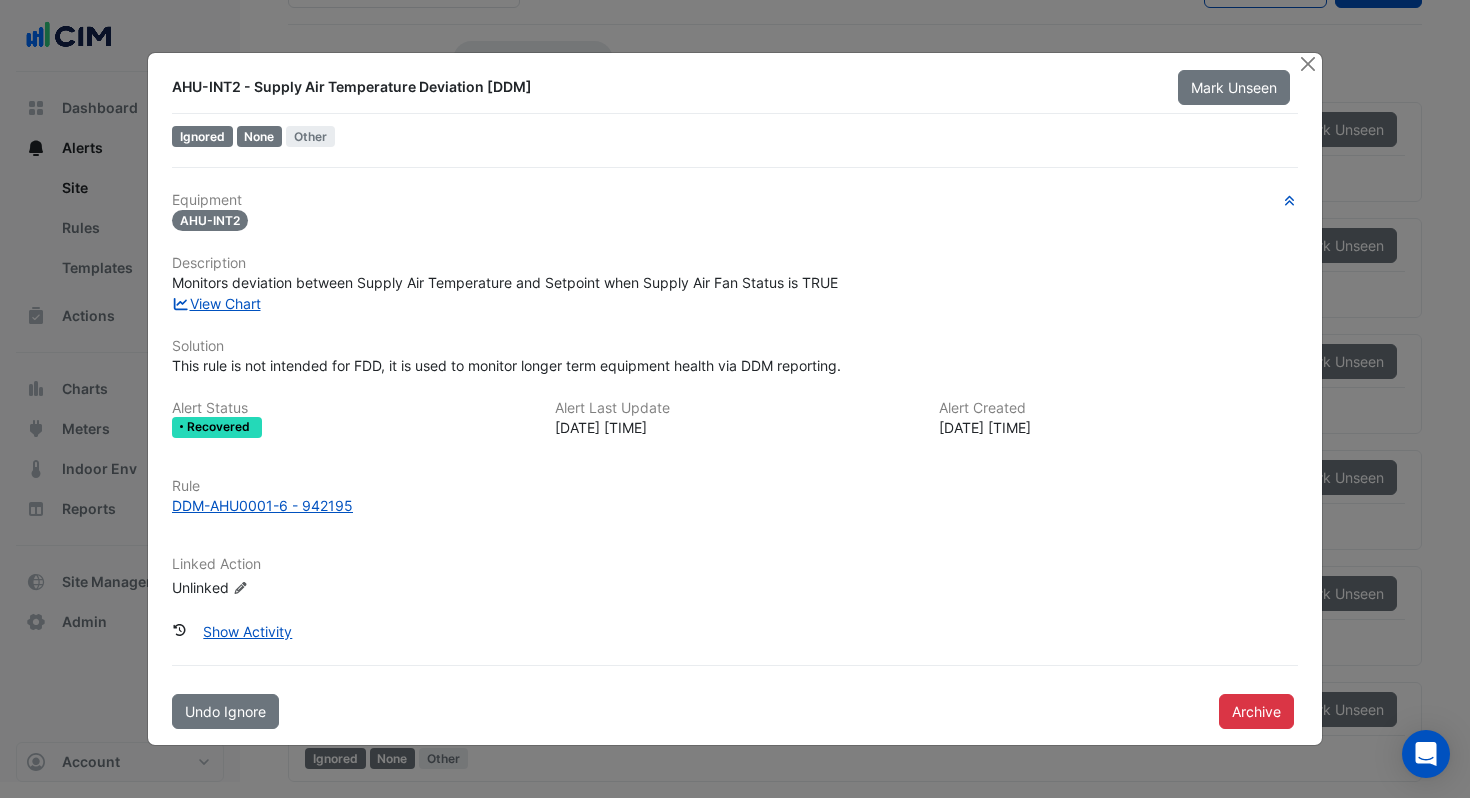 drag, startPoint x: 234, startPoint y: 360, endPoint x: 728, endPoint y: 367, distance: 494.0496 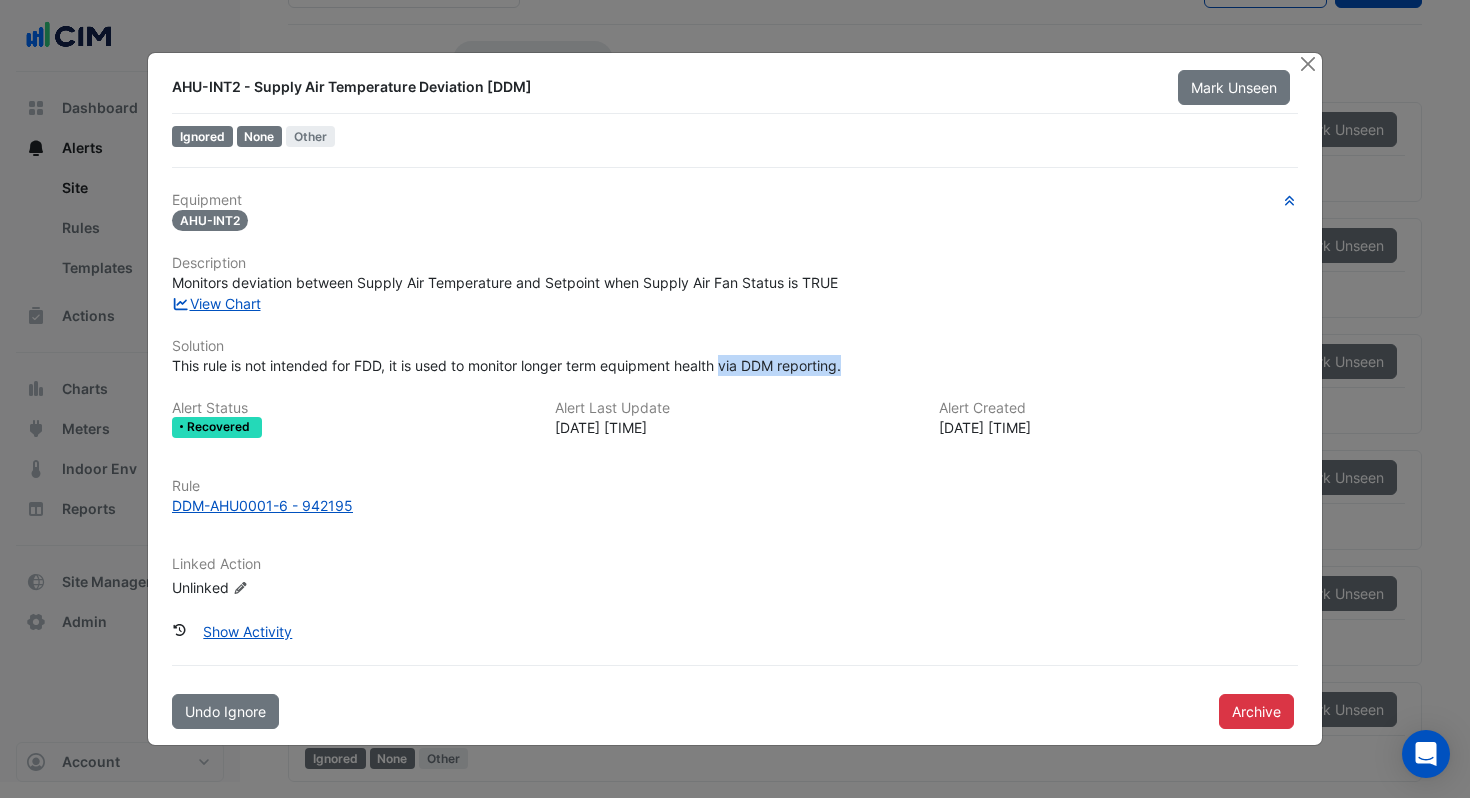 drag, startPoint x: 728, startPoint y: 367, endPoint x: 857, endPoint y: 355, distance: 129.55693 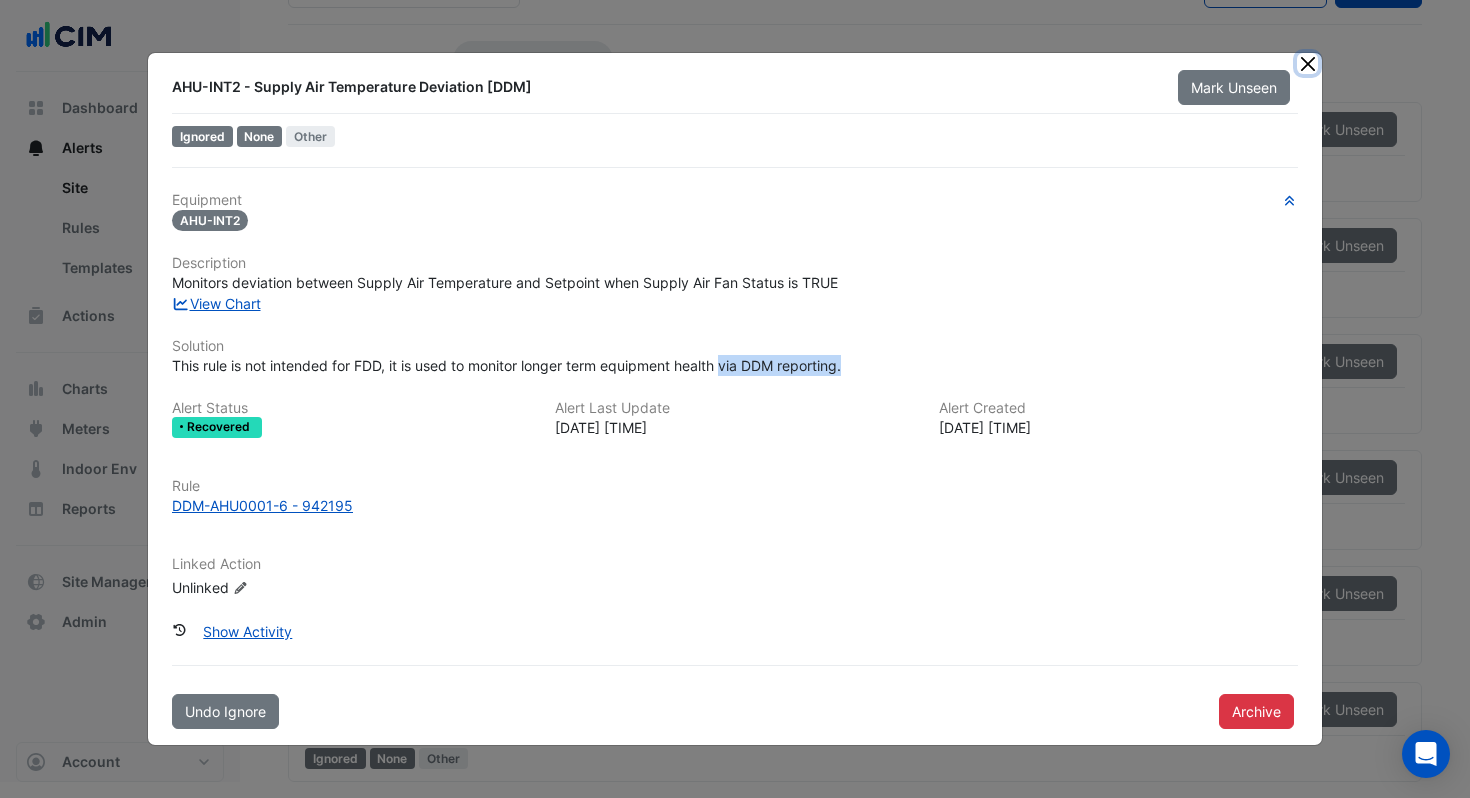 click 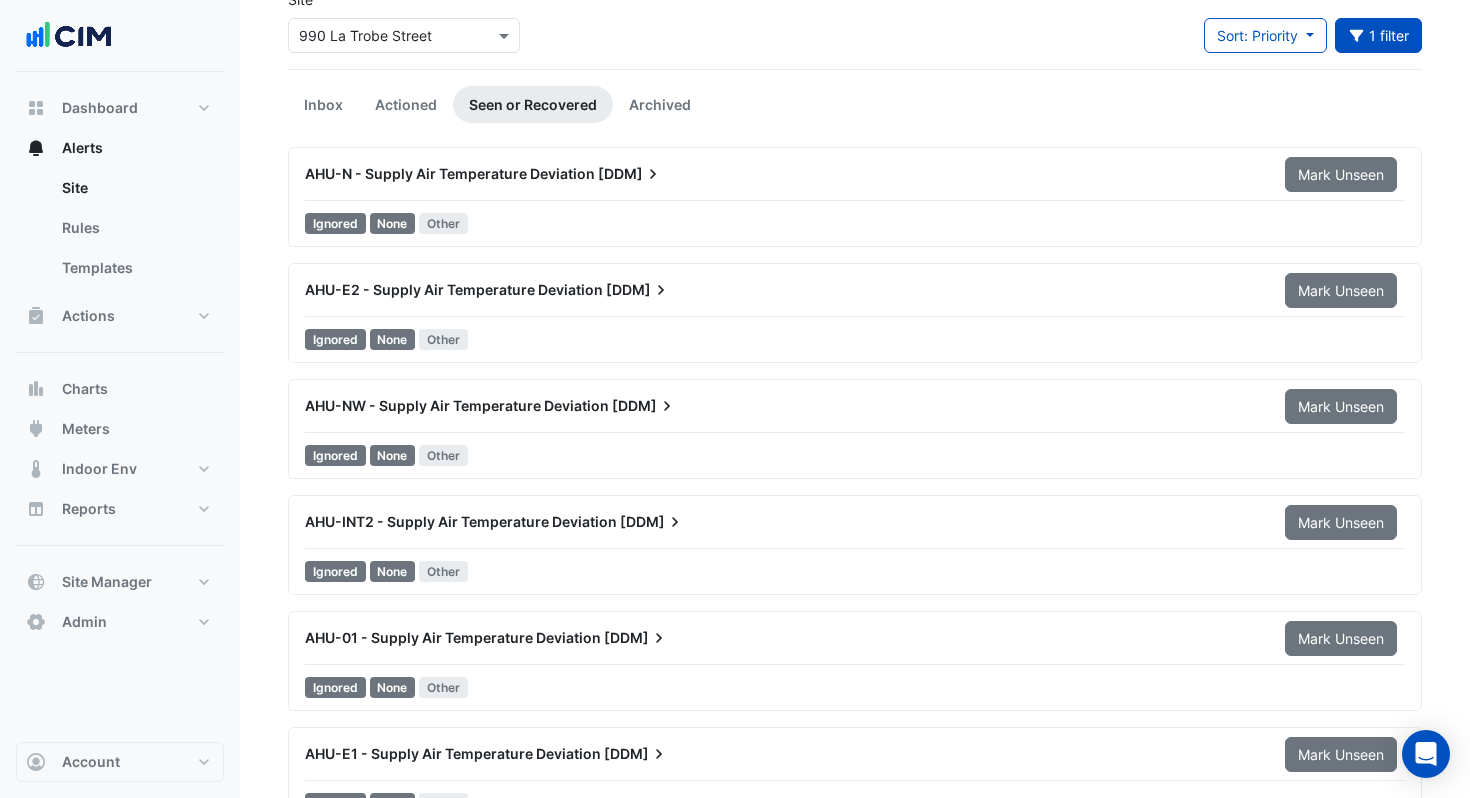 scroll, scrollTop: 0, scrollLeft: 0, axis: both 